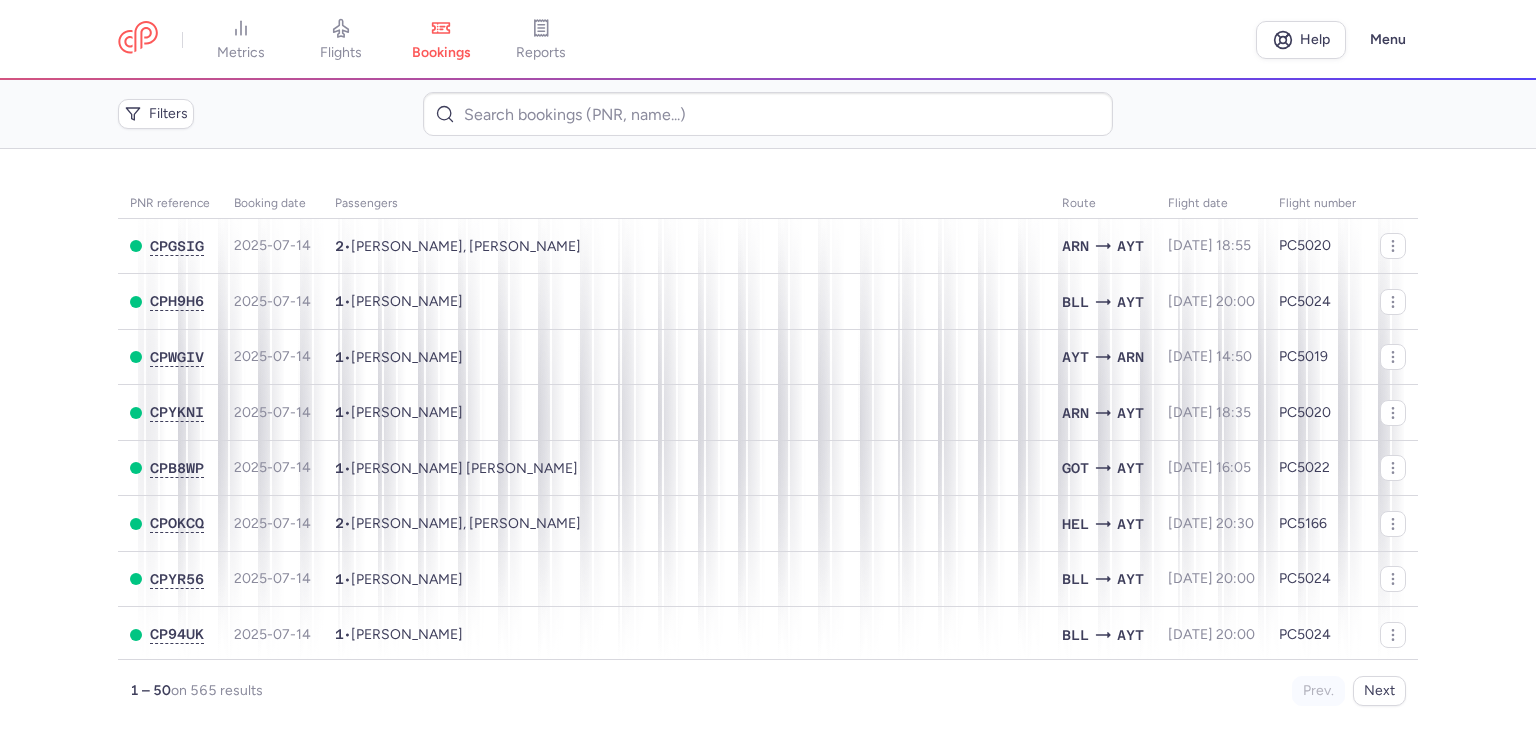 scroll, scrollTop: 0, scrollLeft: 0, axis: both 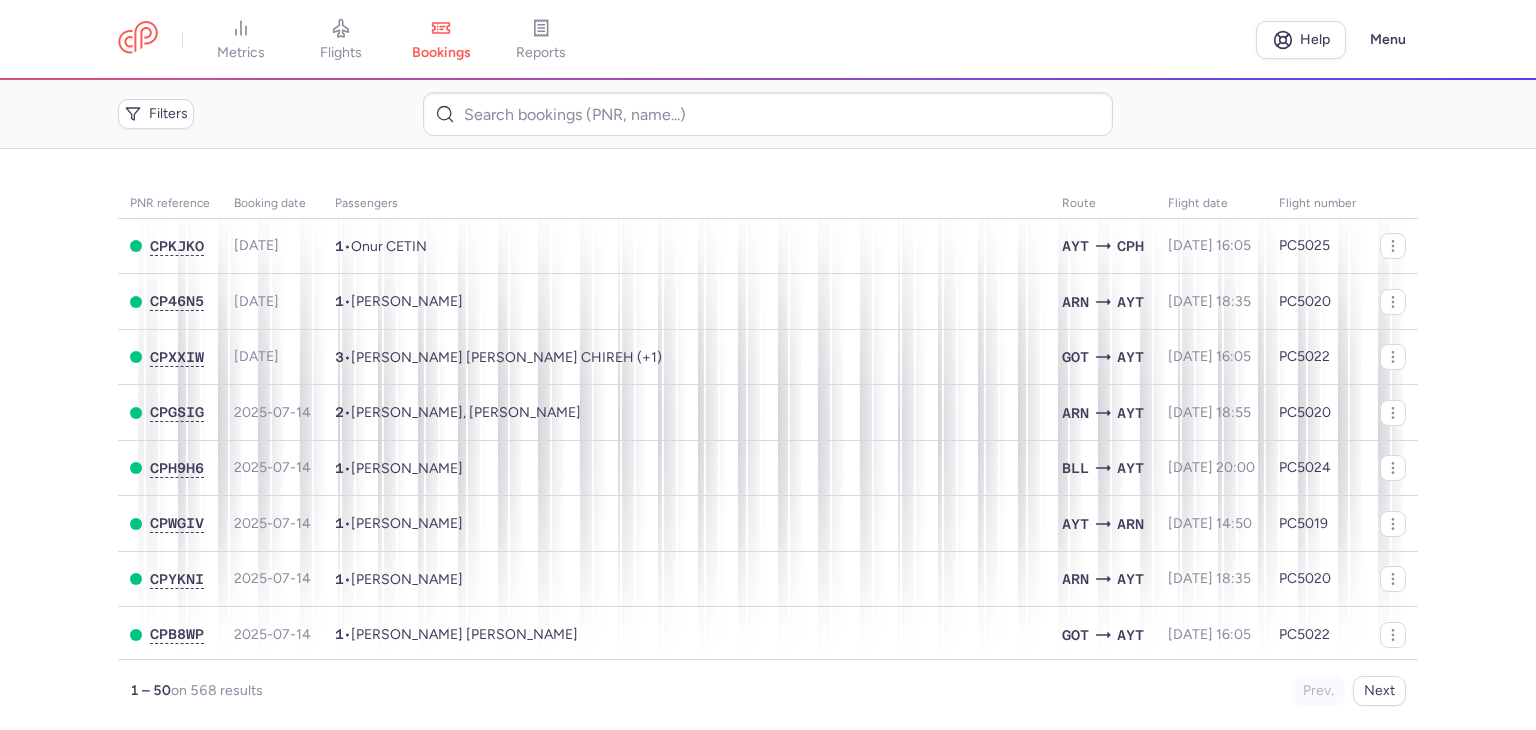 click on "PNR reference Booking date Passengers Route flight date Flight number CPKJKO [DATE] 1  •  Onur CETIN  AYT  CPH [DATE] 16:05  PC5025  CP46N5 [DATE] 1  •  [PERSON_NAME]  ARN  AYT [DATE] 18:35  PC5020  CPXXIW [DATE] 3  •  Taha [PERSON_NAME] CHIREH (+1)  GOT  AYT [DATE] 16:05  PC5022  CPGSIG [DATE] 2  •  [PERSON_NAME], [PERSON_NAME]  ARN  AYT [DATE] 18:55  PC5020  CPH9H6 [DATE] 1  •  [PERSON_NAME]  AYT [DATE] 20:00  PC5024  CPWGIV [DATE] 1  •  [PERSON_NAME]  AYT  ARN [DATE] 14:50  PC5019  CPYKNI [DATE] 1  •  [PERSON_NAME]  ARN  AYT [DATE] 18:35  PC5020  CPB8WP [DATE] 1  •  [PERSON_NAME] [PERSON_NAME]  GOT  AYT [DATE] 16:05  PC5022  CPOKCQ [DATE] 2  •  [PERSON_NAME], [PERSON_NAME]  HEL  AYT [DATE] 20:30  PC5166  CPYR56 [DATE] 1  •  [PERSON_NAME]  BLL  AYT [DATE] 20:00  PC5024  CP94UK [DATE] 1  •  [PERSON_NAME]  BLL  AYT [DATE] 20:00  PC5024  CPOLV5 [DATE] 4  •   ARN  AYT [DATE] 10:30  PC5020" at bounding box center (768, 439) 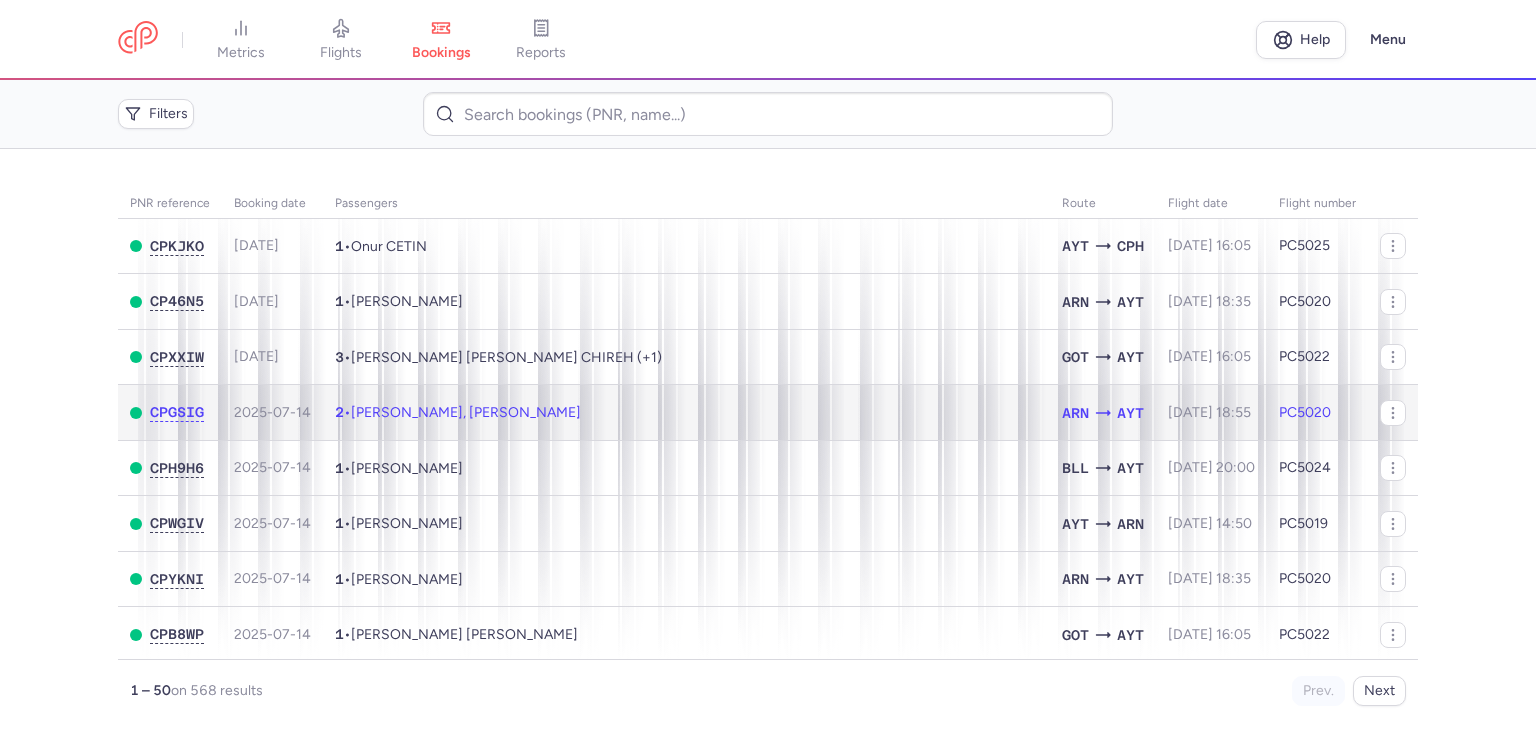 click on "2  •  [PERSON_NAME], [PERSON_NAME]" at bounding box center [686, 413] 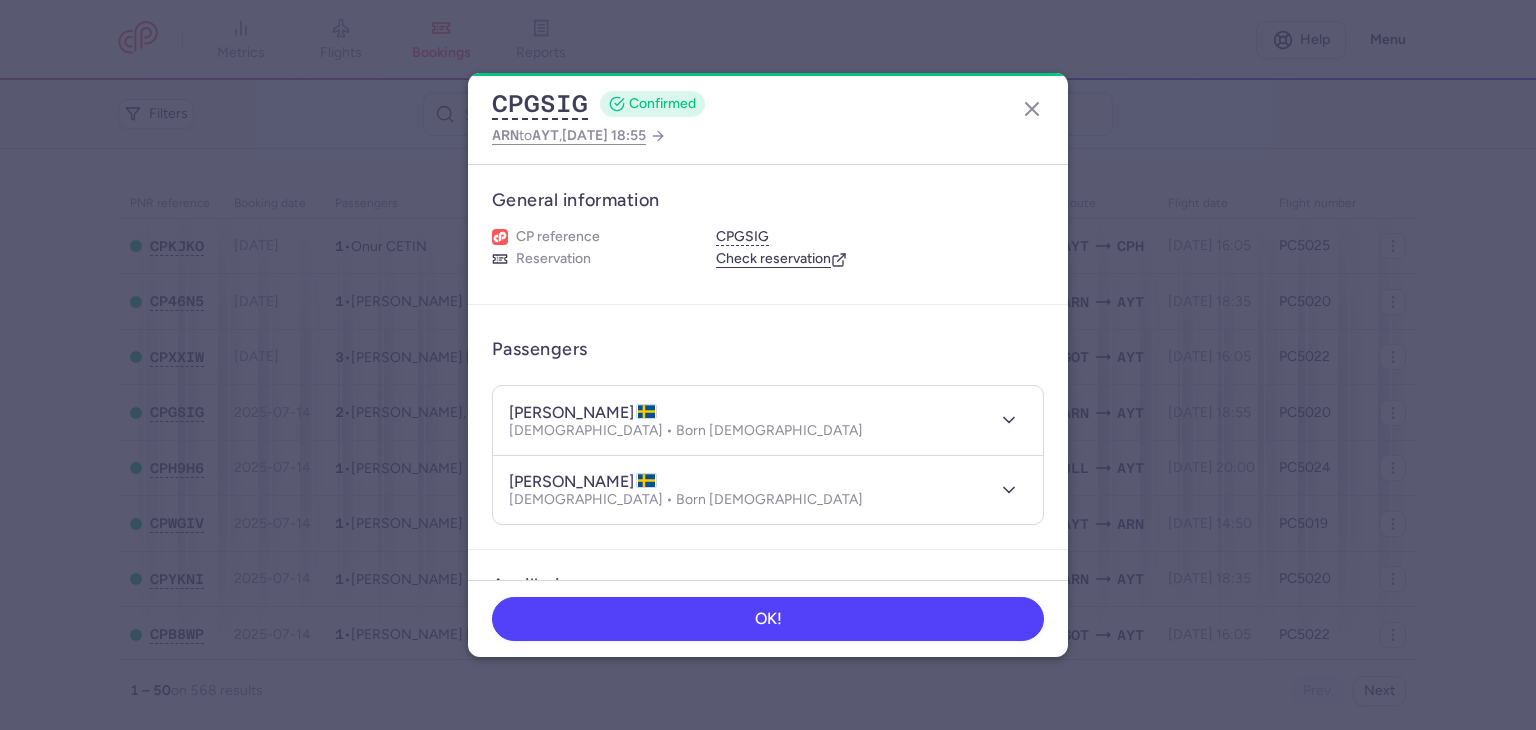 type 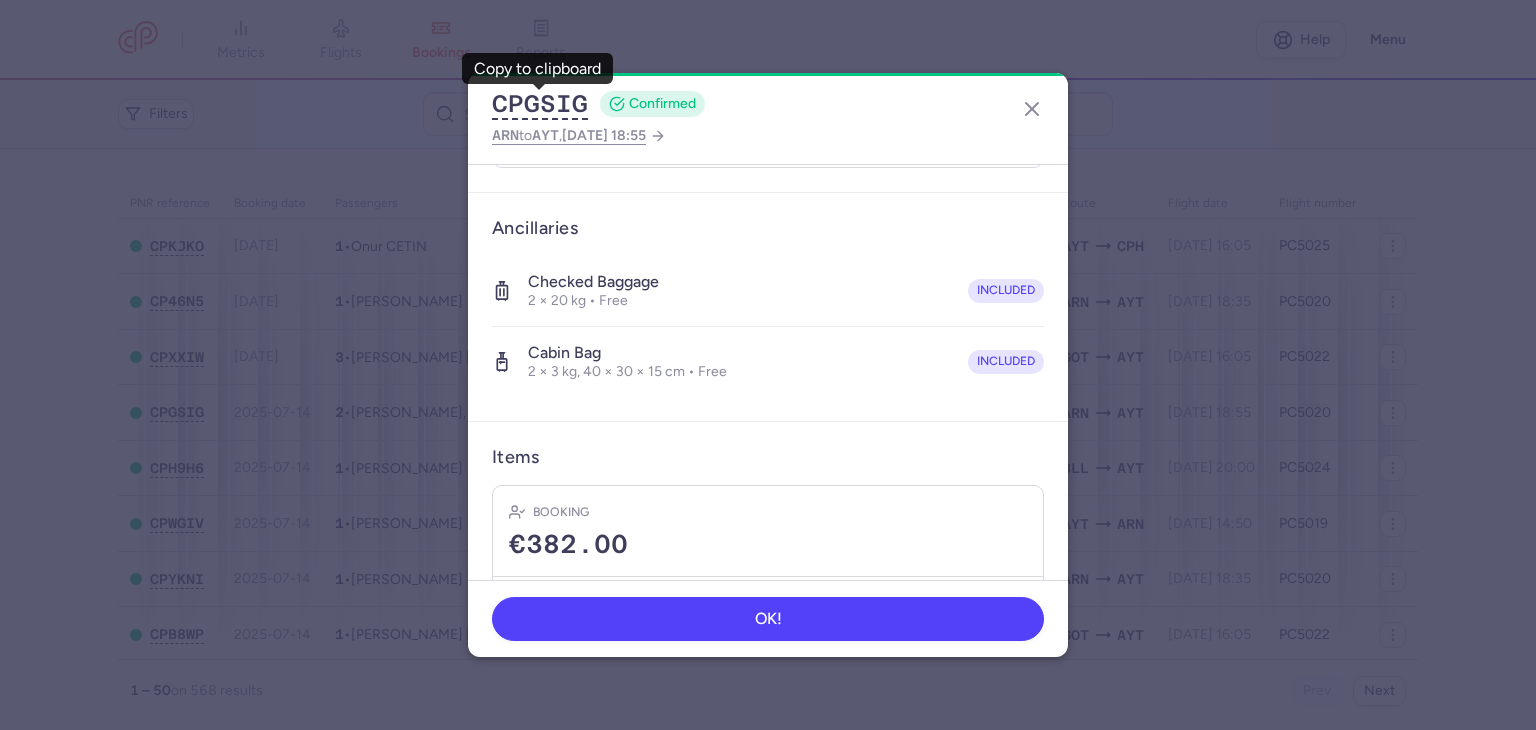 scroll, scrollTop: 464, scrollLeft: 0, axis: vertical 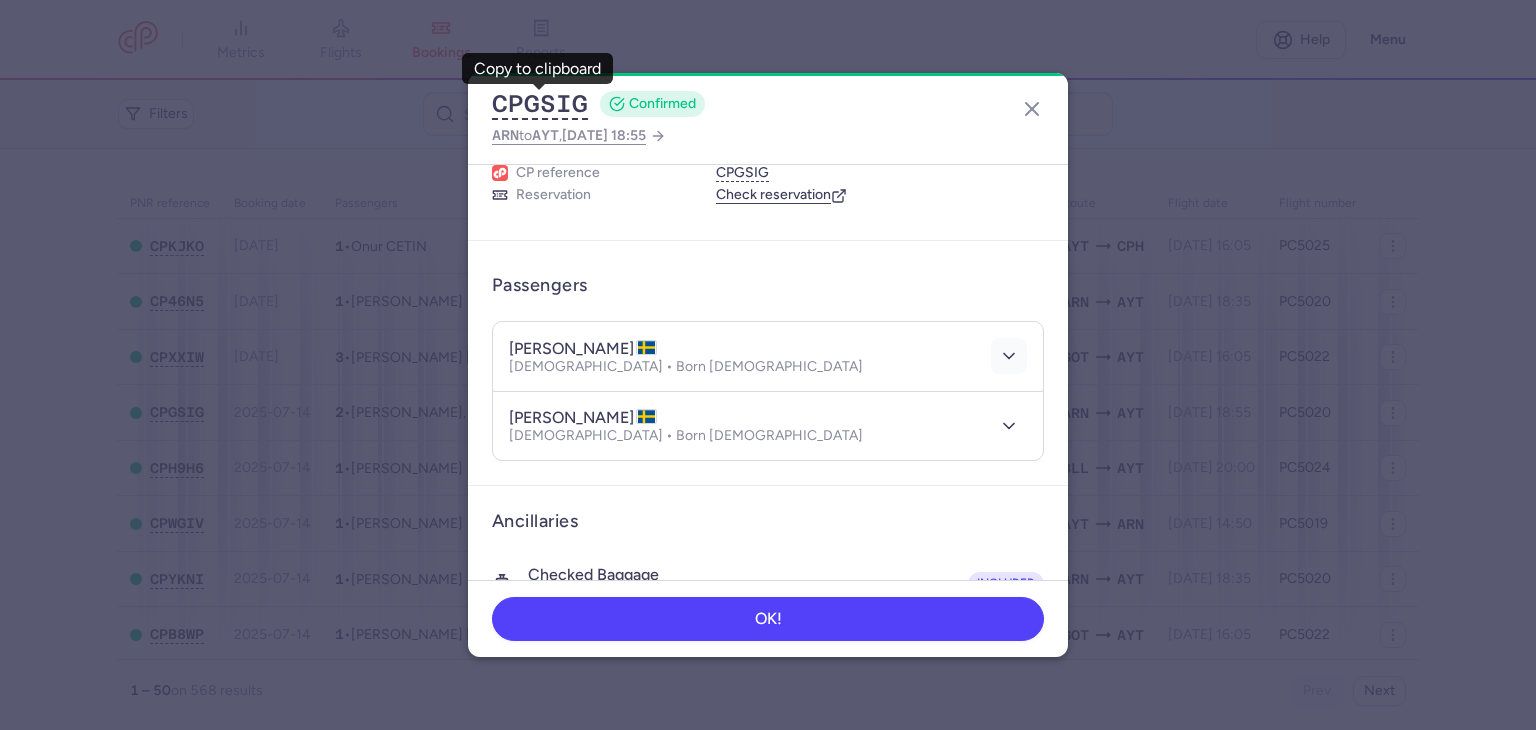 click at bounding box center [1009, 356] 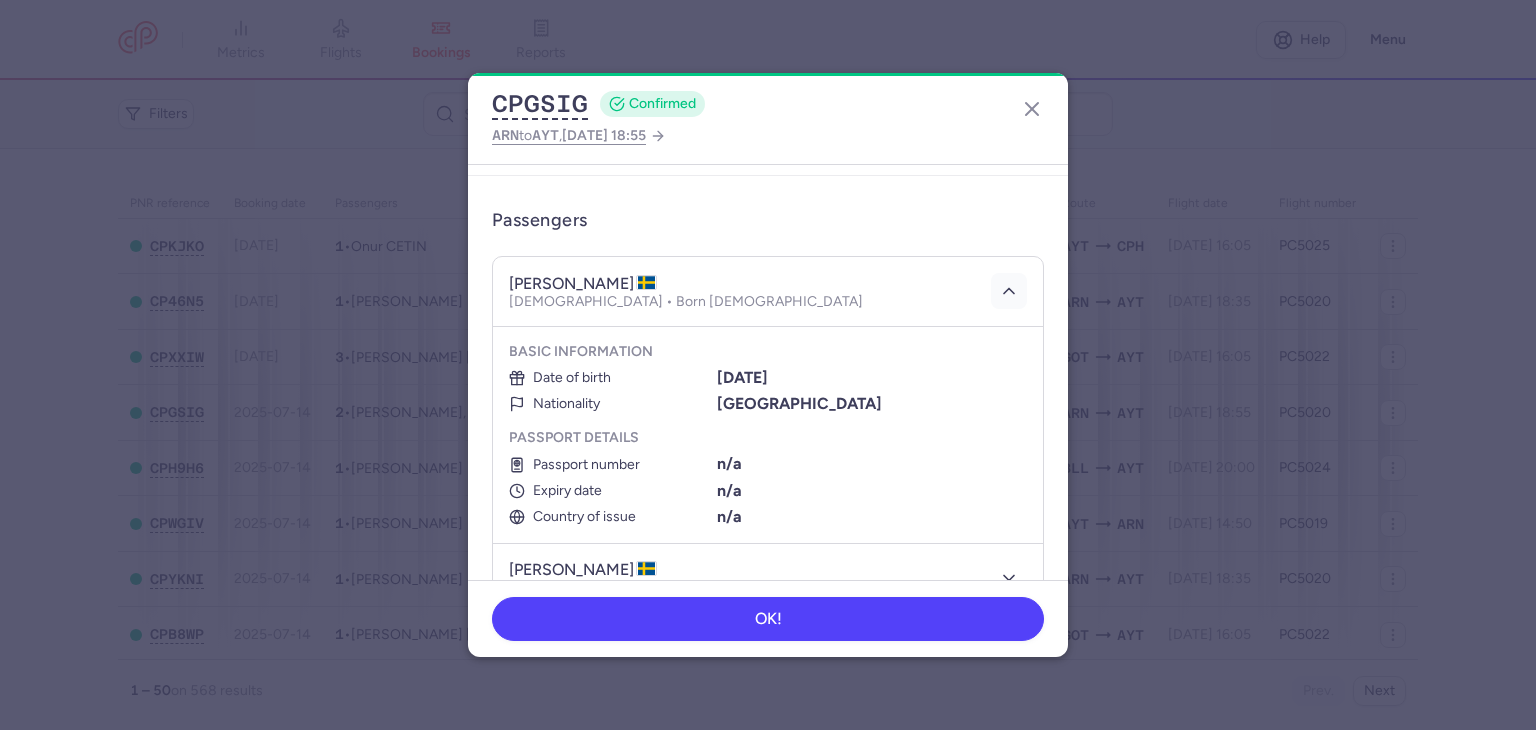 scroll, scrollTop: 164, scrollLeft: 0, axis: vertical 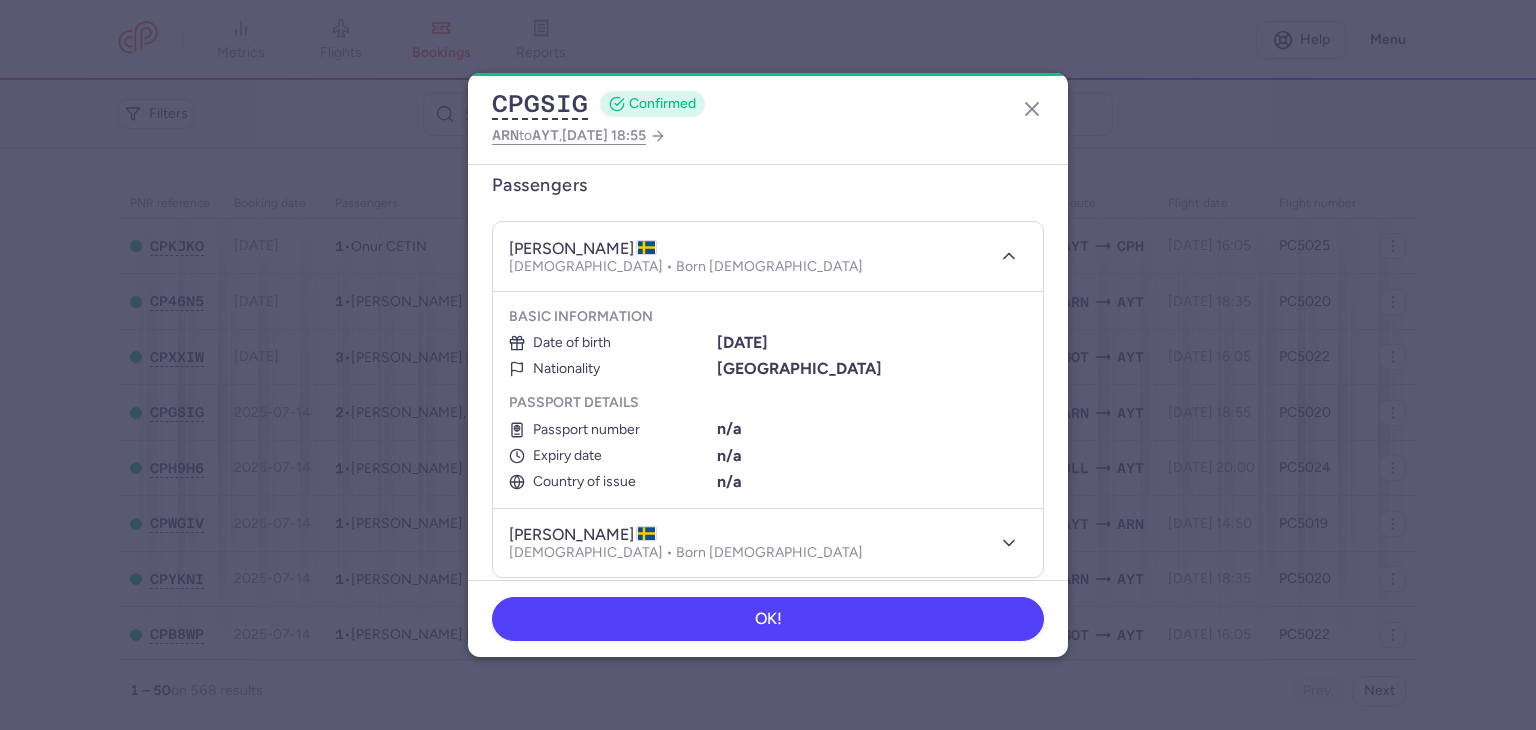 type 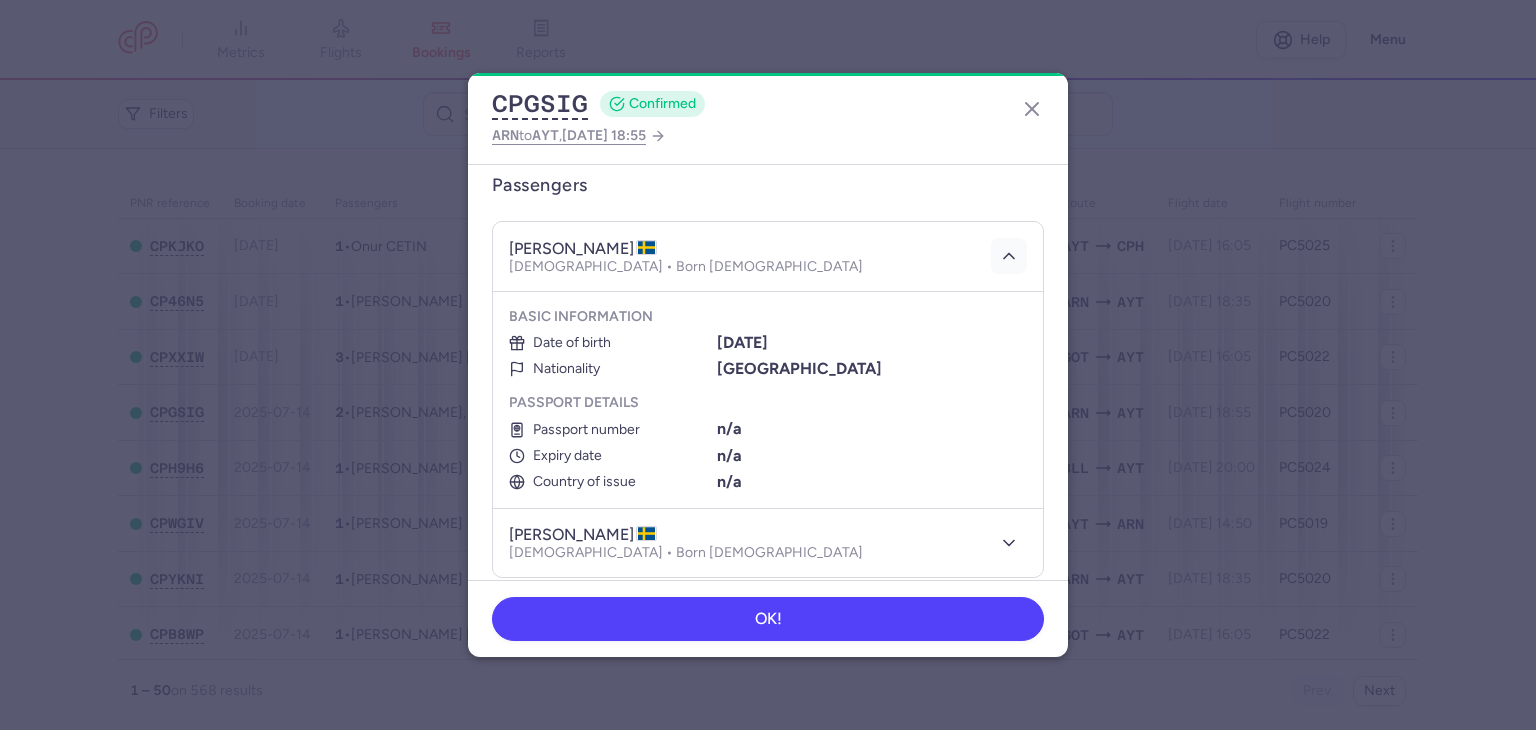 click at bounding box center [1005, 256] 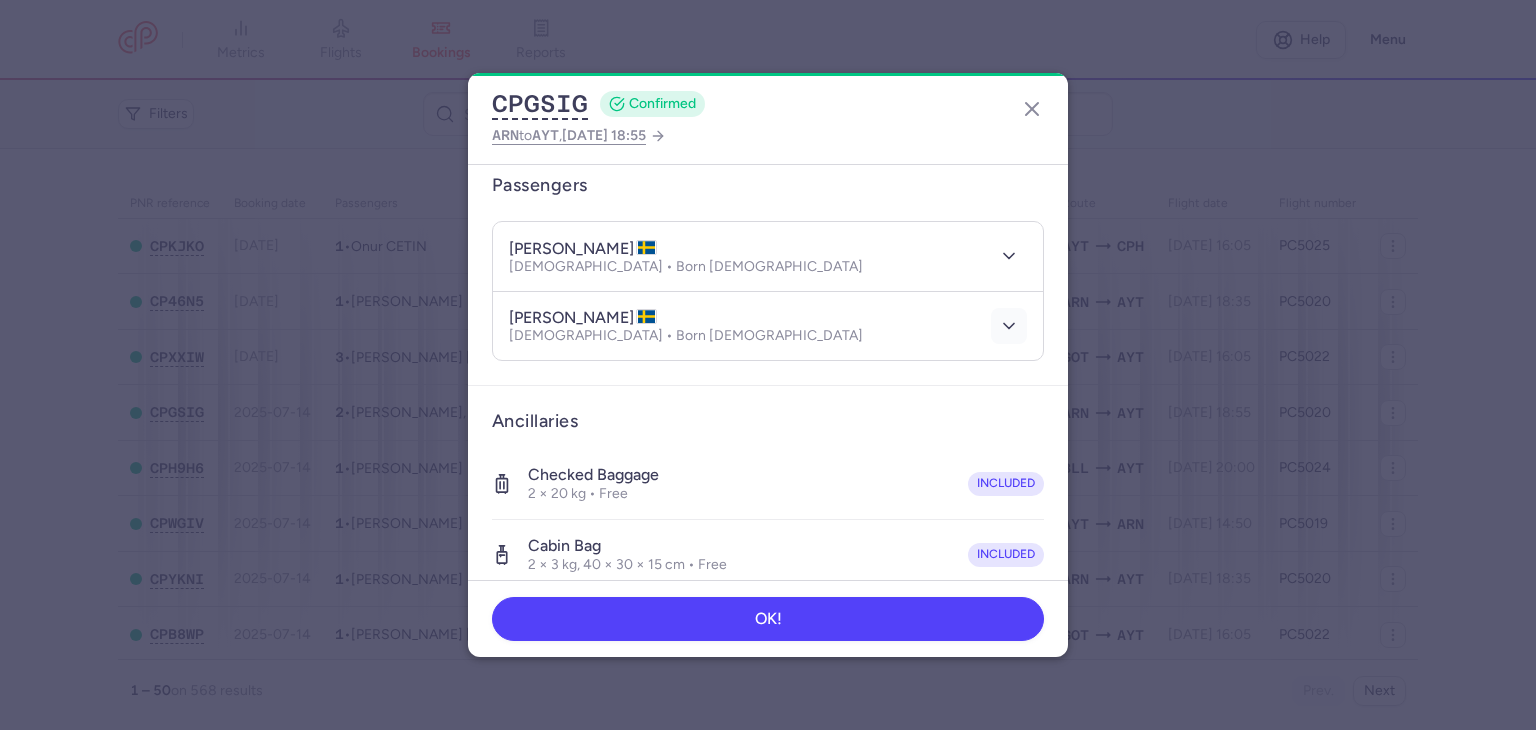 click 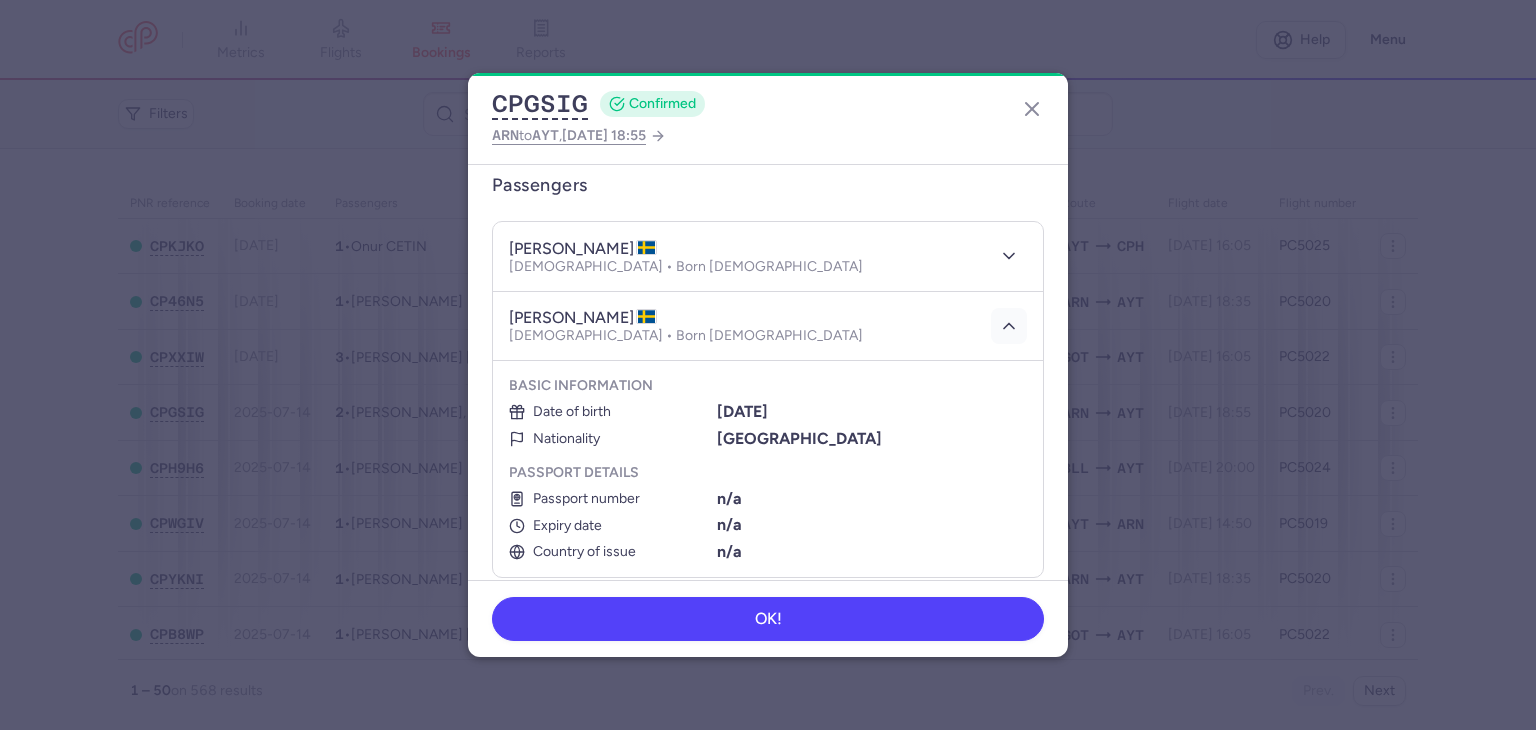 scroll, scrollTop: 264, scrollLeft: 0, axis: vertical 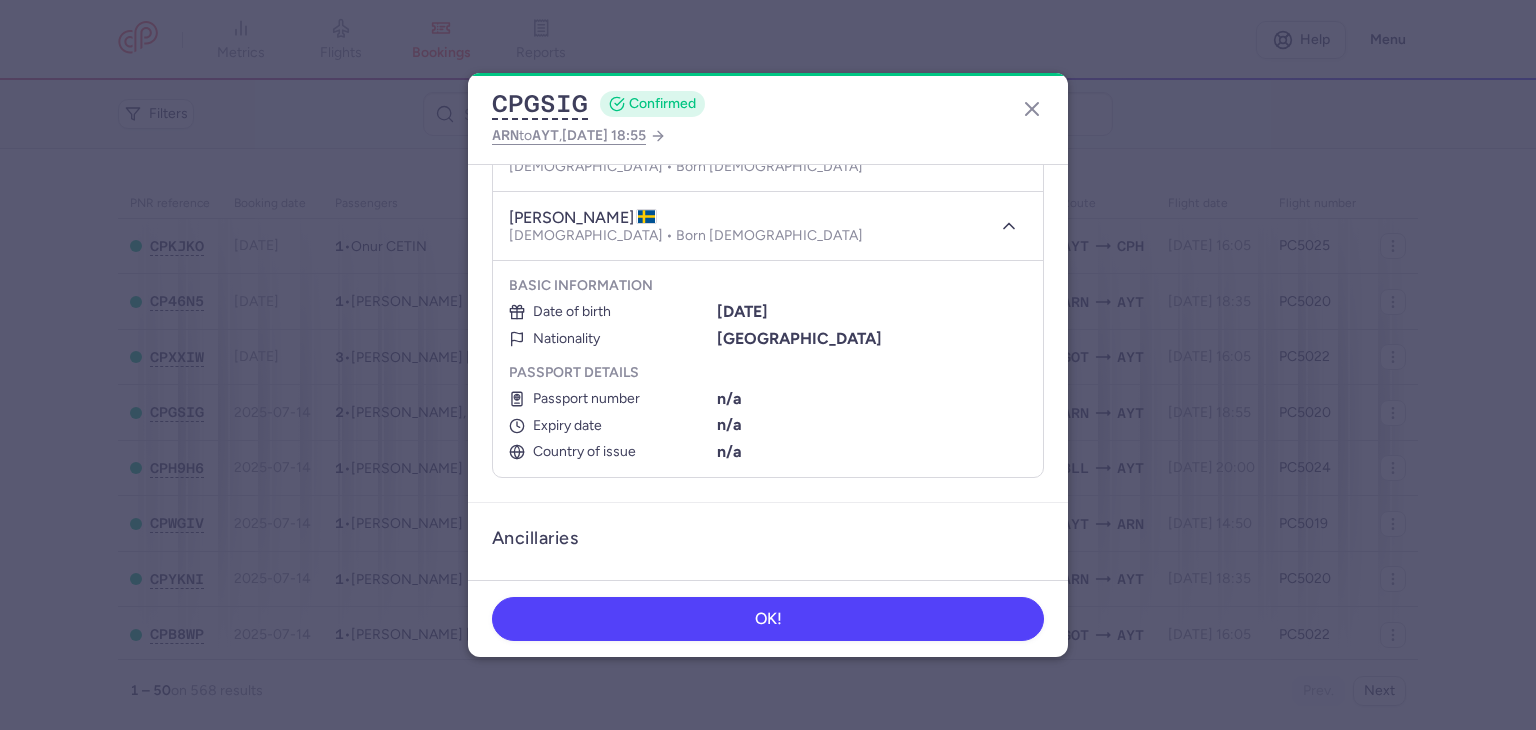type 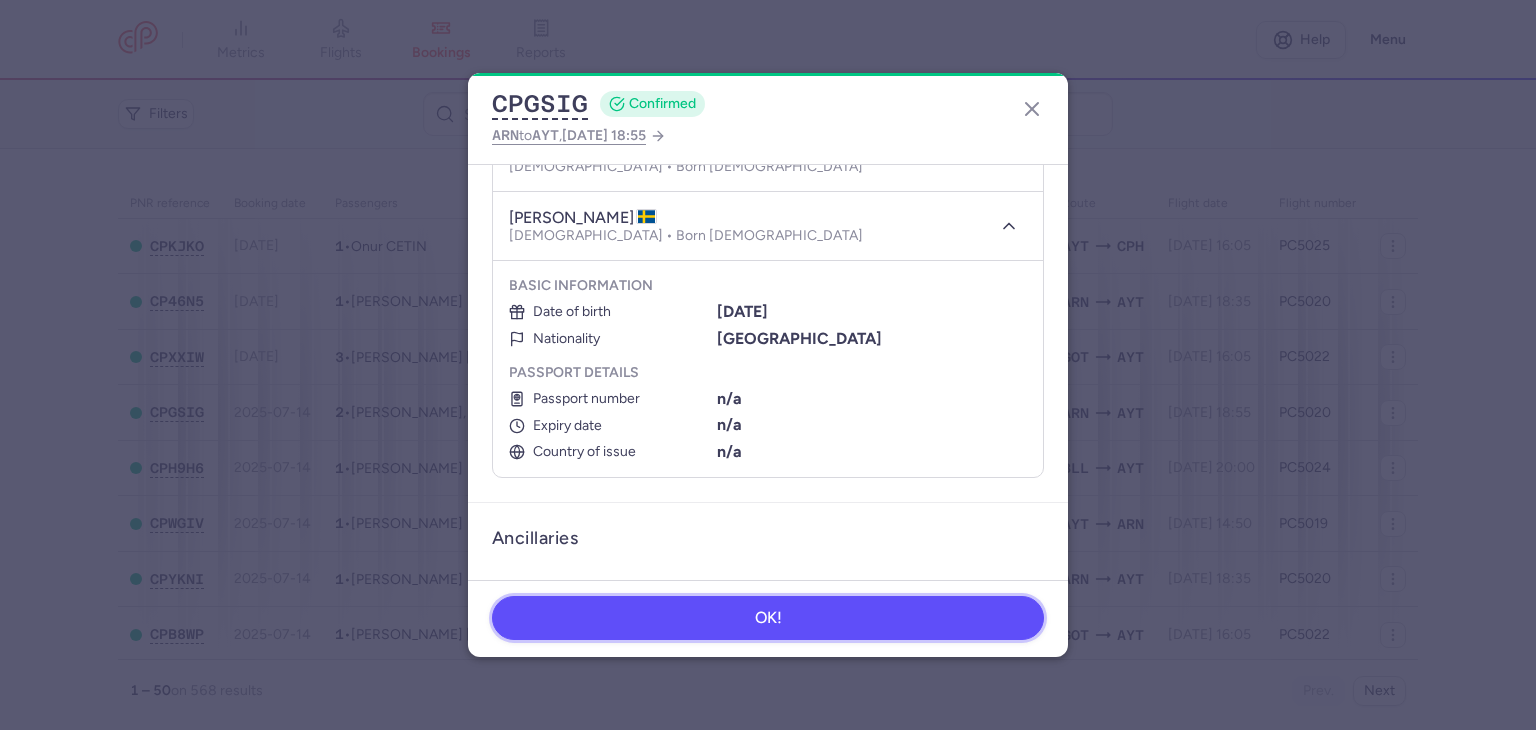 click on "OK!" at bounding box center [768, 618] 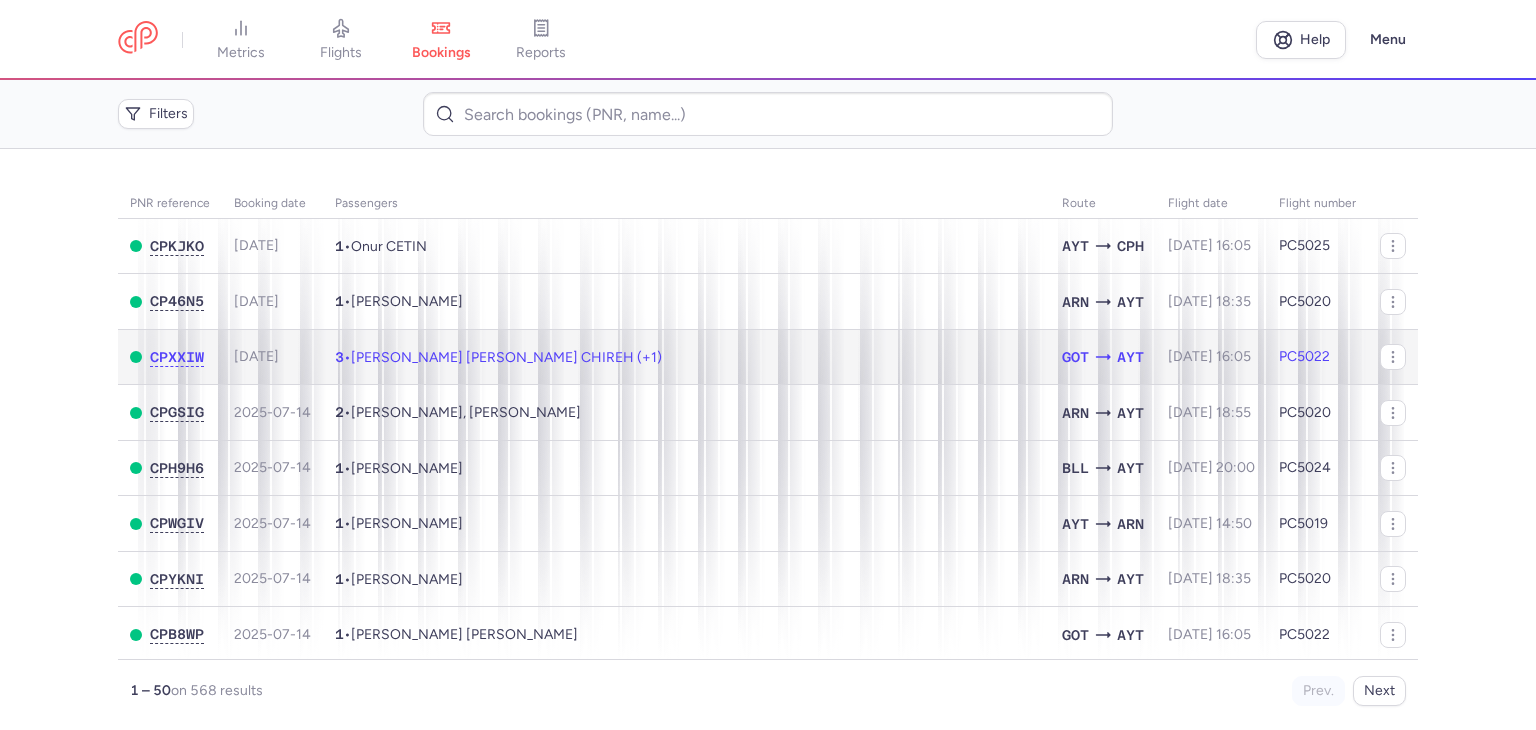 click on "3  •  [PERSON_NAME] [PERSON_NAME] CHIREH (+1)" at bounding box center [686, 357] 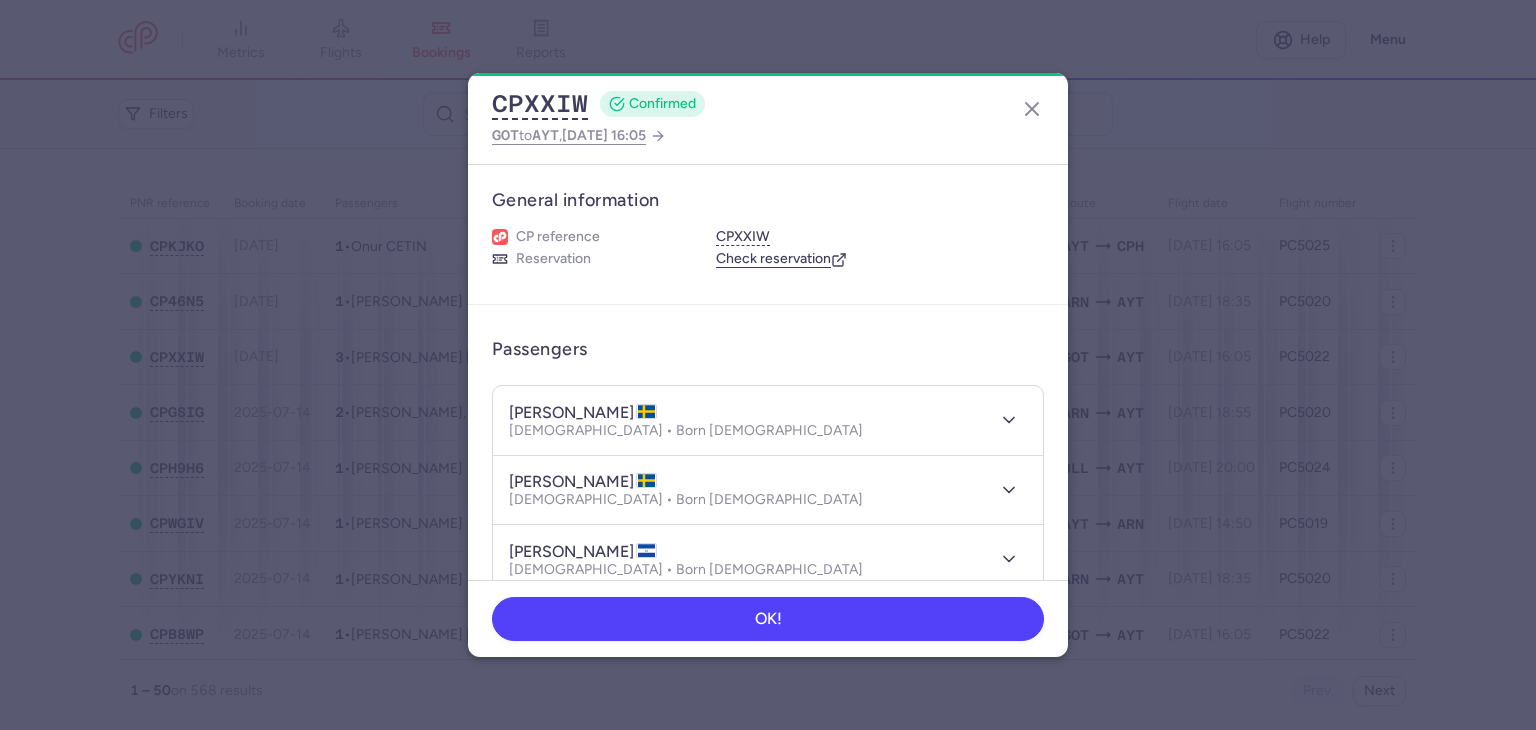 type 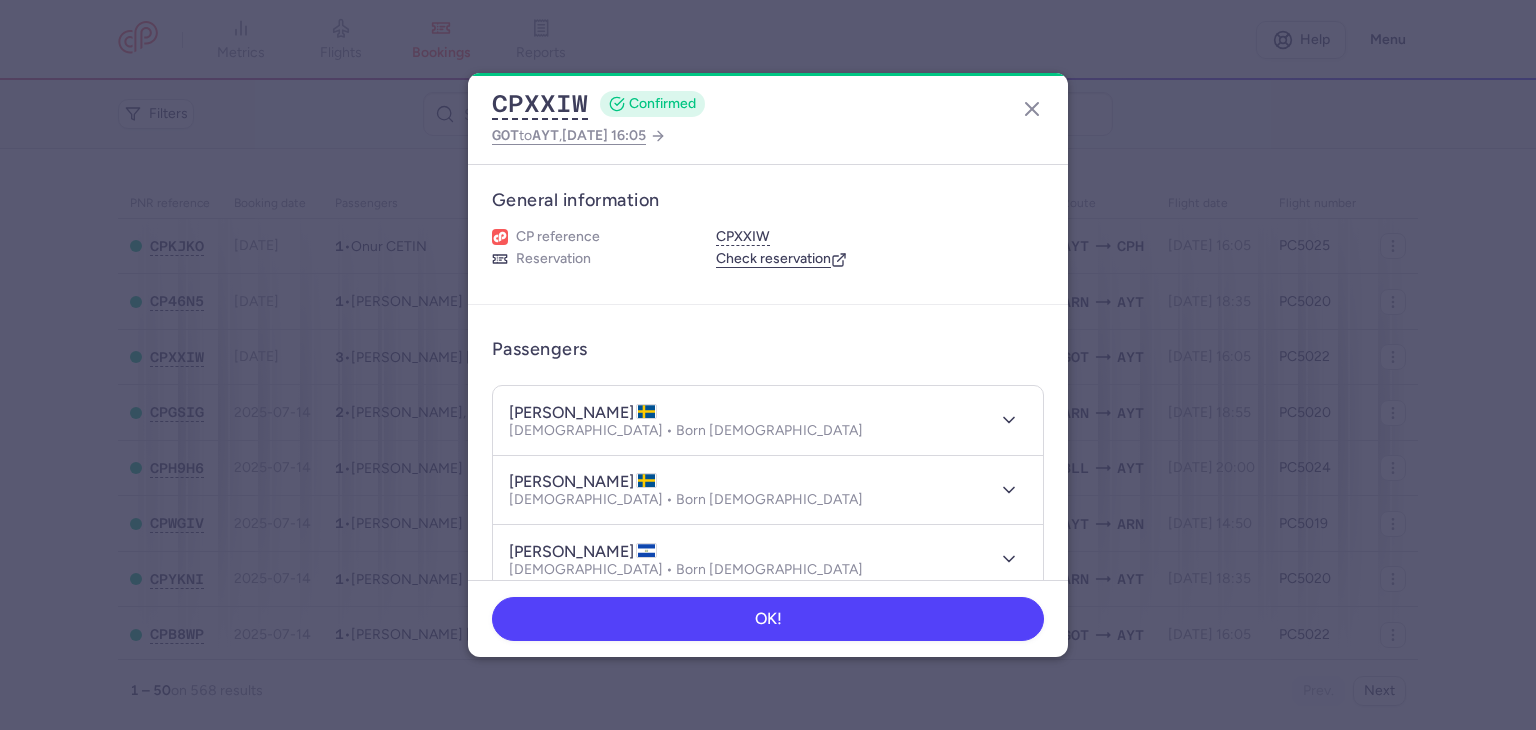 scroll, scrollTop: 533, scrollLeft: 0, axis: vertical 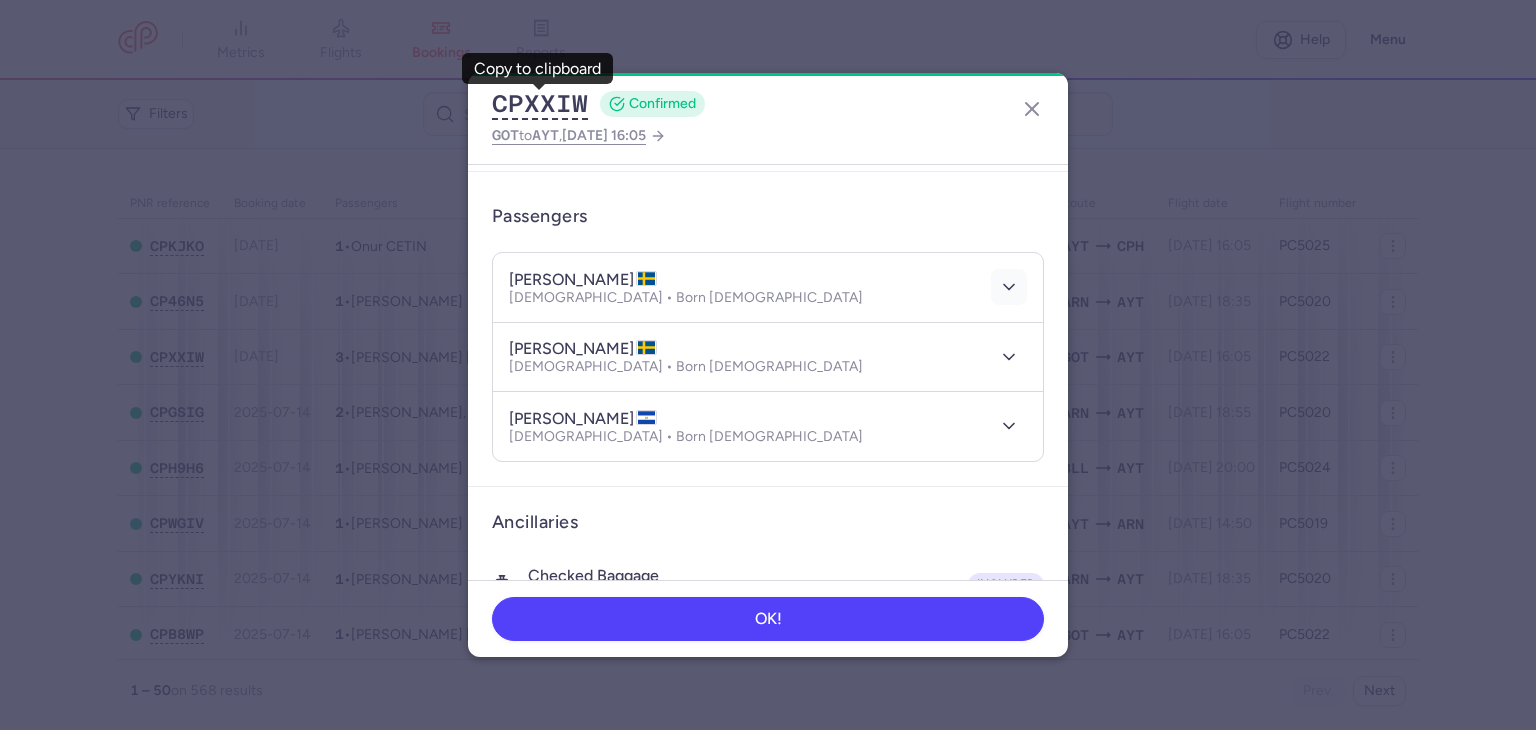 click 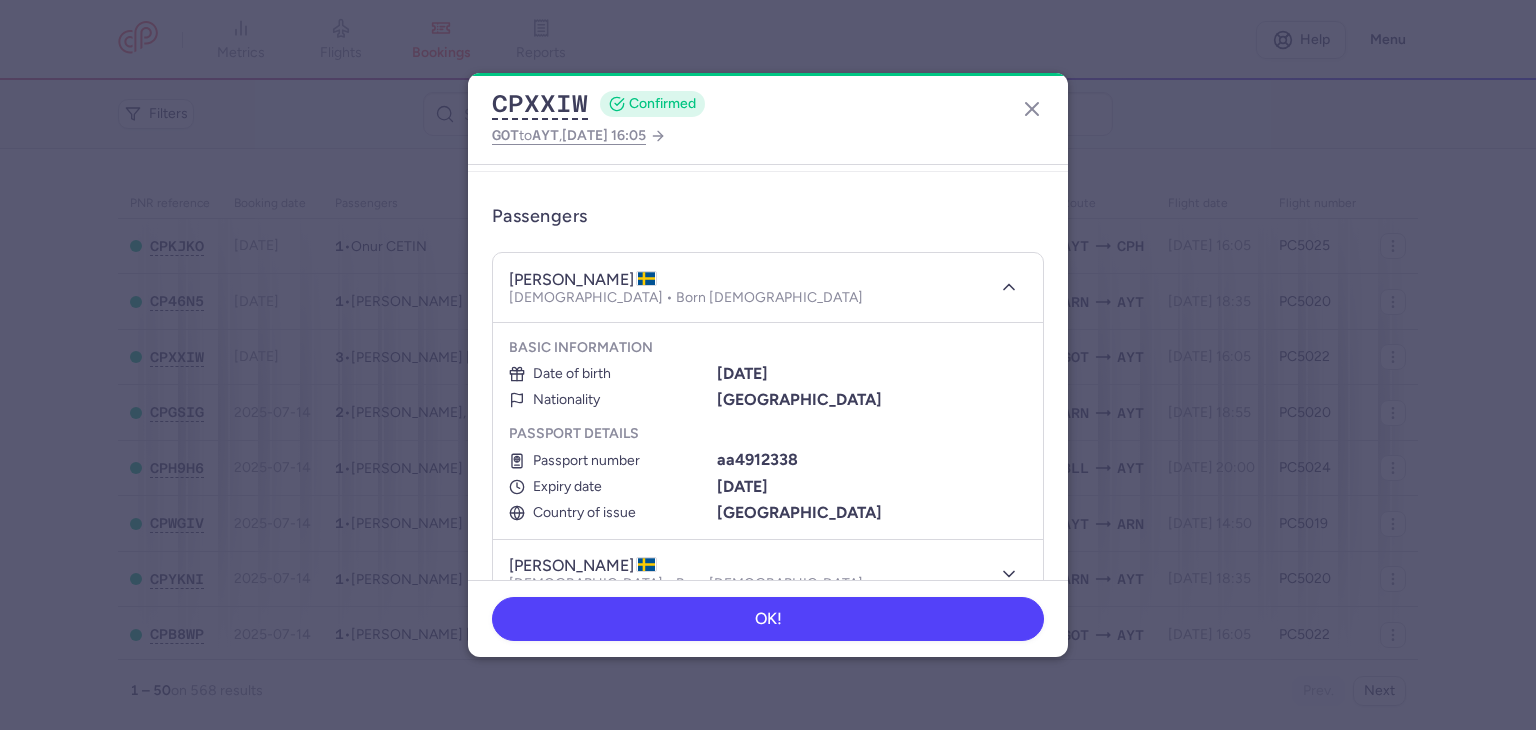 type 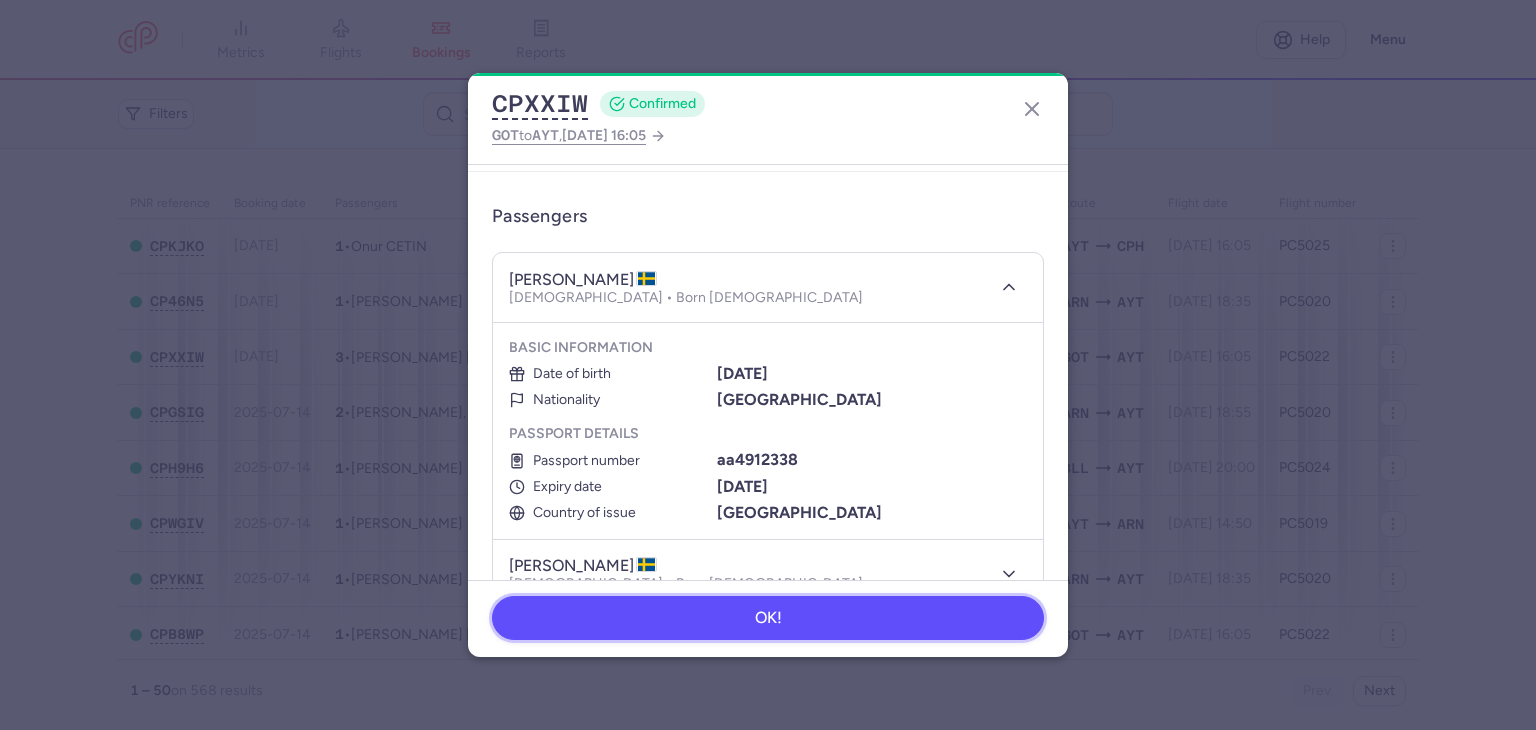 click on "OK!" at bounding box center (768, 618) 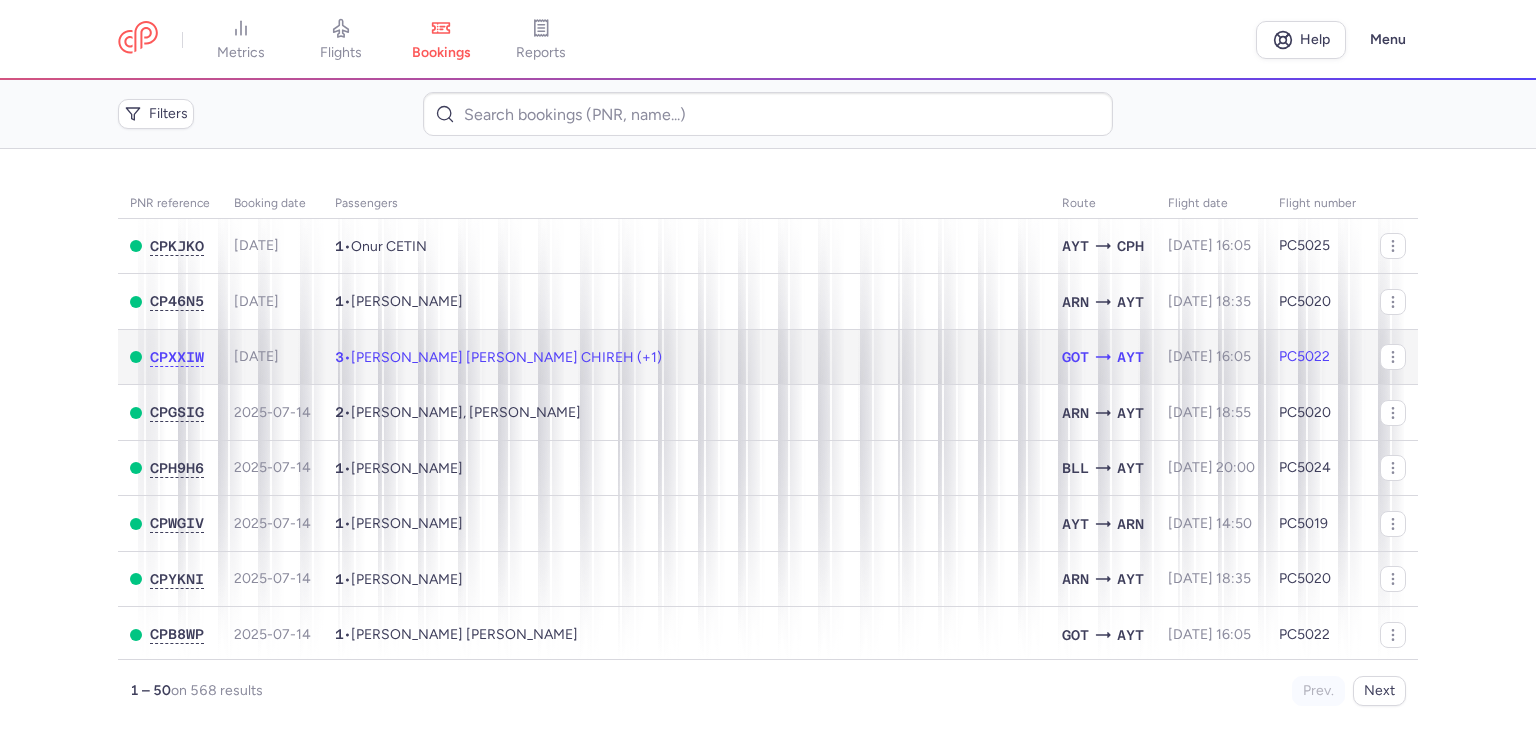 click on "3  •  [PERSON_NAME] [PERSON_NAME] CHIREH (+1)" at bounding box center [686, 357] 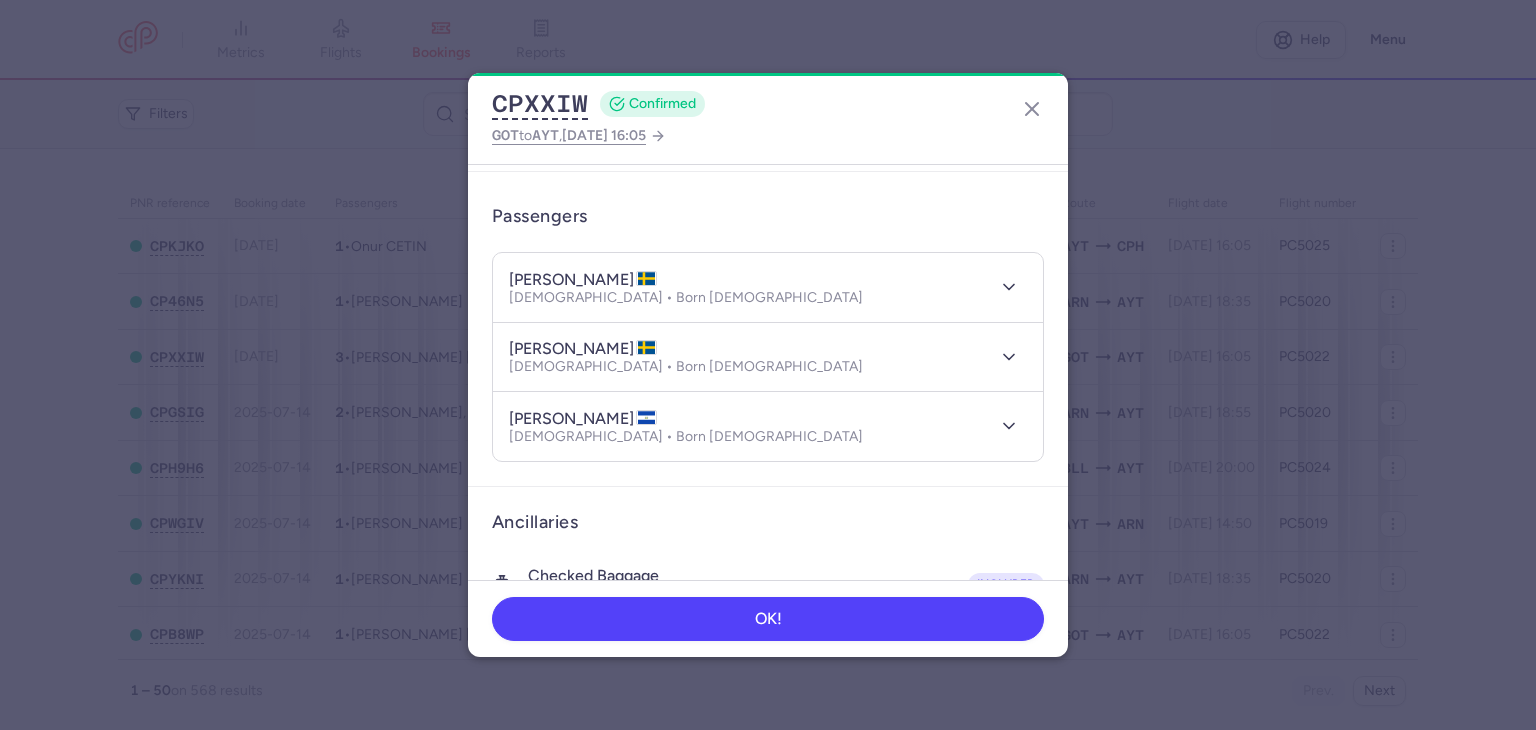 scroll, scrollTop: 533, scrollLeft: 0, axis: vertical 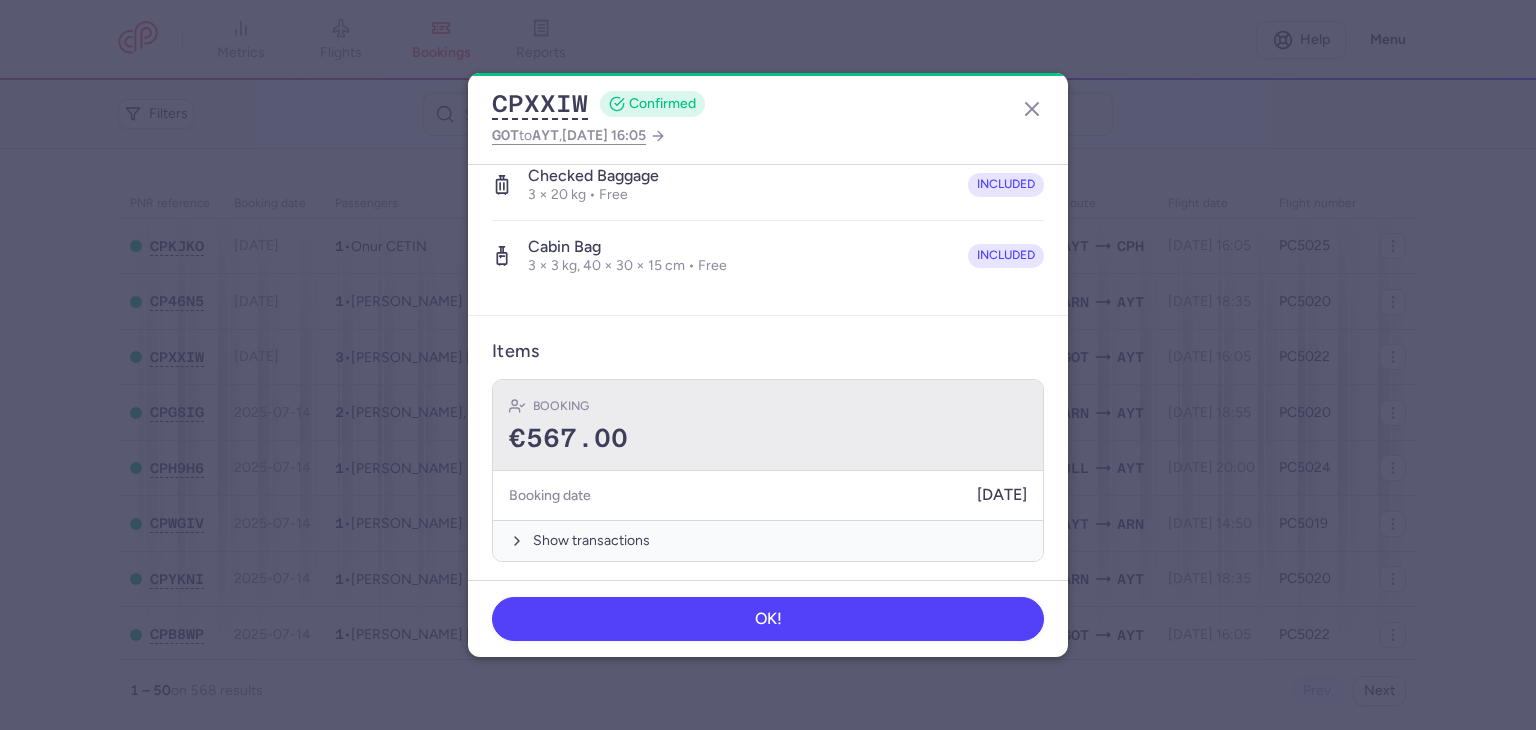 type 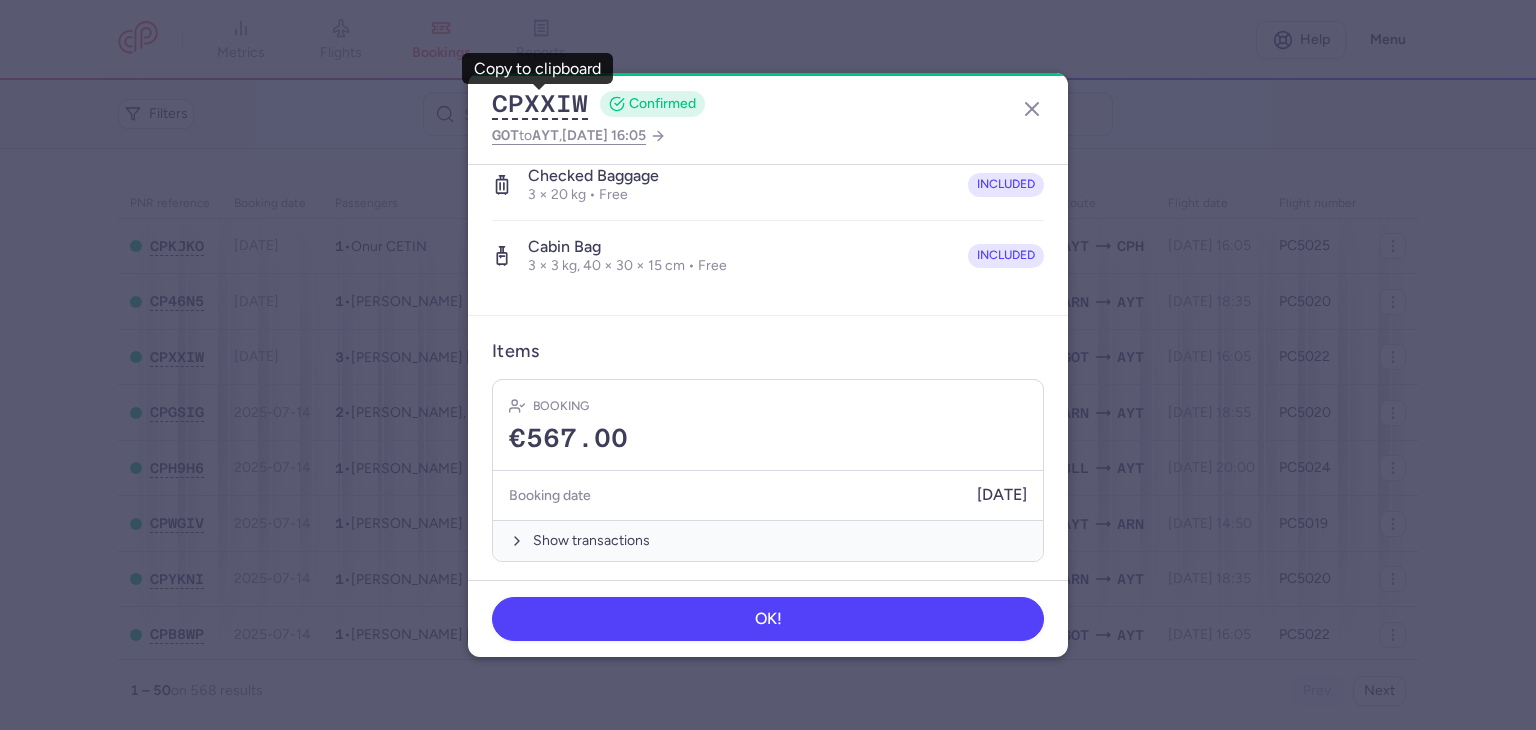 click on "CPXXIW  CONFIRMED GOT  to  AYT ,  [DATE] 16:05 General information CP reference CPXXIW Reservation  Check reservation  Passengers [PERSON_NAME]  [DEMOGRAPHIC_DATA] • Born [DEMOGRAPHIC_DATA] [PERSON_NAME] CHIREH  [DEMOGRAPHIC_DATA] • Born [DEMOGRAPHIC_DATA] [PERSON_NAME]  [DEMOGRAPHIC_DATA] • Born [DEMOGRAPHIC_DATA] Ancillaries Checked baggage 3 × 20 kg • Free included Cabin bag 3 × 3 kg, 40 × 30 × 15 cm • Free included Items Booking €567.00 Booking date  [DATE]  Show transactions OK!" 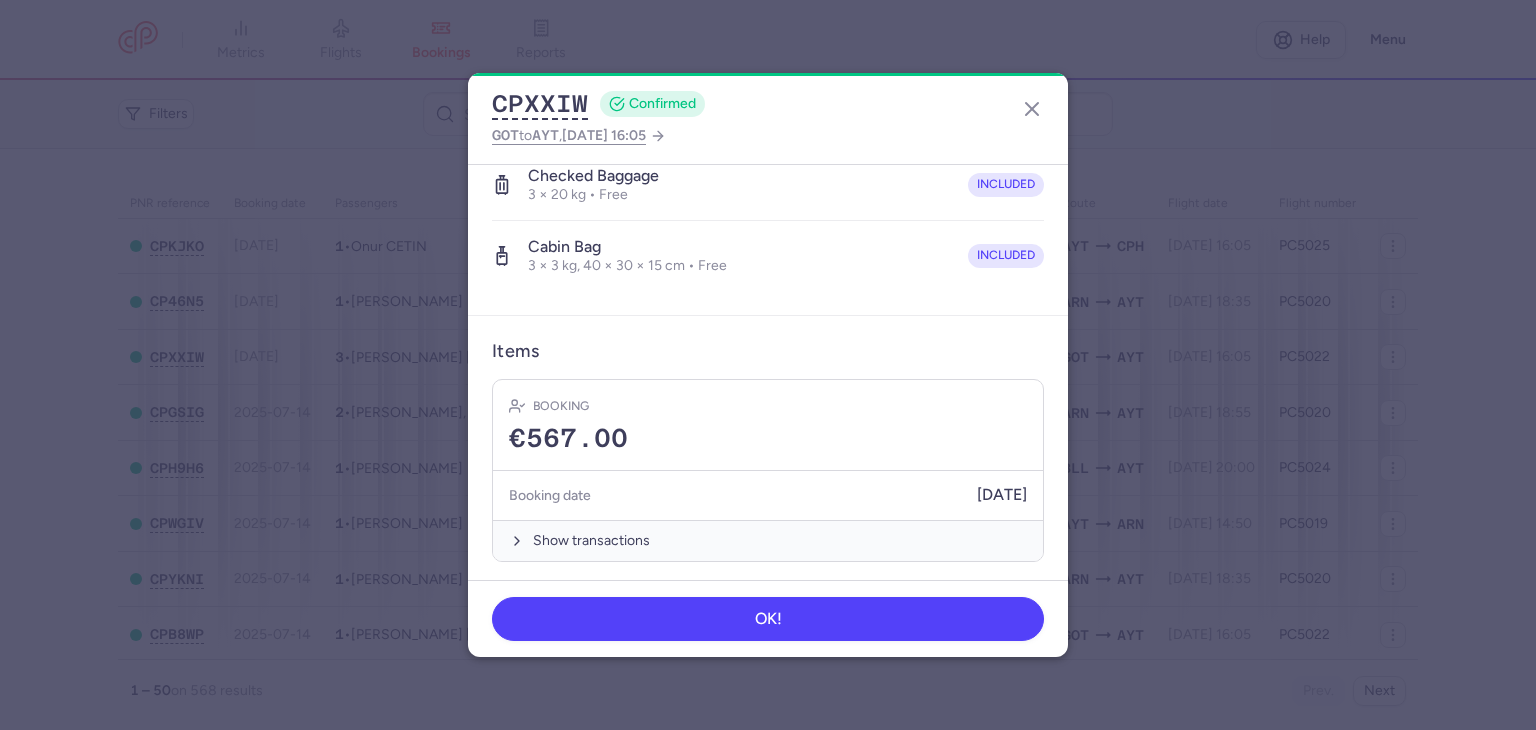 click on "OK!" 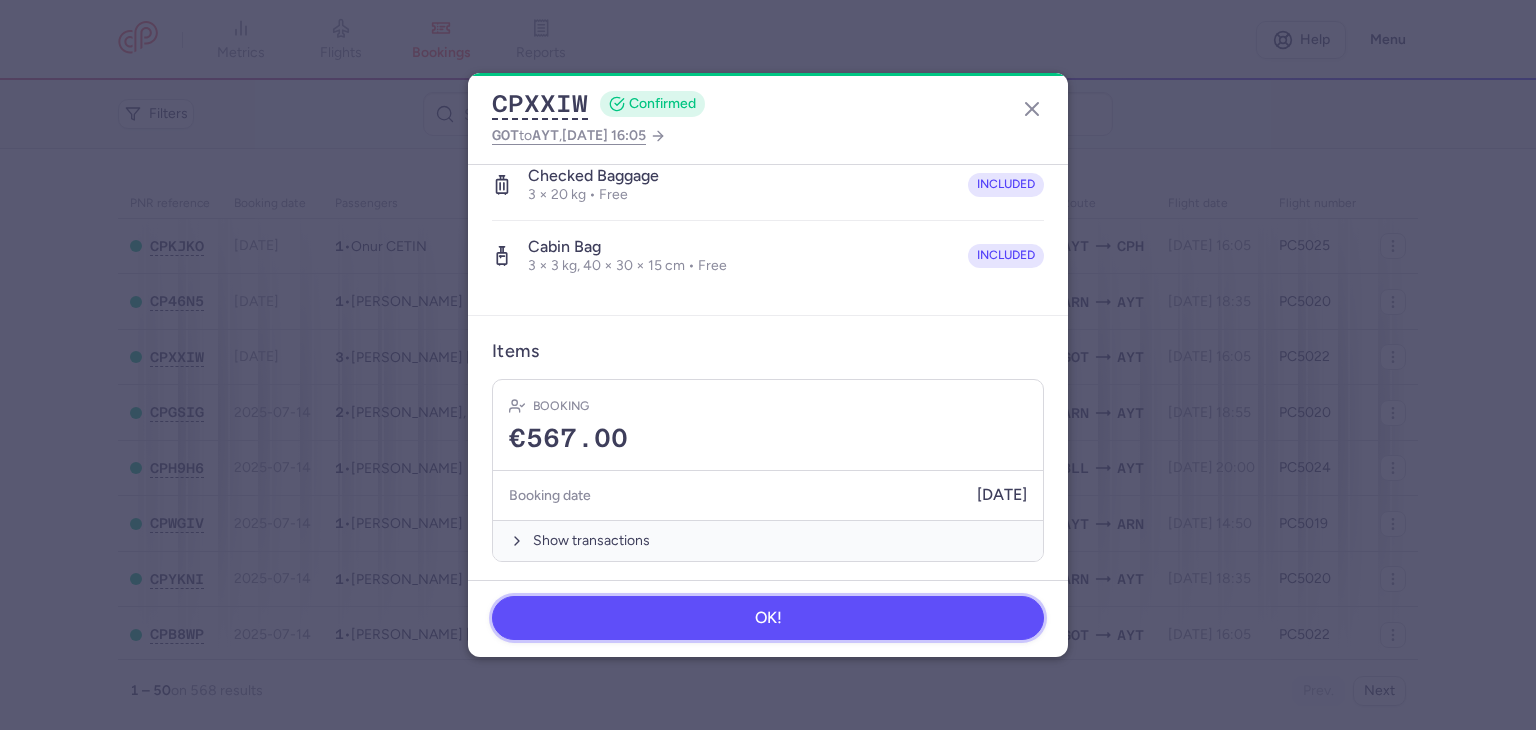 click on "OK!" at bounding box center (768, 618) 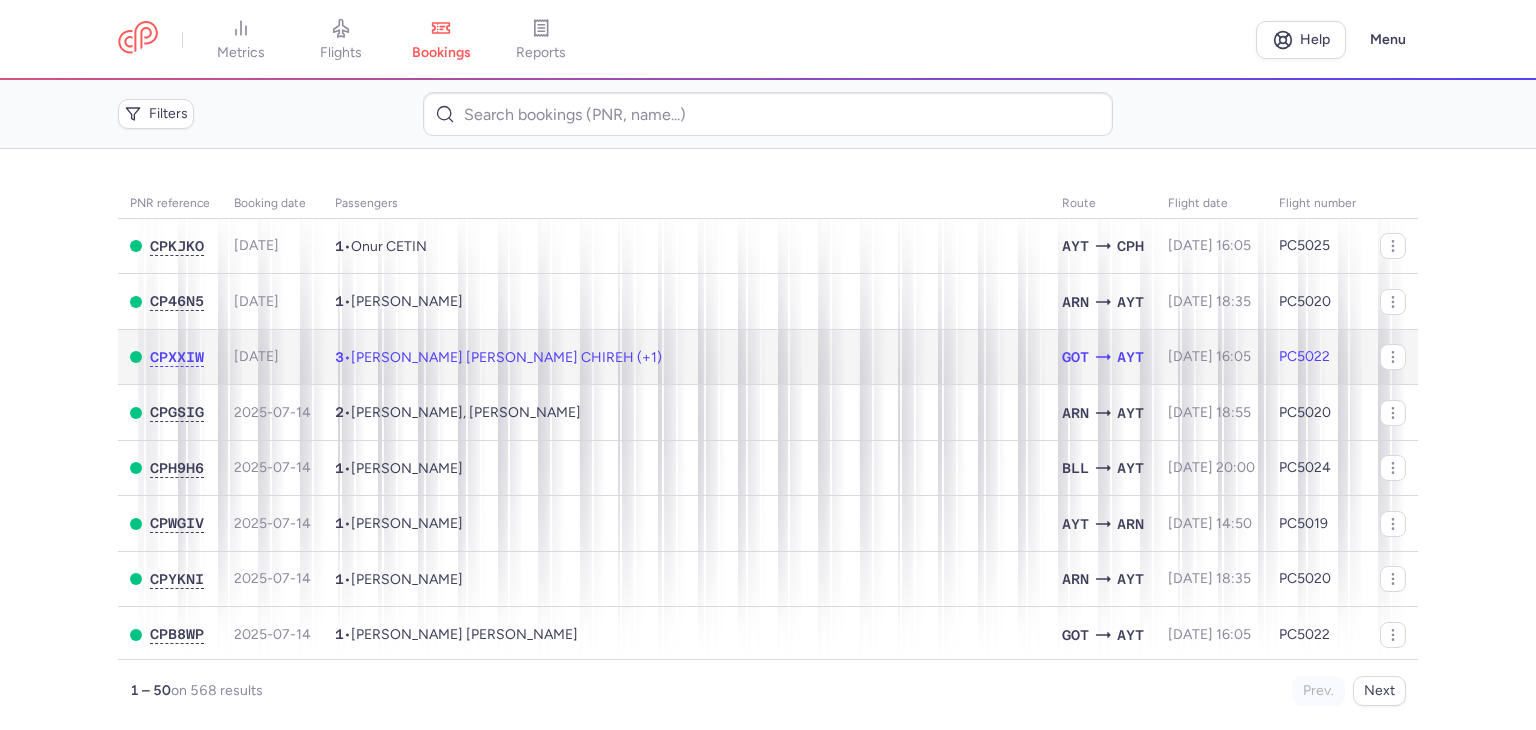 click on "3  •  [PERSON_NAME] [PERSON_NAME] CHIREH (+1)" at bounding box center [686, 357] 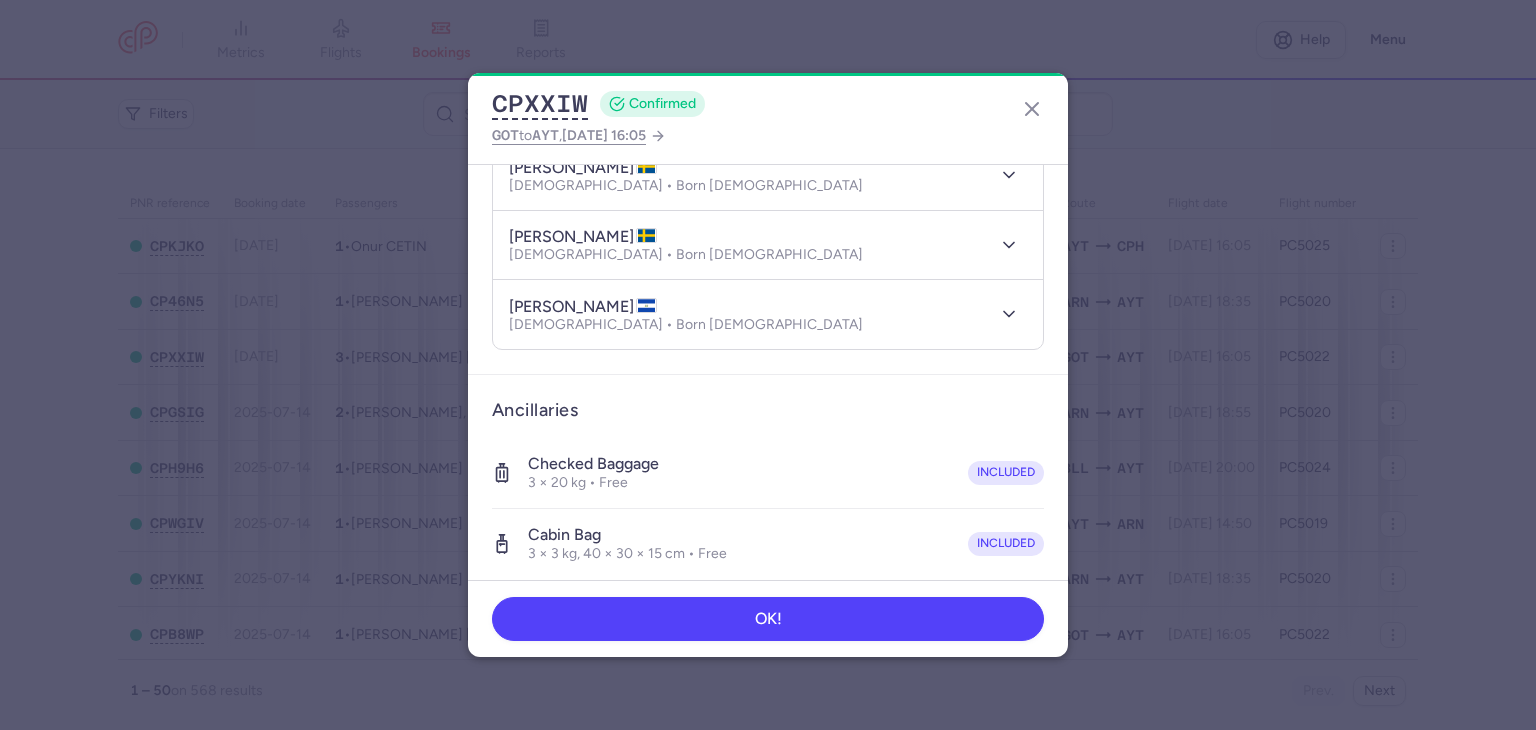 scroll, scrollTop: 200, scrollLeft: 0, axis: vertical 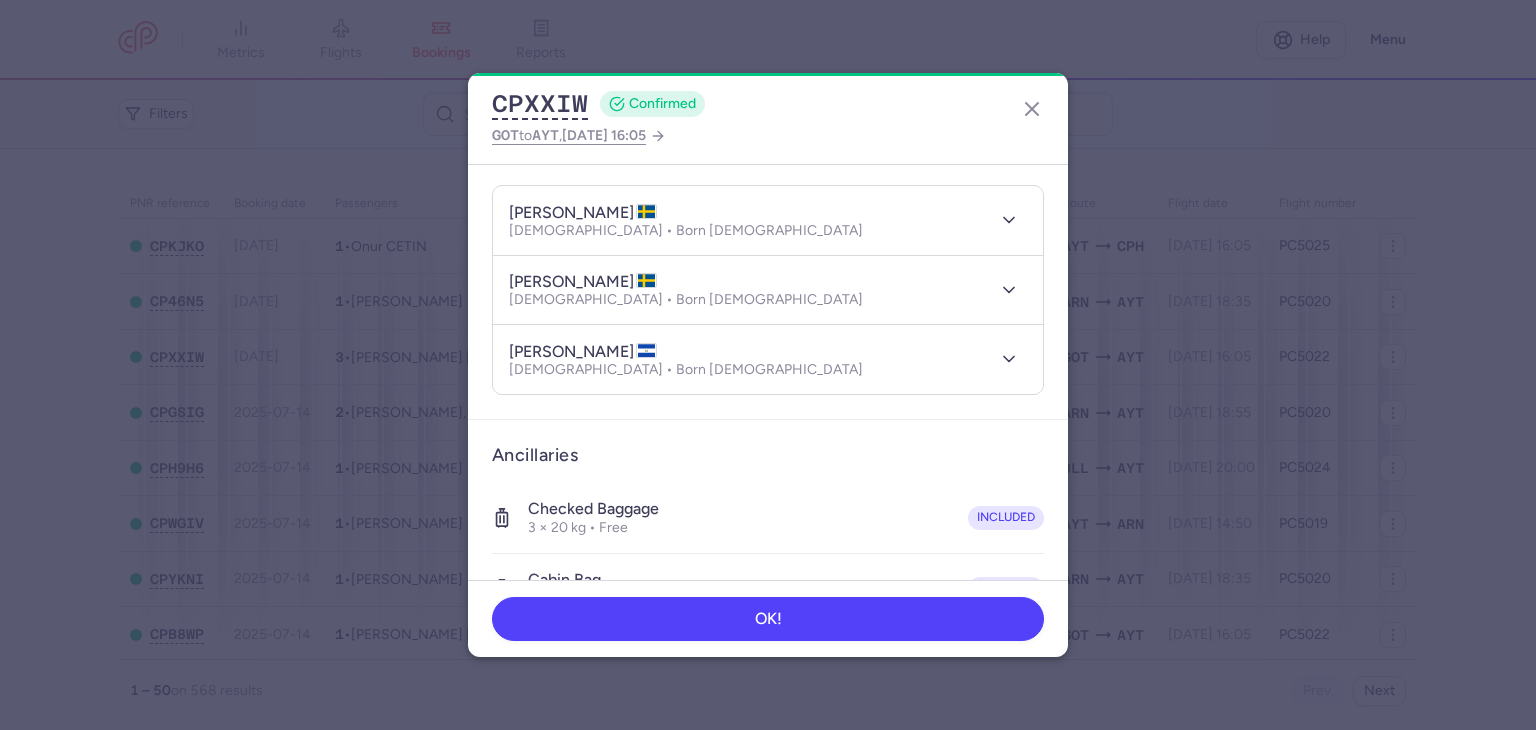 click at bounding box center (1005, 220) 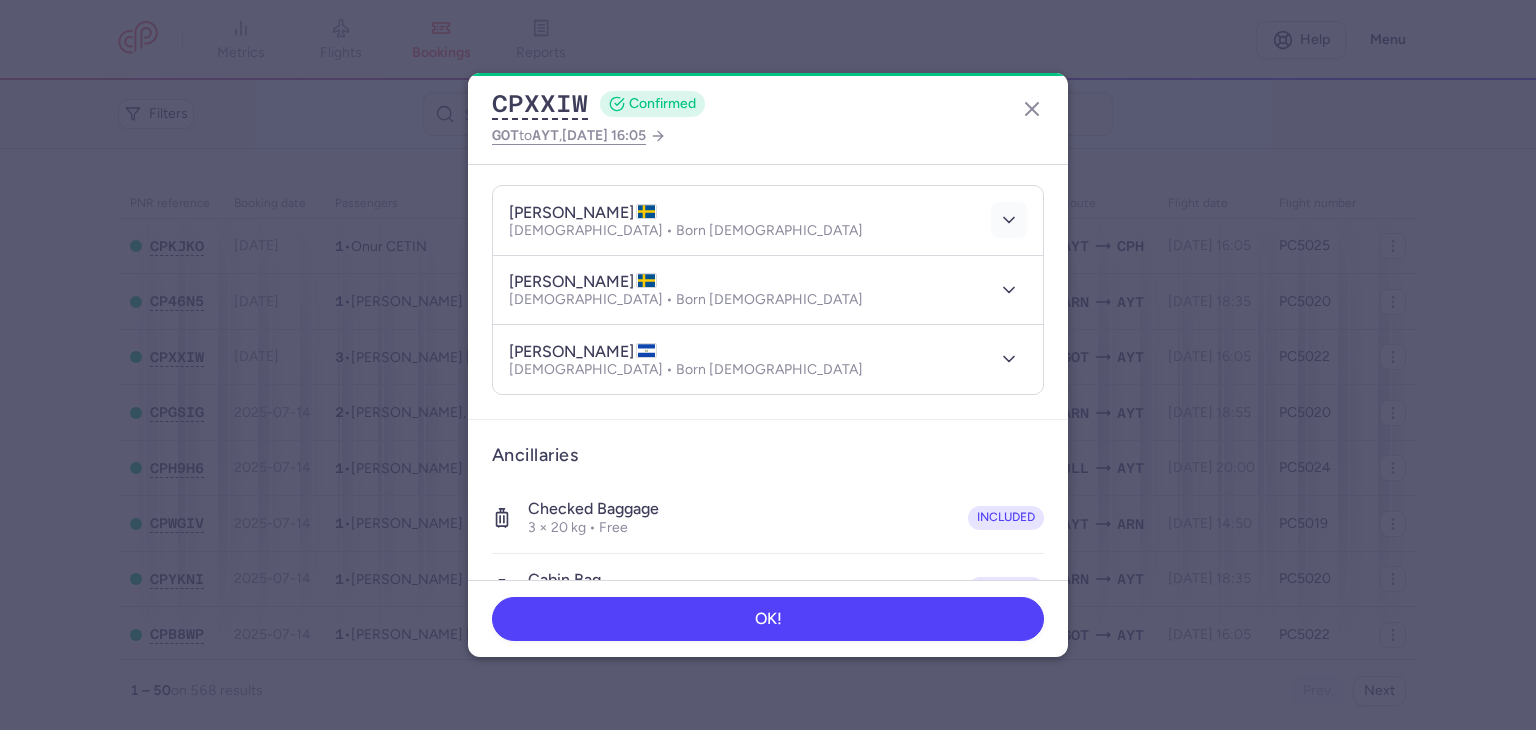 click 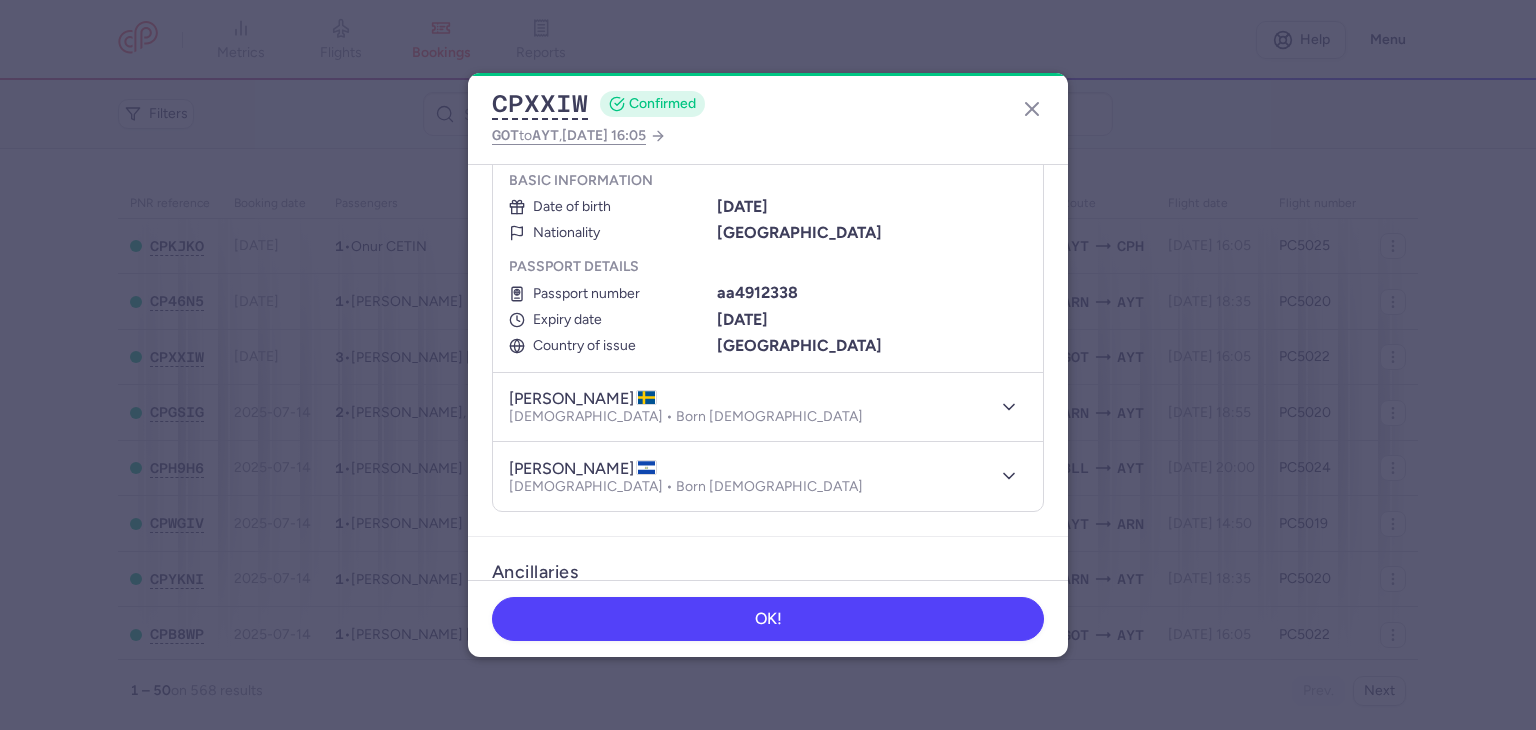 scroll, scrollTop: 200, scrollLeft: 0, axis: vertical 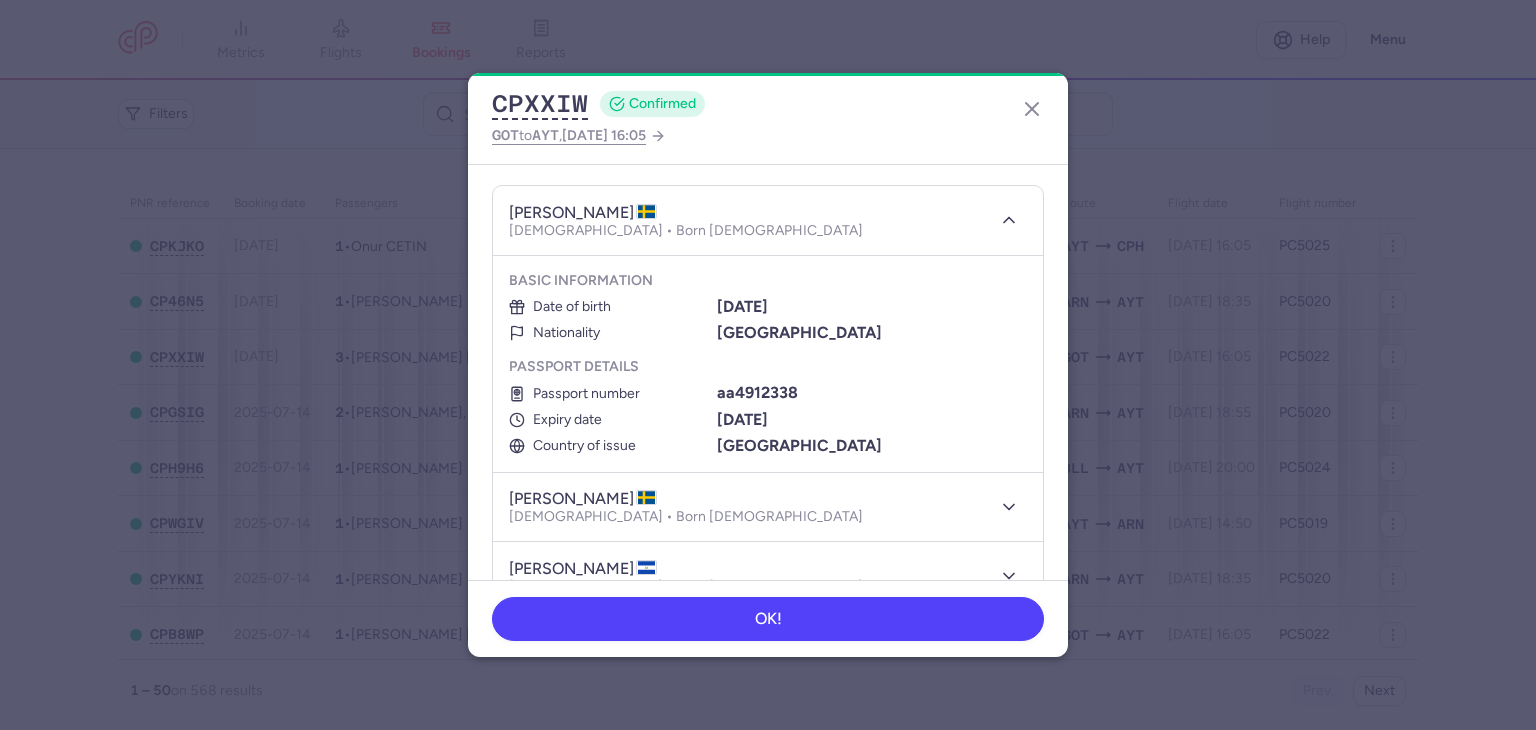 type 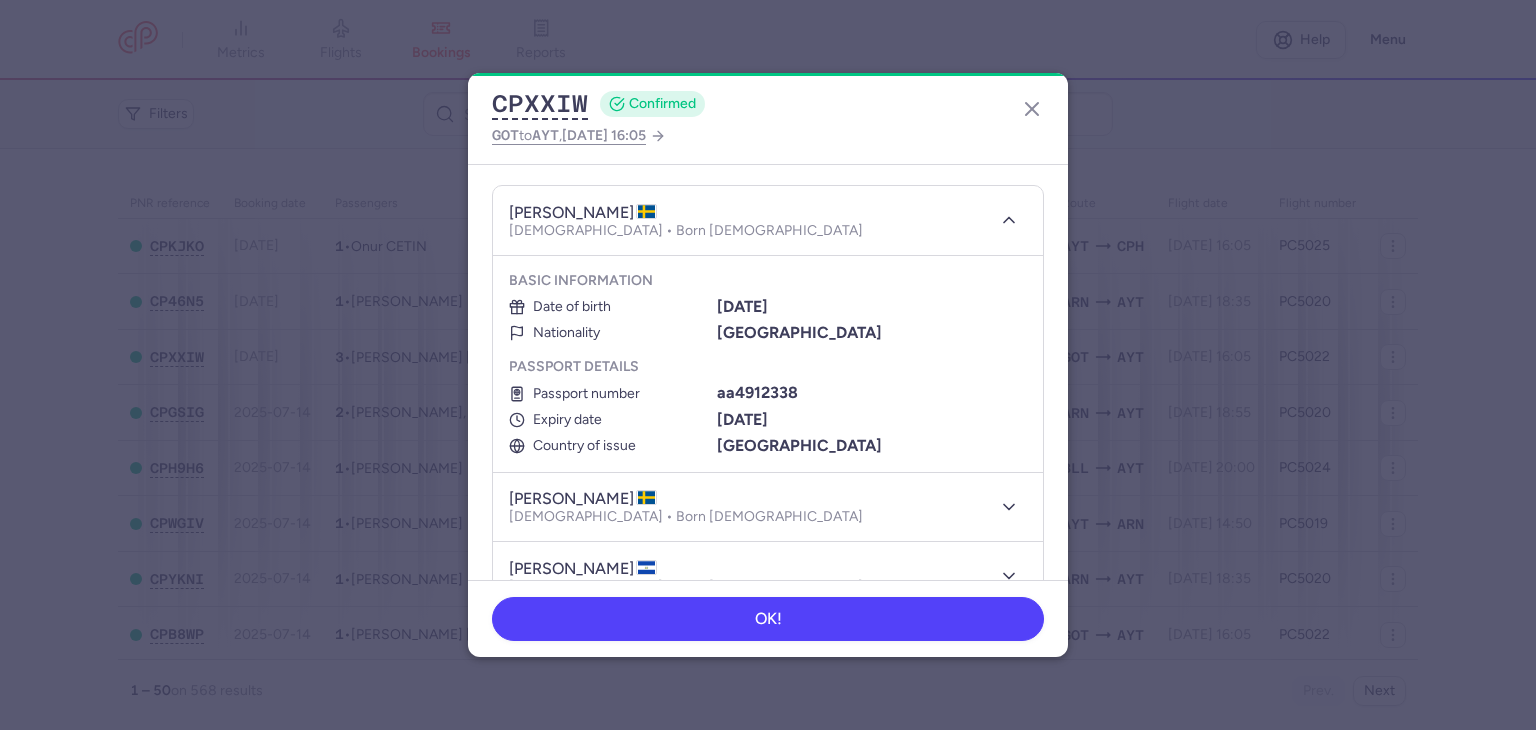 click on "[PERSON_NAME]  [DEMOGRAPHIC_DATA] • Born [DEMOGRAPHIC_DATA]" at bounding box center [768, 221] 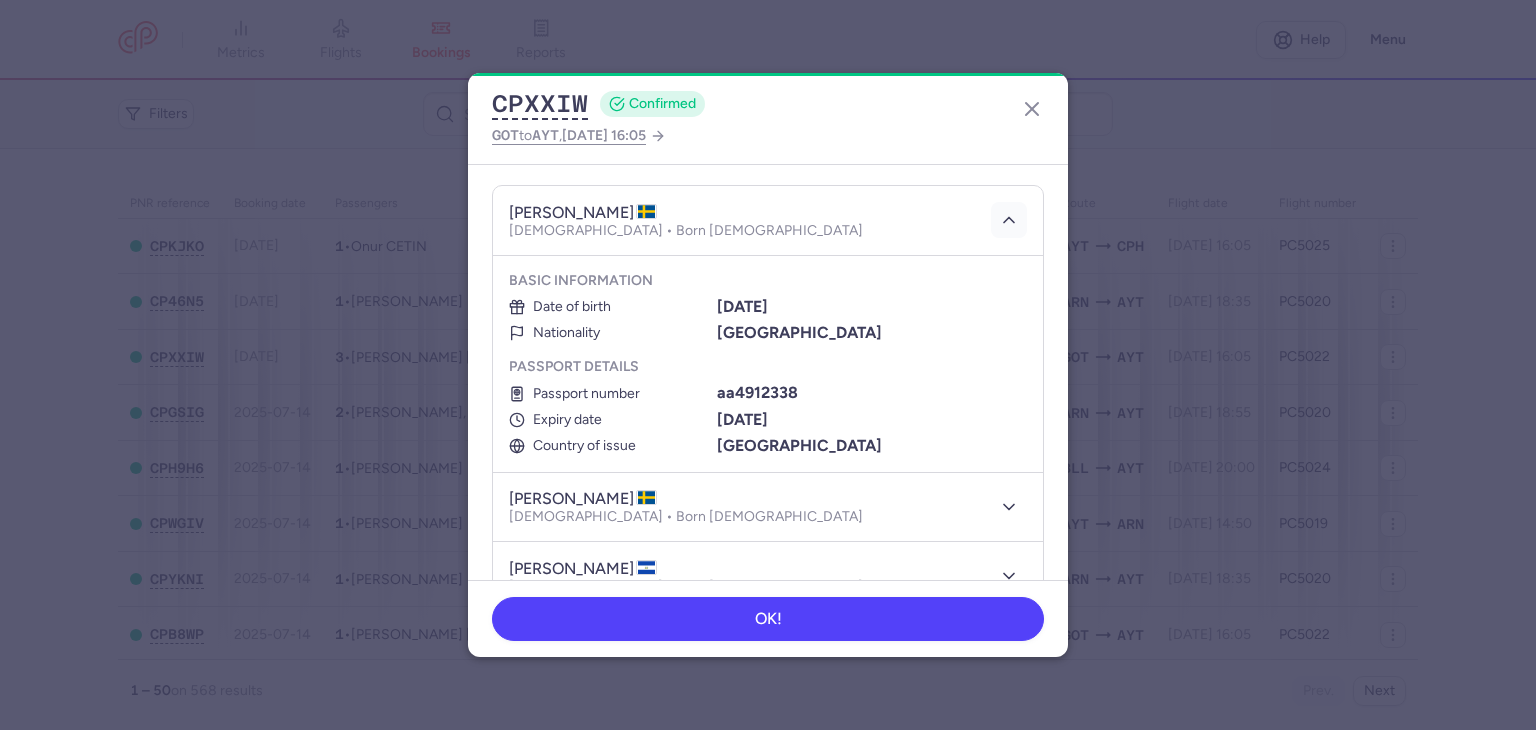 click at bounding box center (1009, 220) 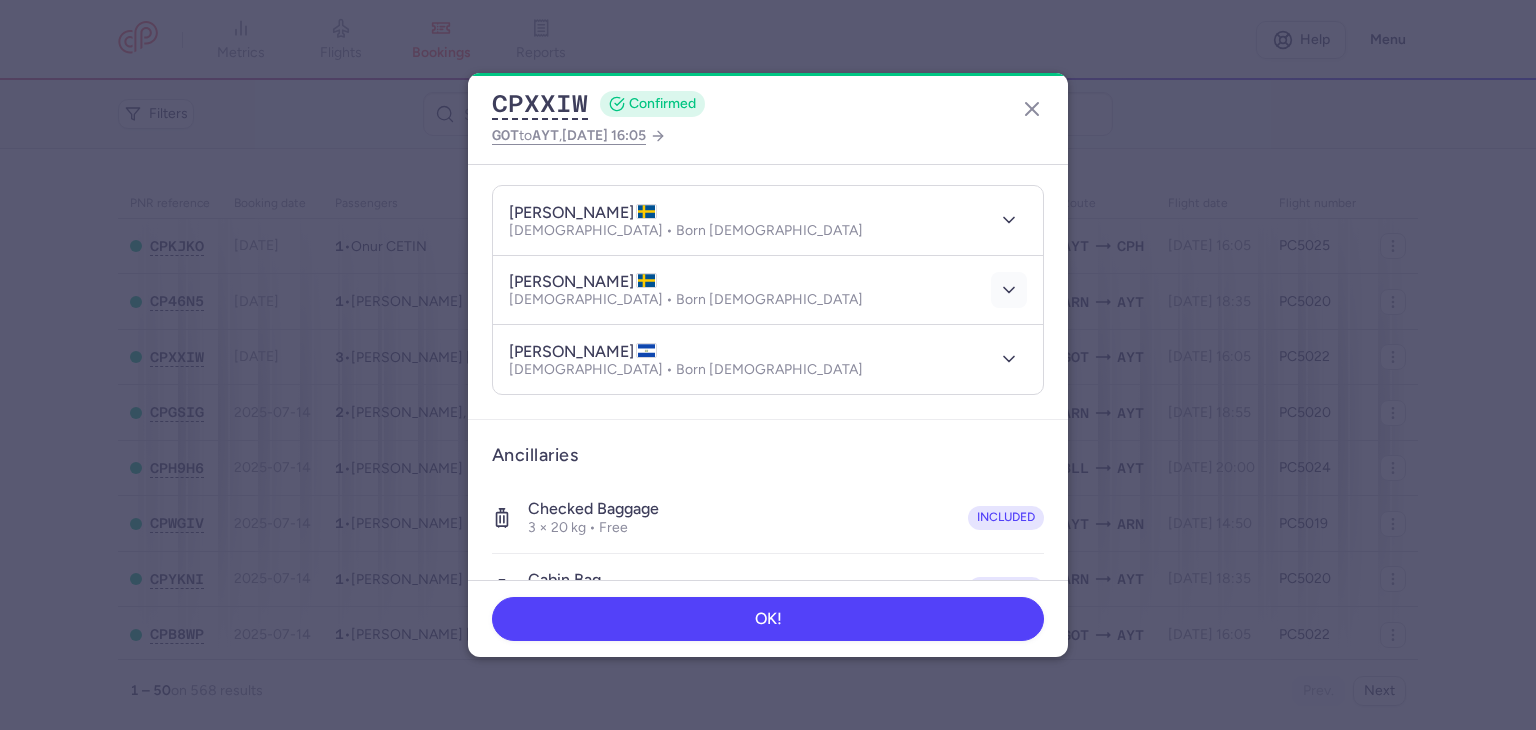 click at bounding box center [1009, 290] 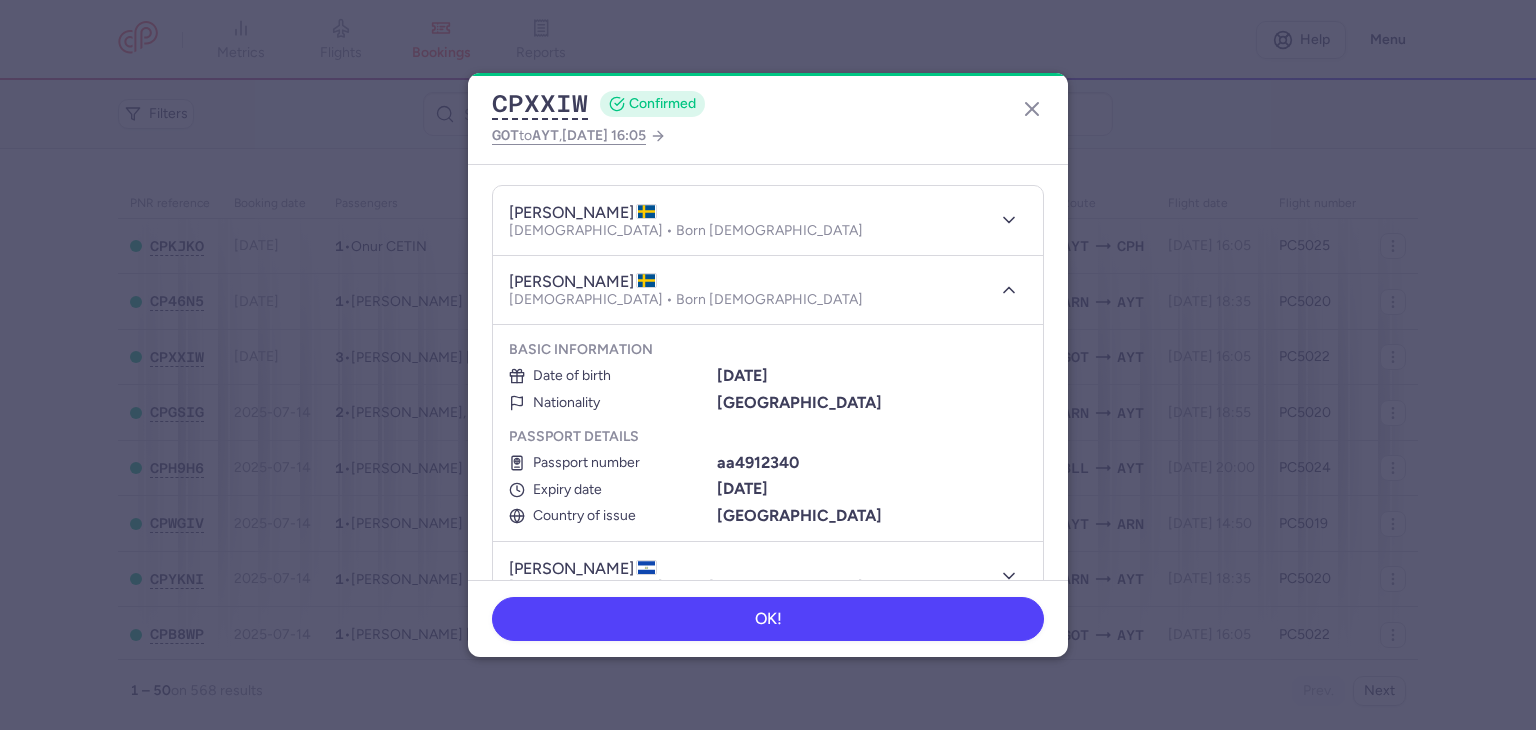 type 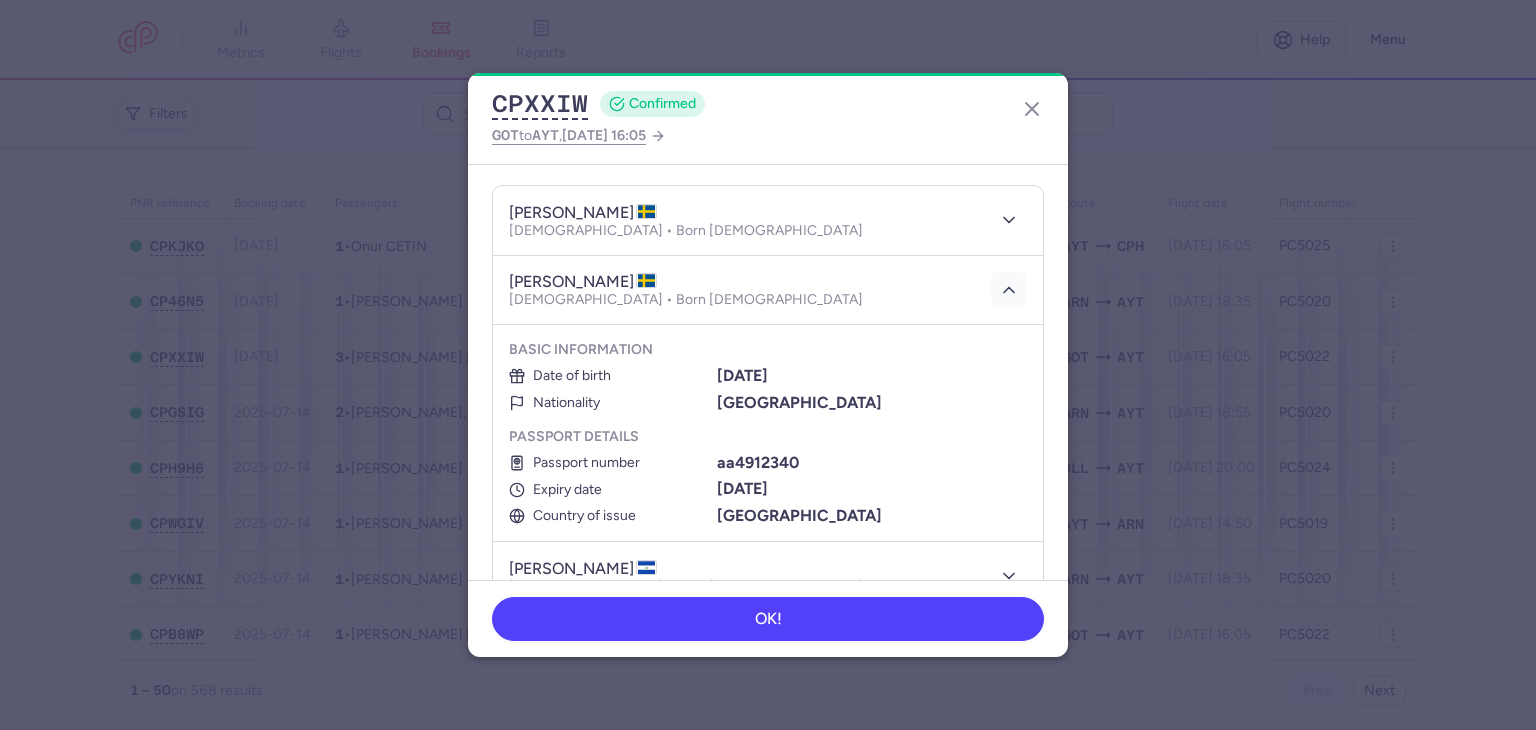click at bounding box center [1009, 290] 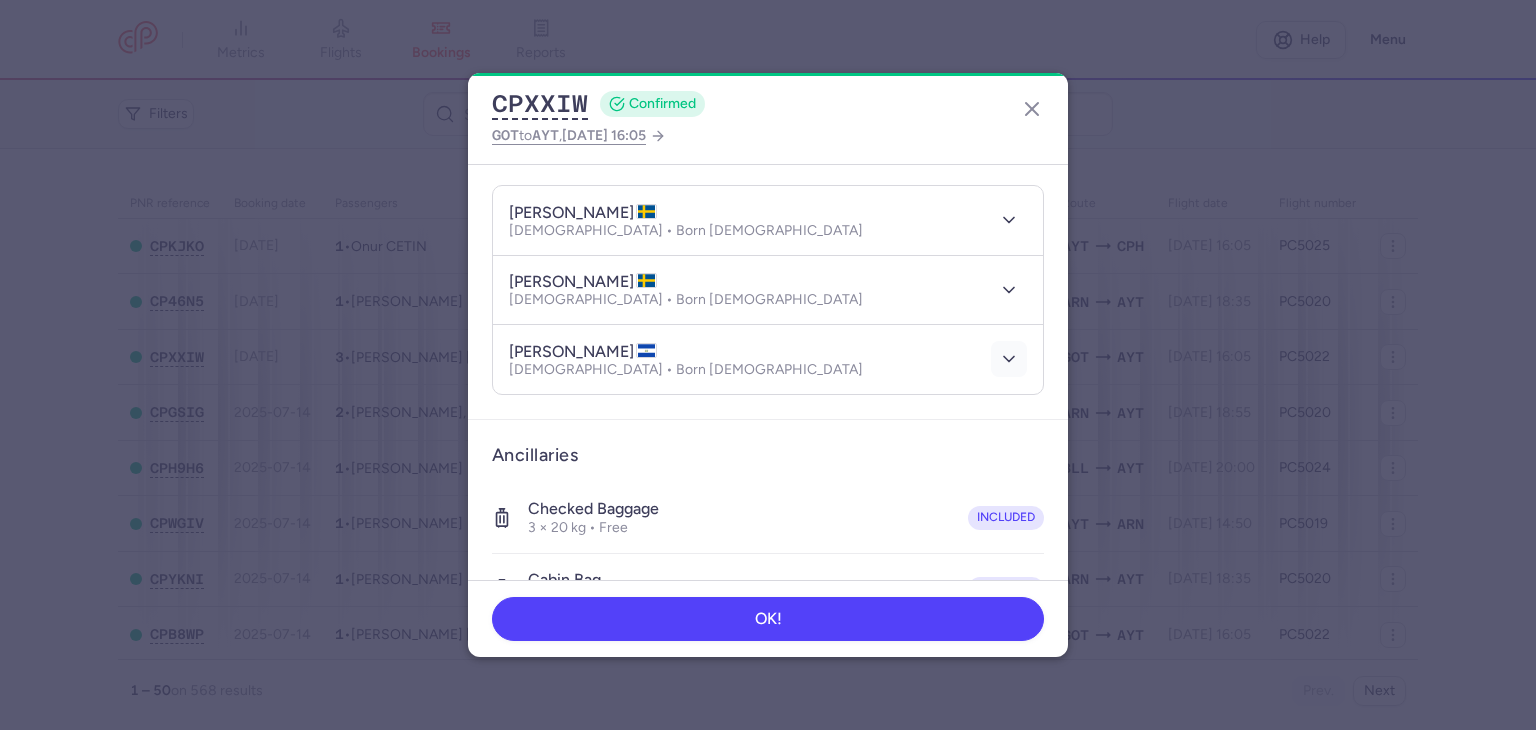 click at bounding box center [1009, 359] 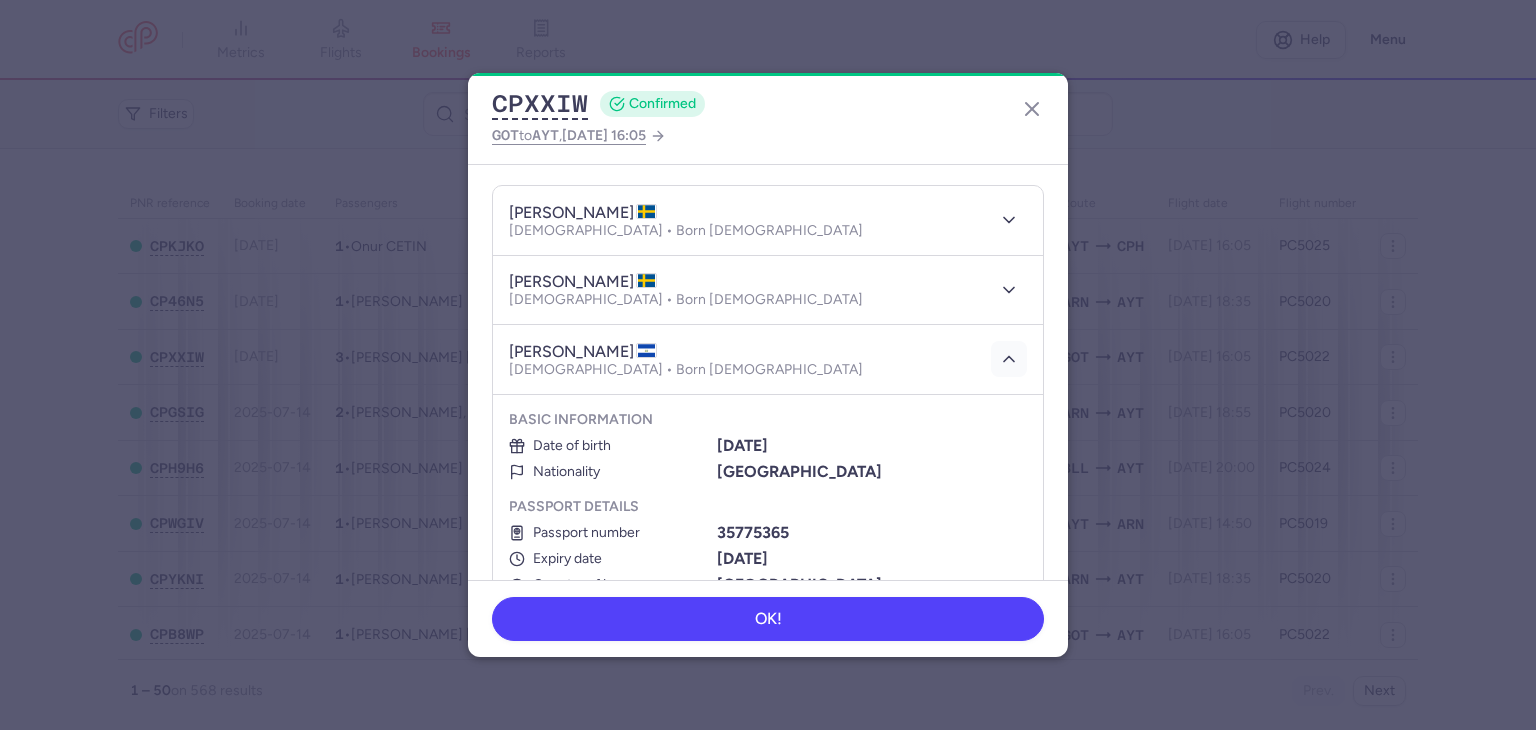 scroll, scrollTop: 300, scrollLeft: 0, axis: vertical 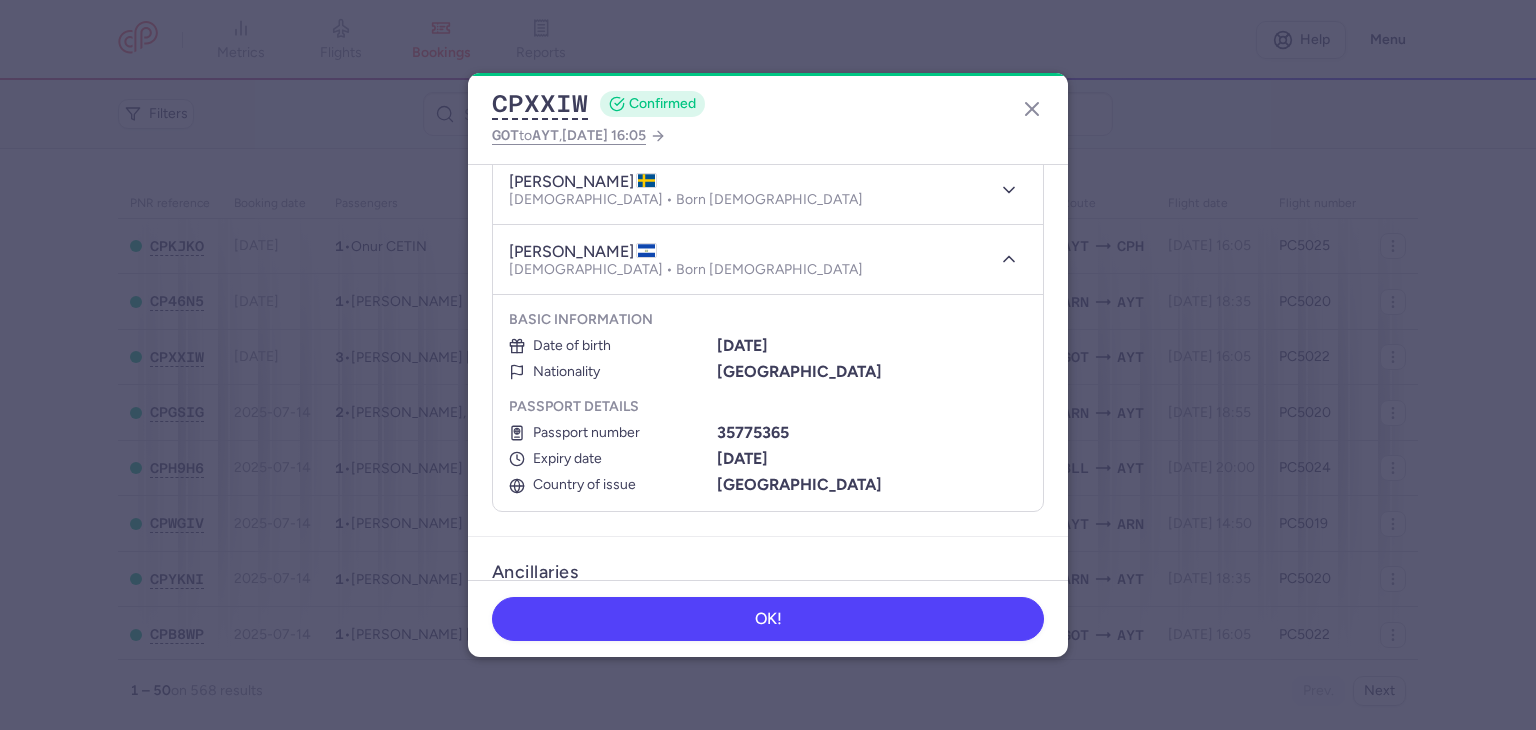 type 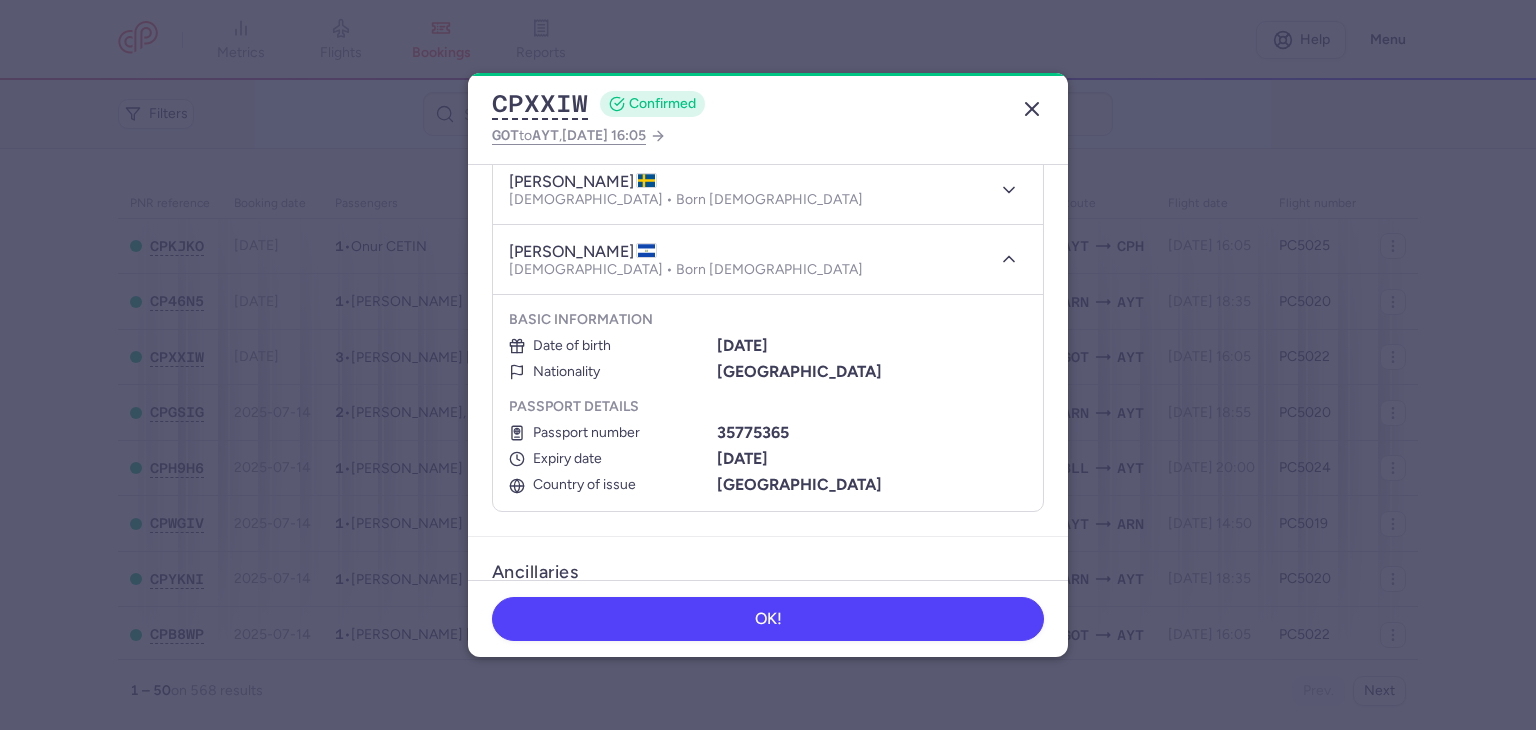 click 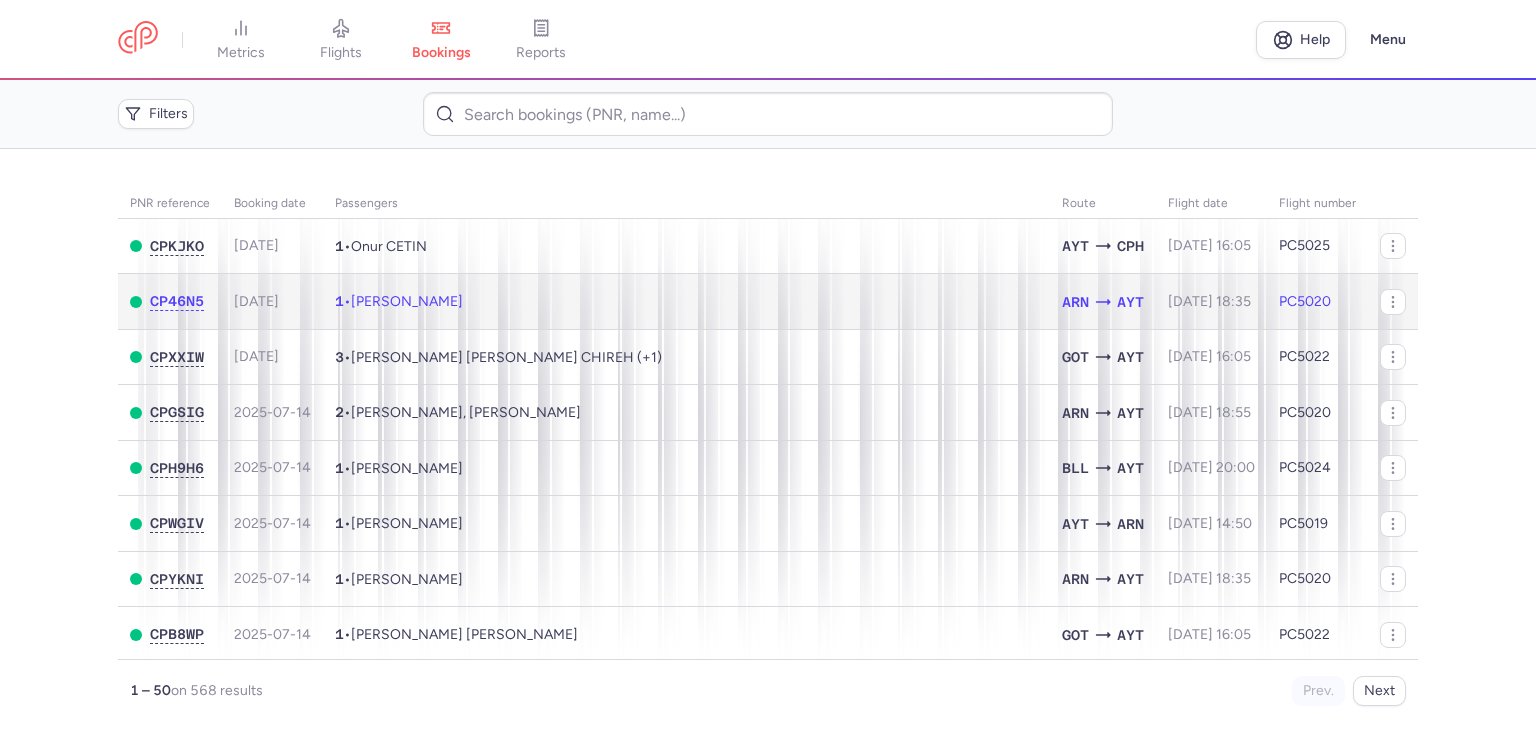 click on "1  •  [PERSON_NAME]" at bounding box center [686, 302] 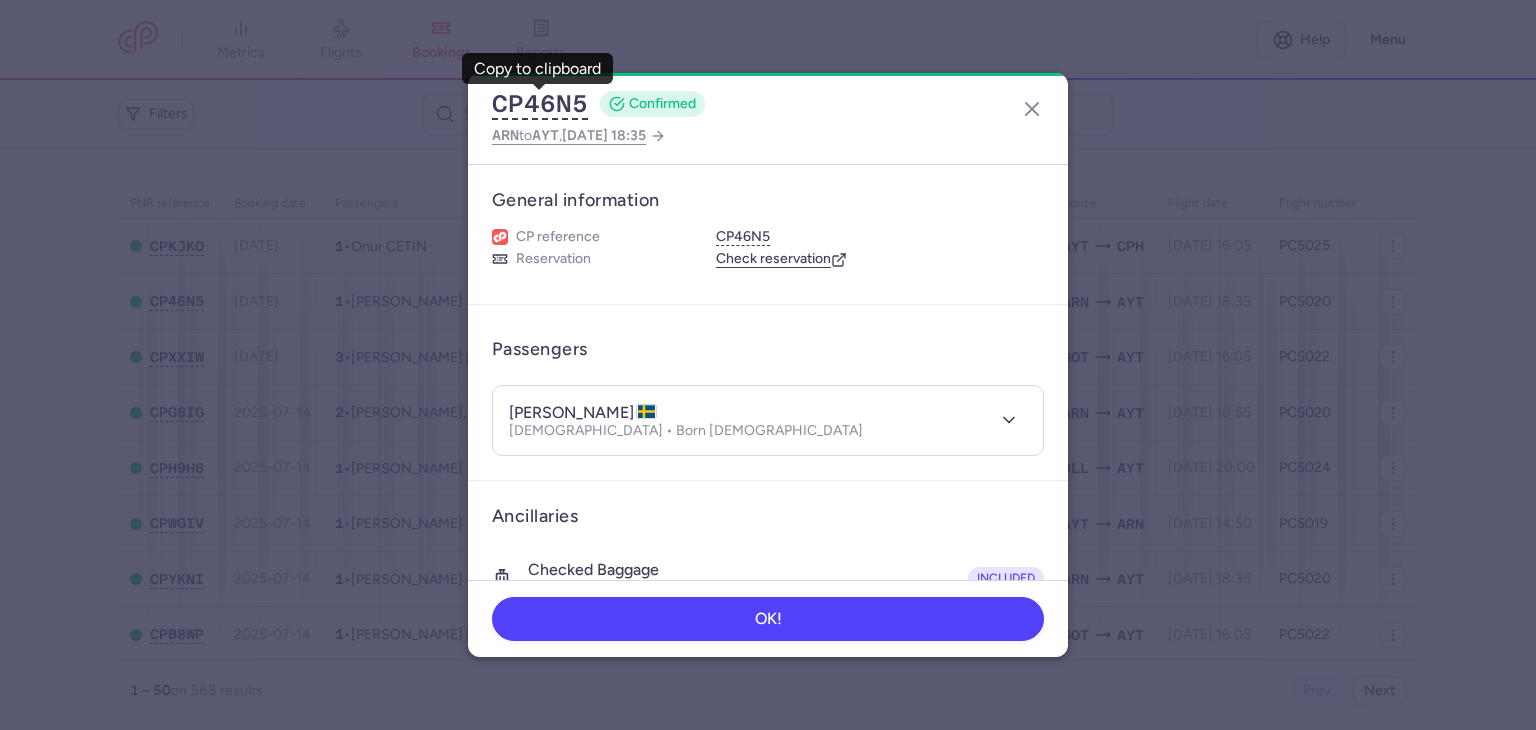 type 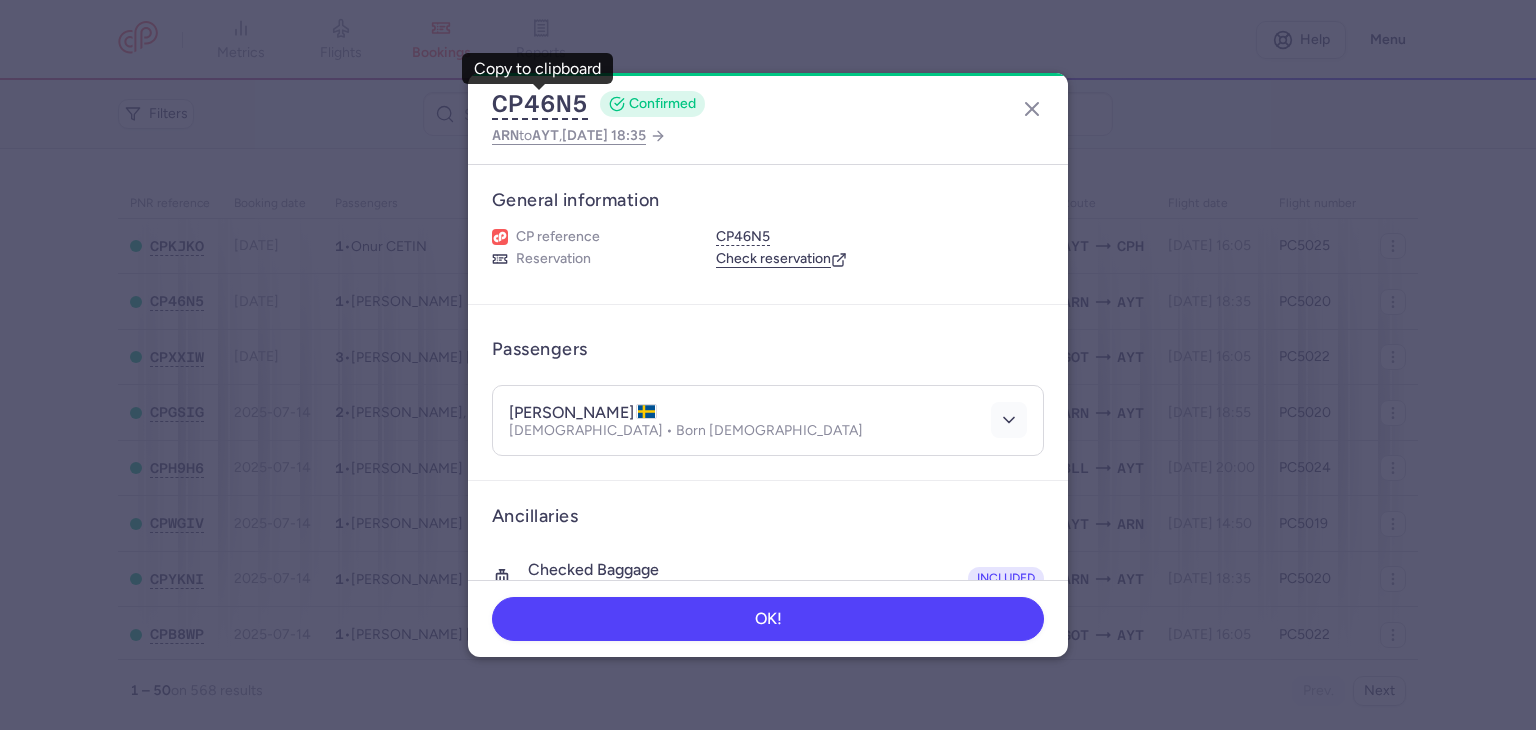 click 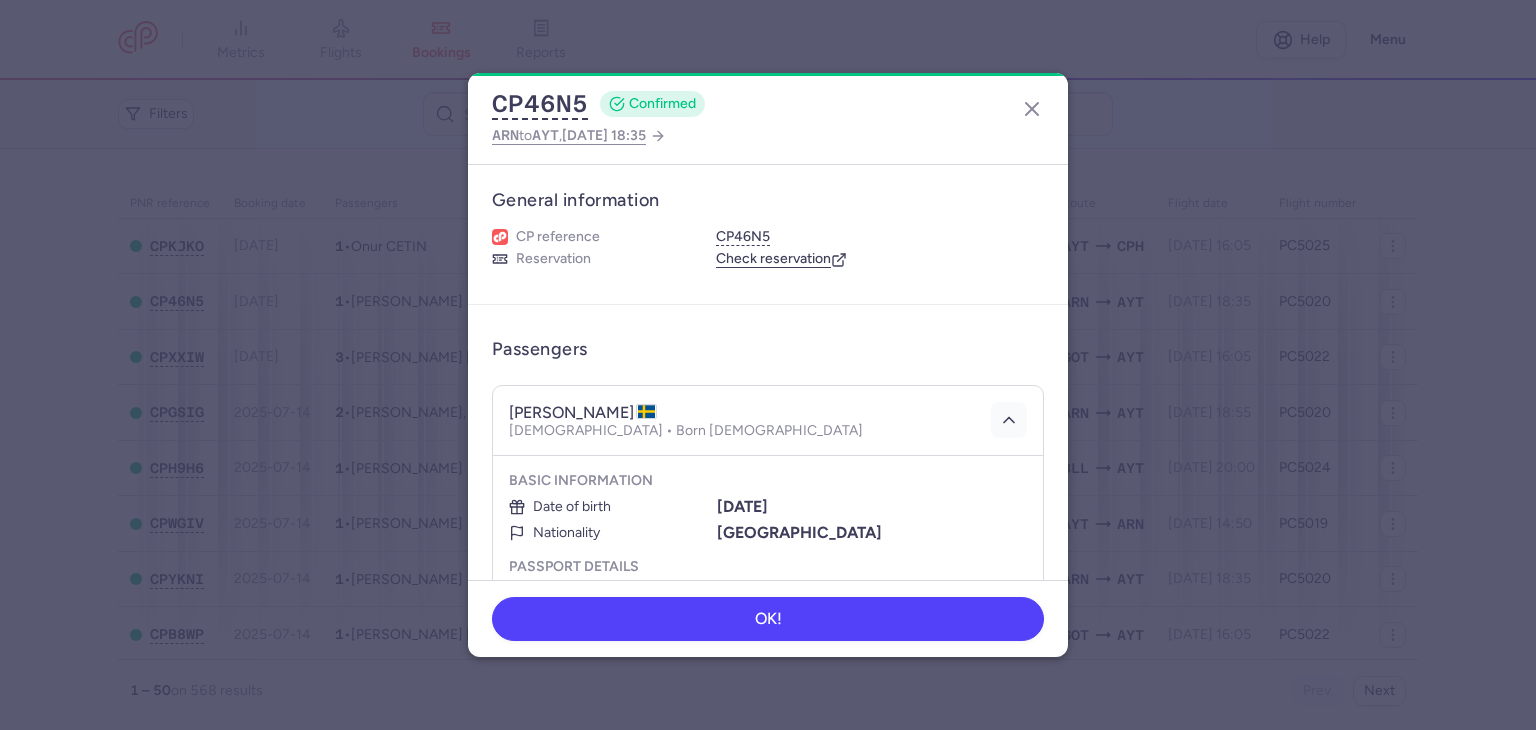 scroll, scrollTop: 100, scrollLeft: 0, axis: vertical 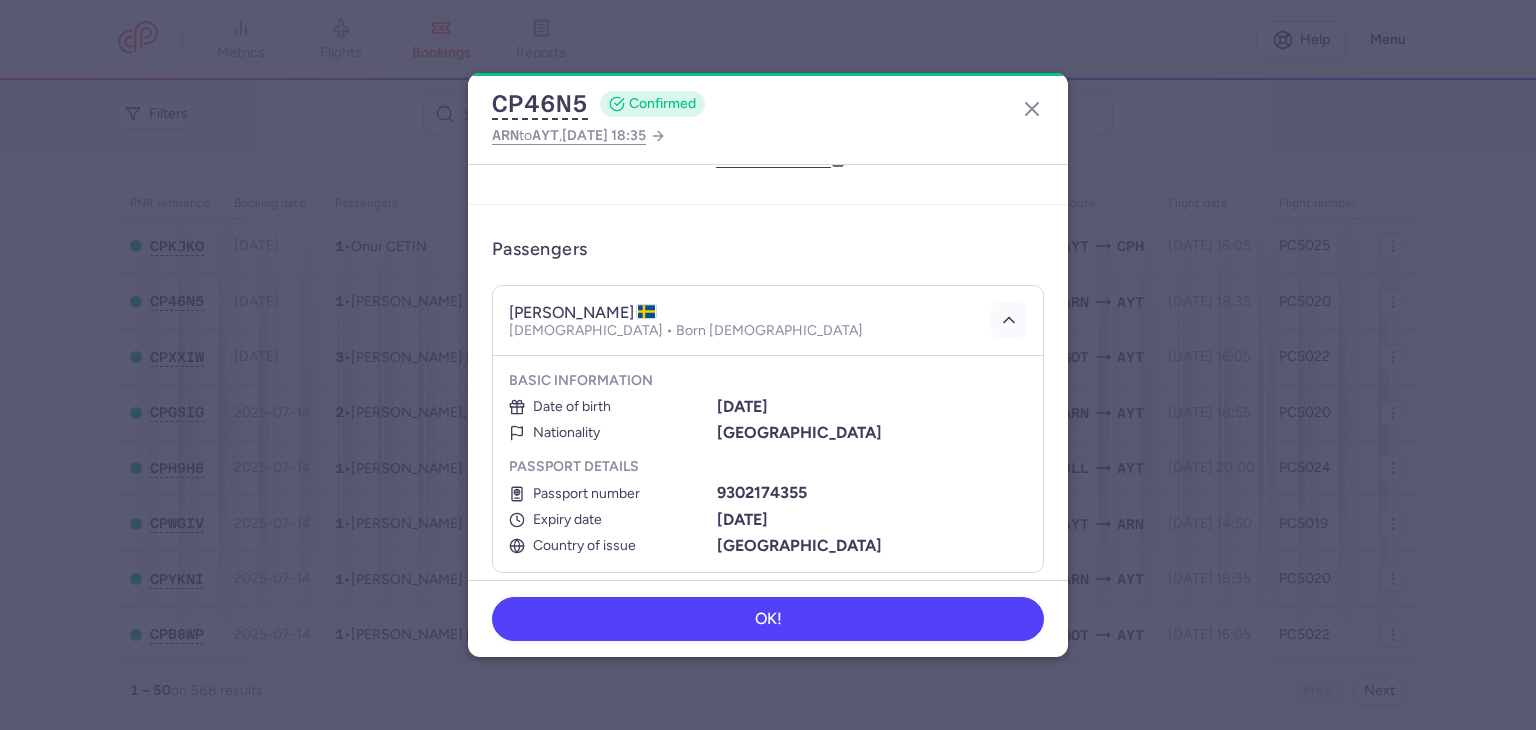 type 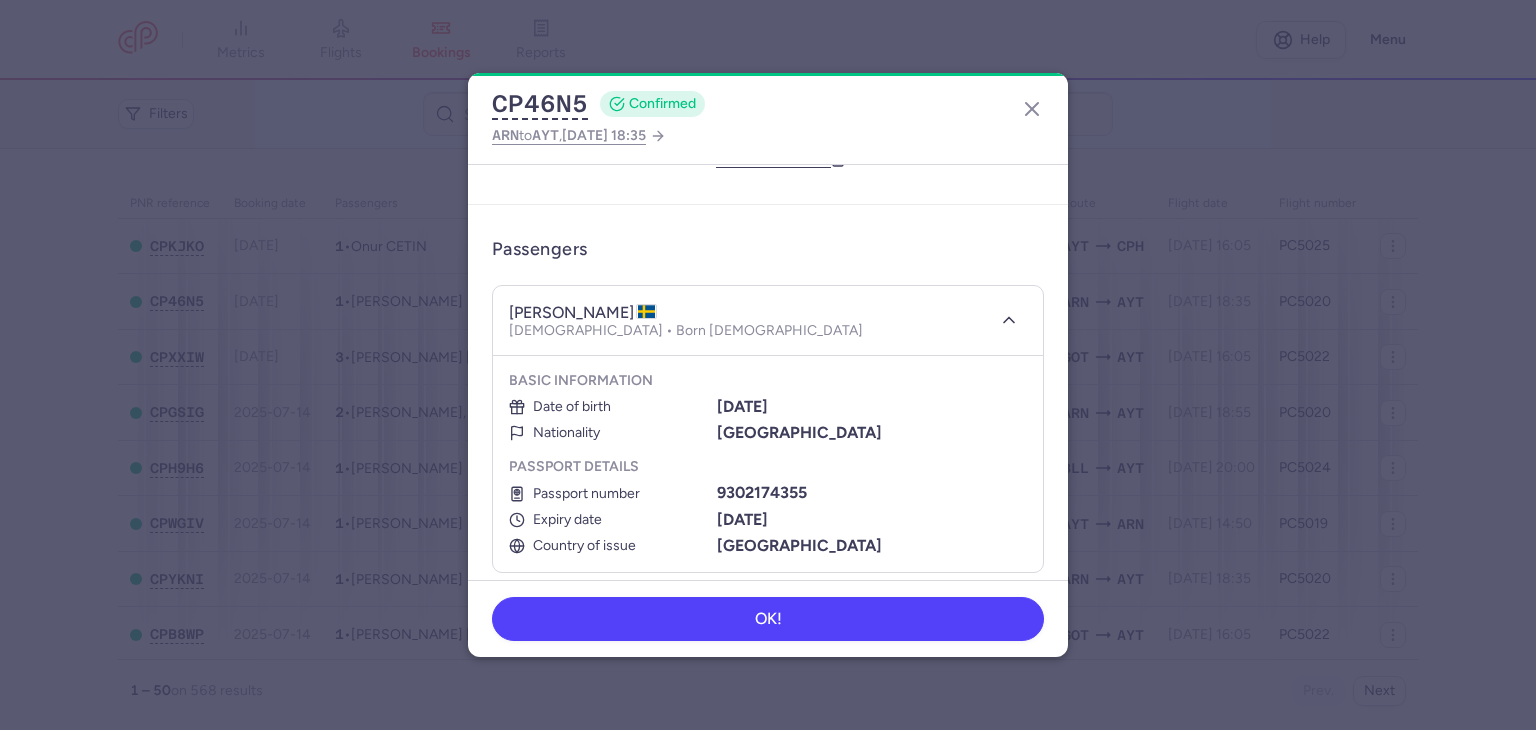 scroll, scrollTop: 612, scrollLeft: 0, axis: vertical 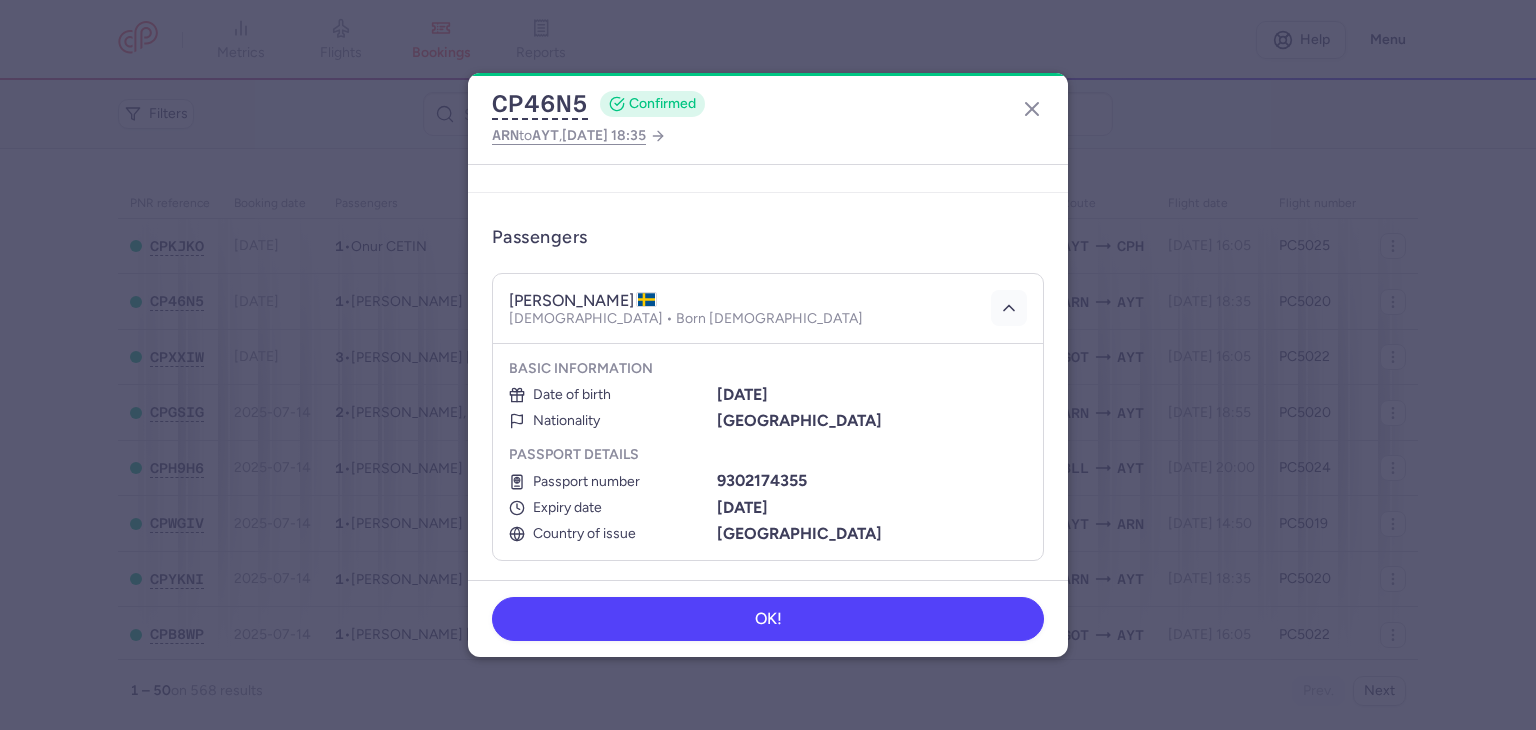 click 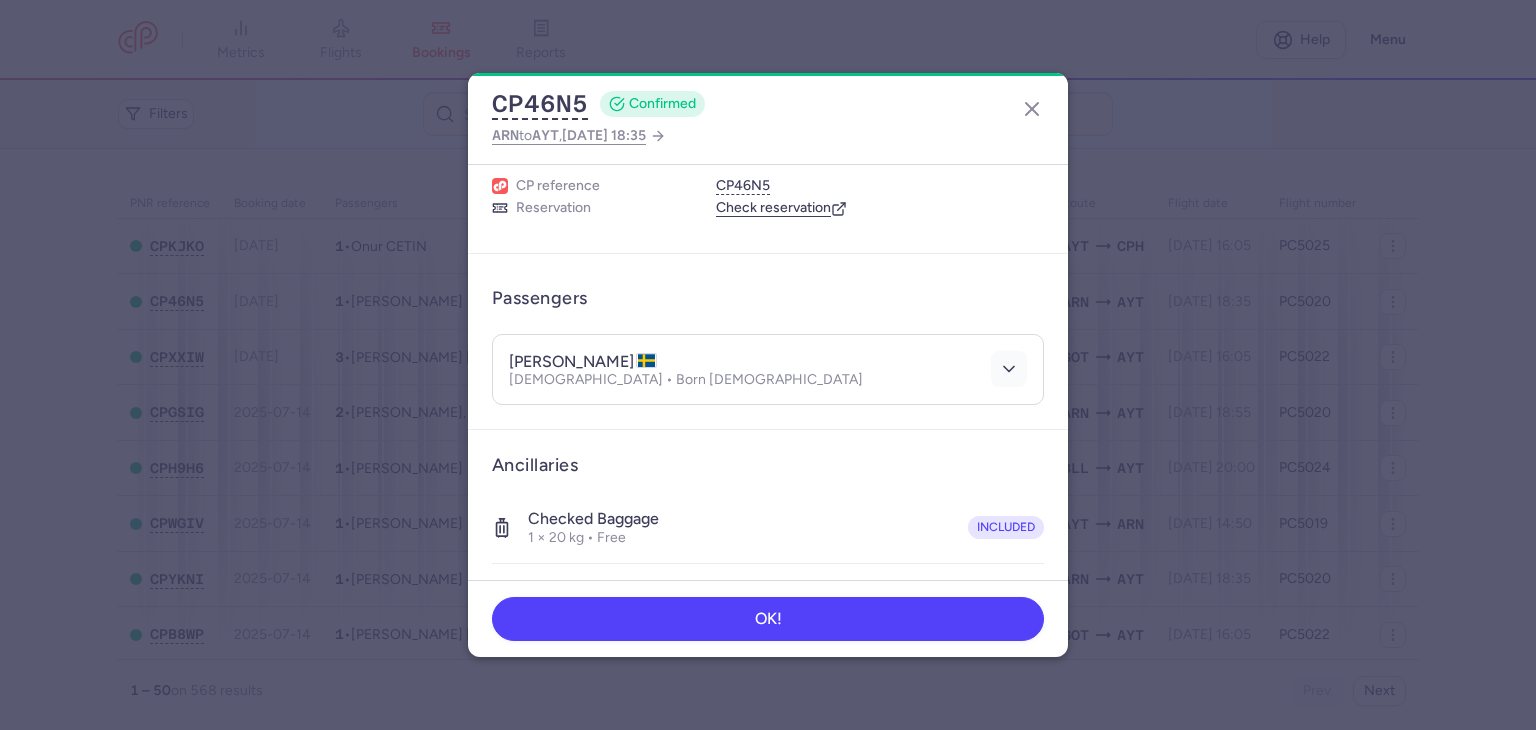 scroll, scrollTop: 0, scrollLeft: 0, axis: both 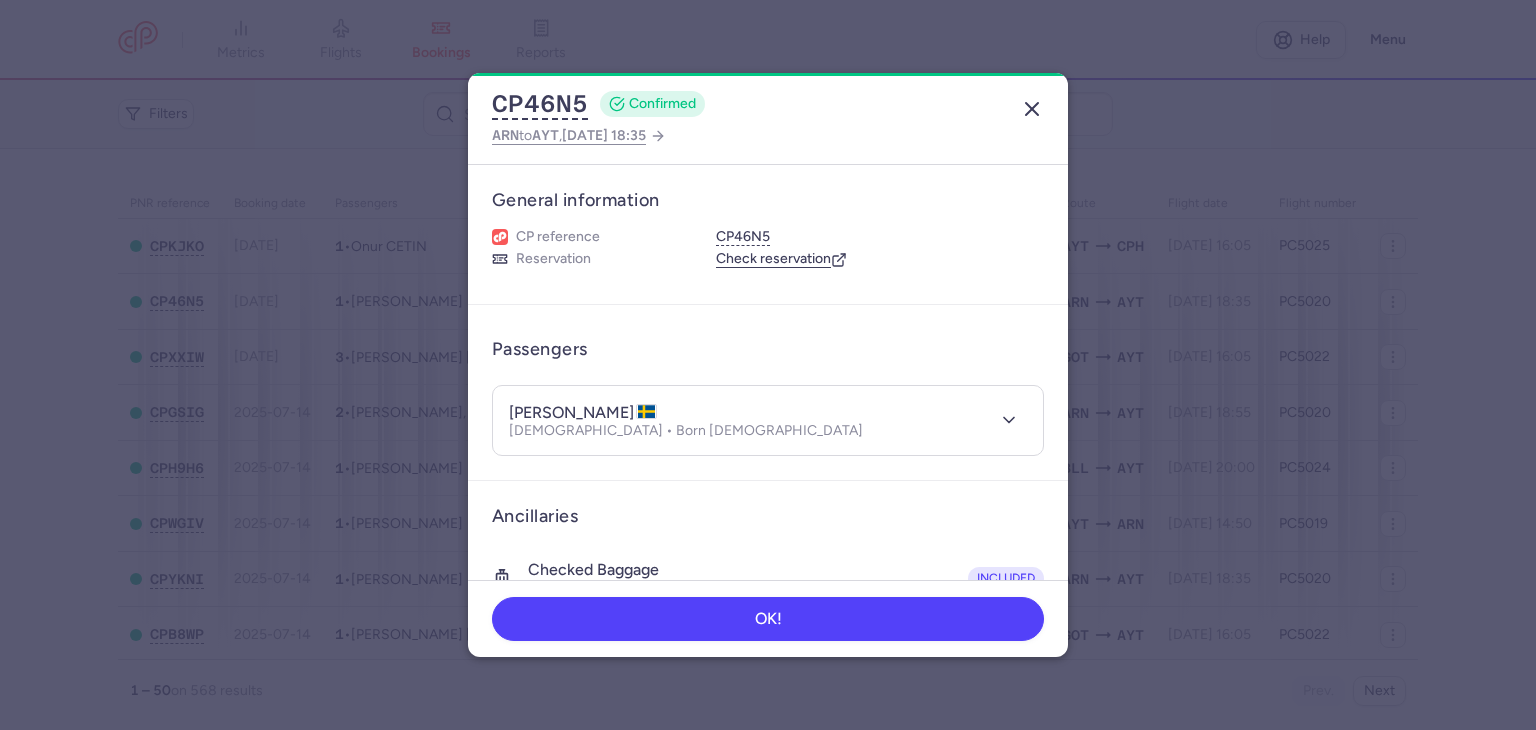 click 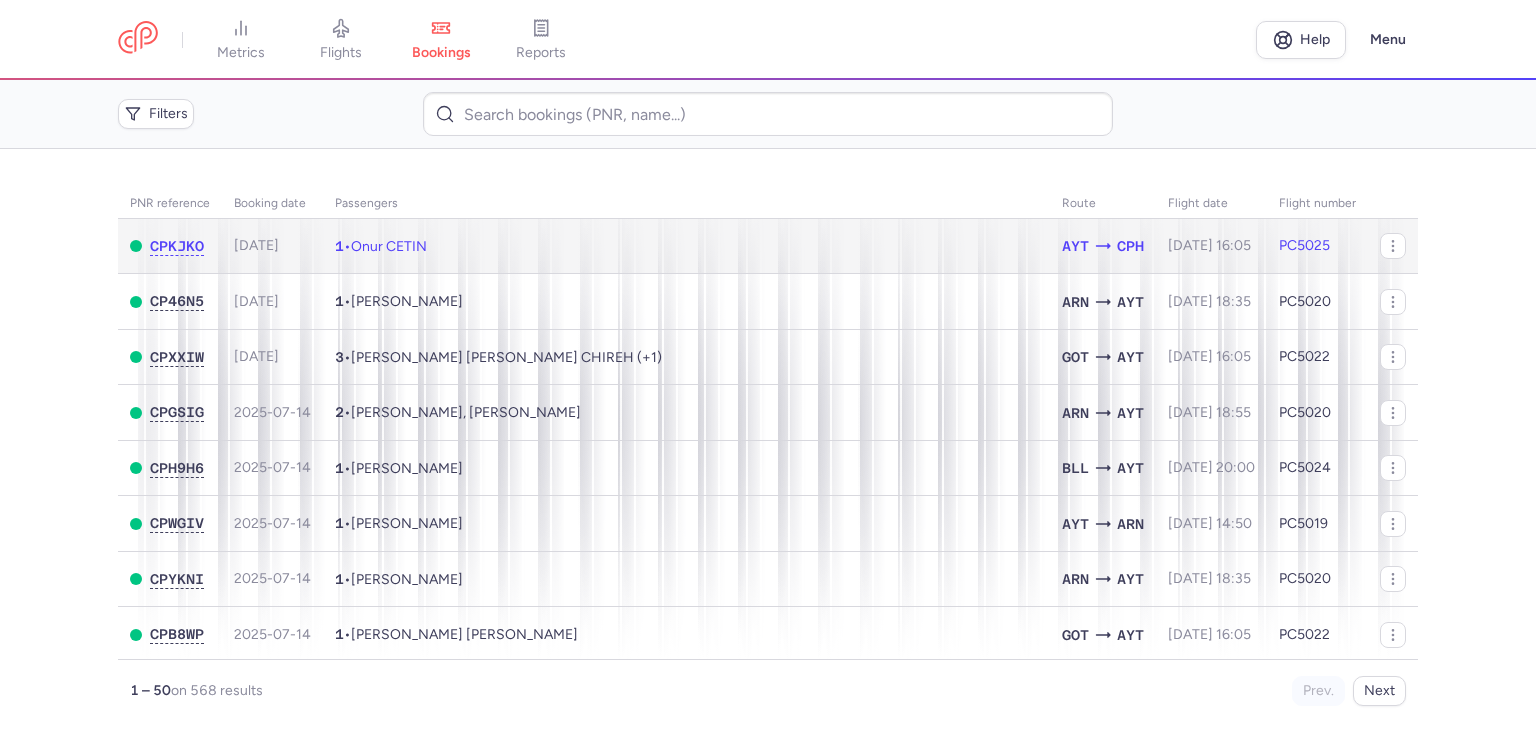 click on "1  •  Onur CETIN" at bounding box center (686, 246) 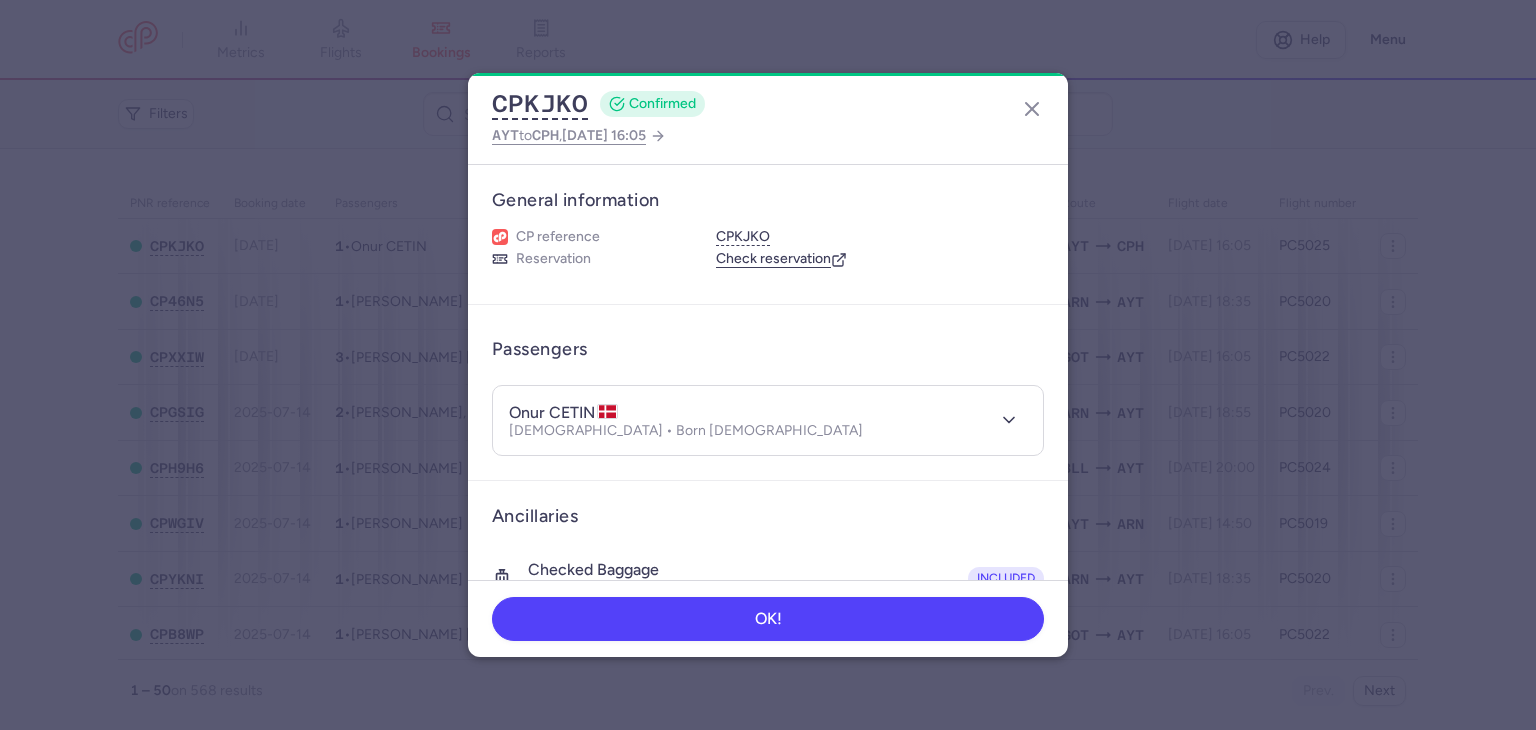 click on "onur CETIN  [DEMOGRAPHIC_DATA] • Born [DEMOGRAPHIC_DATA]" at bounding box center [768, 420] 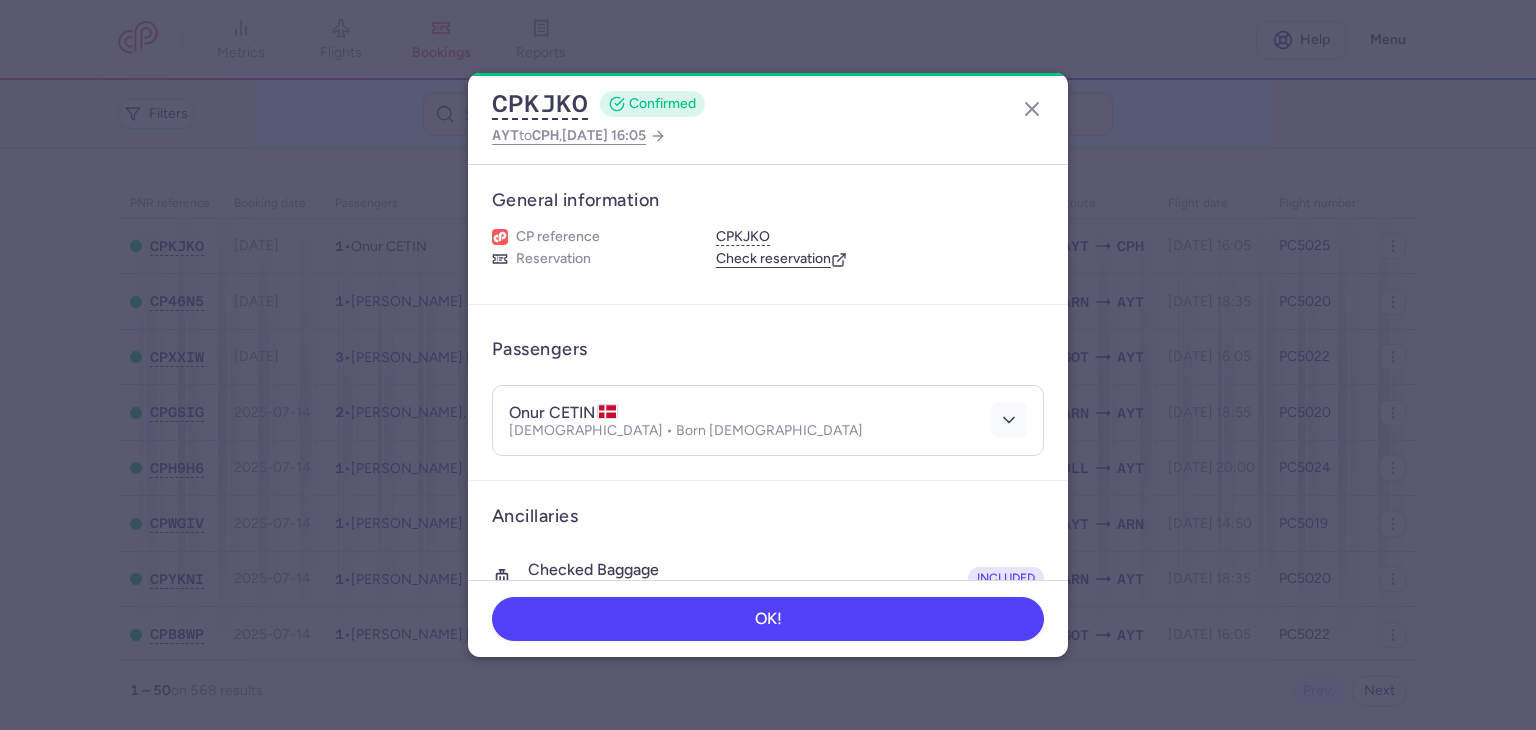 click 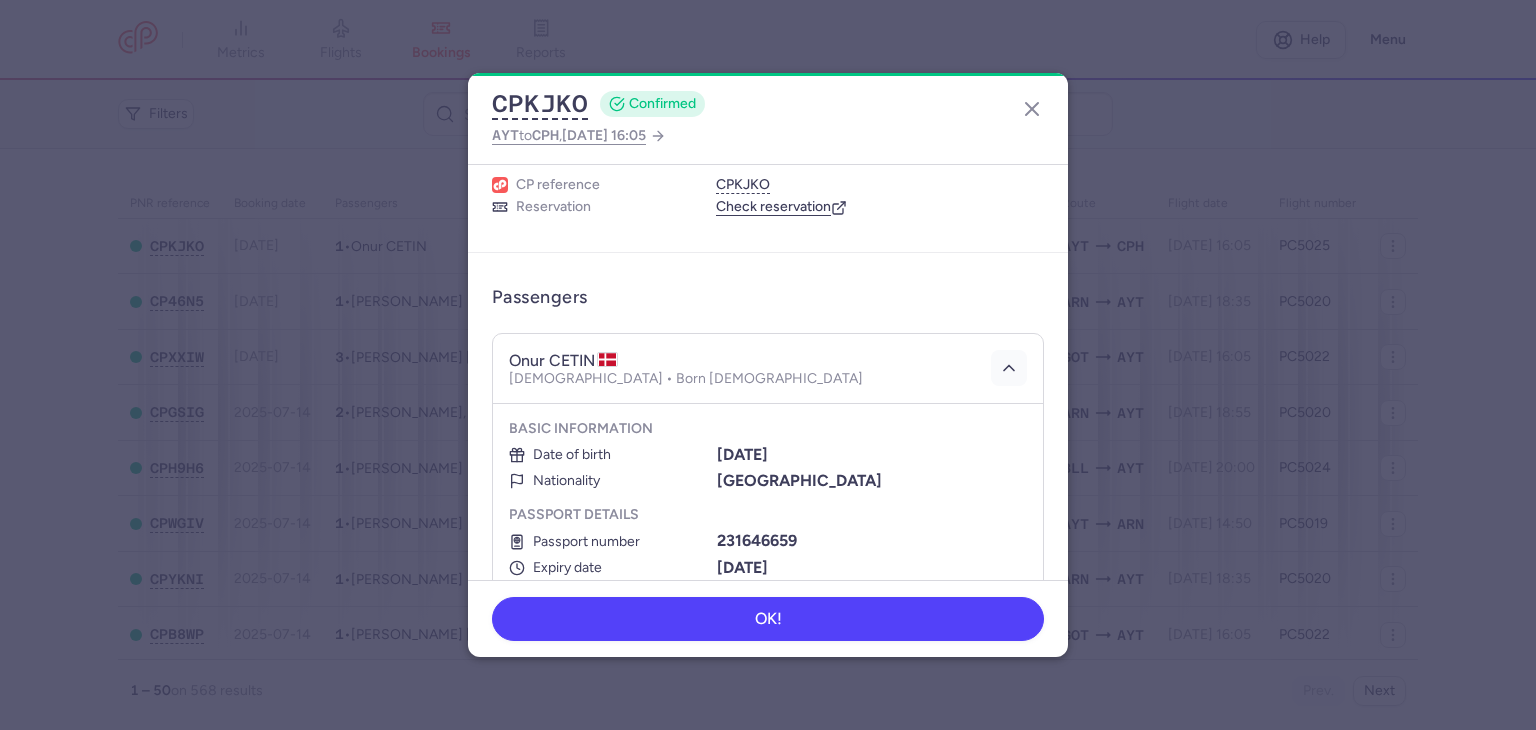 scroll, scrollTop: 200, scrollLeft: 0, axis: vertical 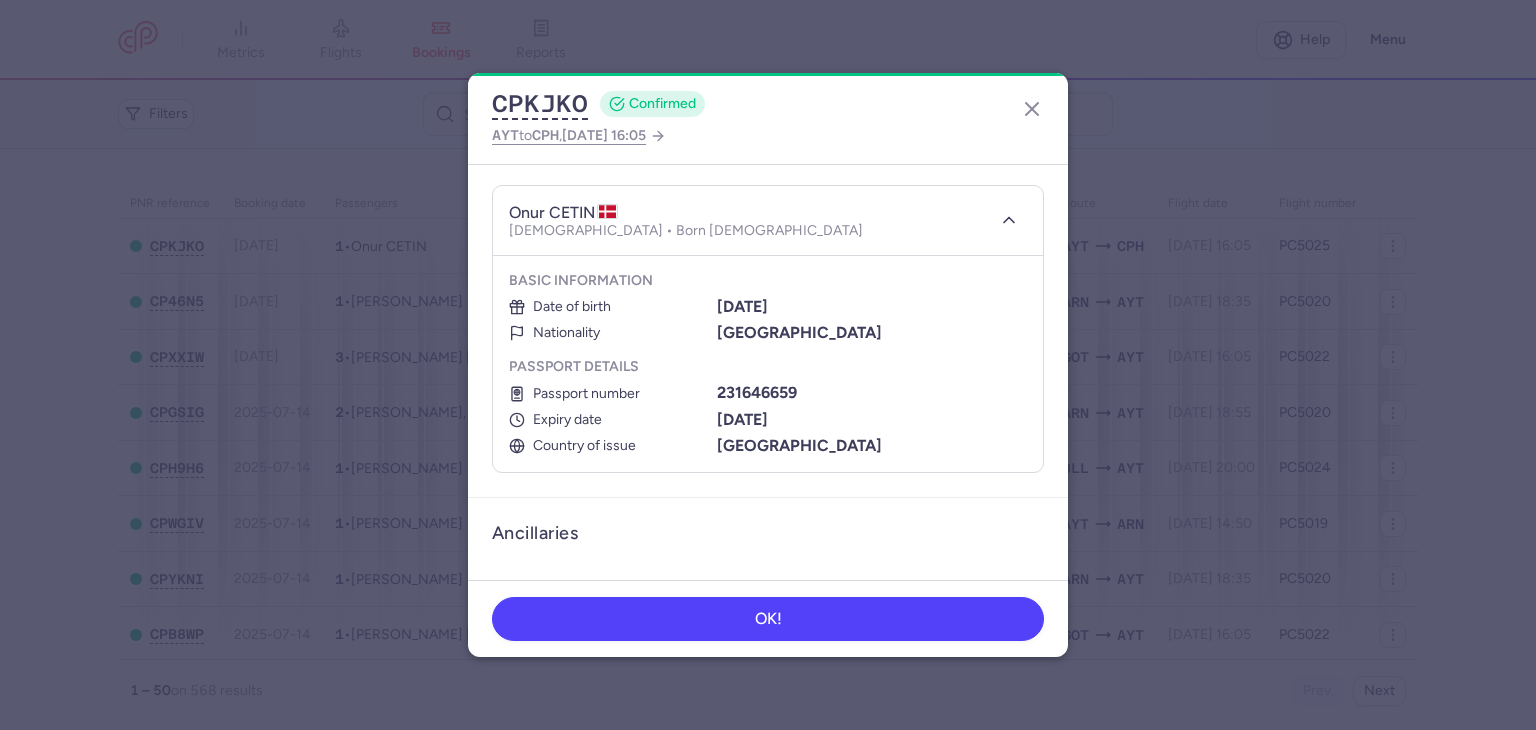 type 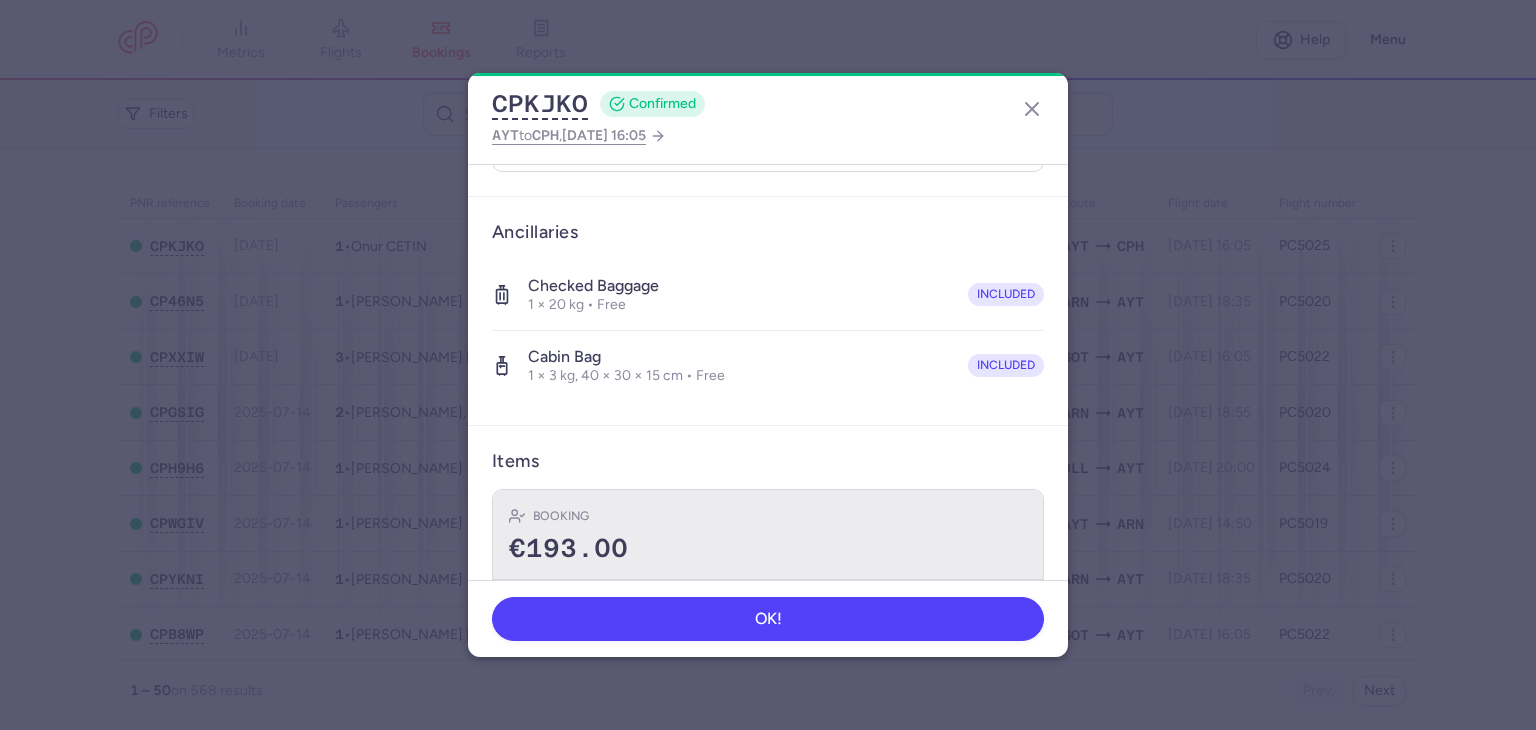 scroll, scrollTop: 612, scrollLeft: 0, axis: vertical 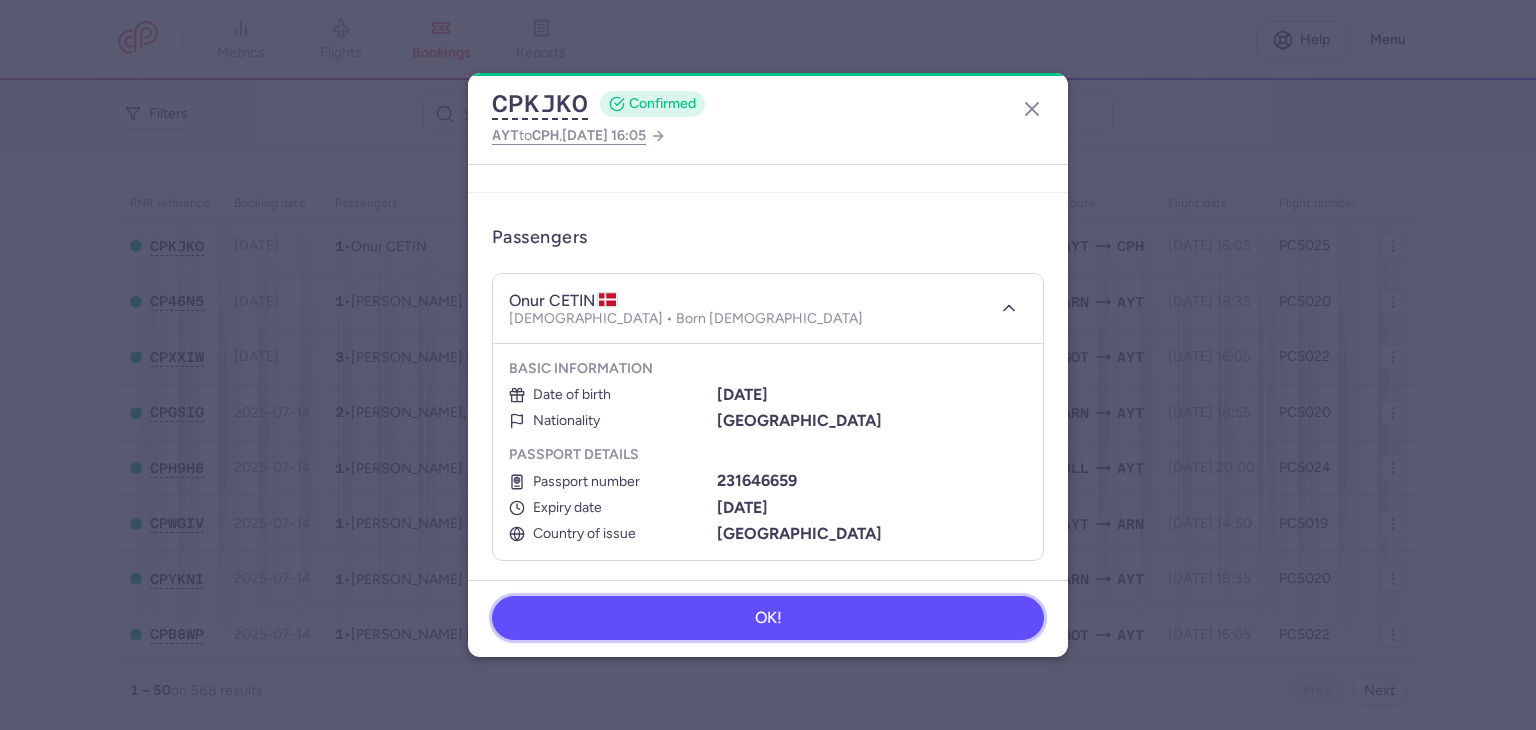 click on "OK!" at bounding box center (768, 618) 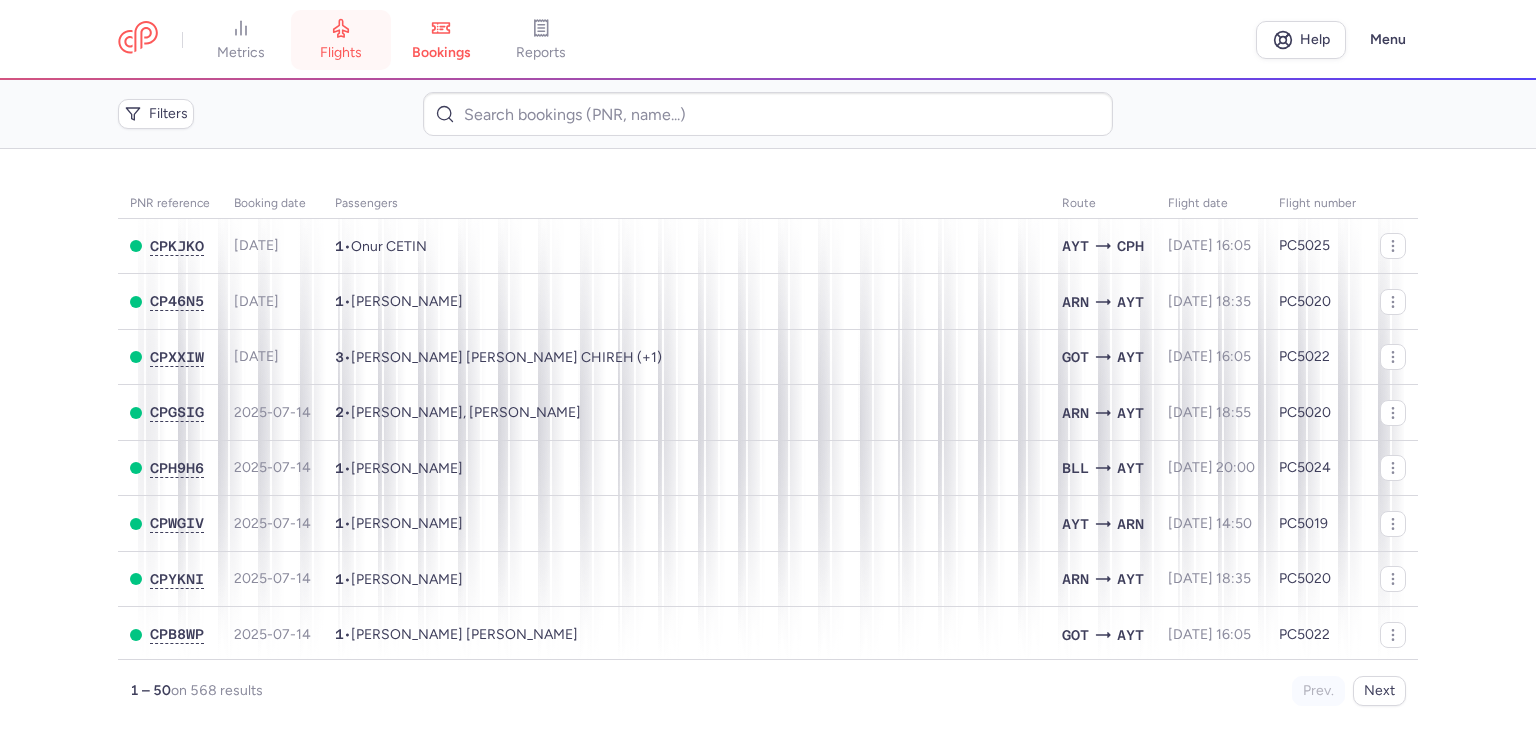 click on "flights" at bounding box center (341, 53) 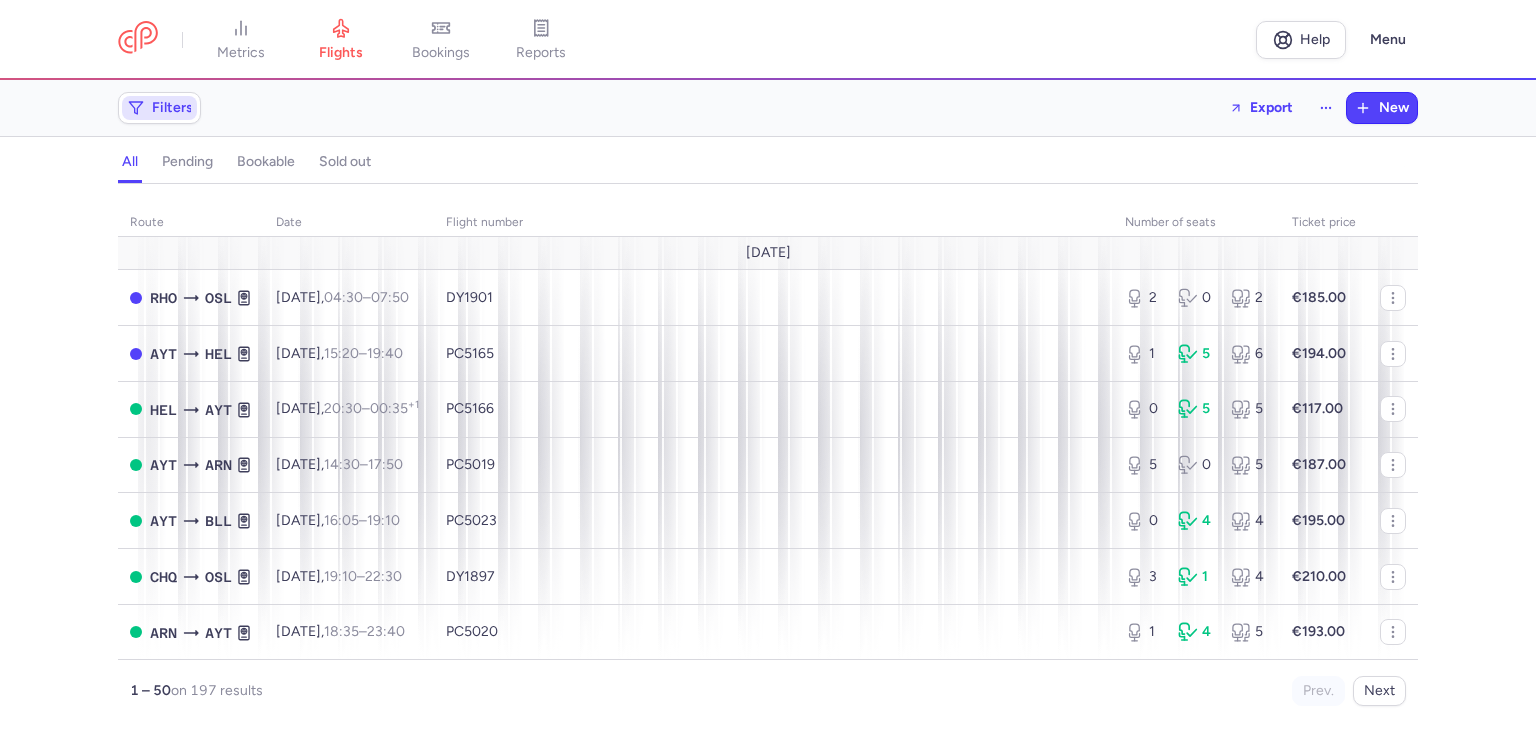 drag, startPoint x: 140, startPoint y: 112, endPoint x: 149, endPoint y: 106, distance: 10.816654 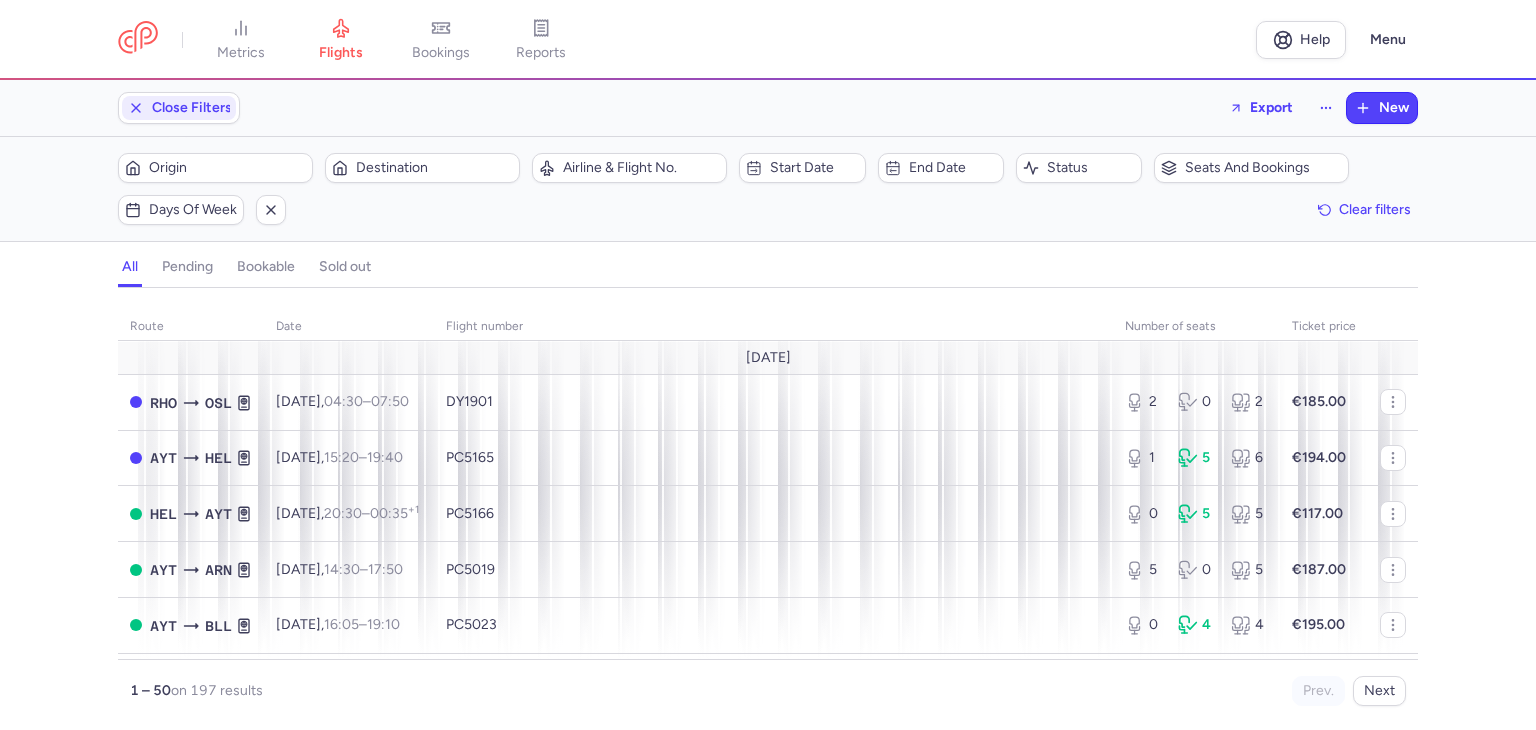 scroll, scrollTop: 0, scrollLeft: 0, axis: both 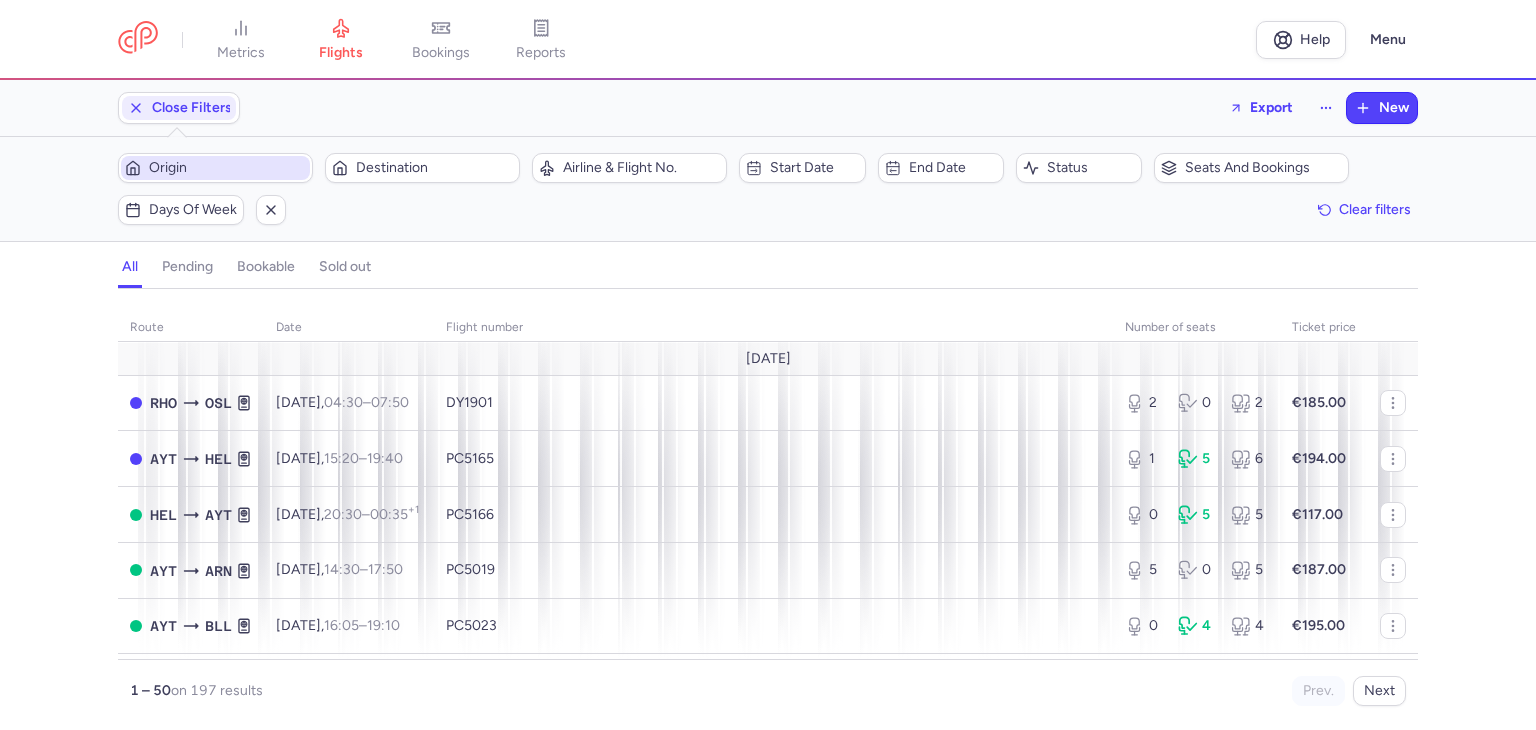 click on "Origin" at bounding box center (227, 168) 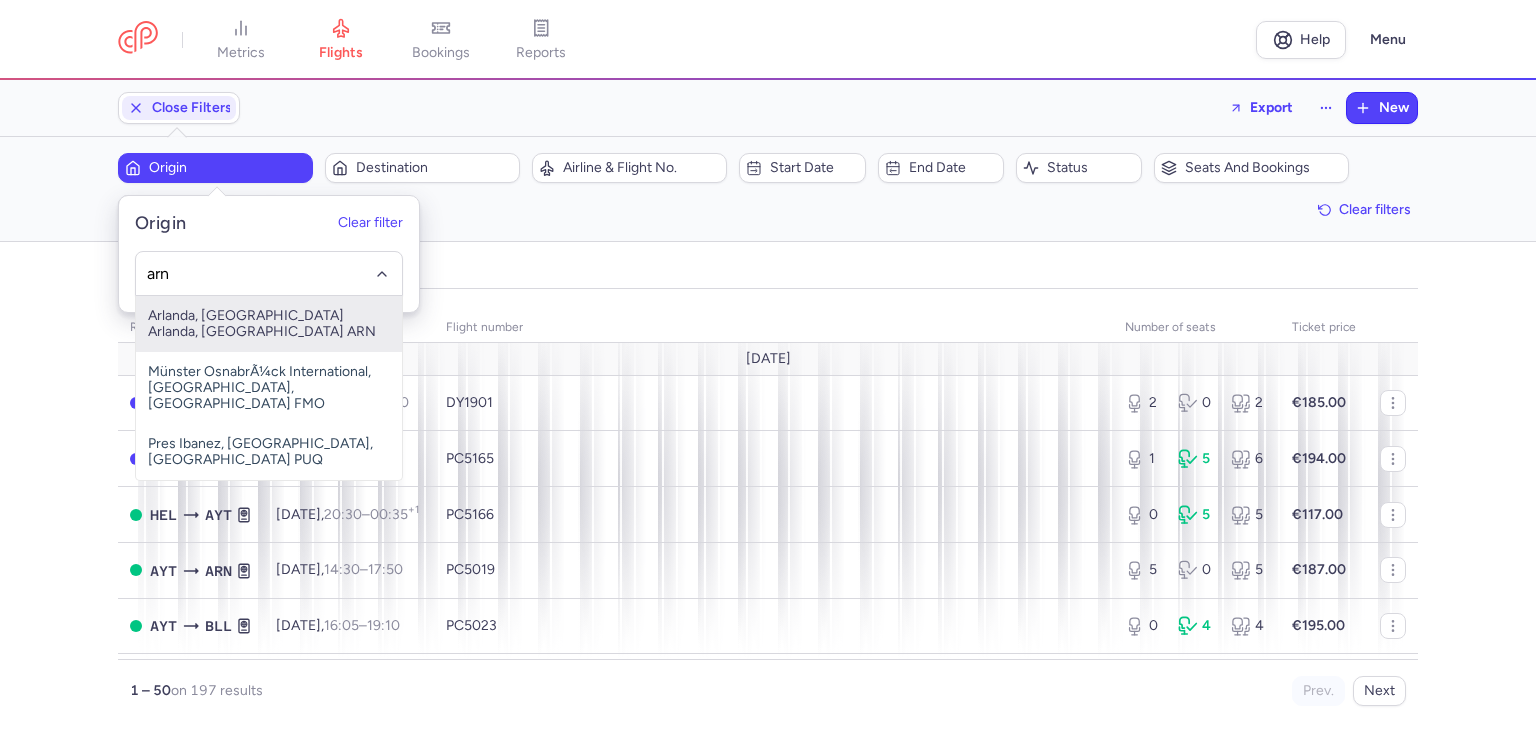 type on "arn" 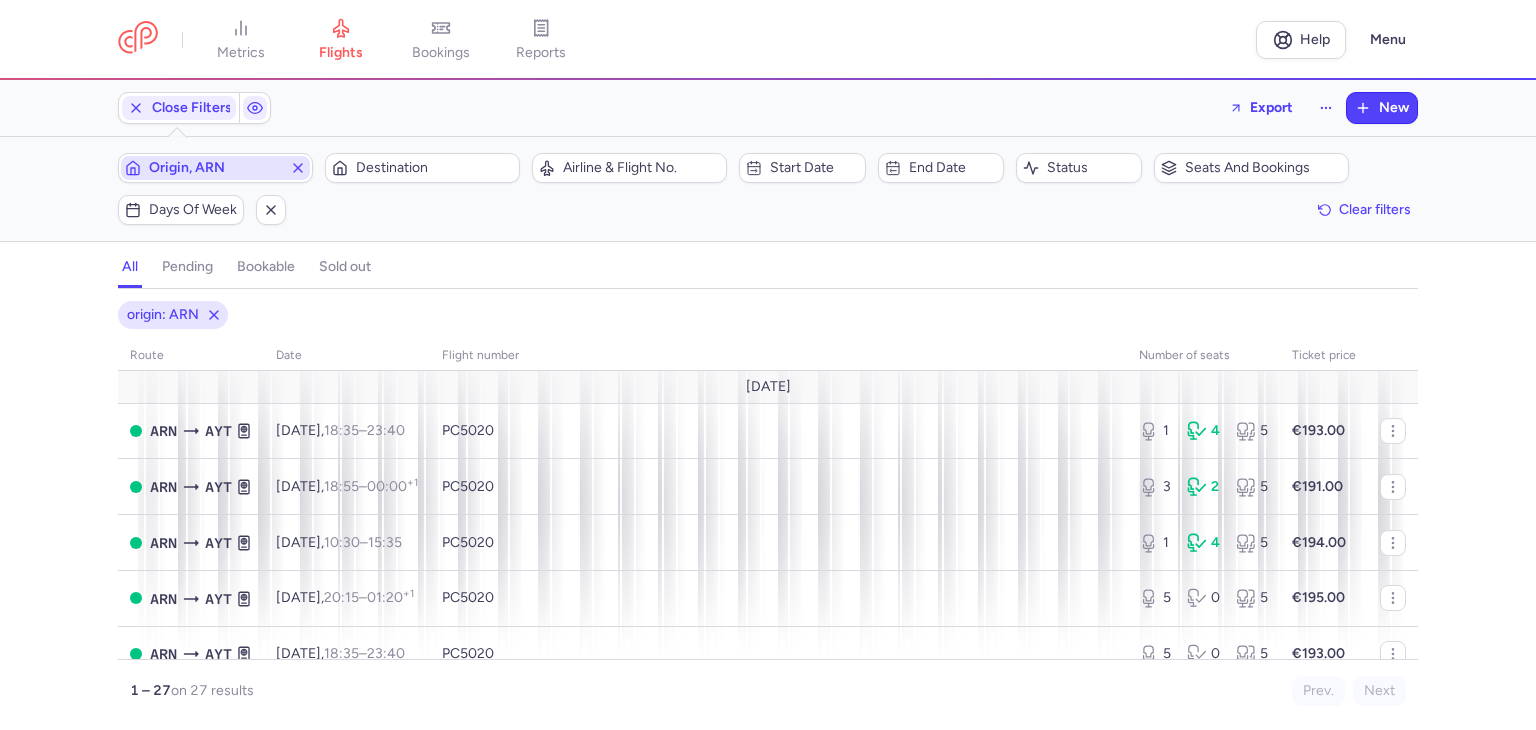 type 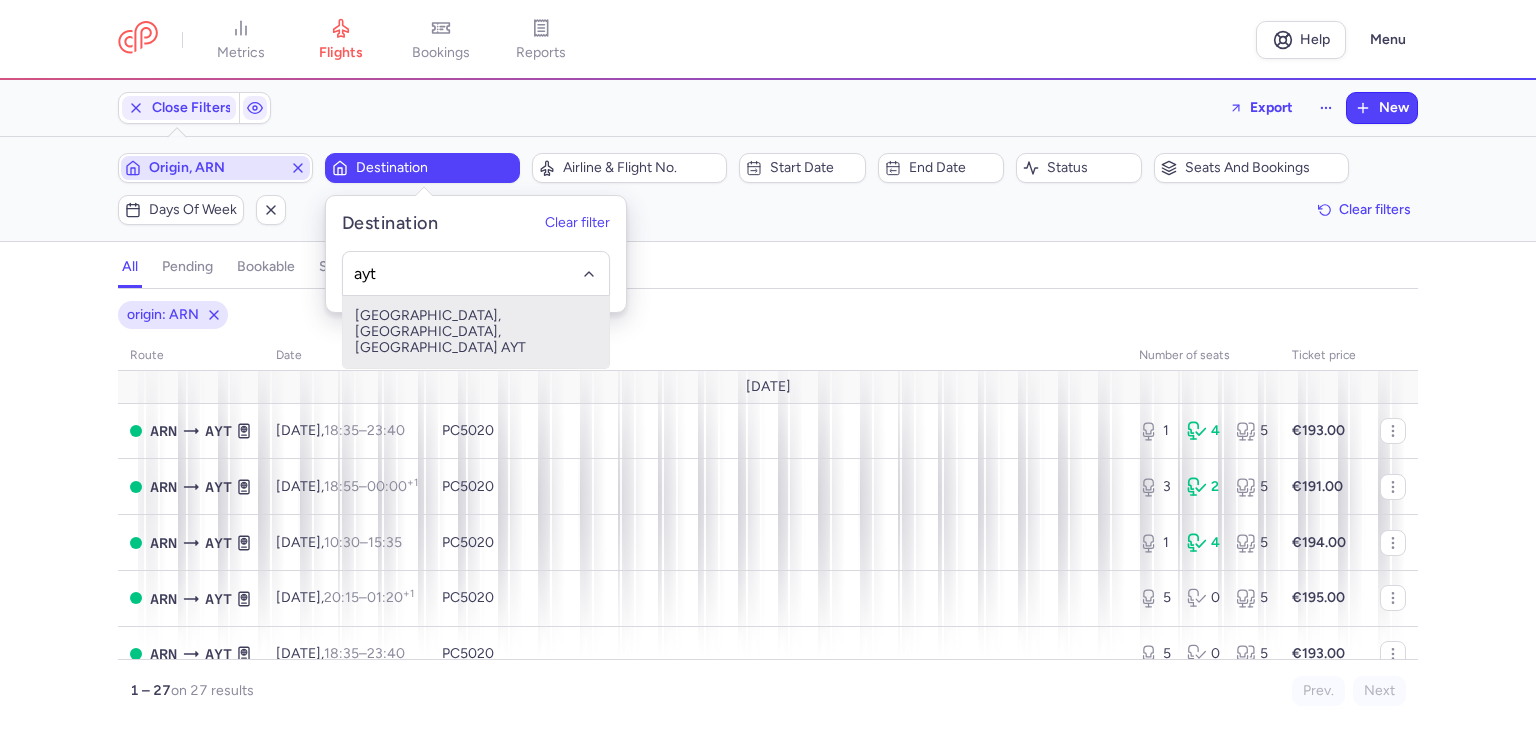 type on "ayt" 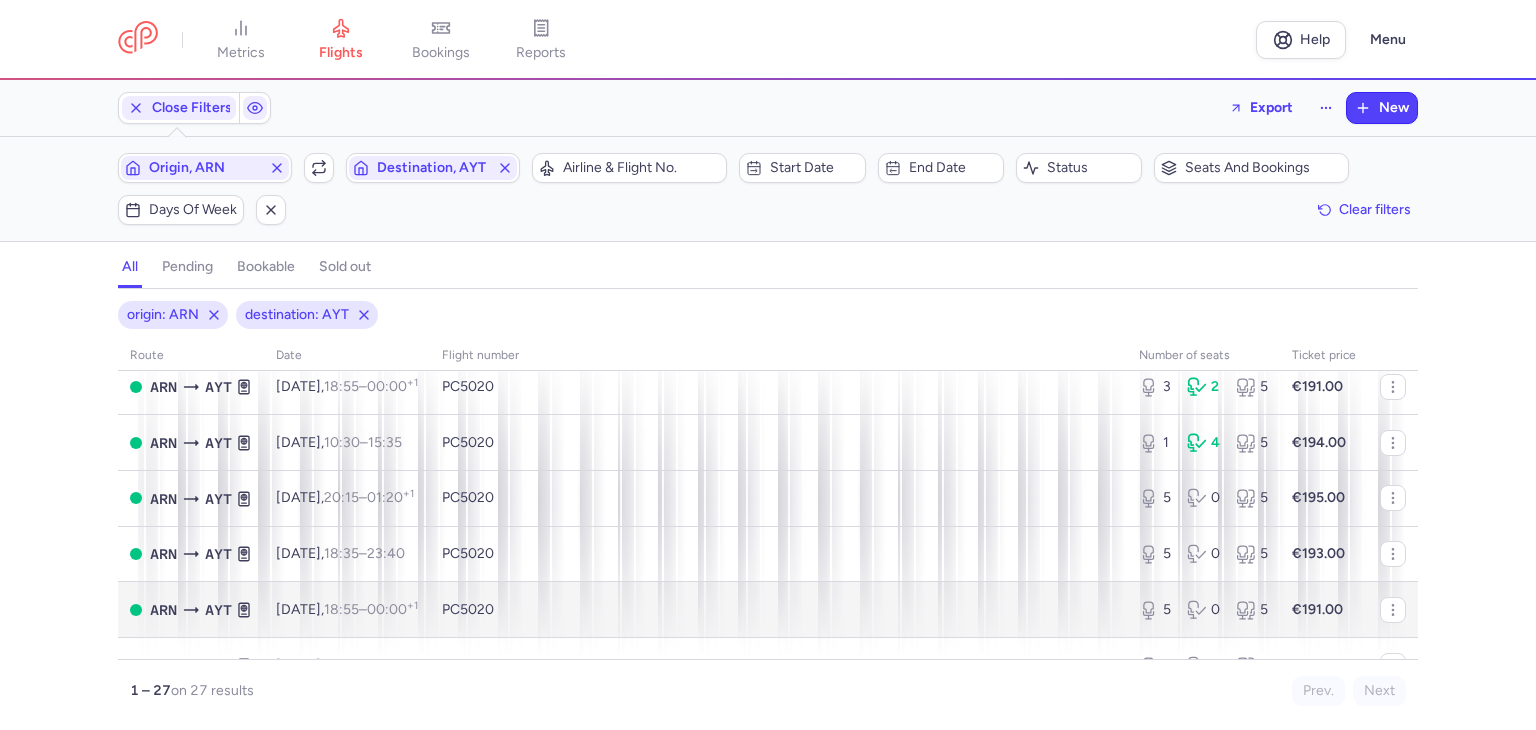 scroll, scrollTop: 100, scrollLeft: 0, axis: vertical 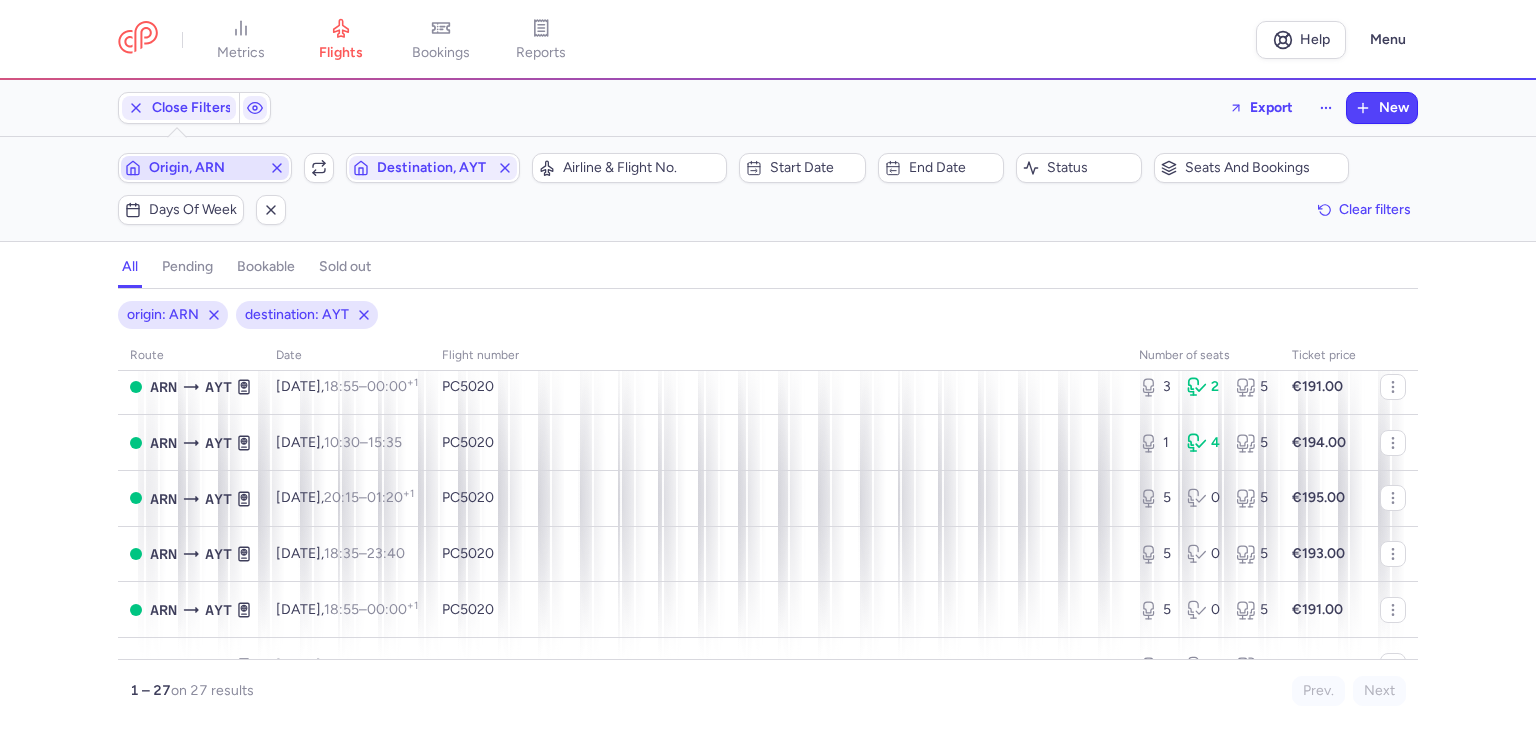click on "Origin, ARN" at bounding box center (205, 168) 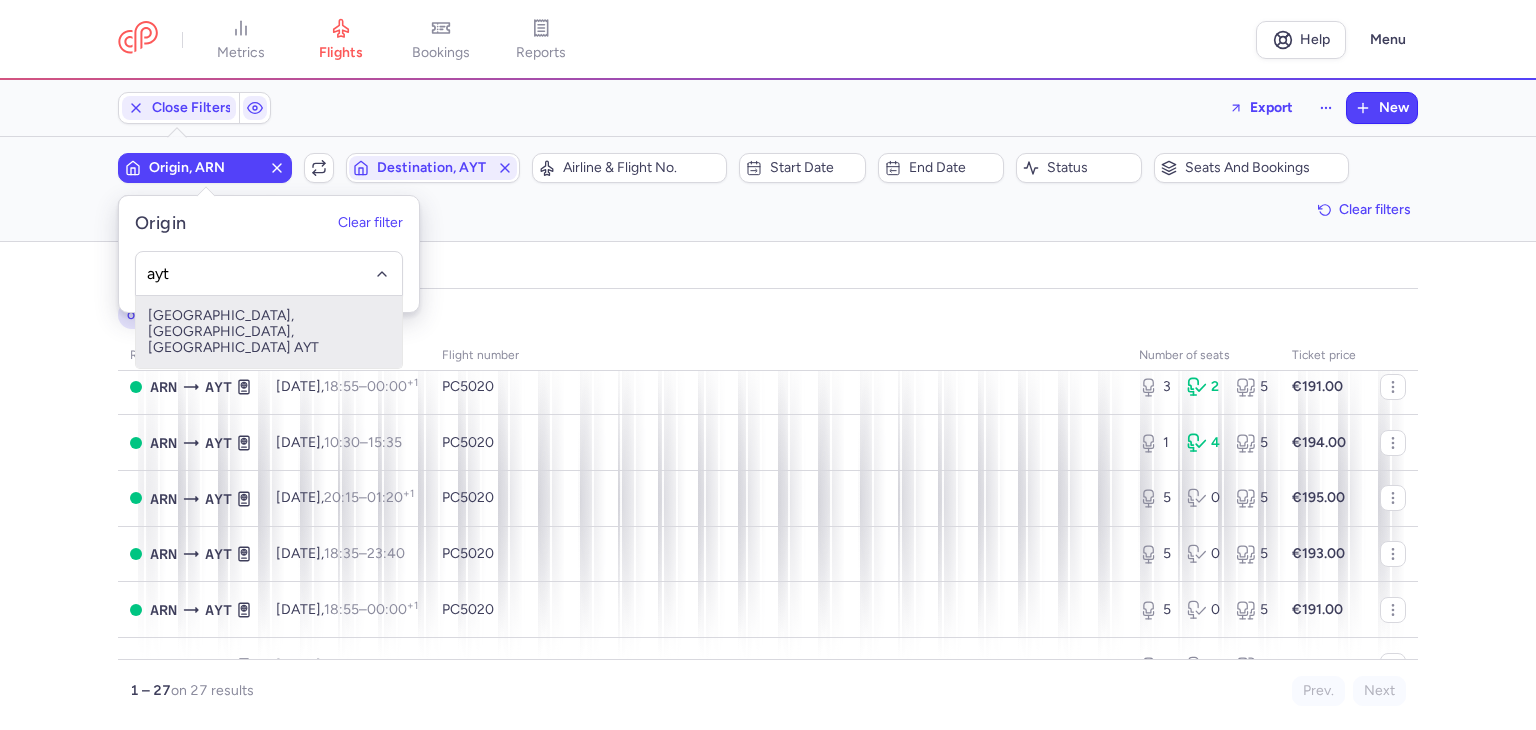 type on "ayt" 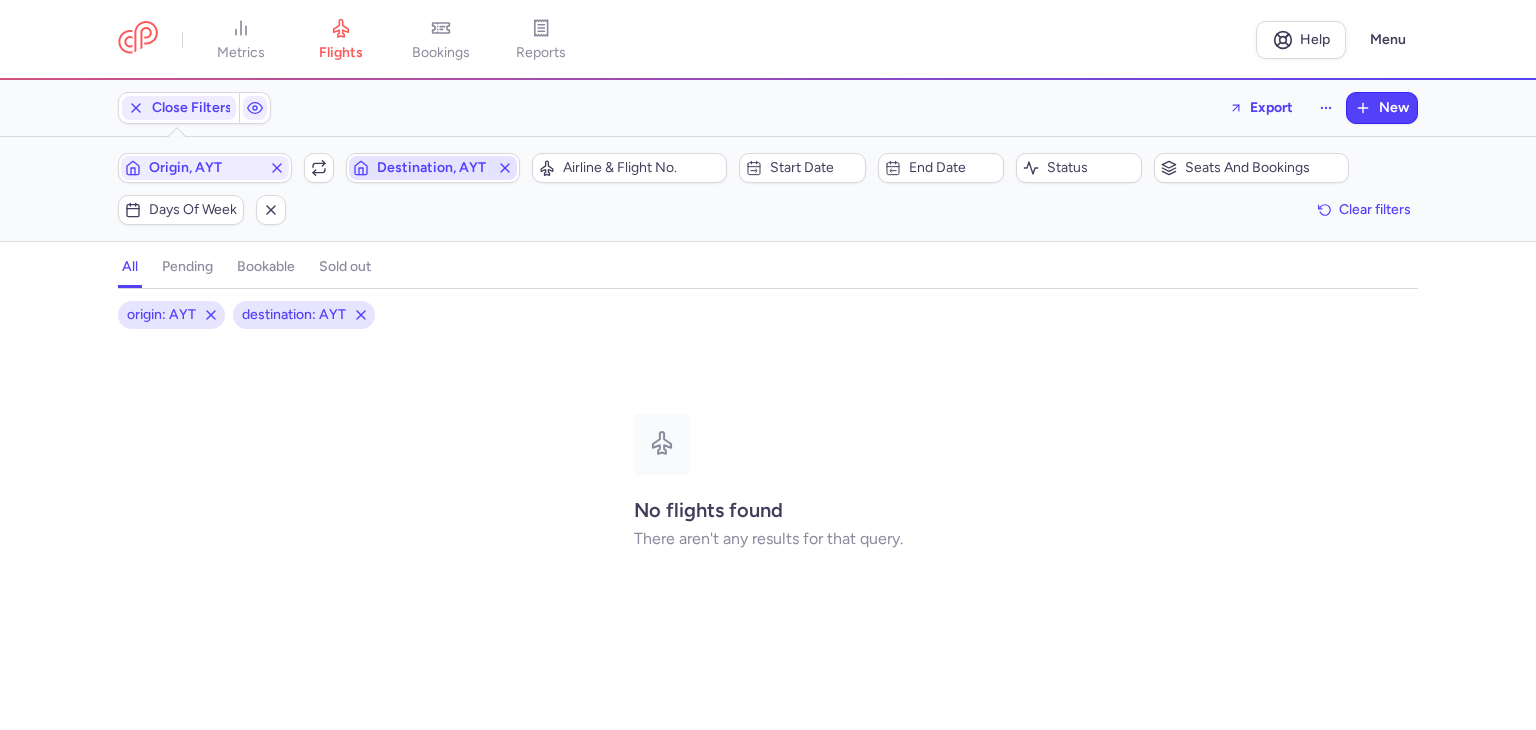 click on "Destination, AYT" at bounding box center [433, 168] 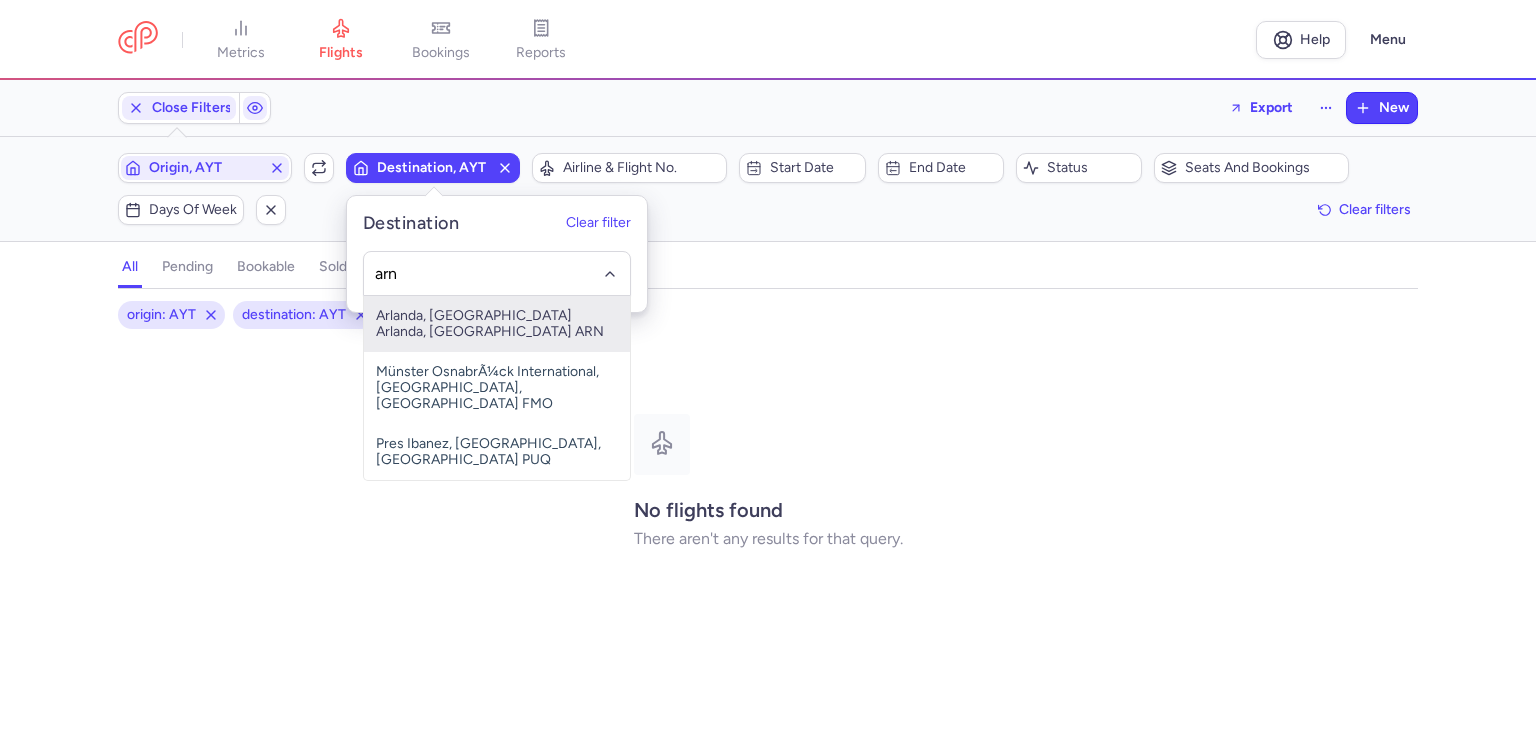 type on "arn" 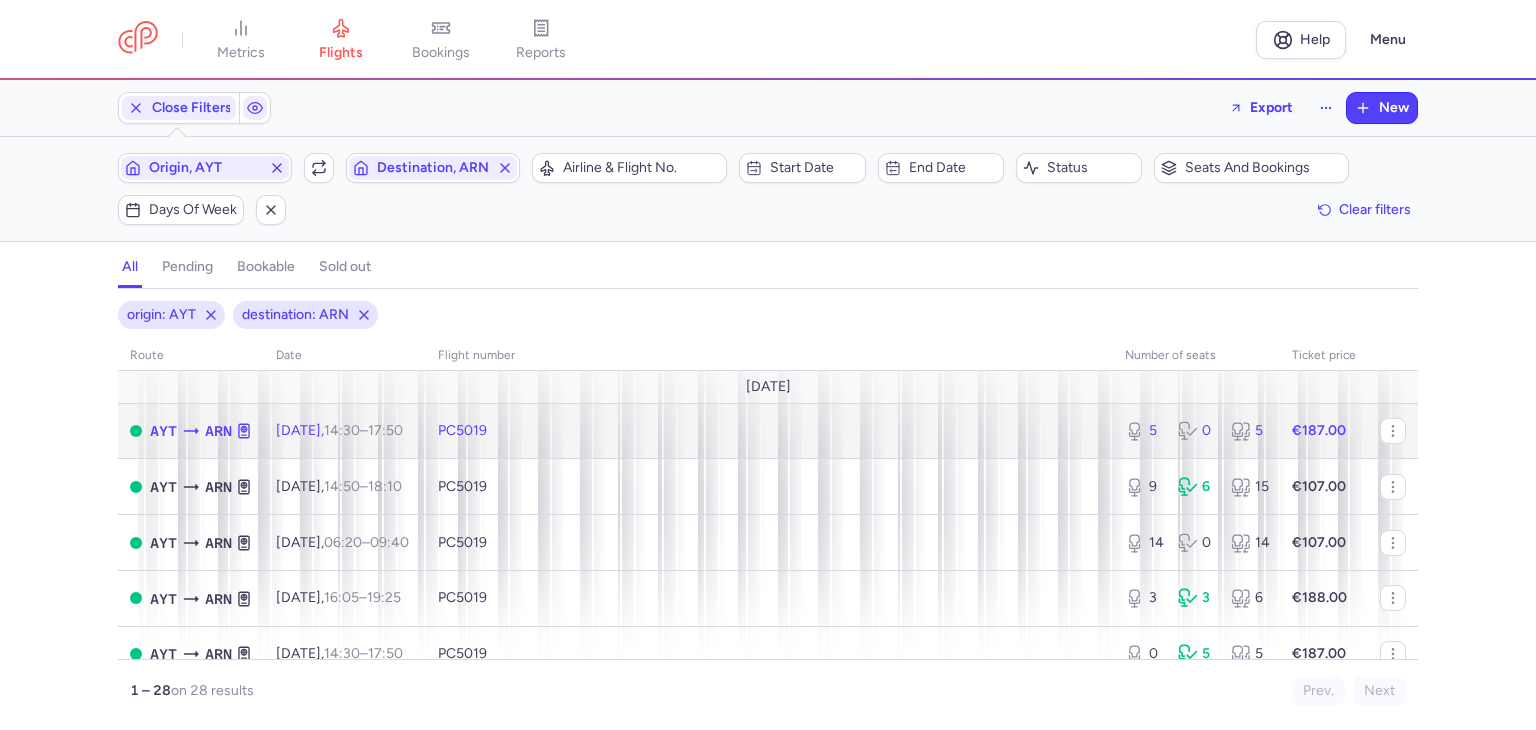 click on "PC5019" 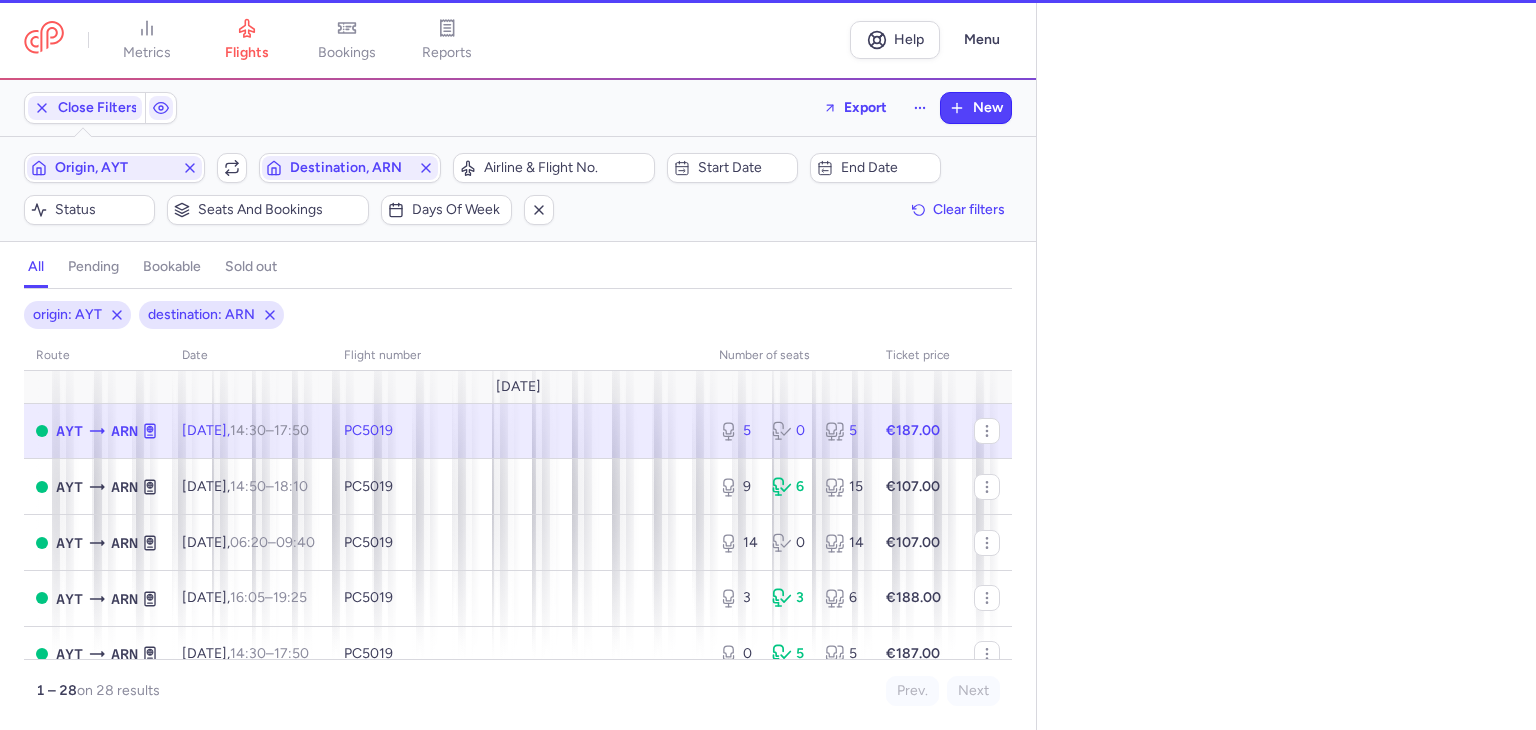 select on "days" 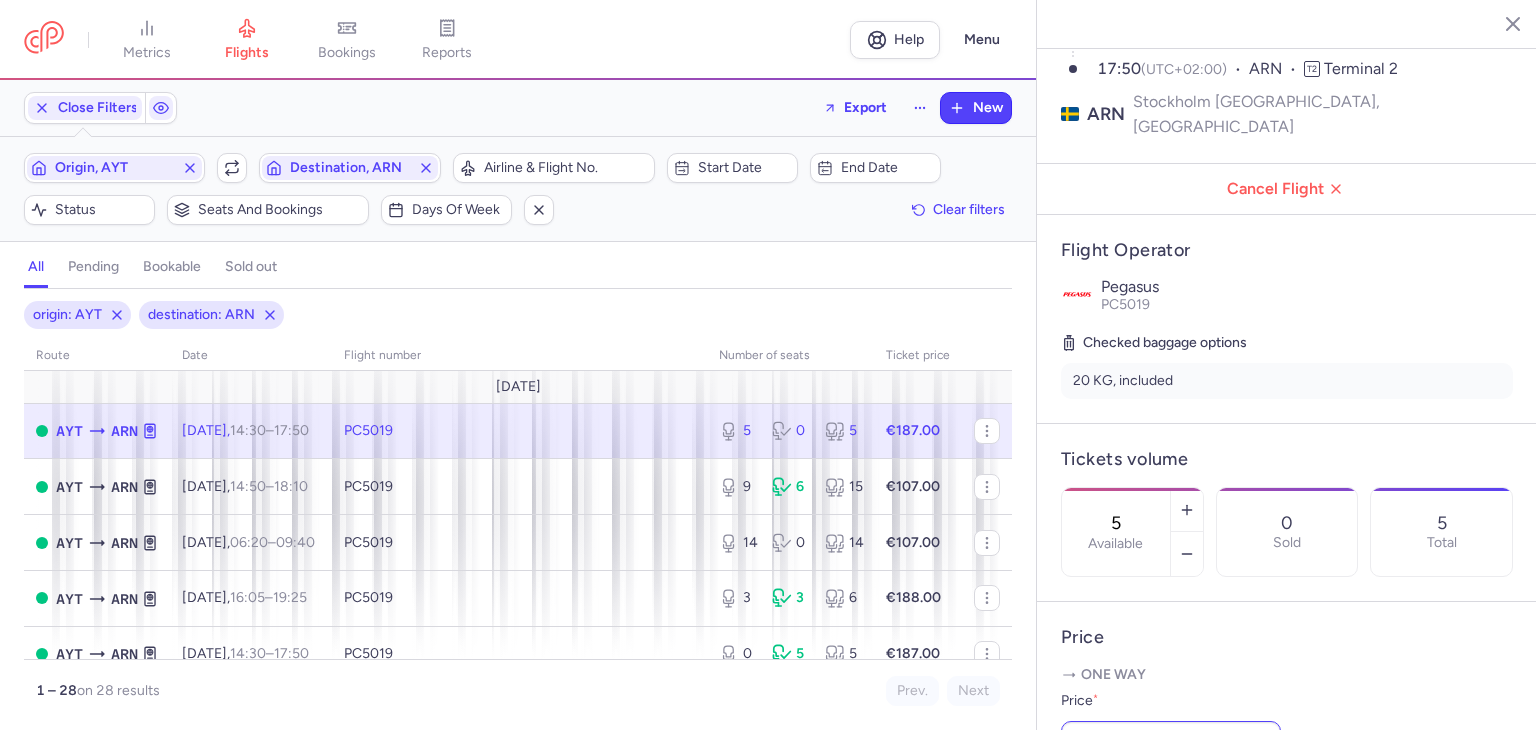 scroll, scrollTop: 500, scrollLeft: 0, axis: vertical 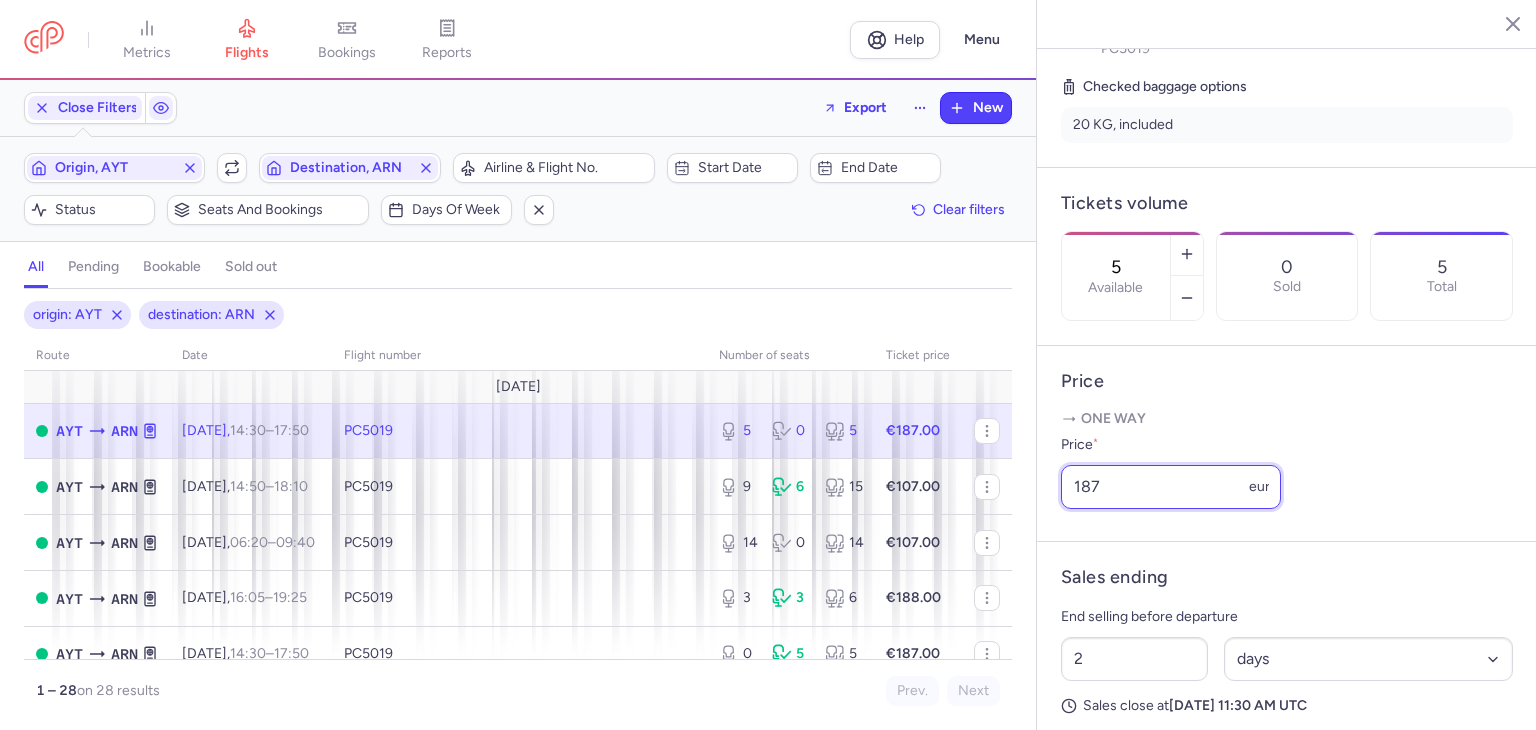 drag, startPoint x: 1183, startPoint y: 484, endPoint x: 1040, endPoint y: 499, distance: 143.78456 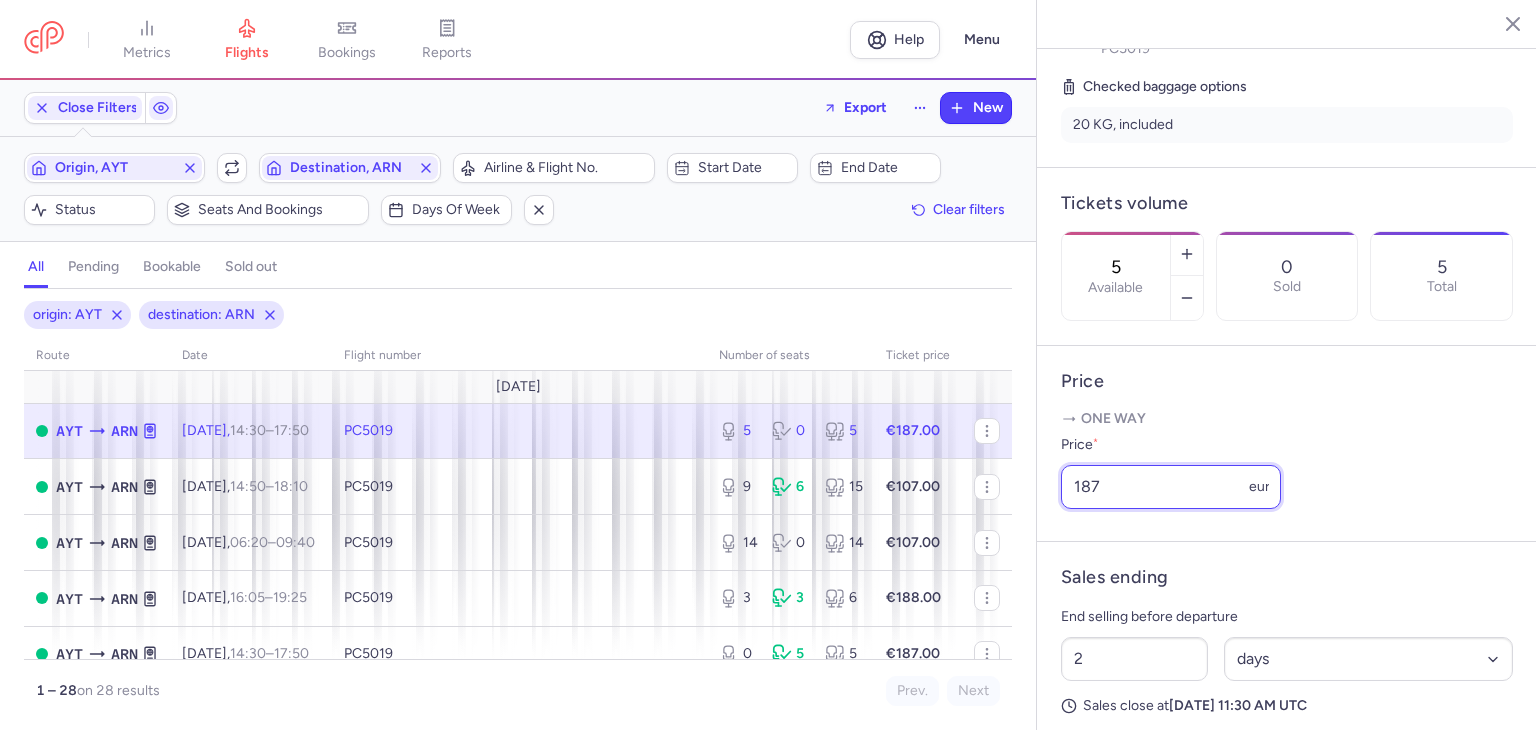 click on "Price  One way  Price  * 187 eur" at bounding box center [1287, 444] 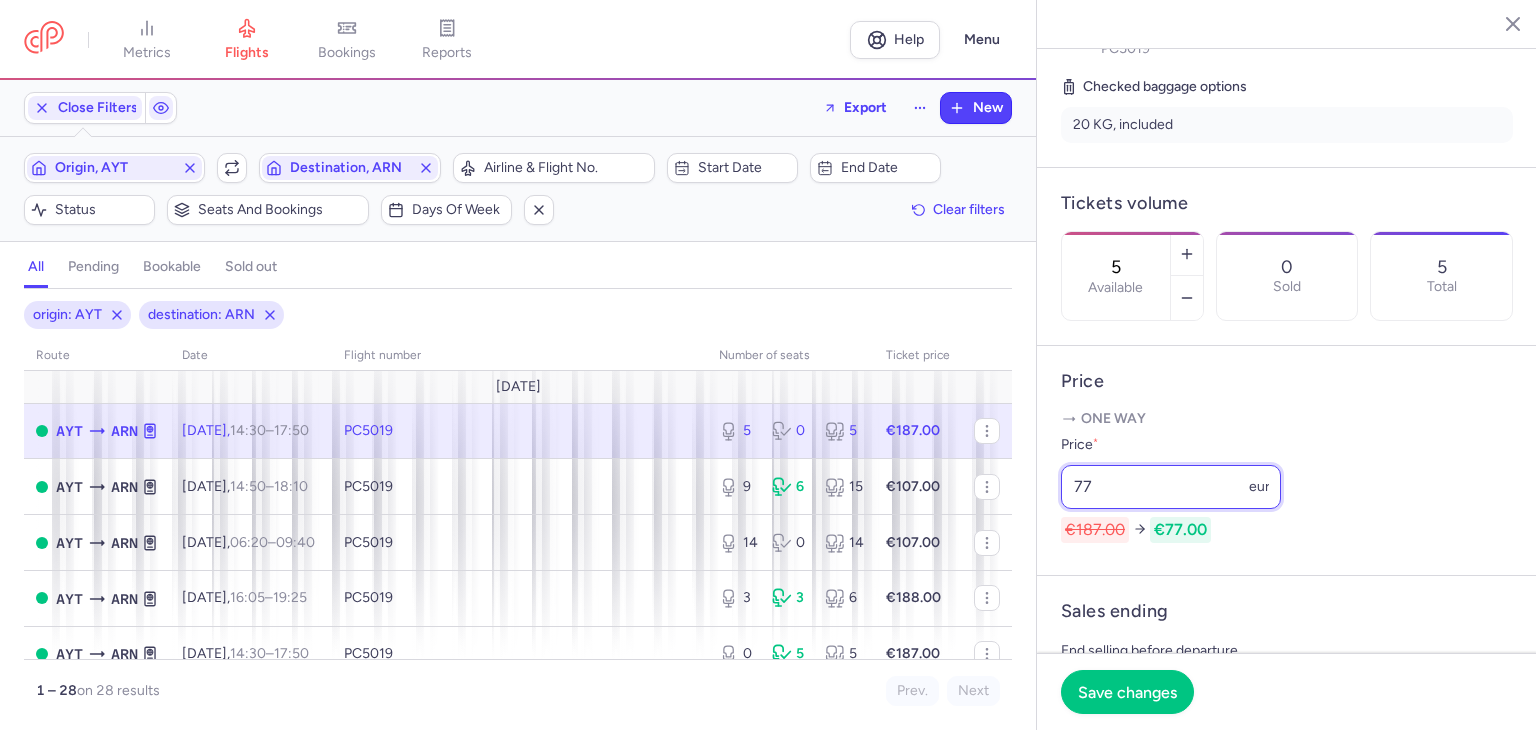 drag, startPoint x: 1097, startPoint y: 490, endPoint x: 1083, endPoint y: 490, distance: 14 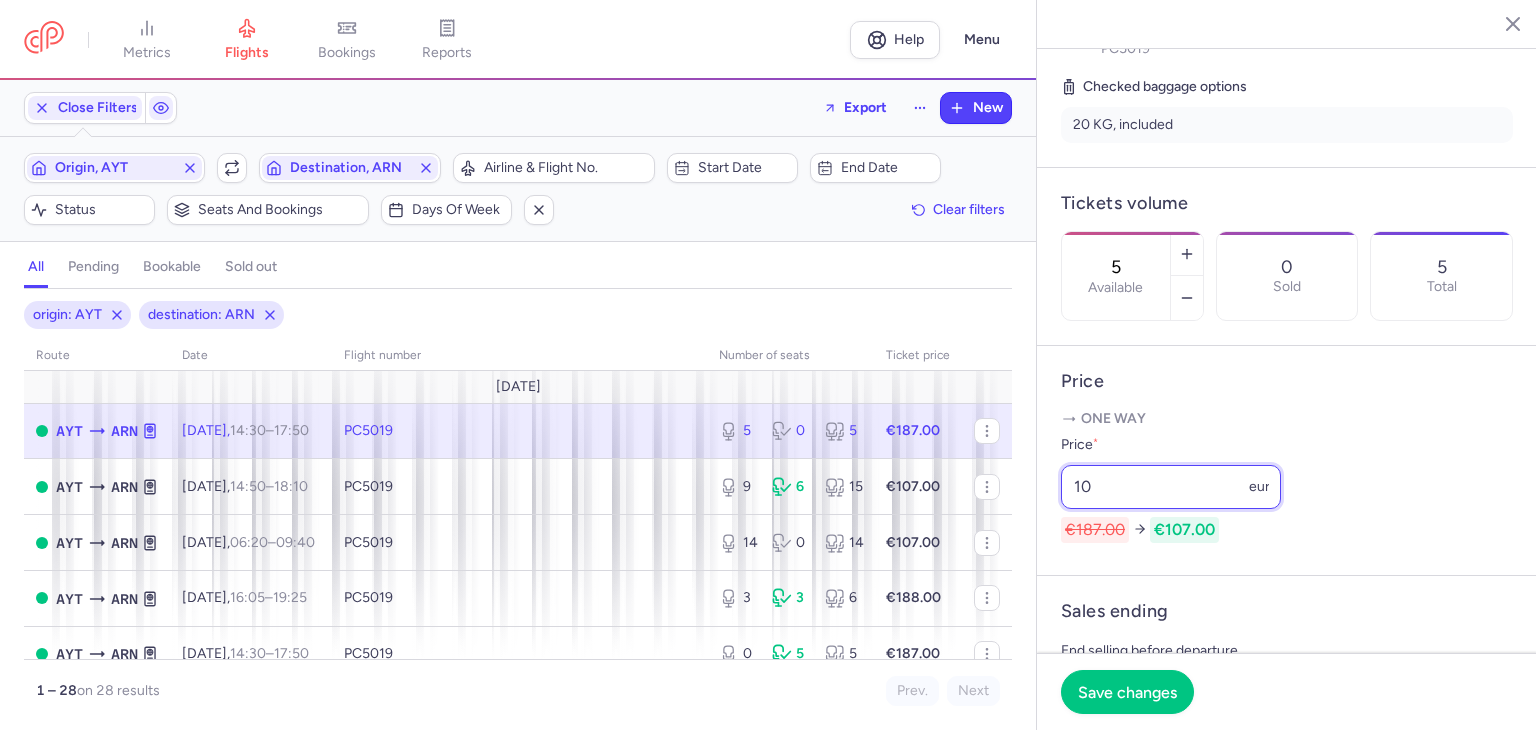 type on "1" 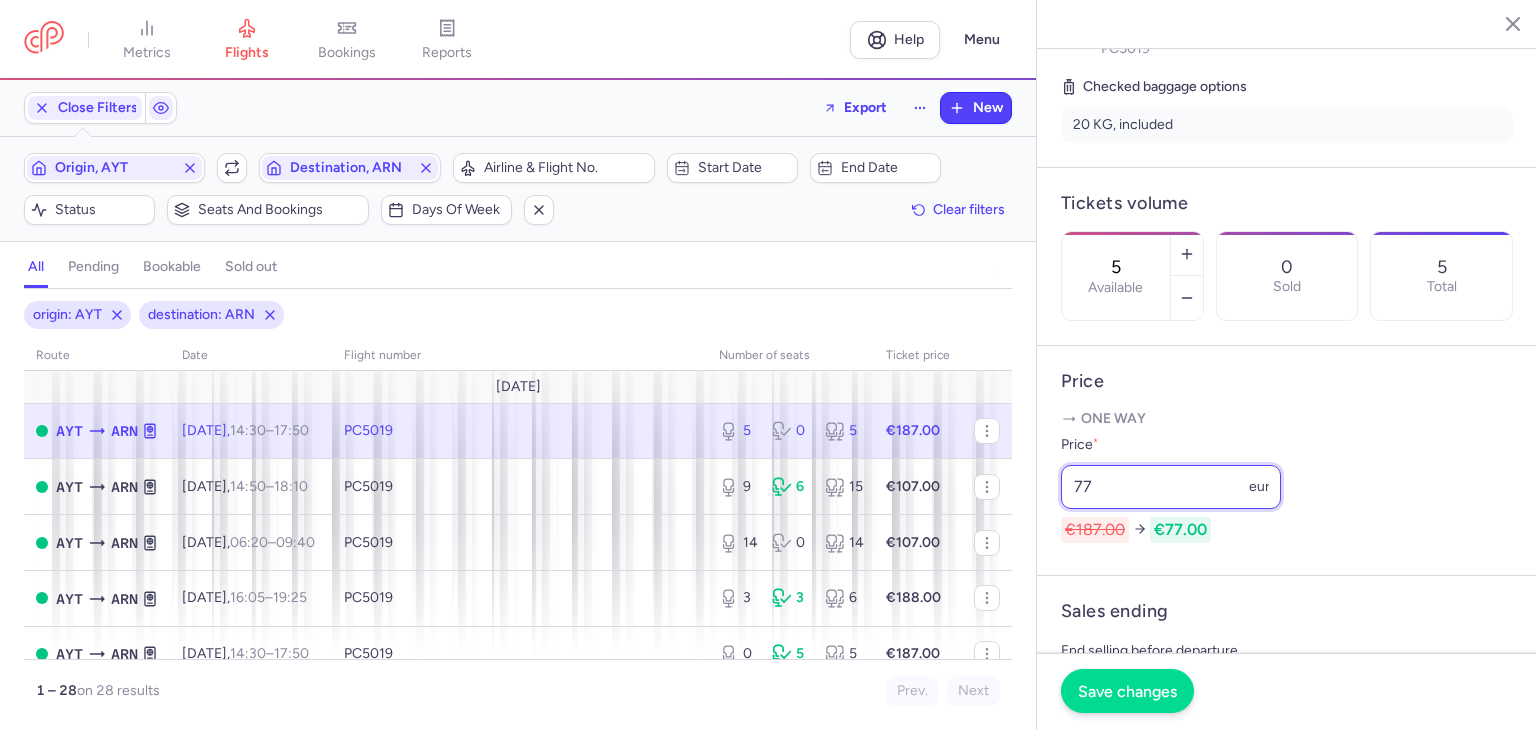 type on "77" 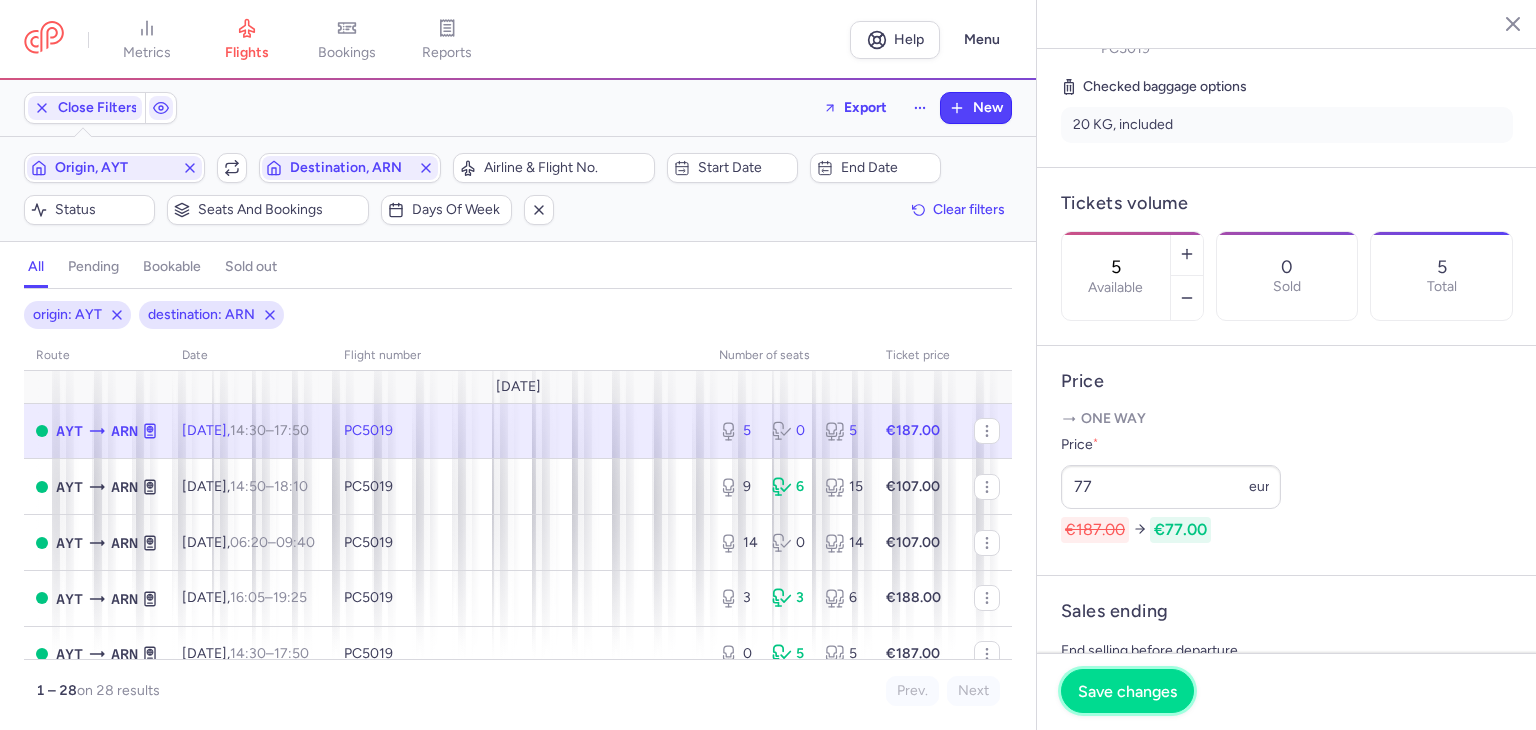 click on "Save changes" at bounding box center [1127, 691] 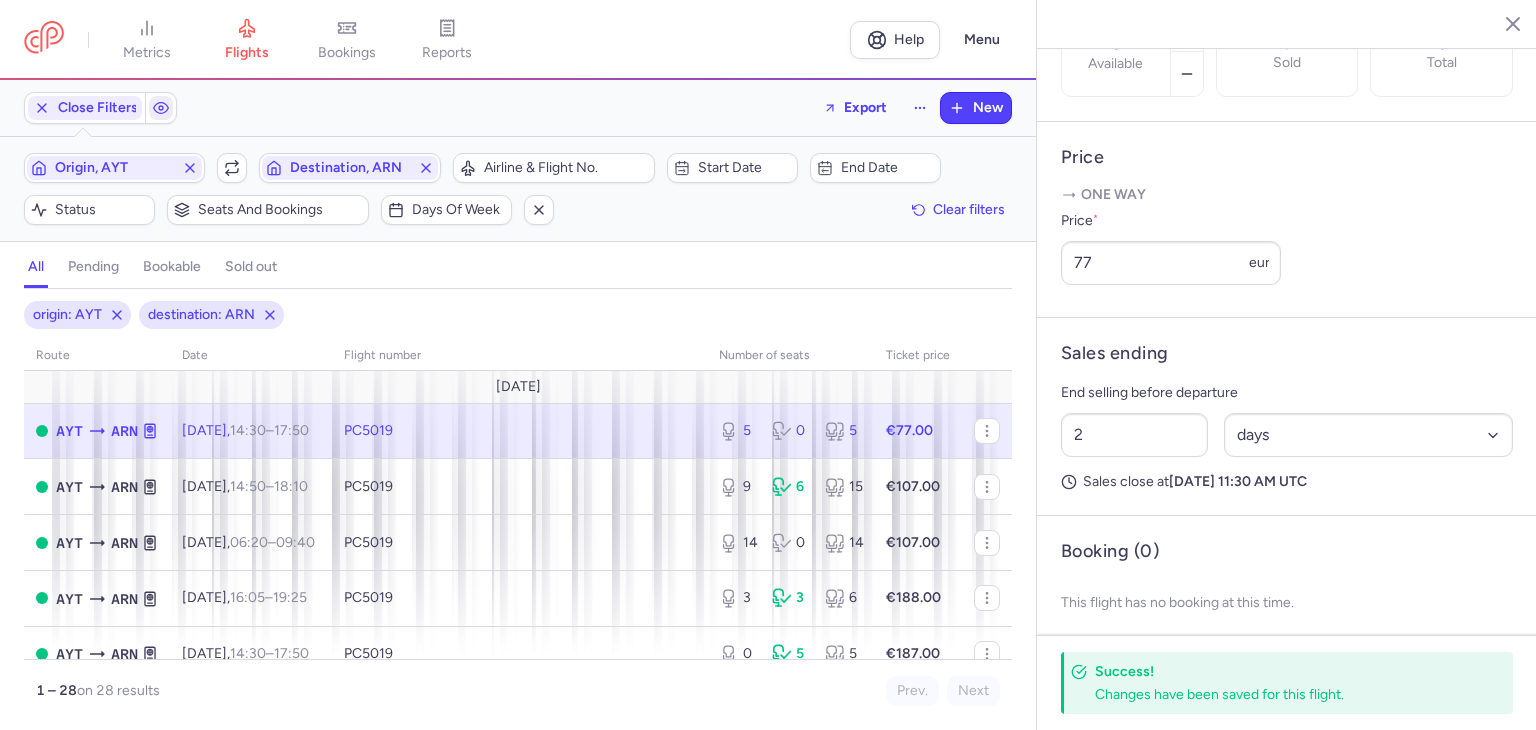 scroll, scrollTop: 743, scrollLeft: 0, axis: vertical 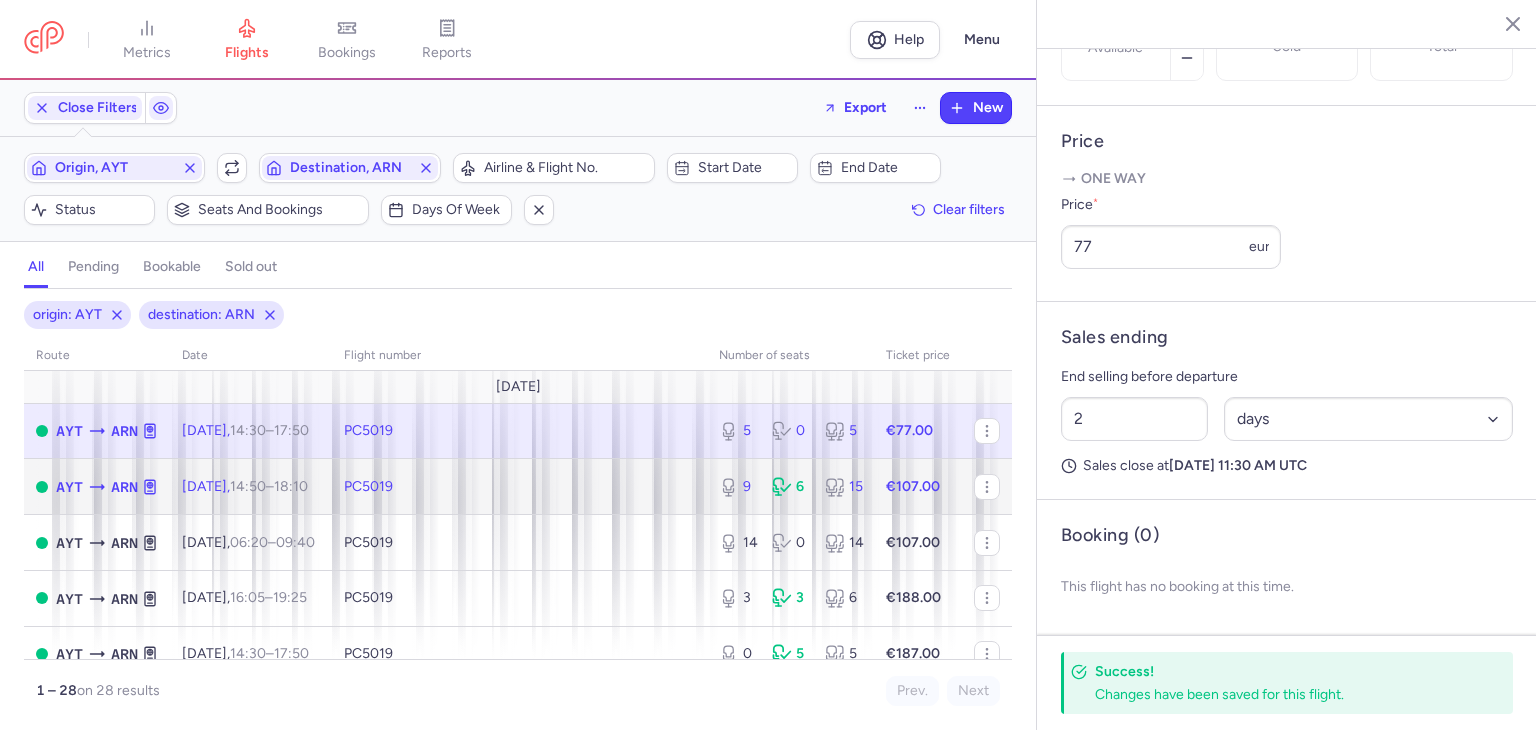 click on "€107.00" 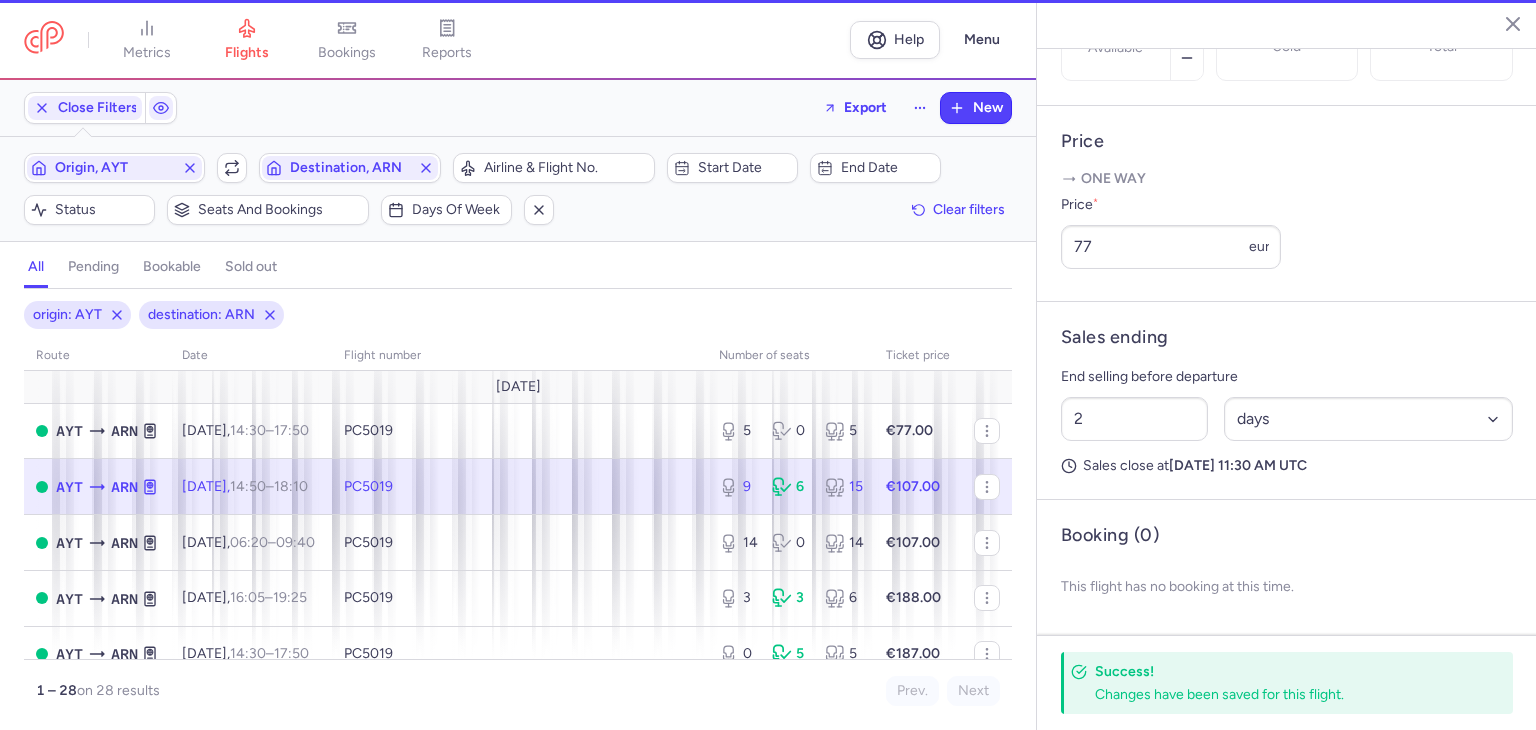 type on "9" 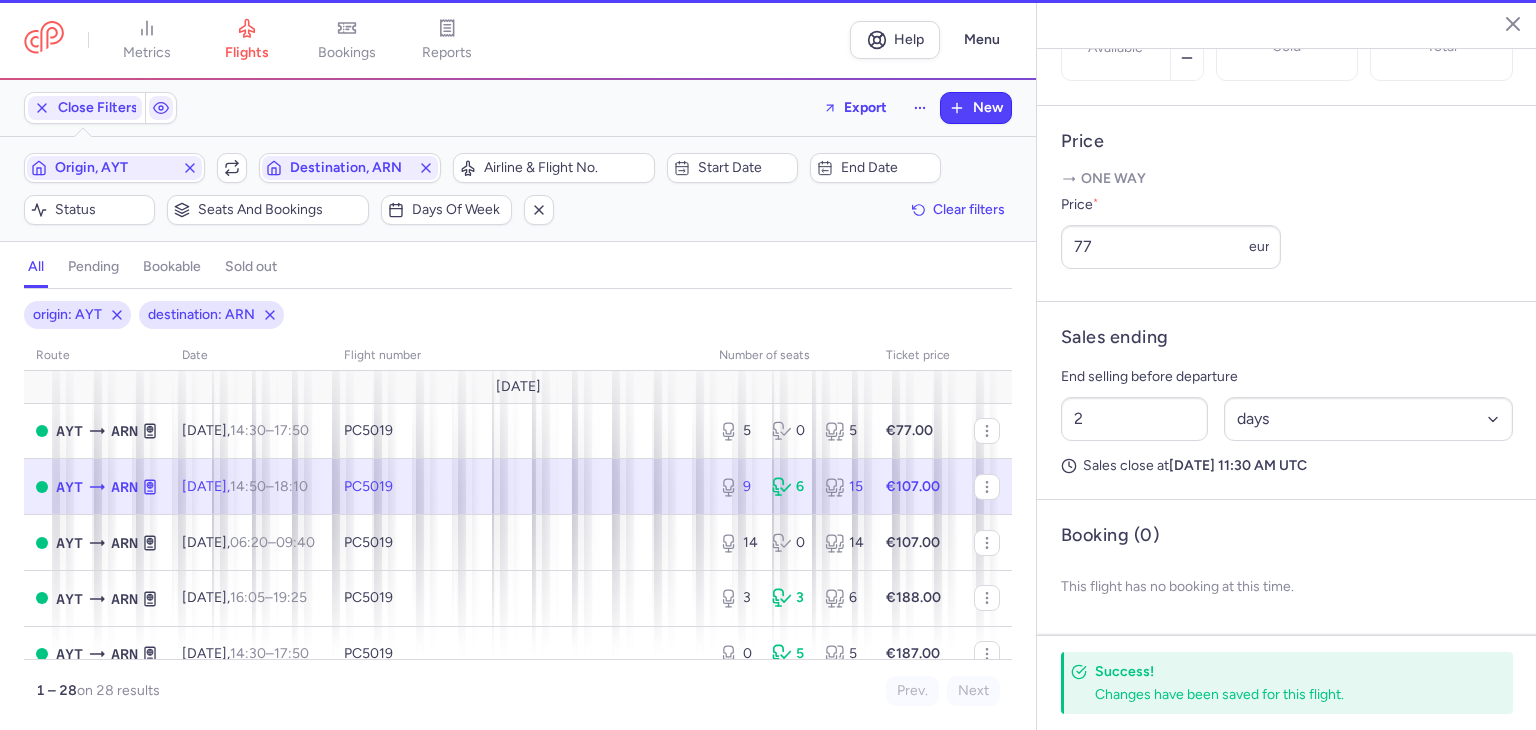 scroll, scrollTop: 759, scrollLeft: 0, axis: vertical 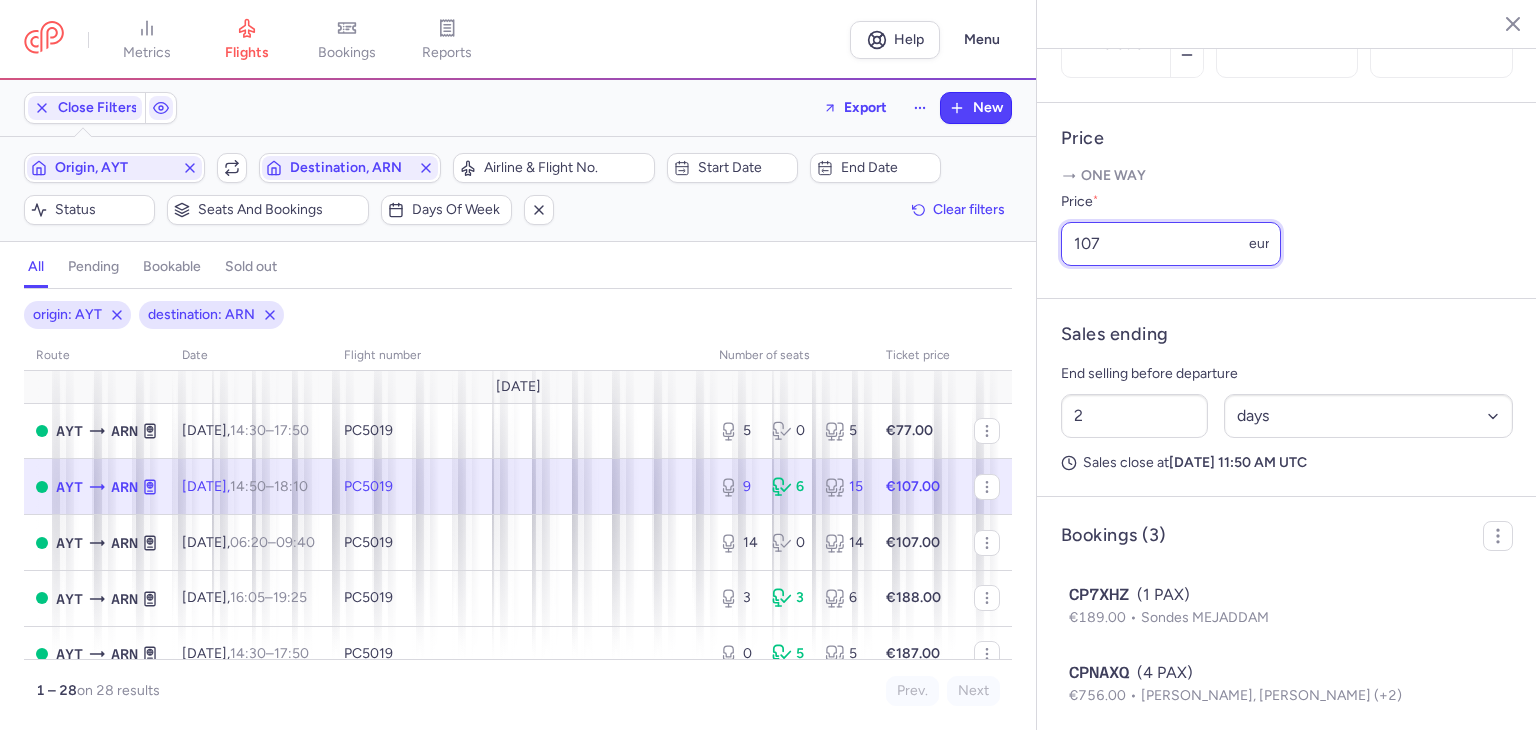 drag, startPoint x: 1124, startPoint y: 248, endPoint x: 1045, endPoint y: 257, distance: 79.51101 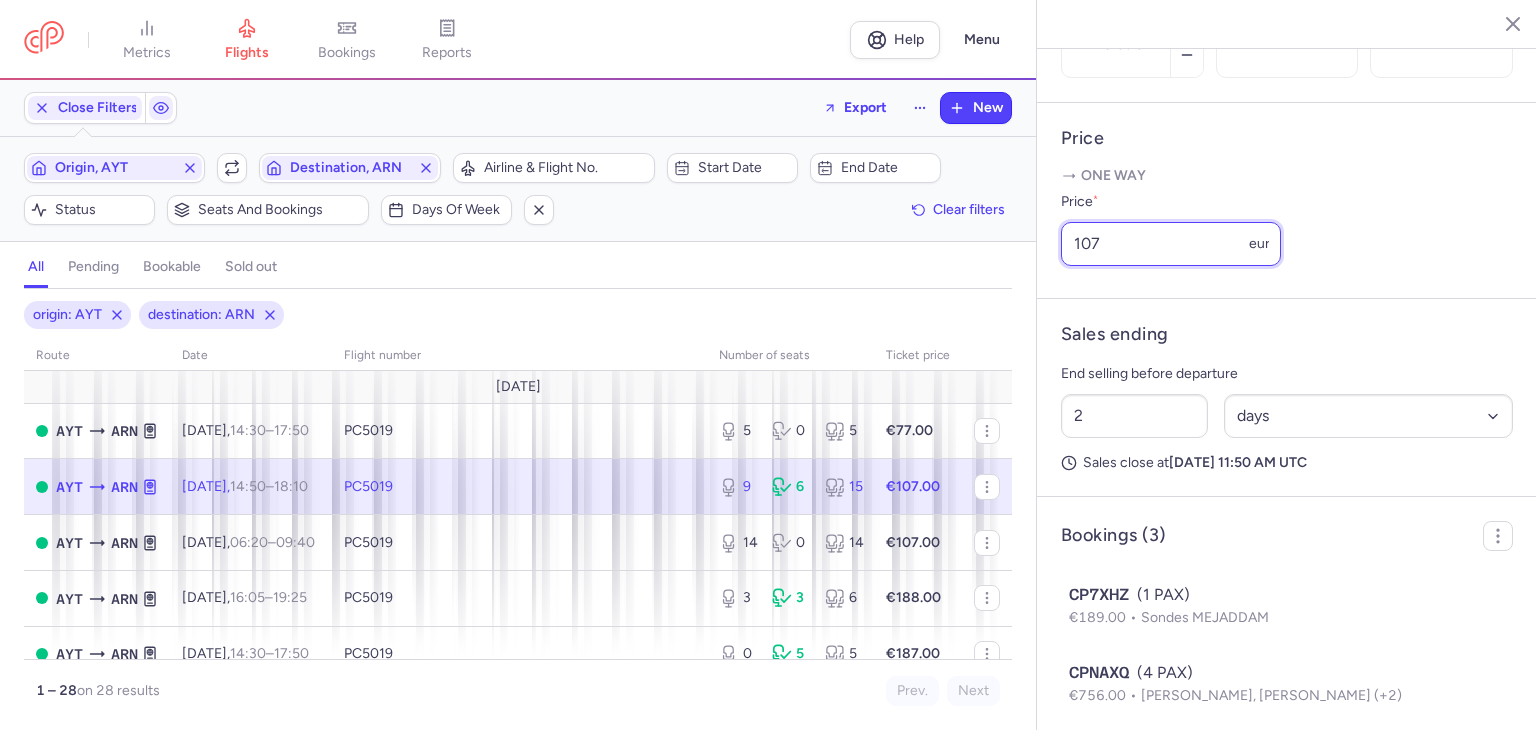 click on "Price  One way  Price  * 107 eur" at bounding box center [1287, 201] 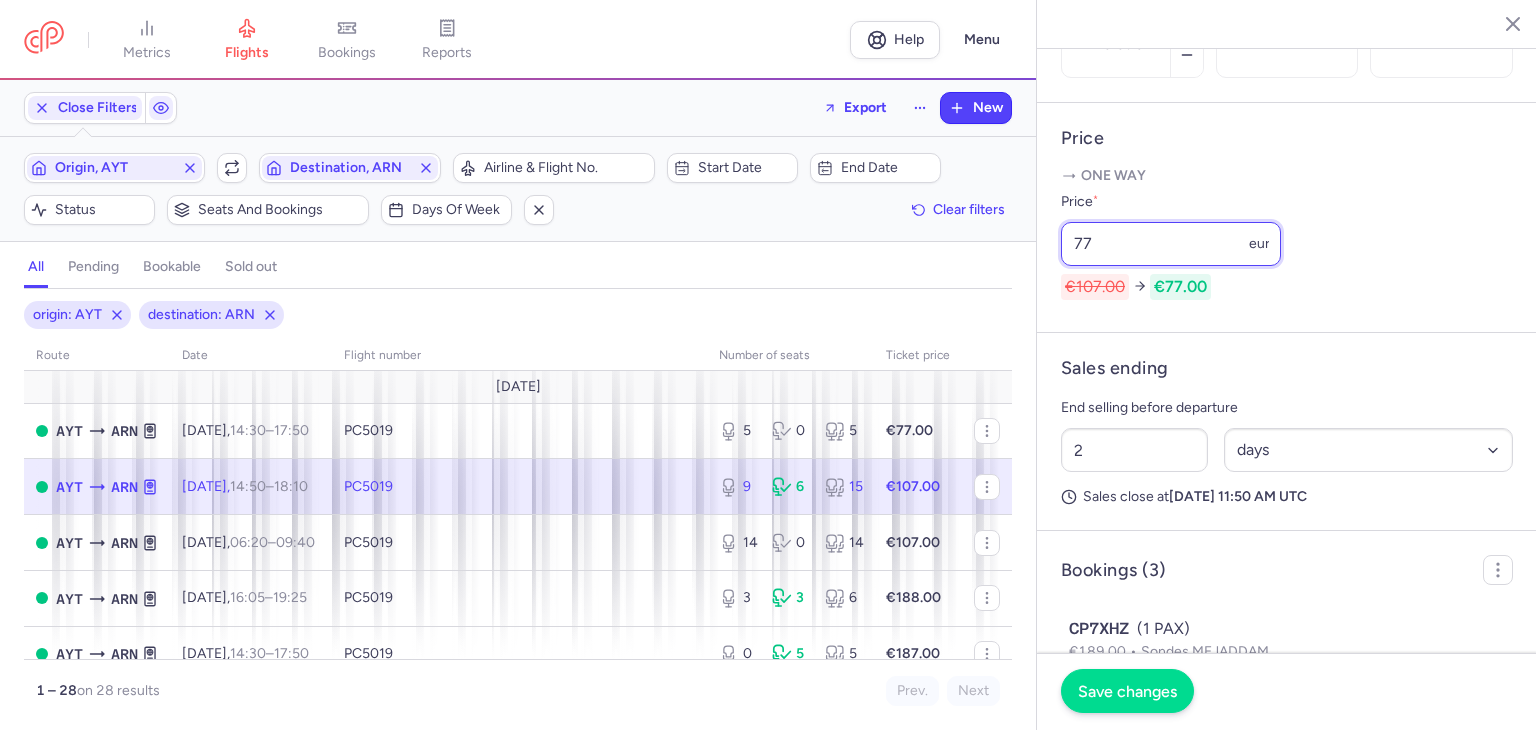 type on "77" 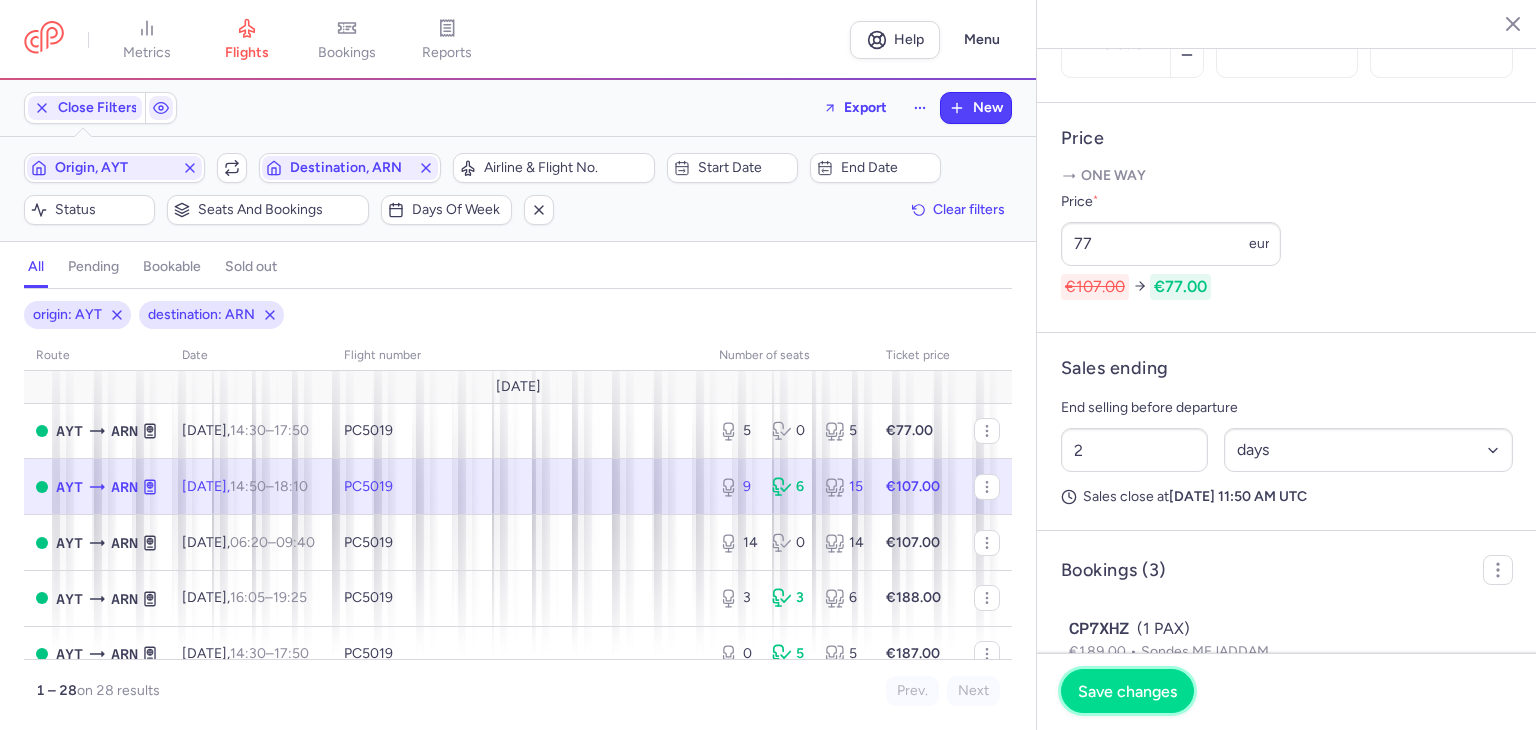 click on "Save changes" at bounding box center [1127, 691] 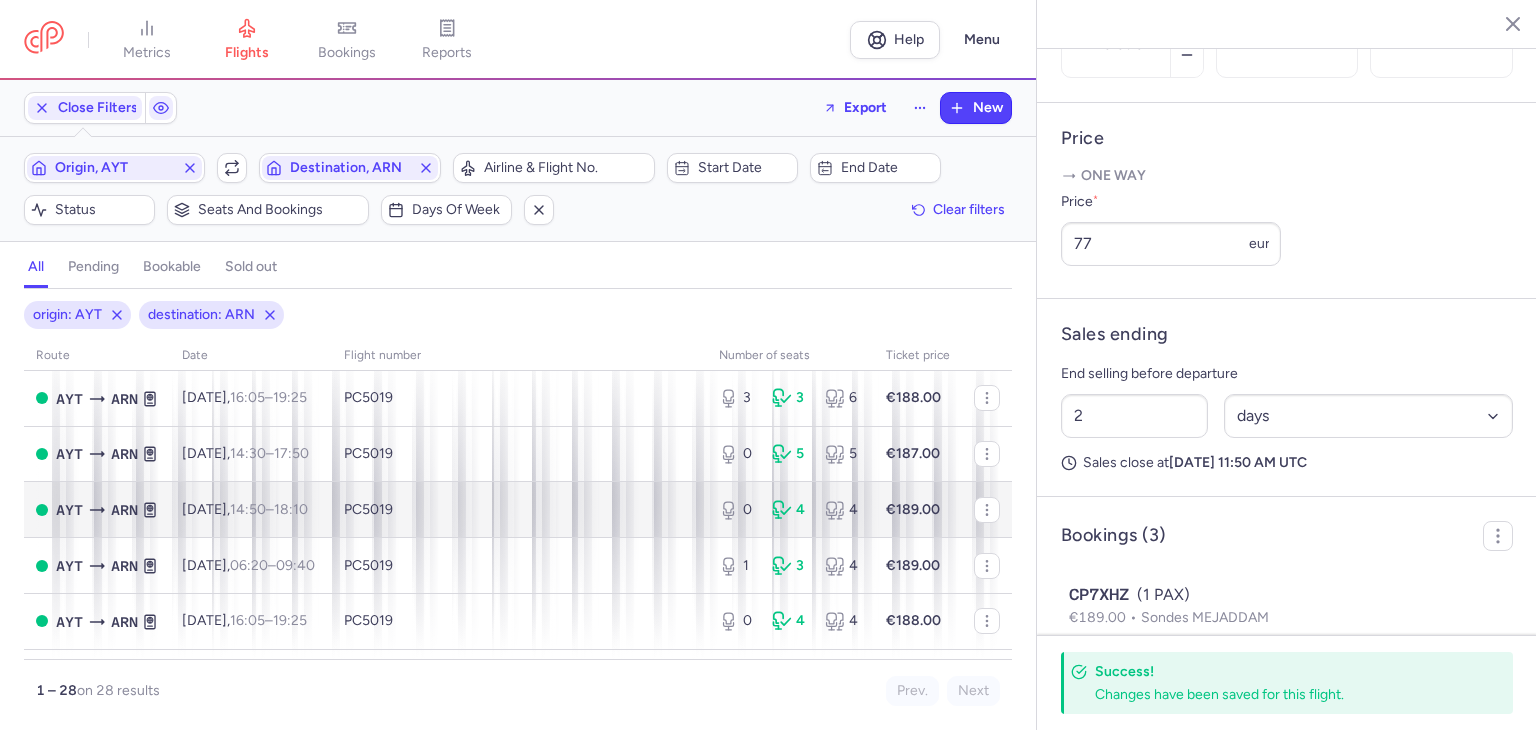 scroll, scrollTop: 100, scrollLeft: 0, axis: vertical 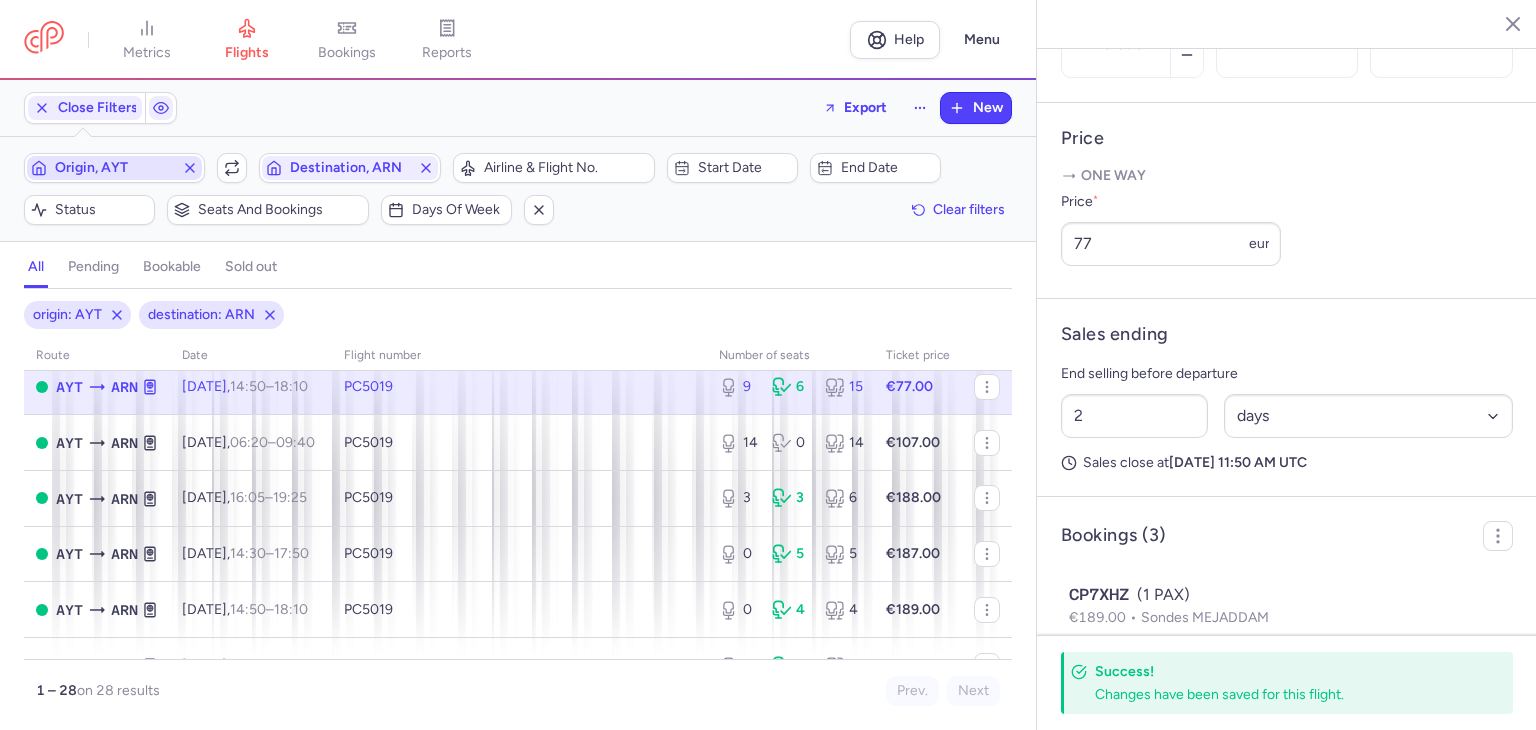 click on "Origin, AYT" at bounding box center (114, 168) 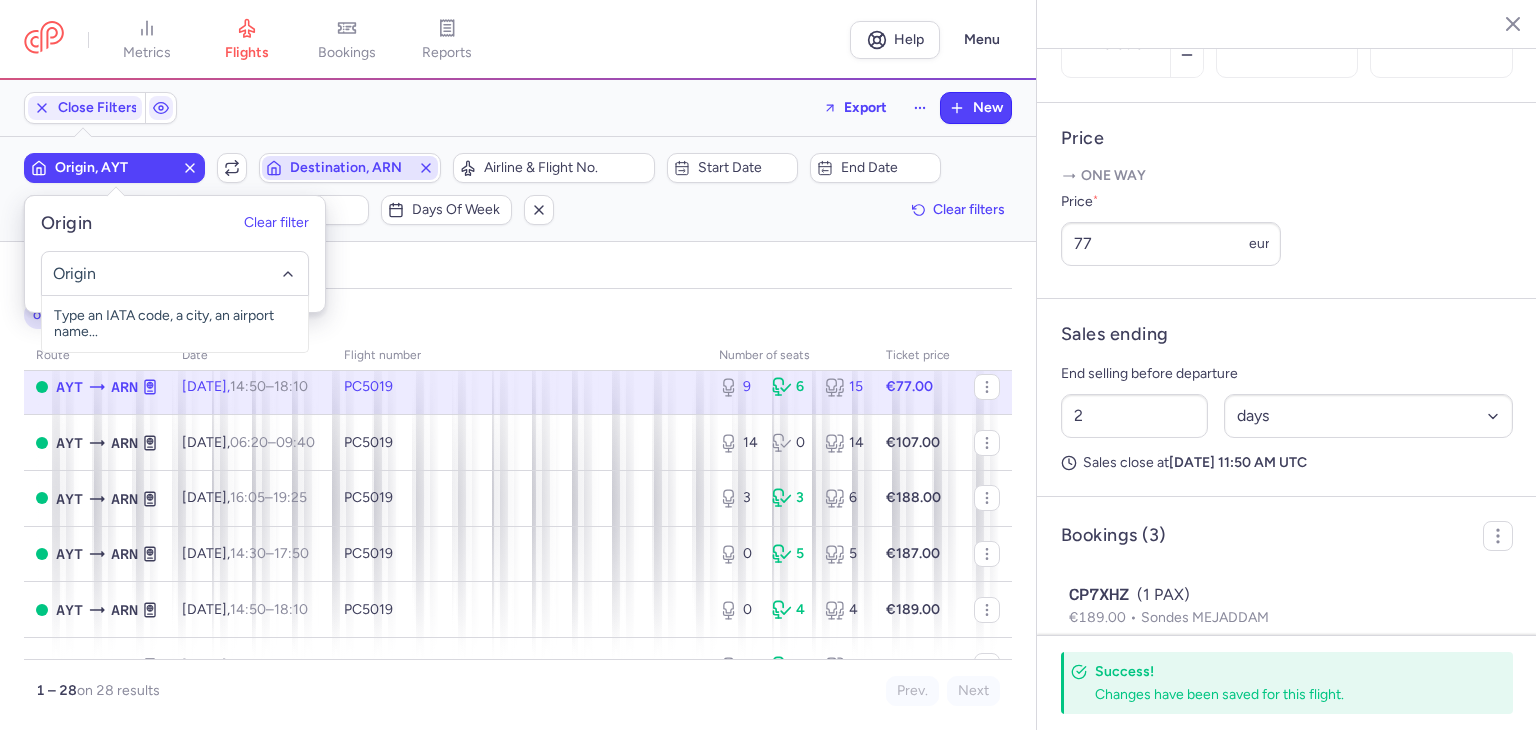 click on "Destination, ARN" at bounding box center (349, 168) 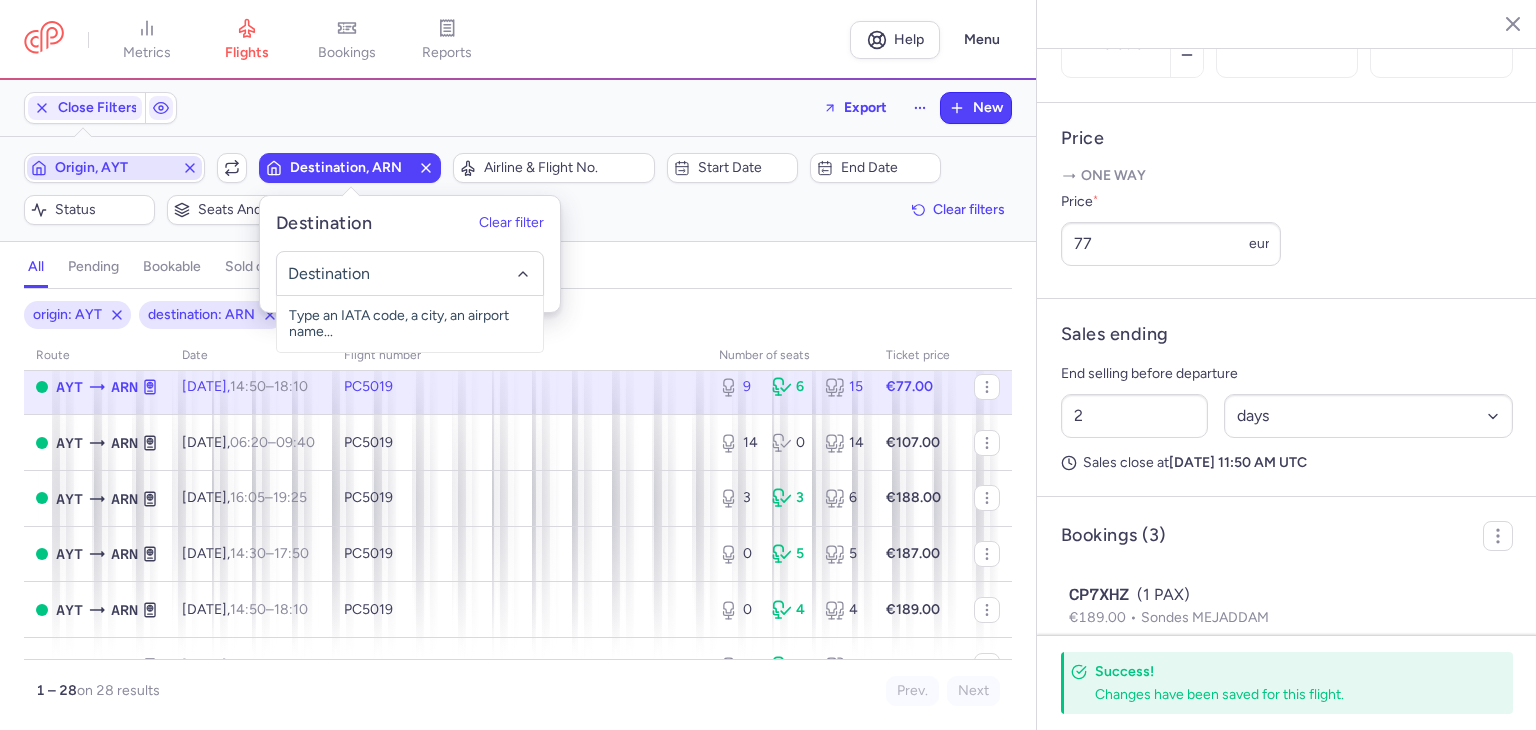 click on "Origin, AYT" at bounding box center [114, 168] 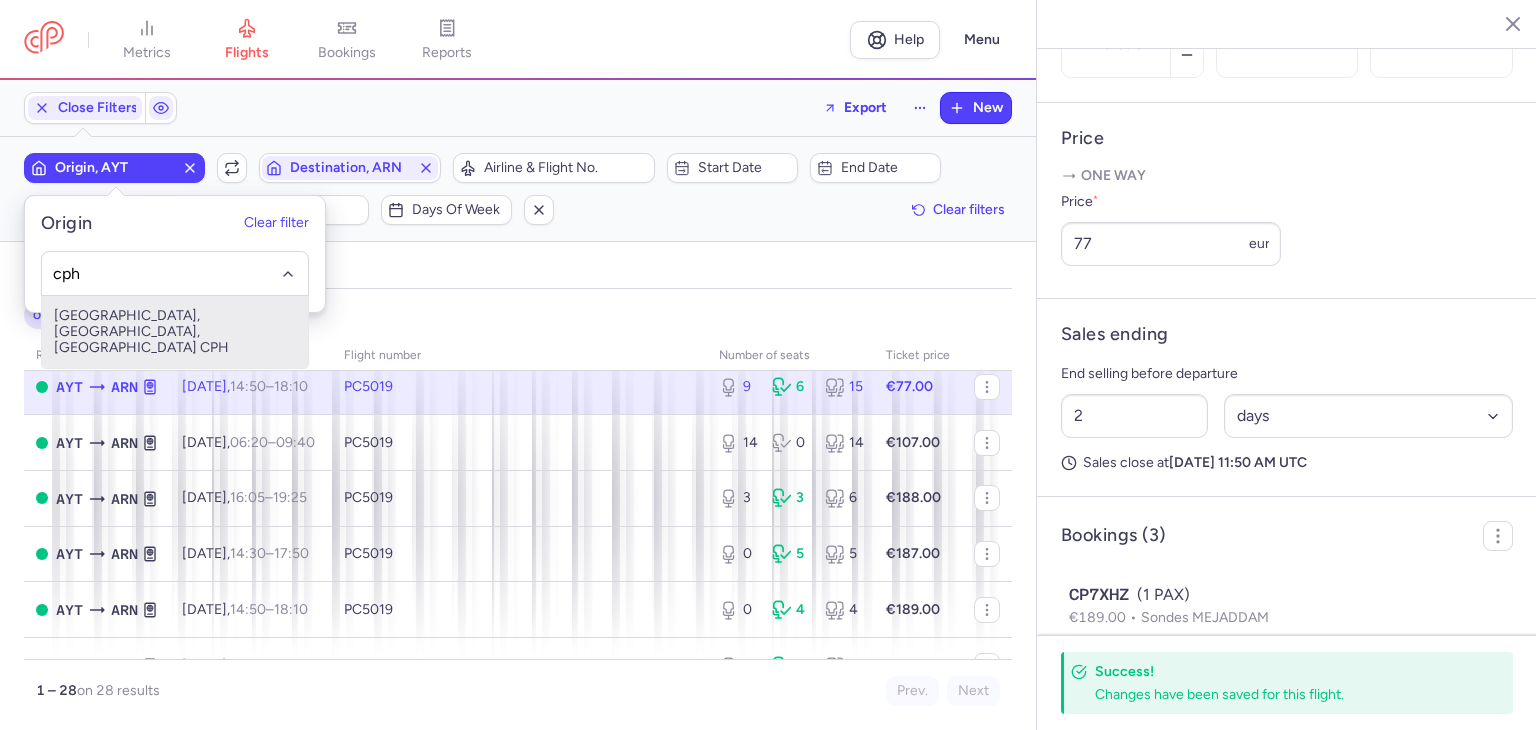 type on "cph" 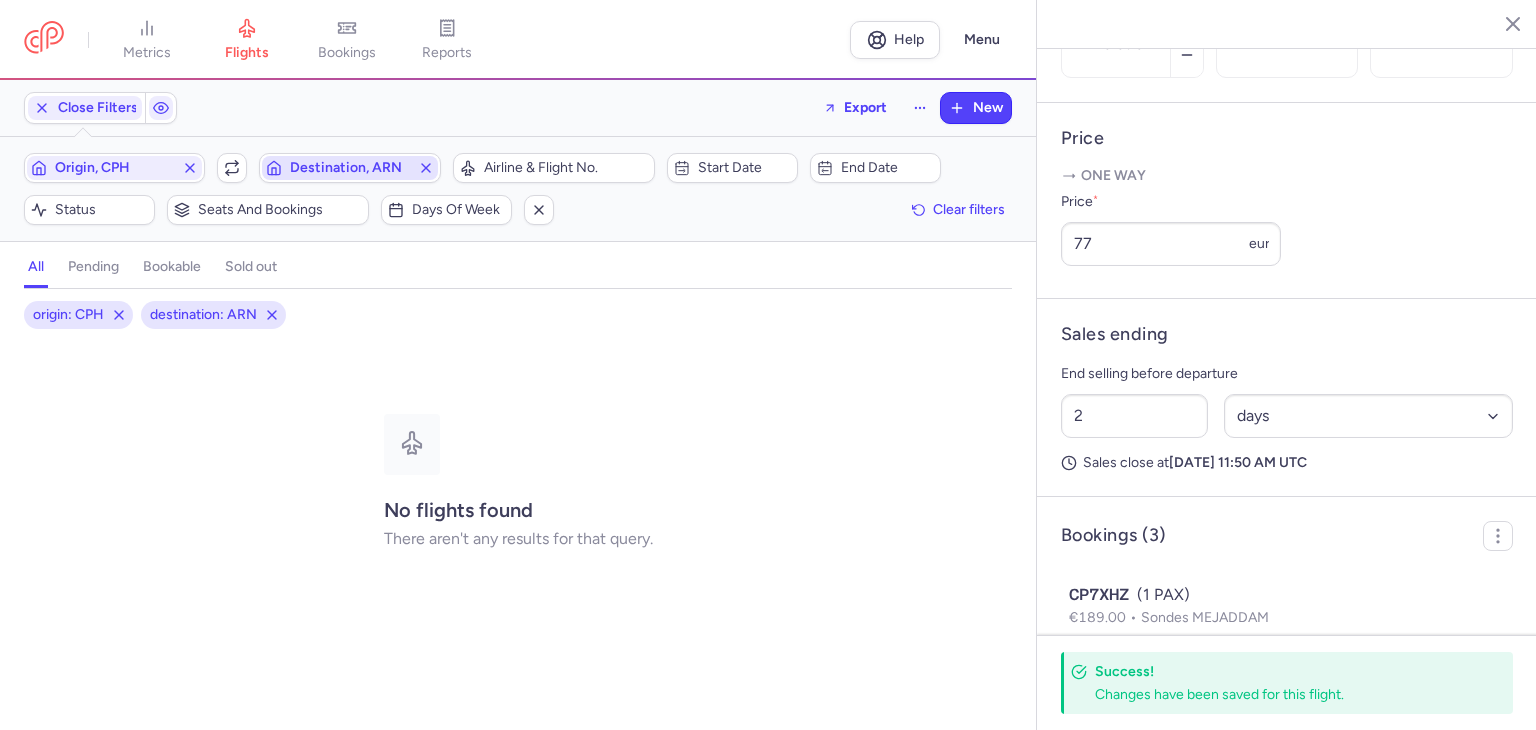 click on "Destination, ARN" at bounding box center (349, 168) 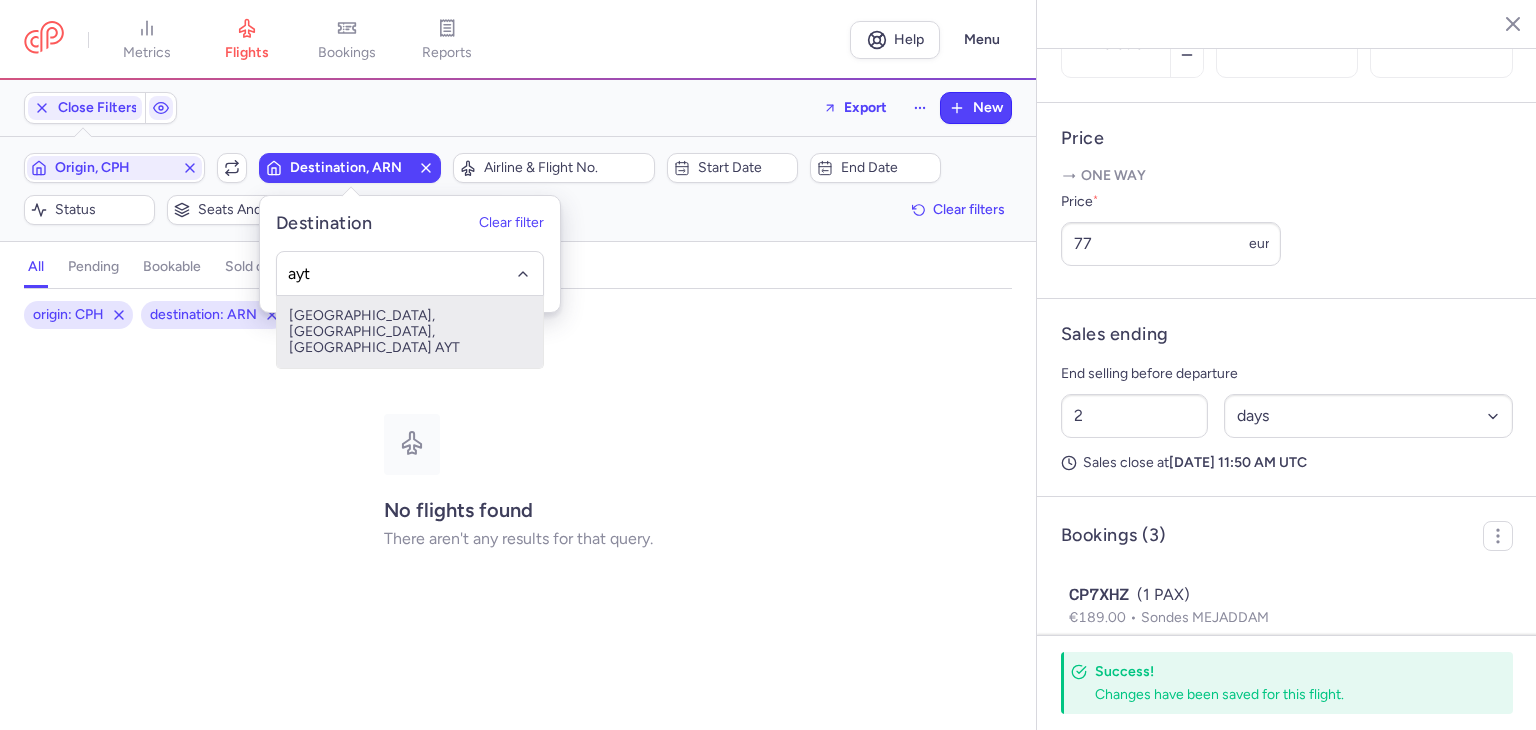 click on "[GEOGRAPHIC_DATA], [GEOGRAPHIC_DATA], [GEOGRAPHIC_DATA] AYT" at bounding box center [410, 332] 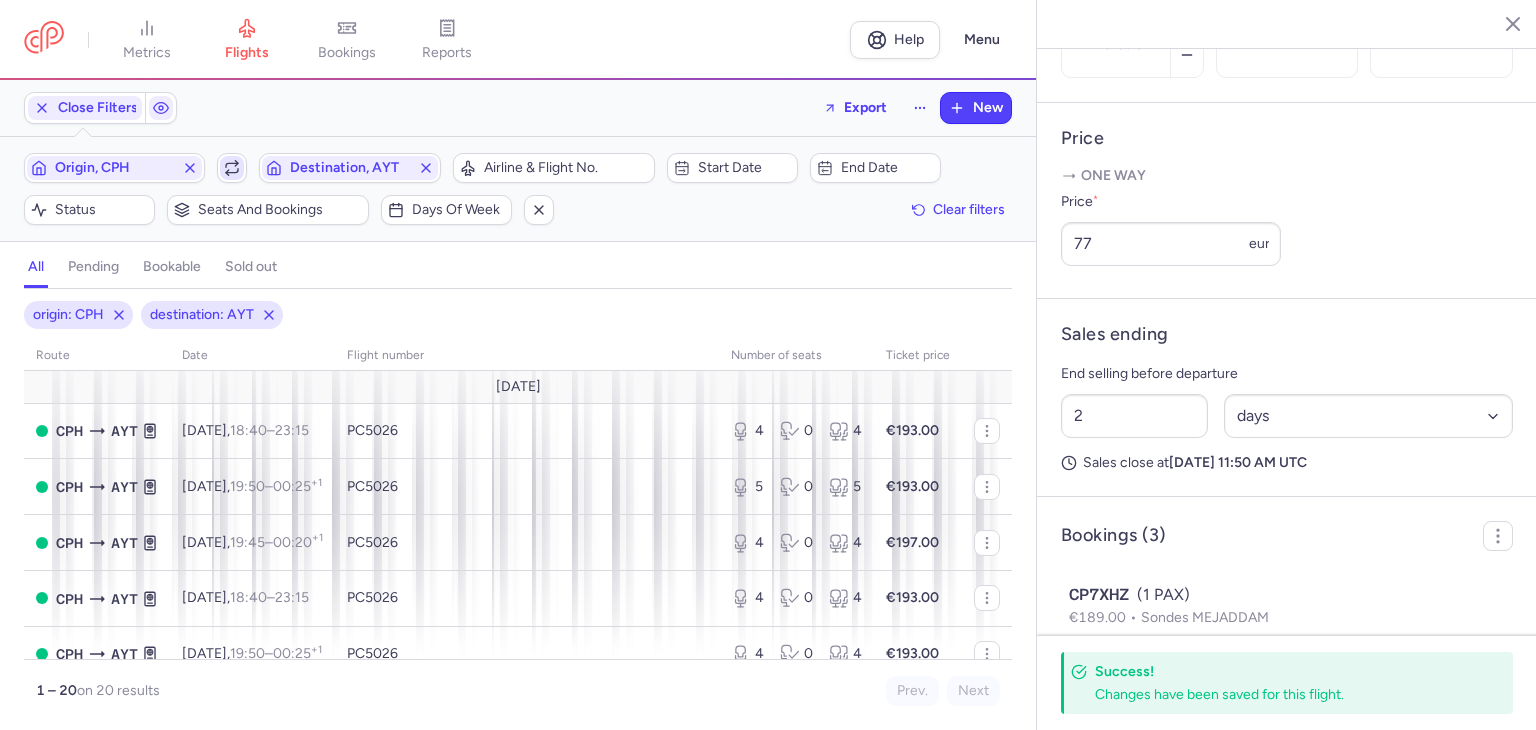 click 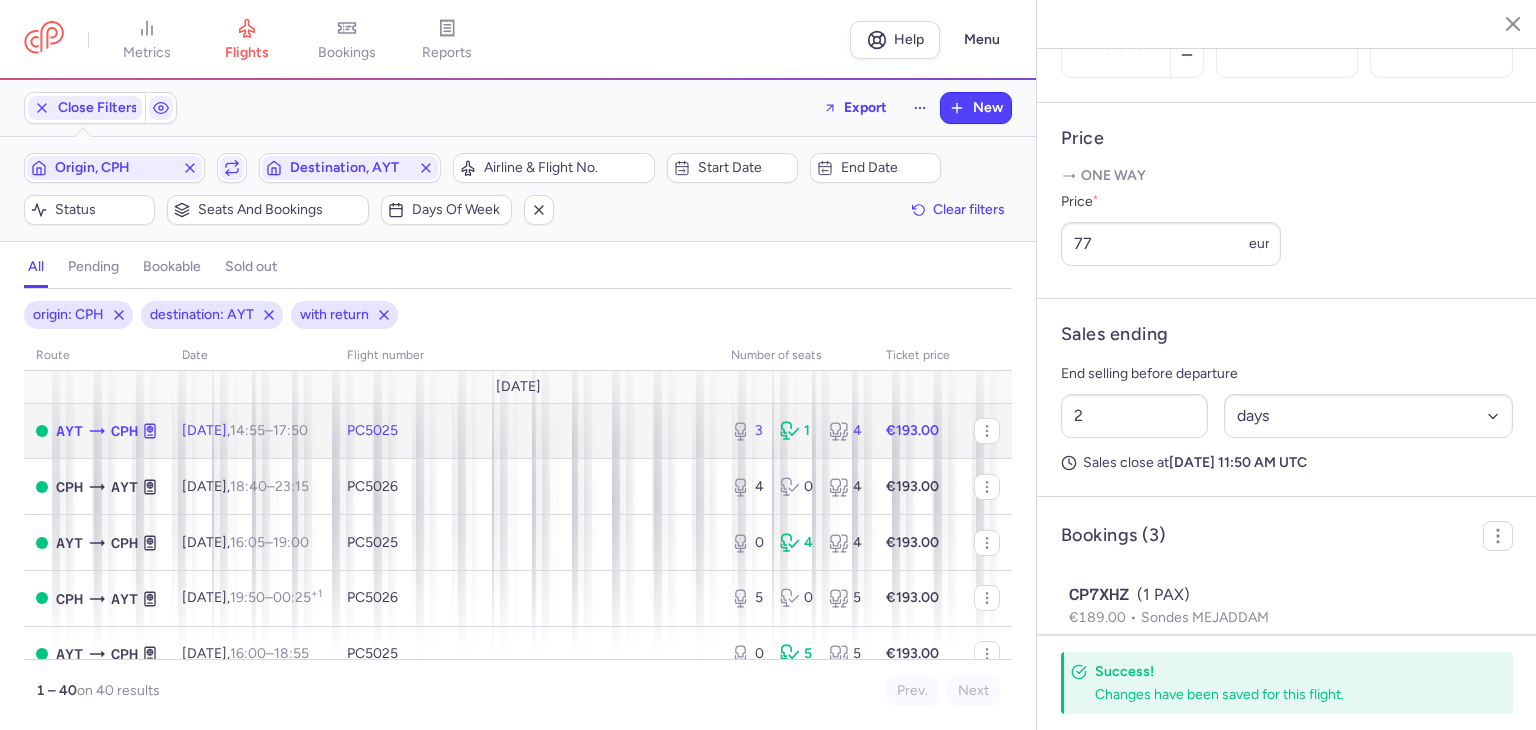 click on "PC5025" 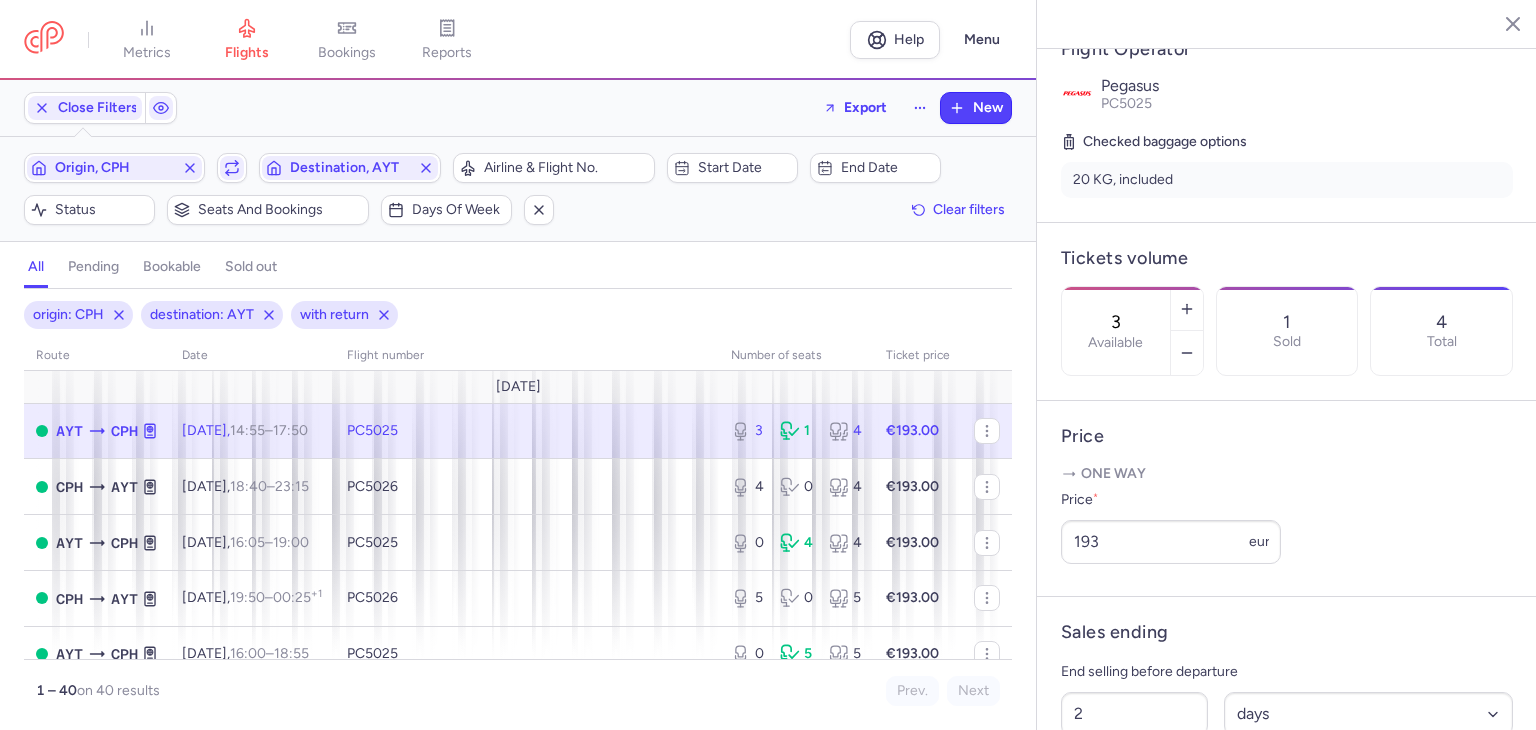 scroll, scrollTop: 300, scrollLeft: 0, axis: vertical 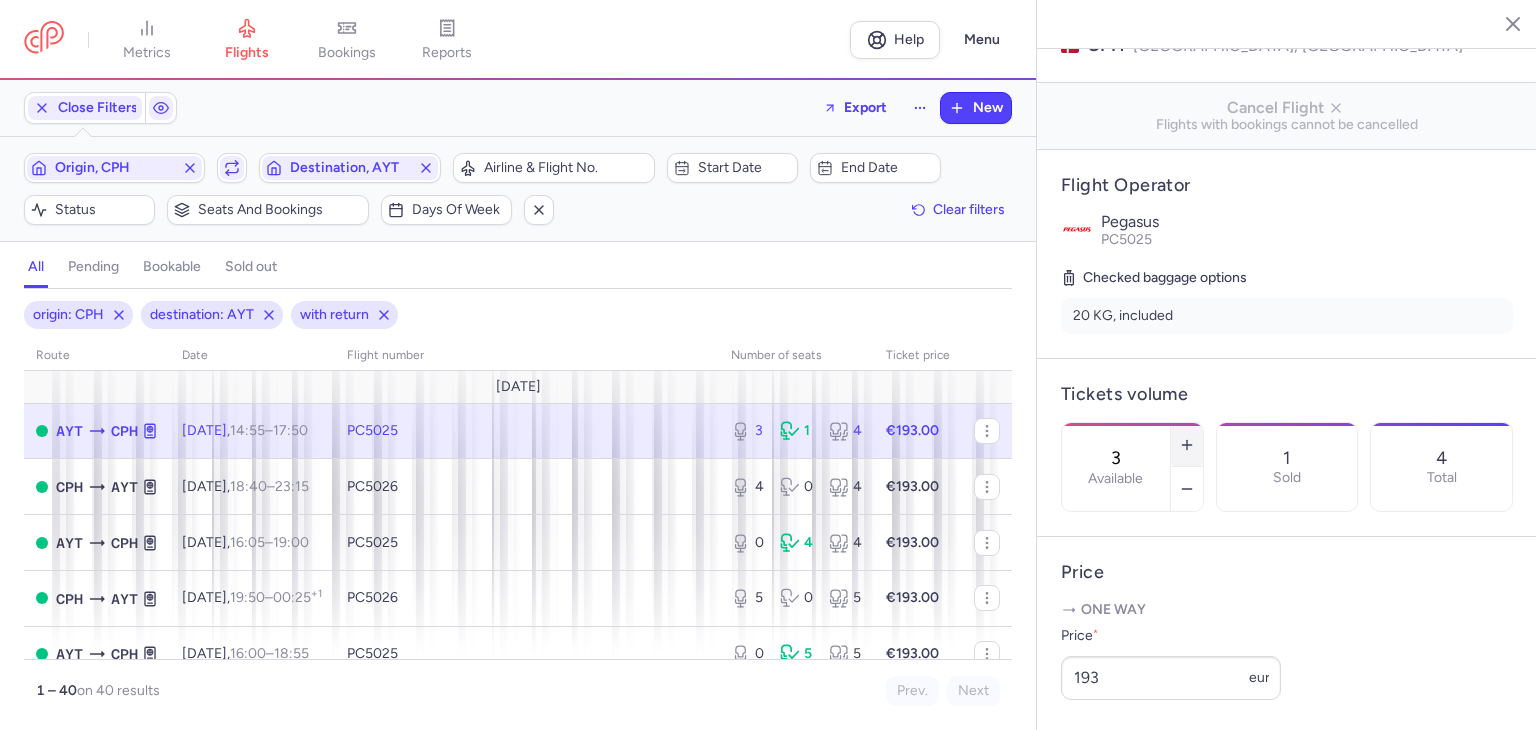 click 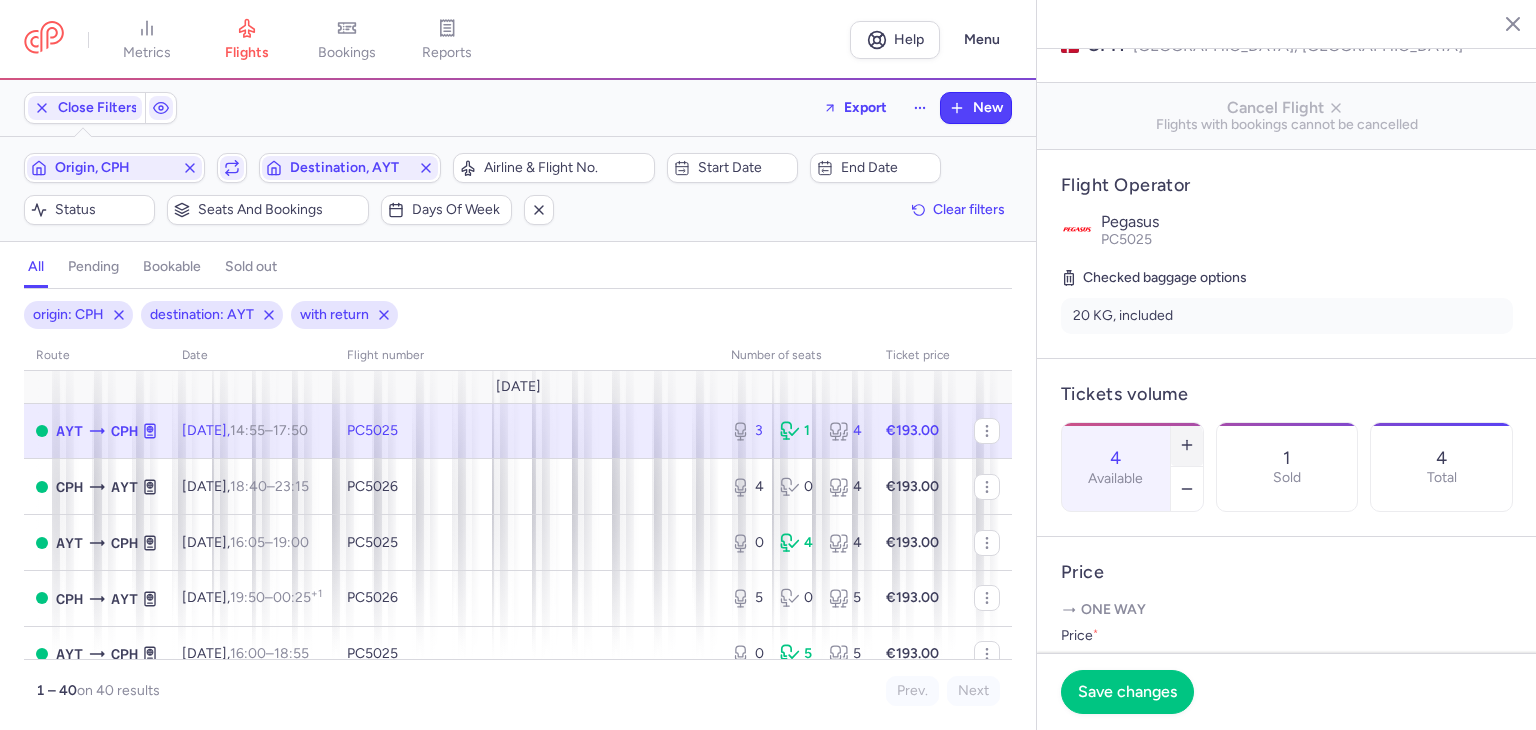 click 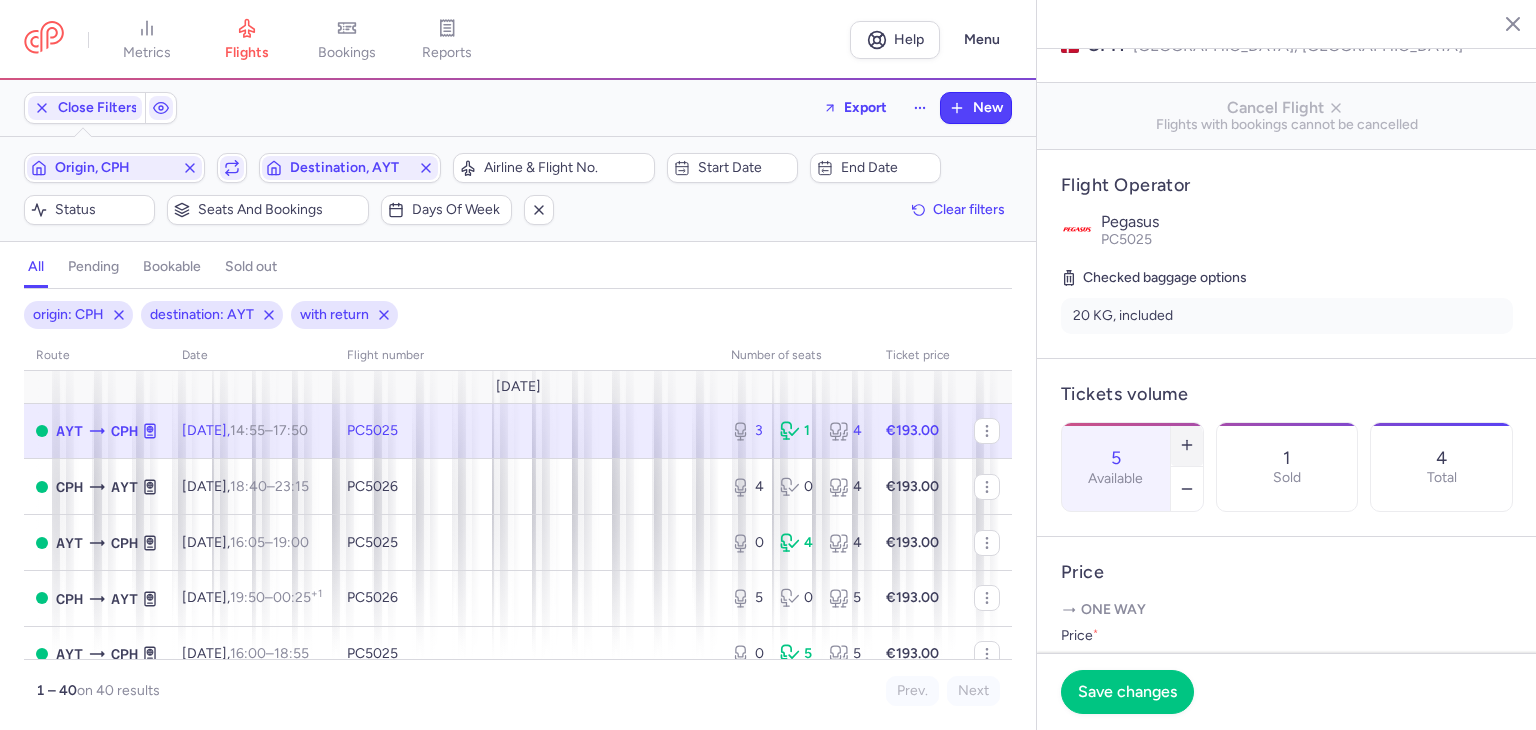 click 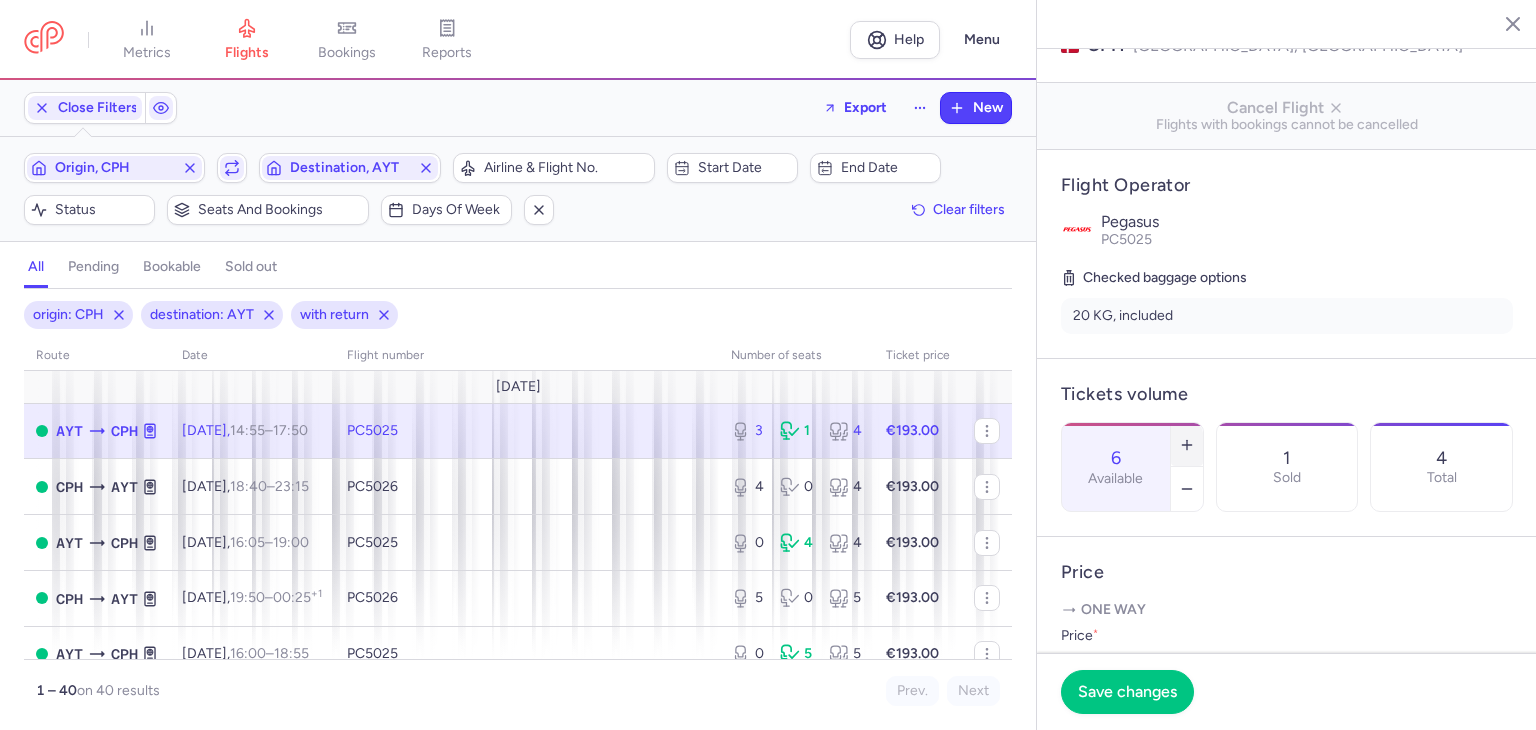 click 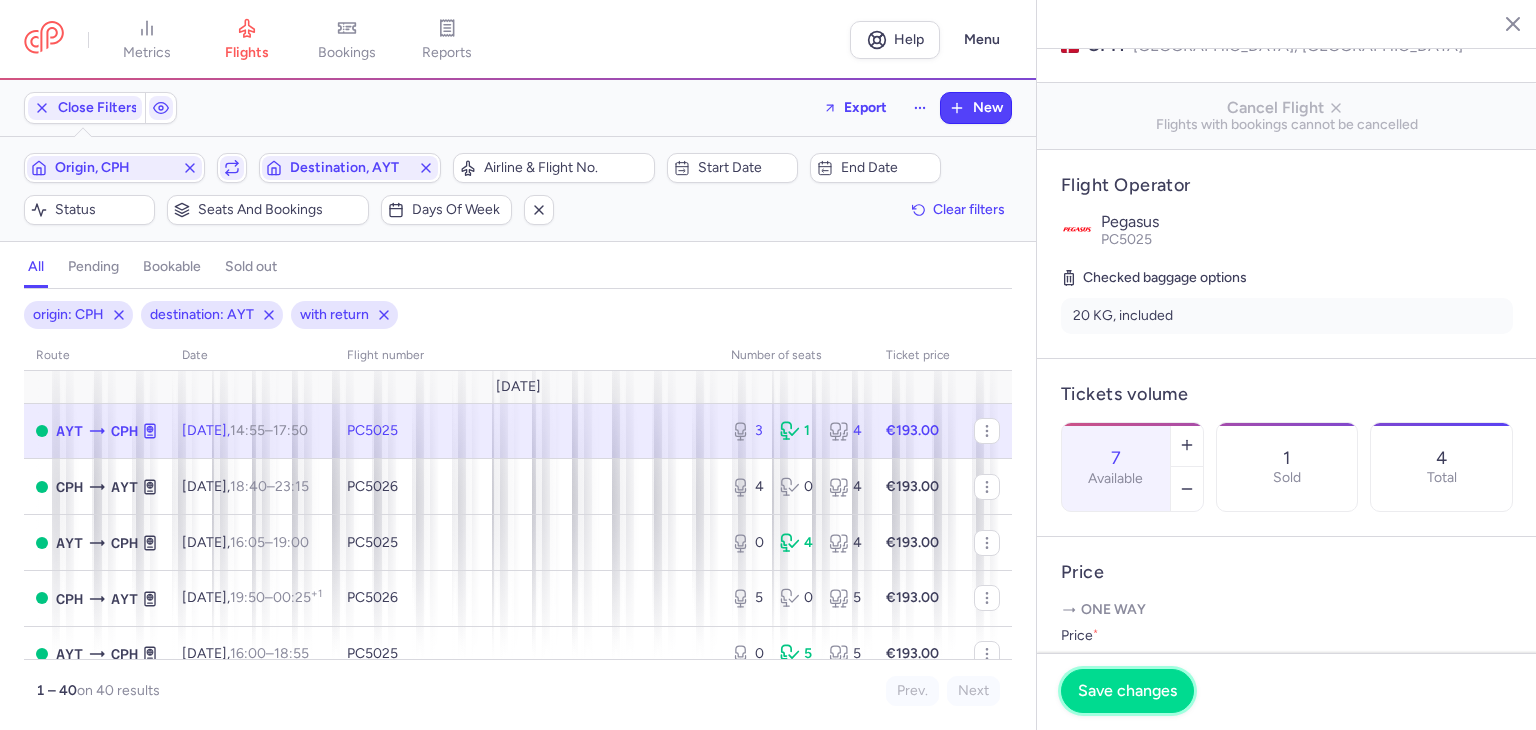 click on "Save changes" at bounding box center [1127, 691] 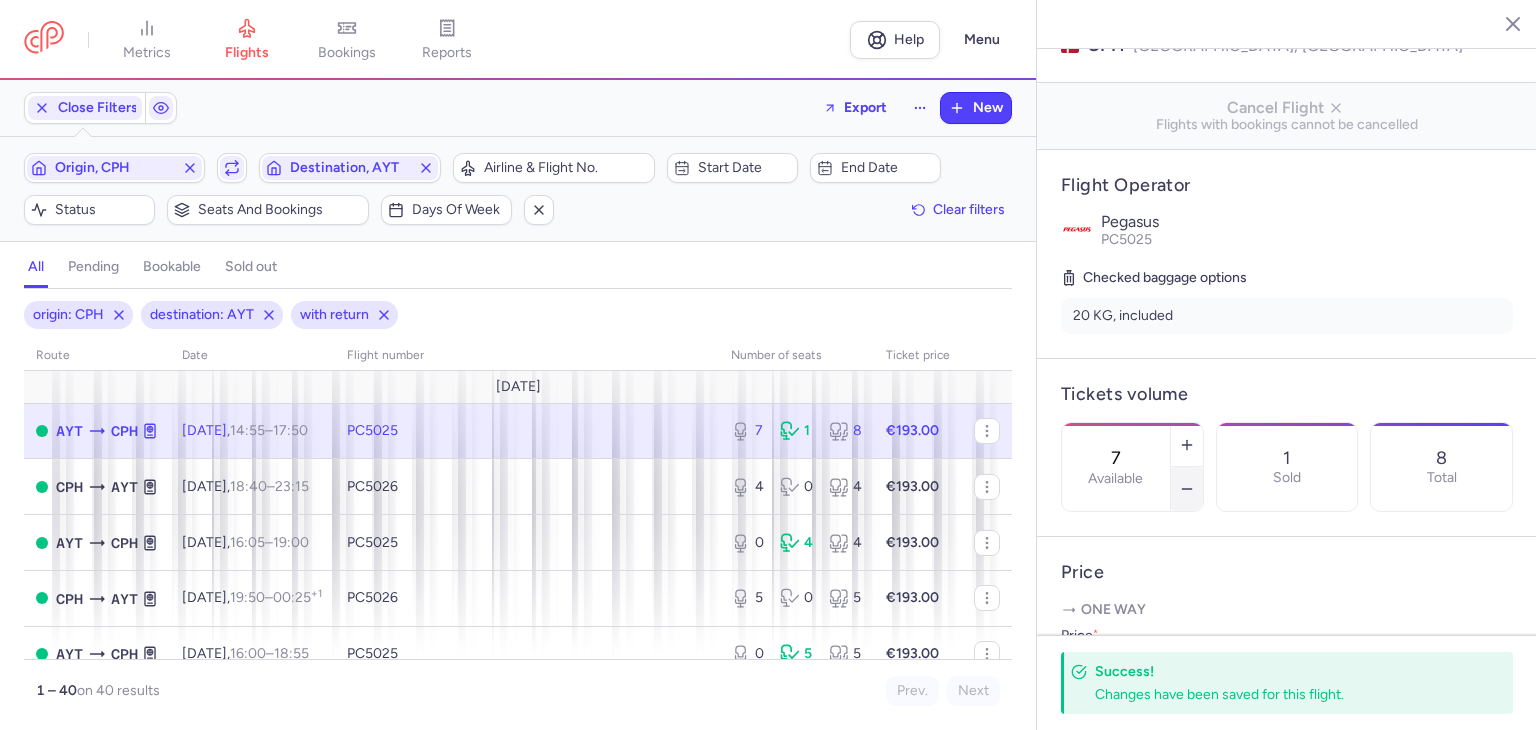 click at bounding box center (1187, 489) 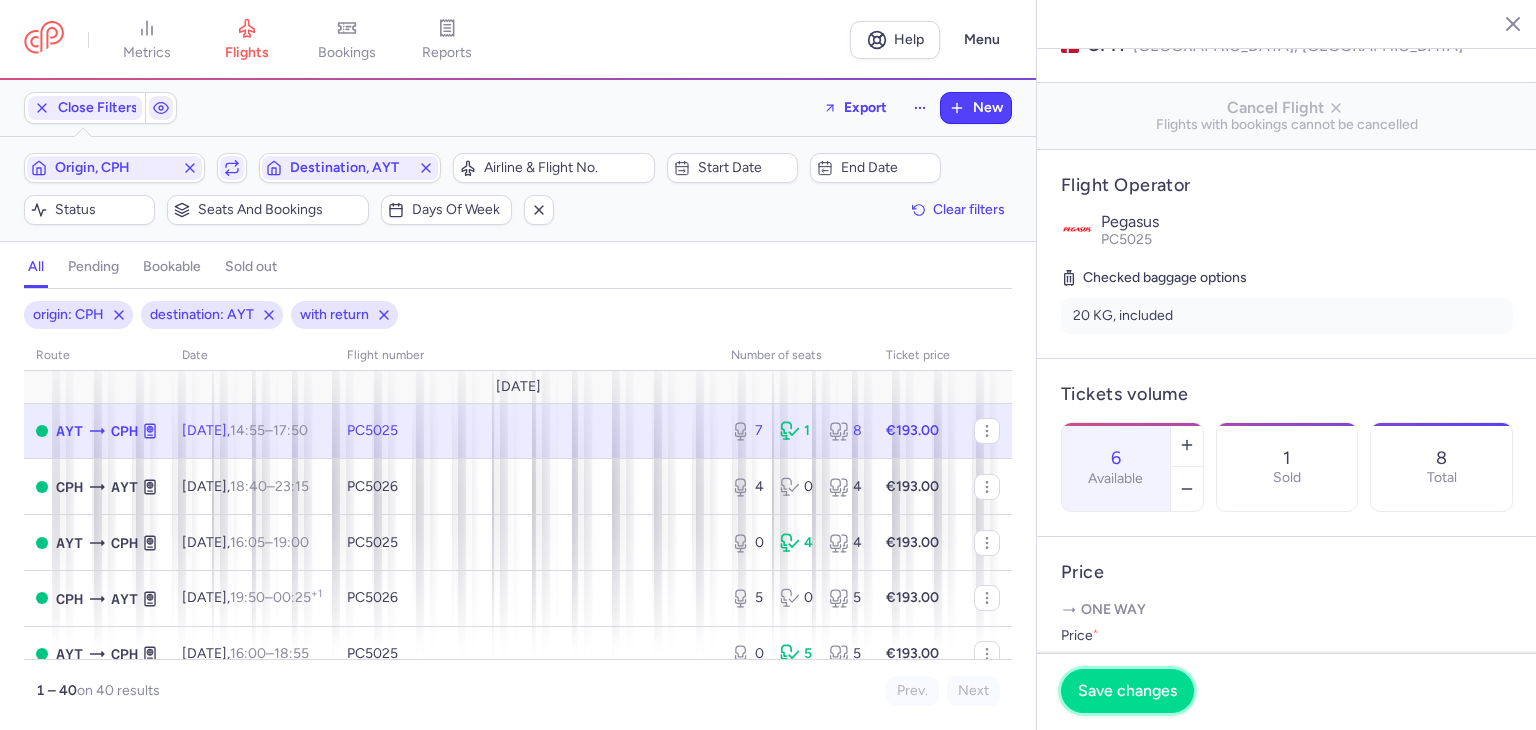 click on "Save changes" at bounding box center (1127, 691) 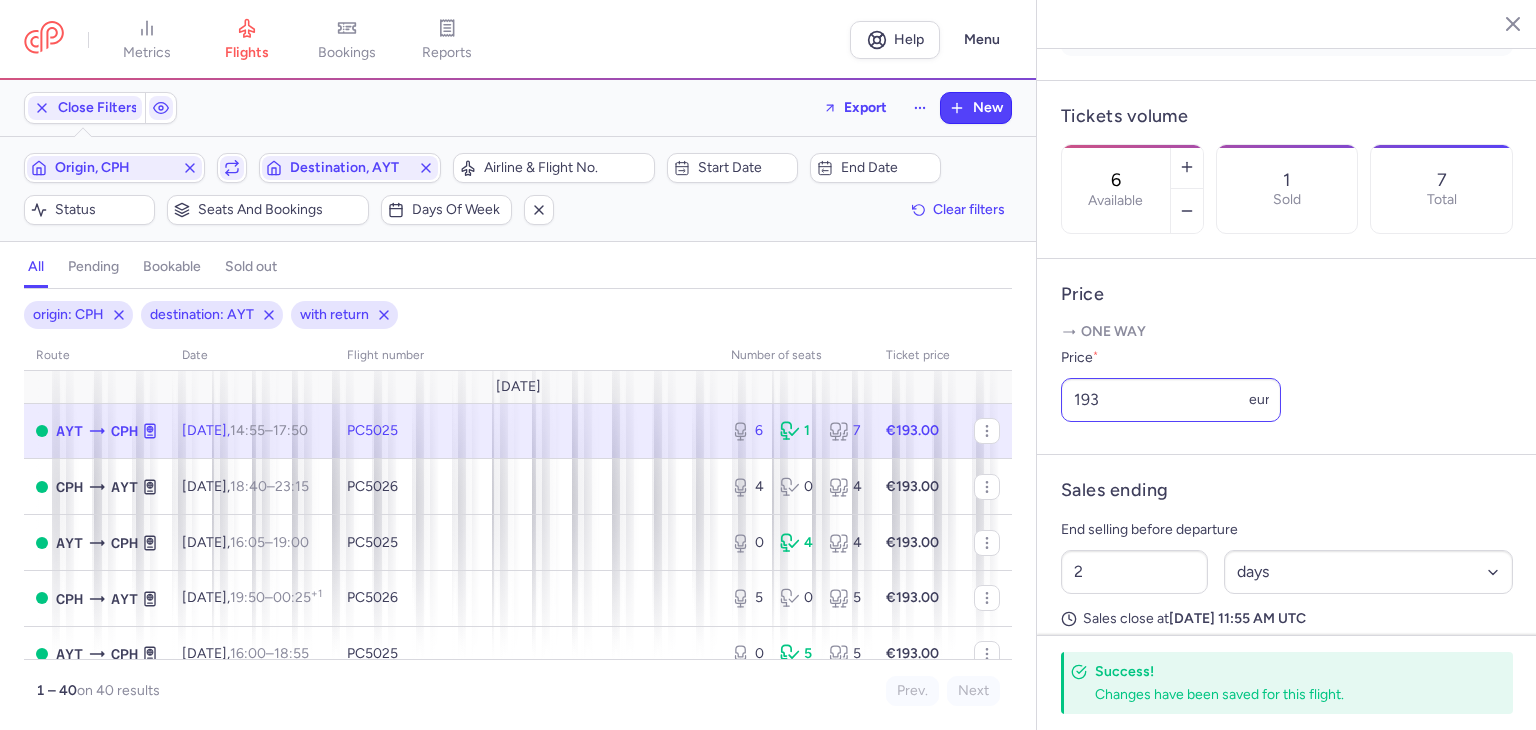 scroll, scrollTop: 600, scrollLeft: 0, axis: vertical 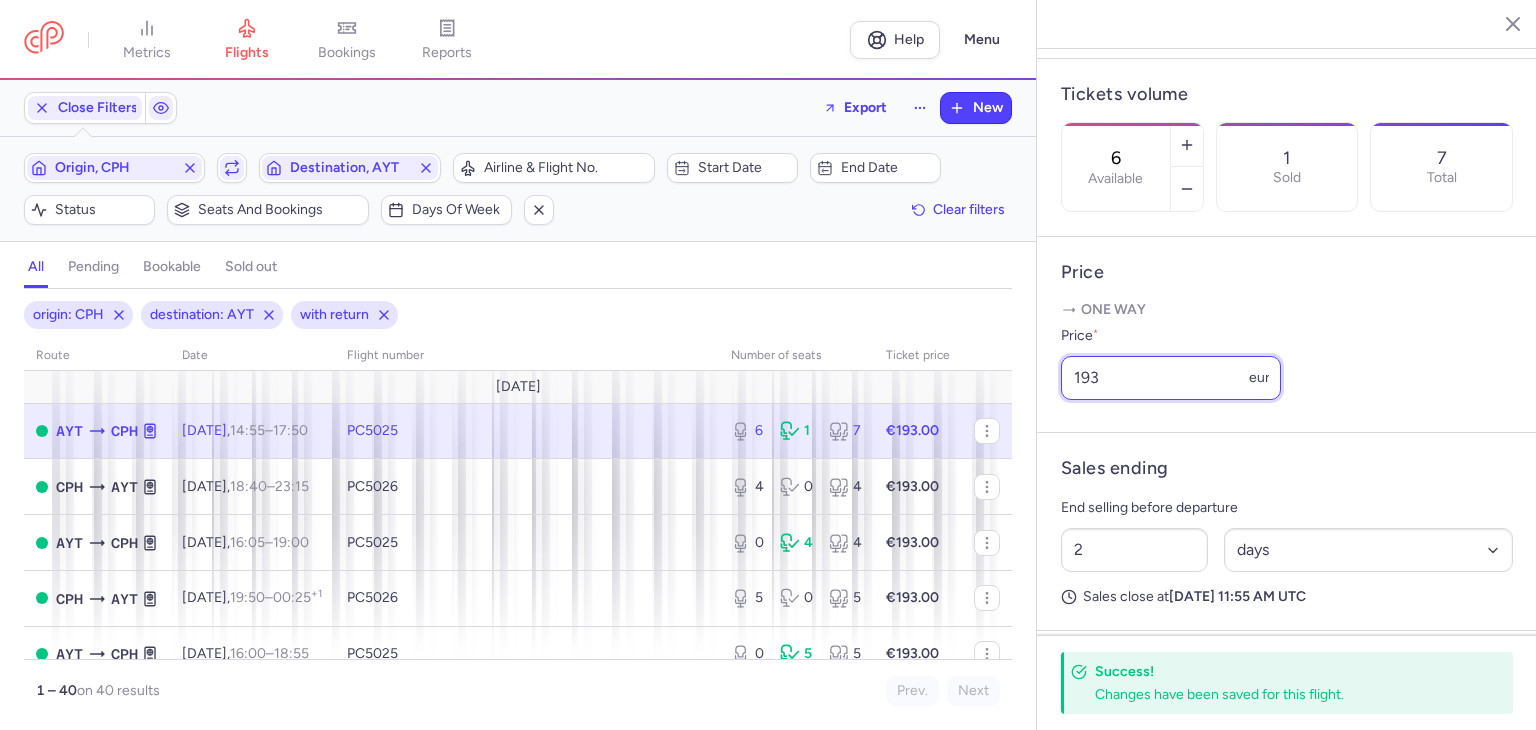 drag, startPoint x: 1124, startPoint y: 410, endPoint x: 898, endPoint y: 375, distance: 228.69412 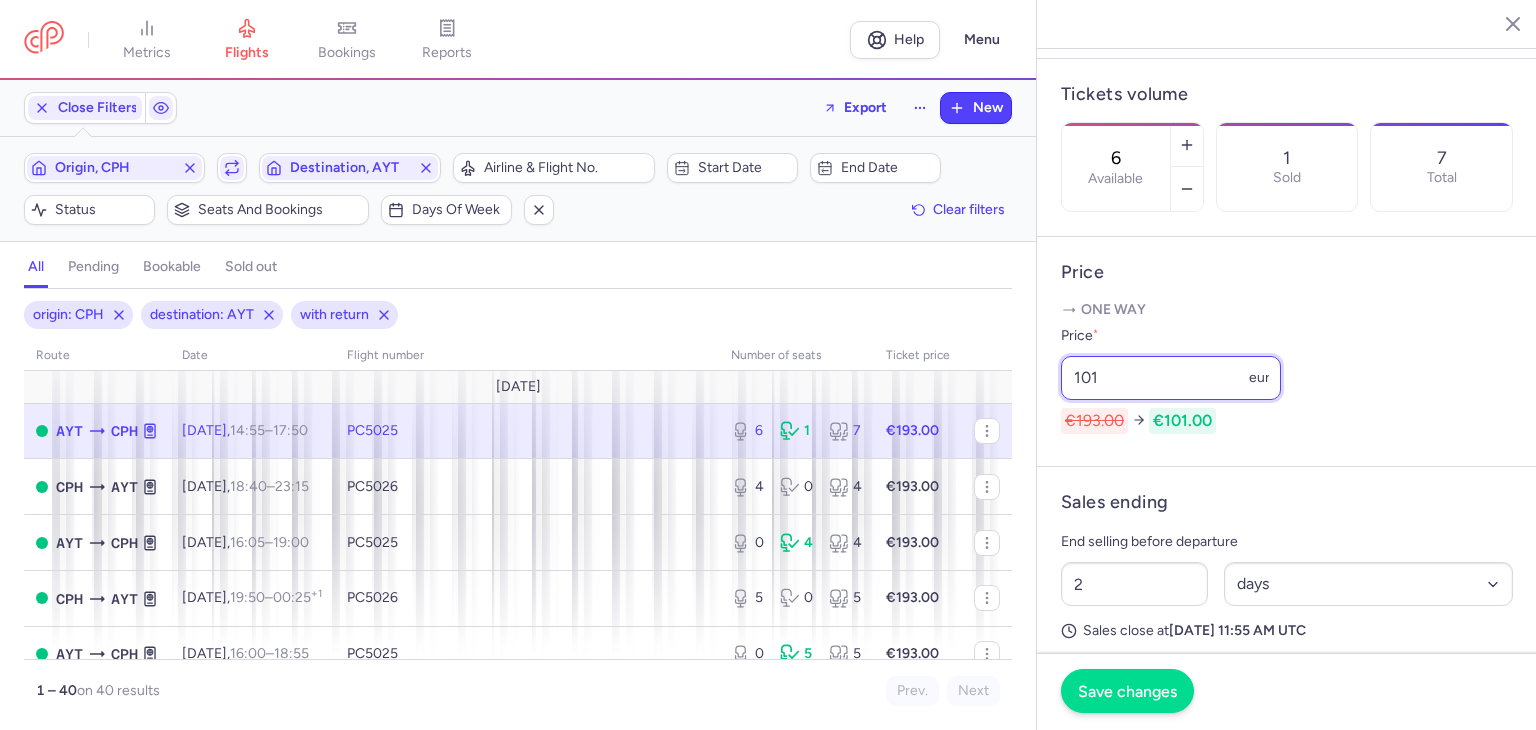 type on "101" 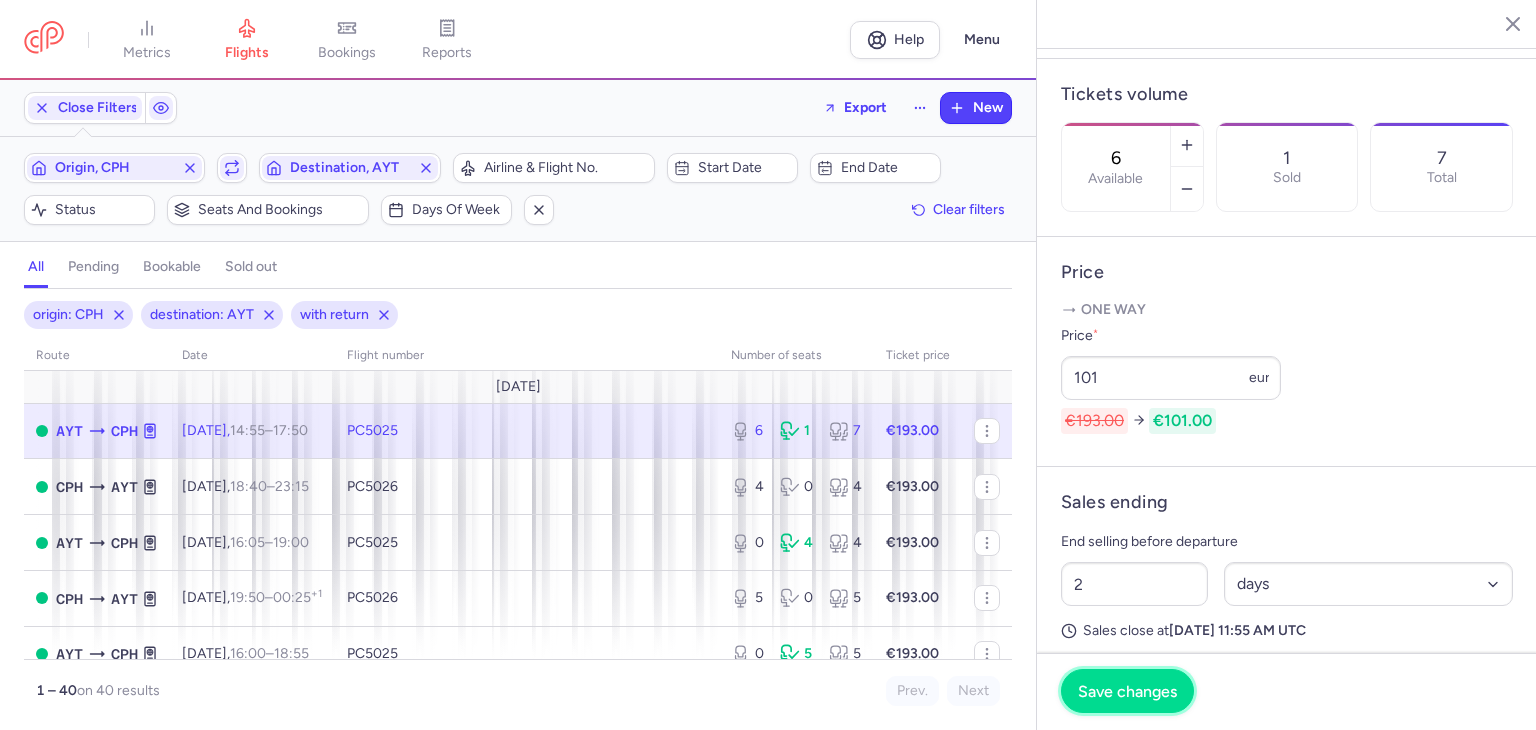 click on "Save changes" at bounding box center [1127, 691] 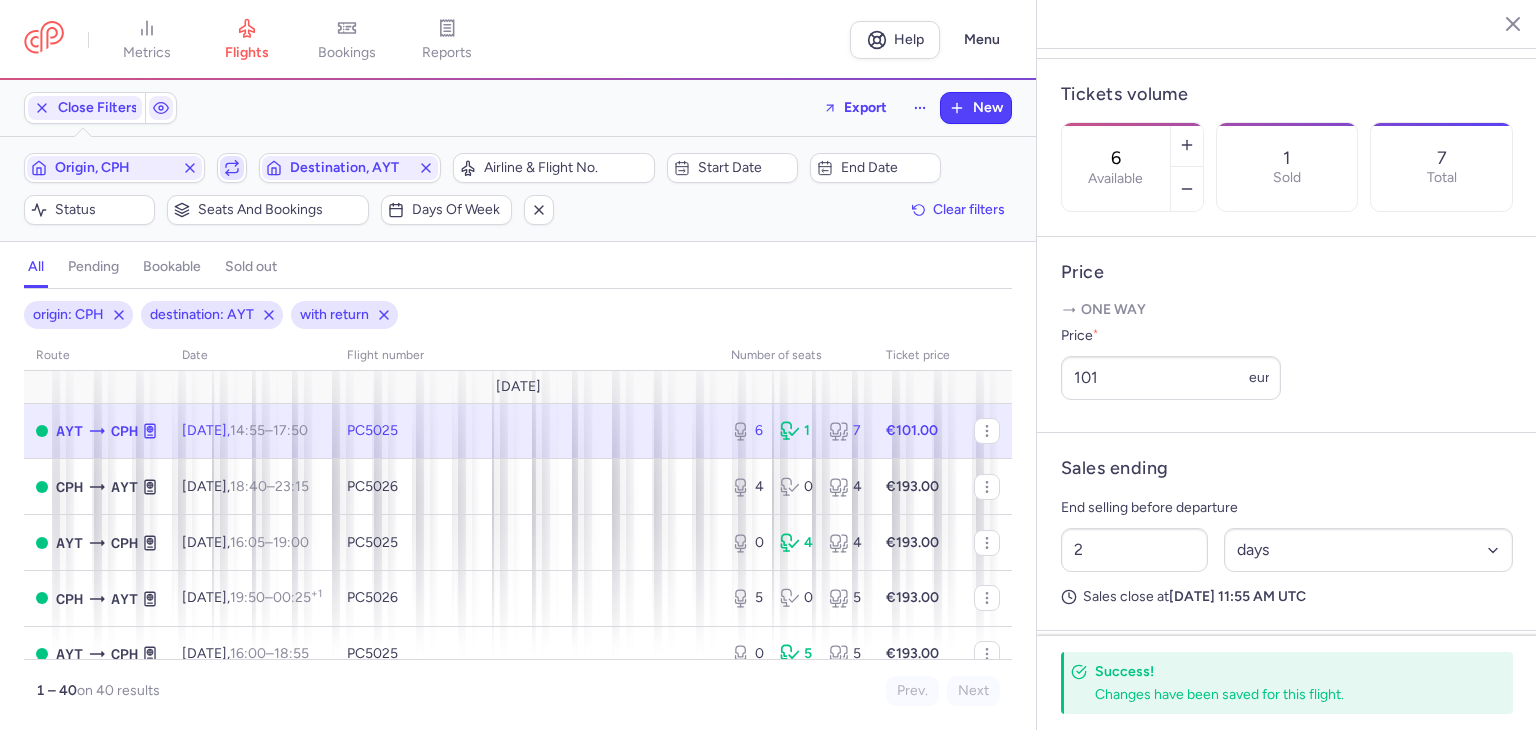 click 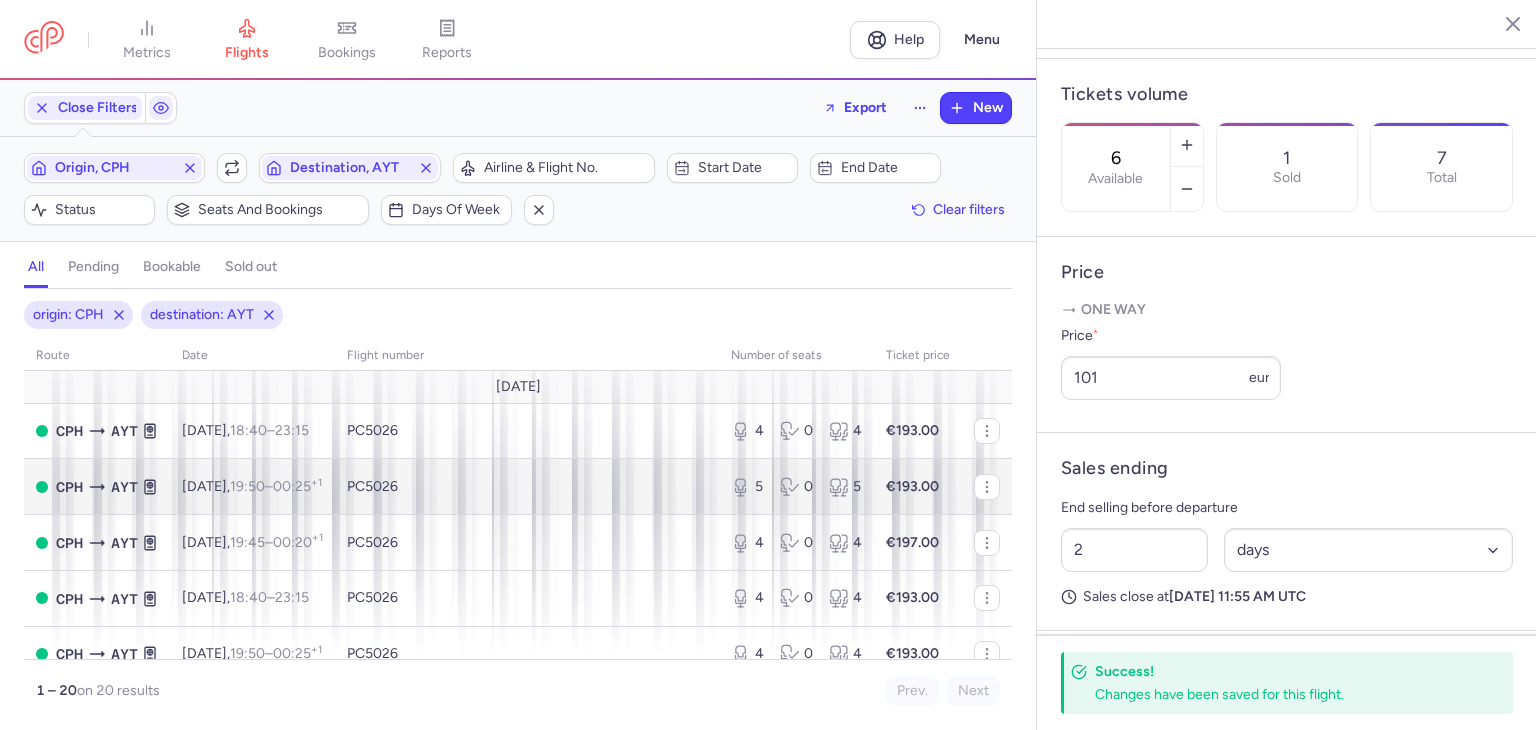 type 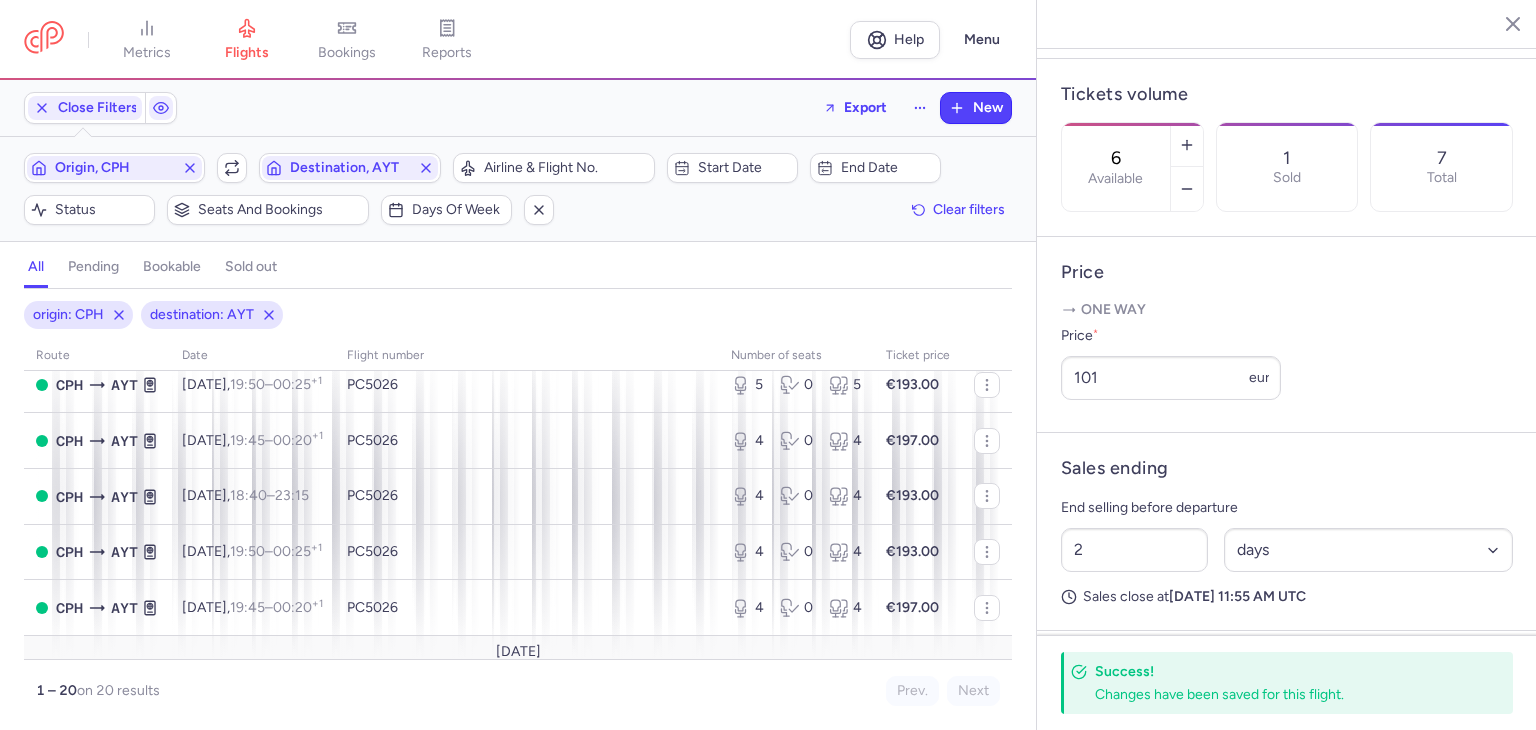 scroll, scrollTop: 100, scrollLeft: 0, axis: vertical 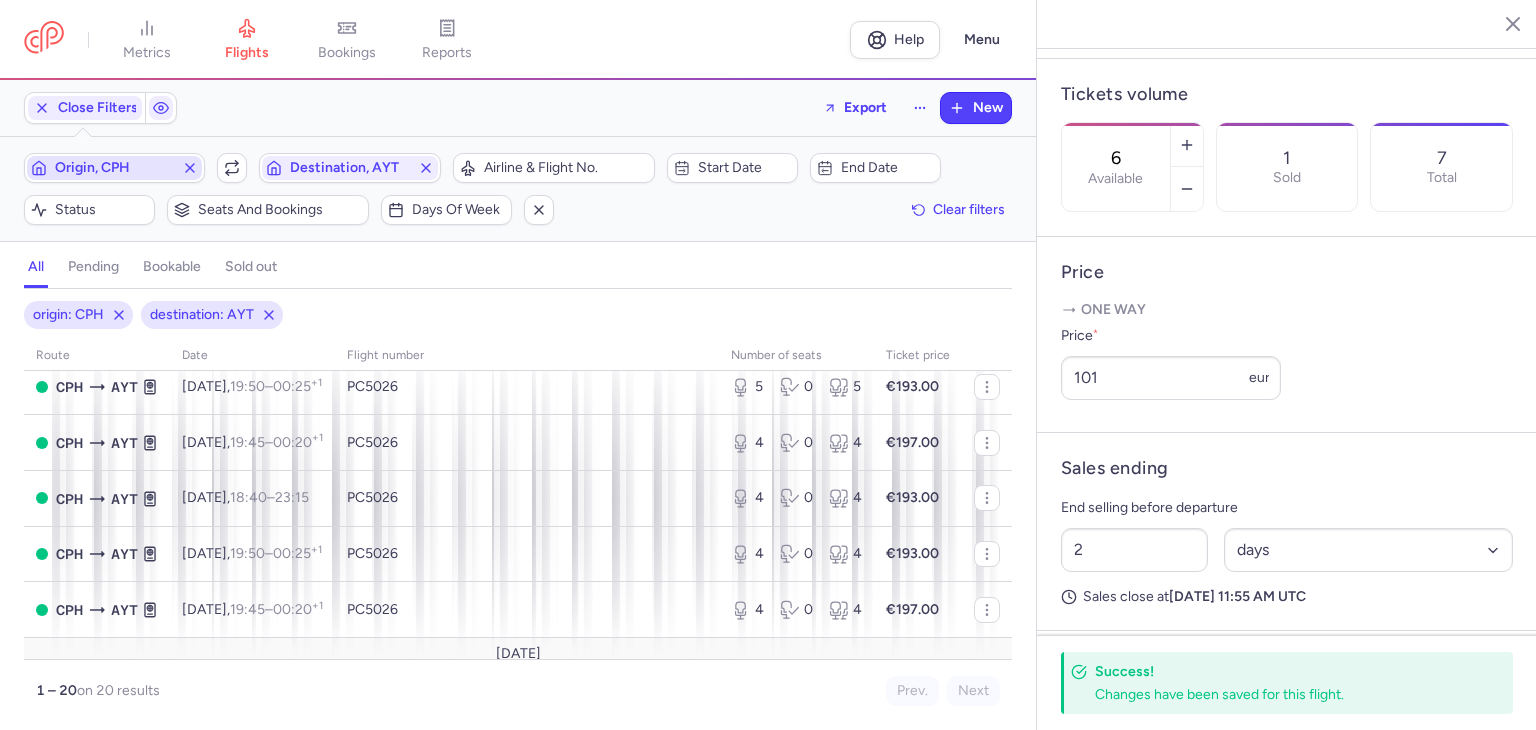 click on "Origin, CPH" at bounding box center [114, 168] 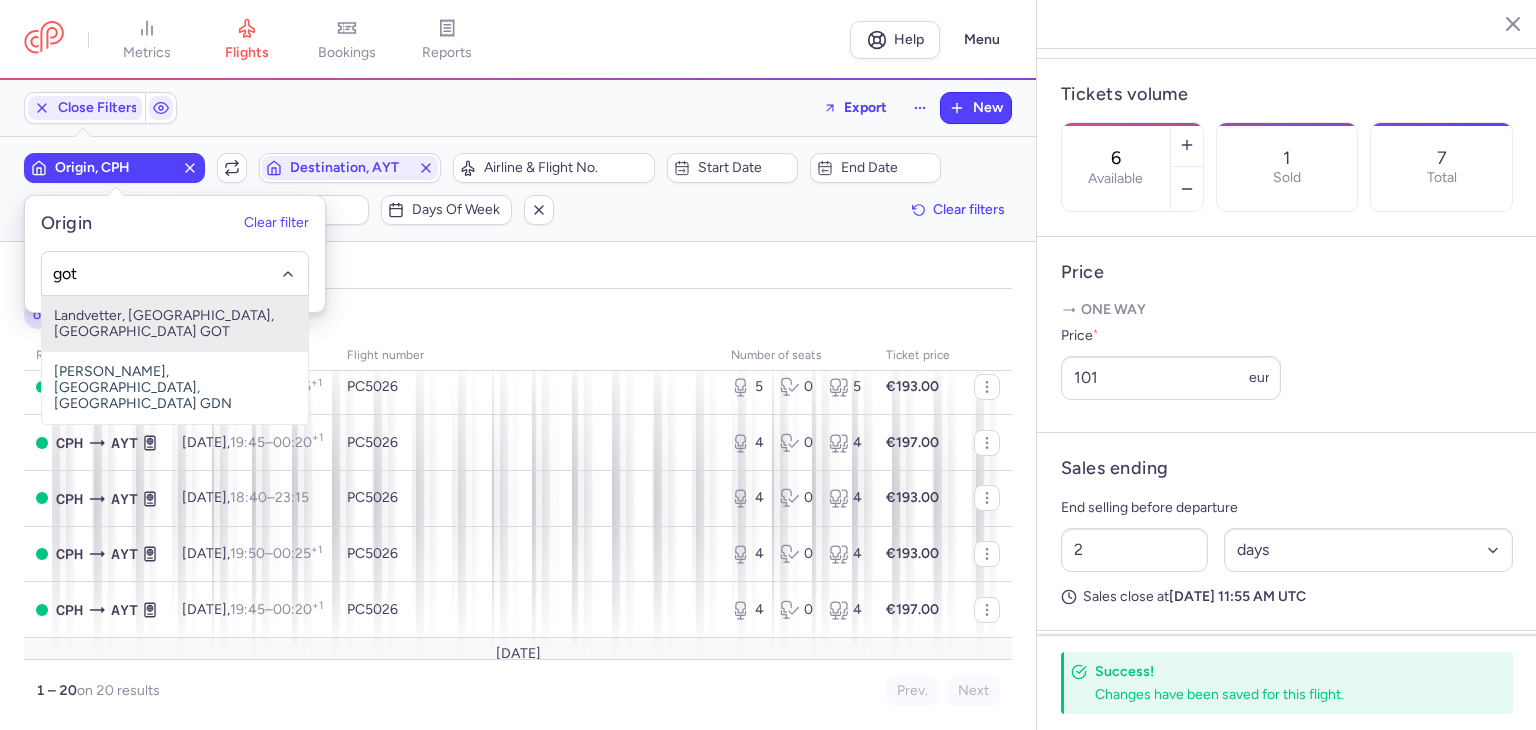 type on "got" 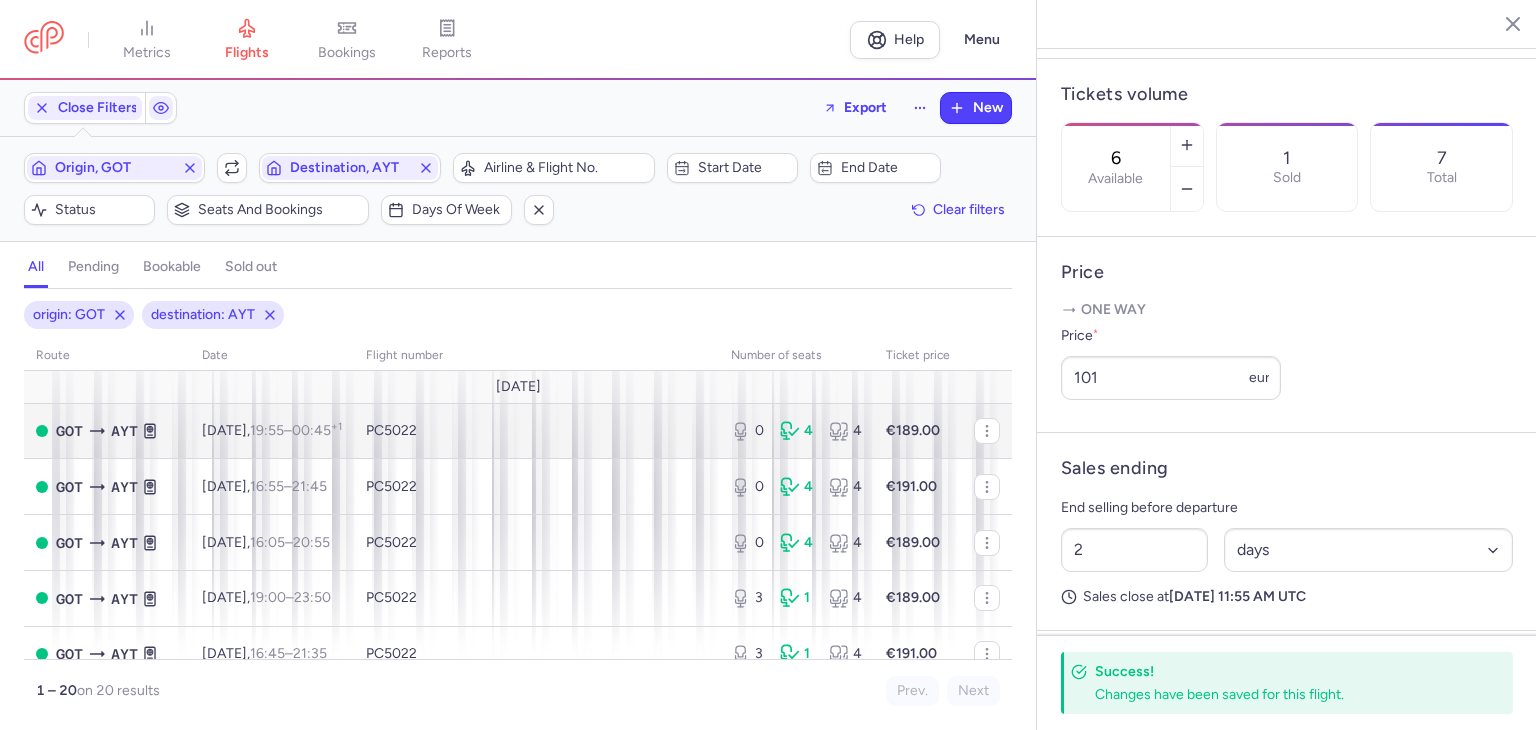 scroll, scrollTop: 0, scrollLeft: 0, axis: both 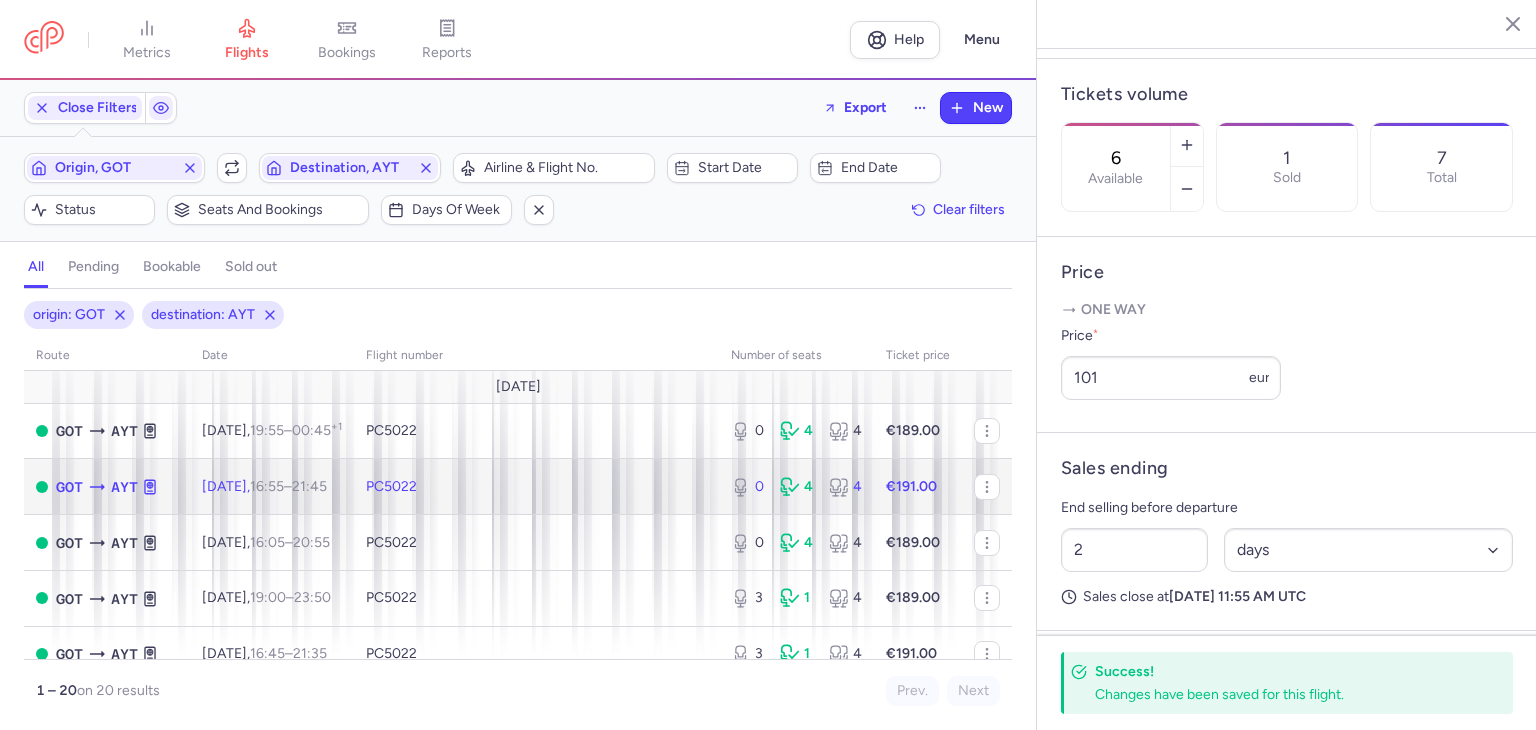 click on "€191.00" 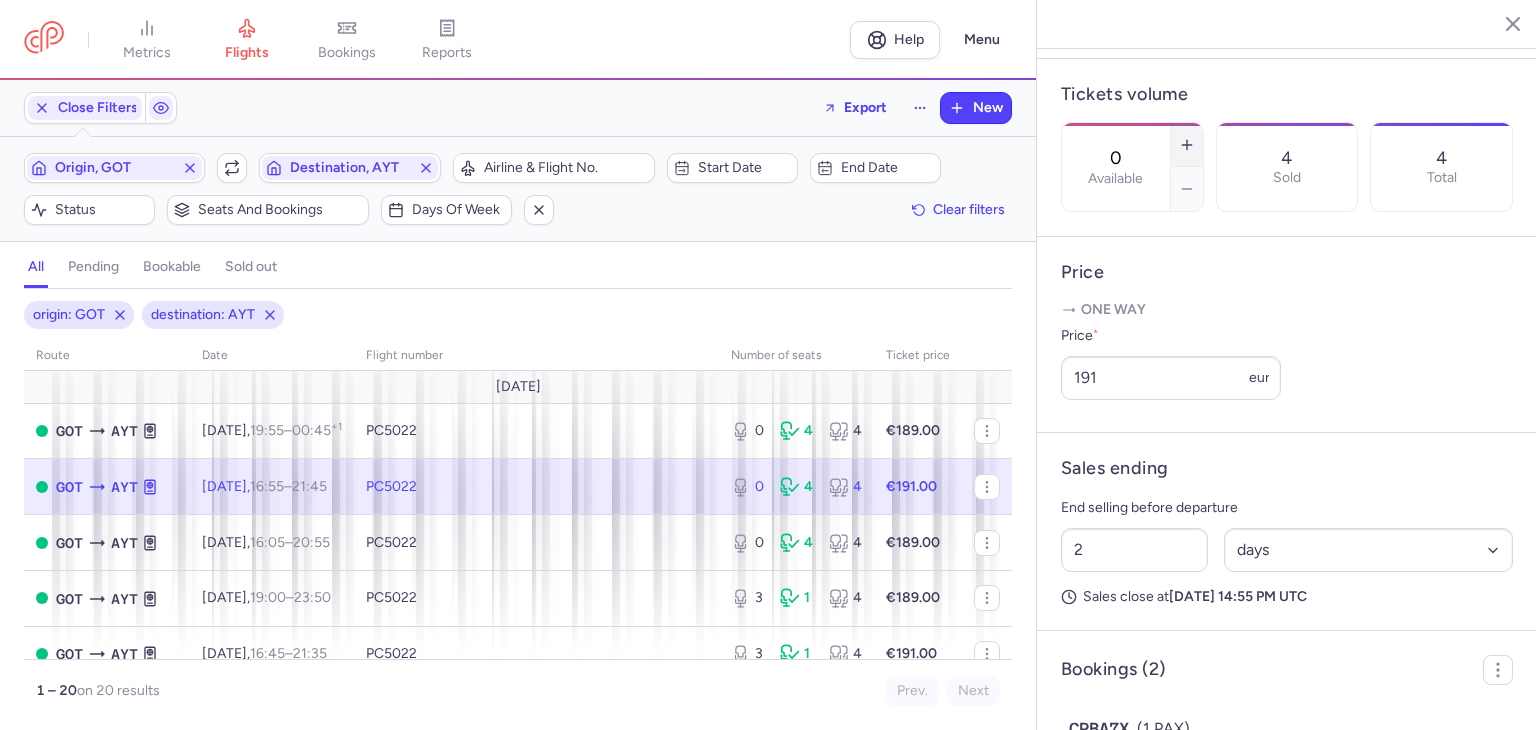 click 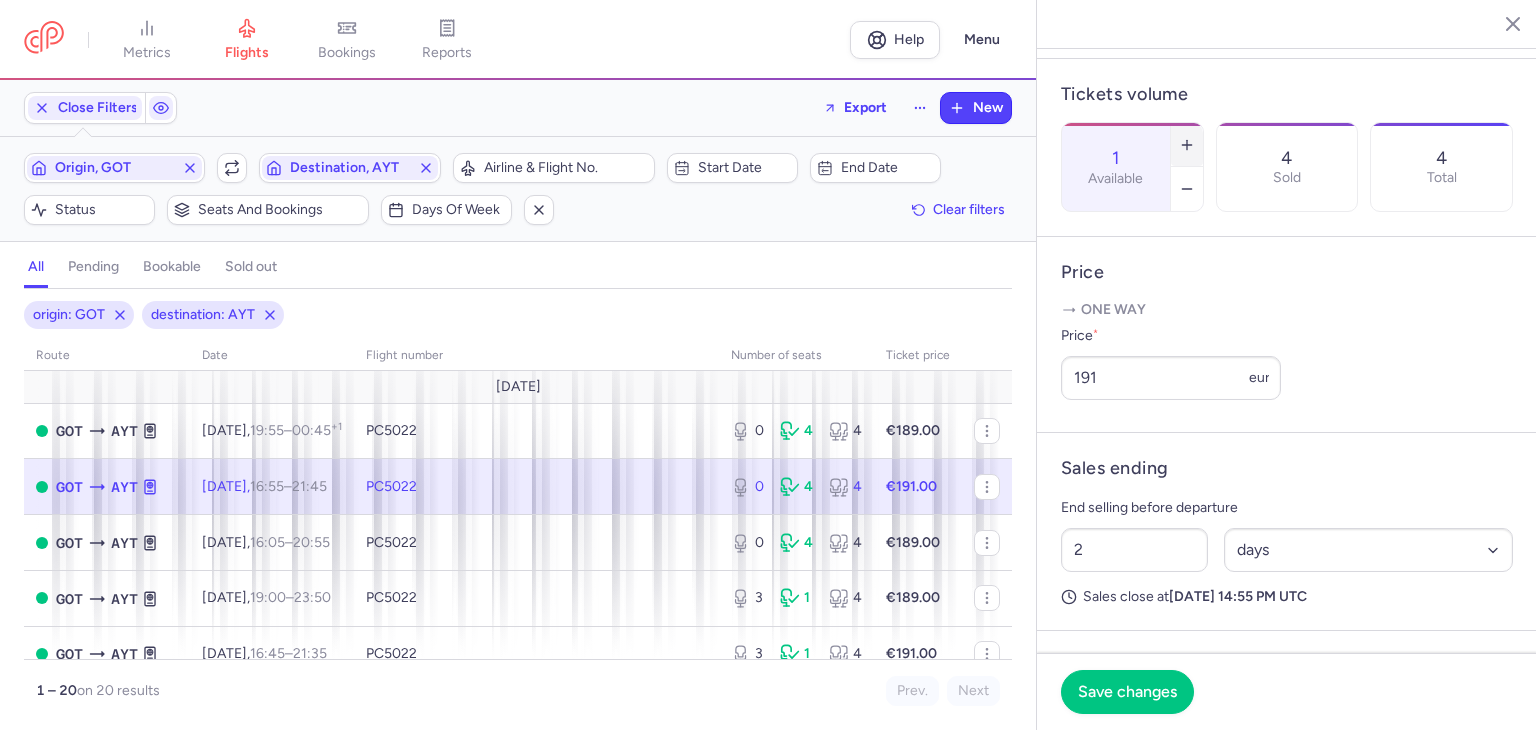 click 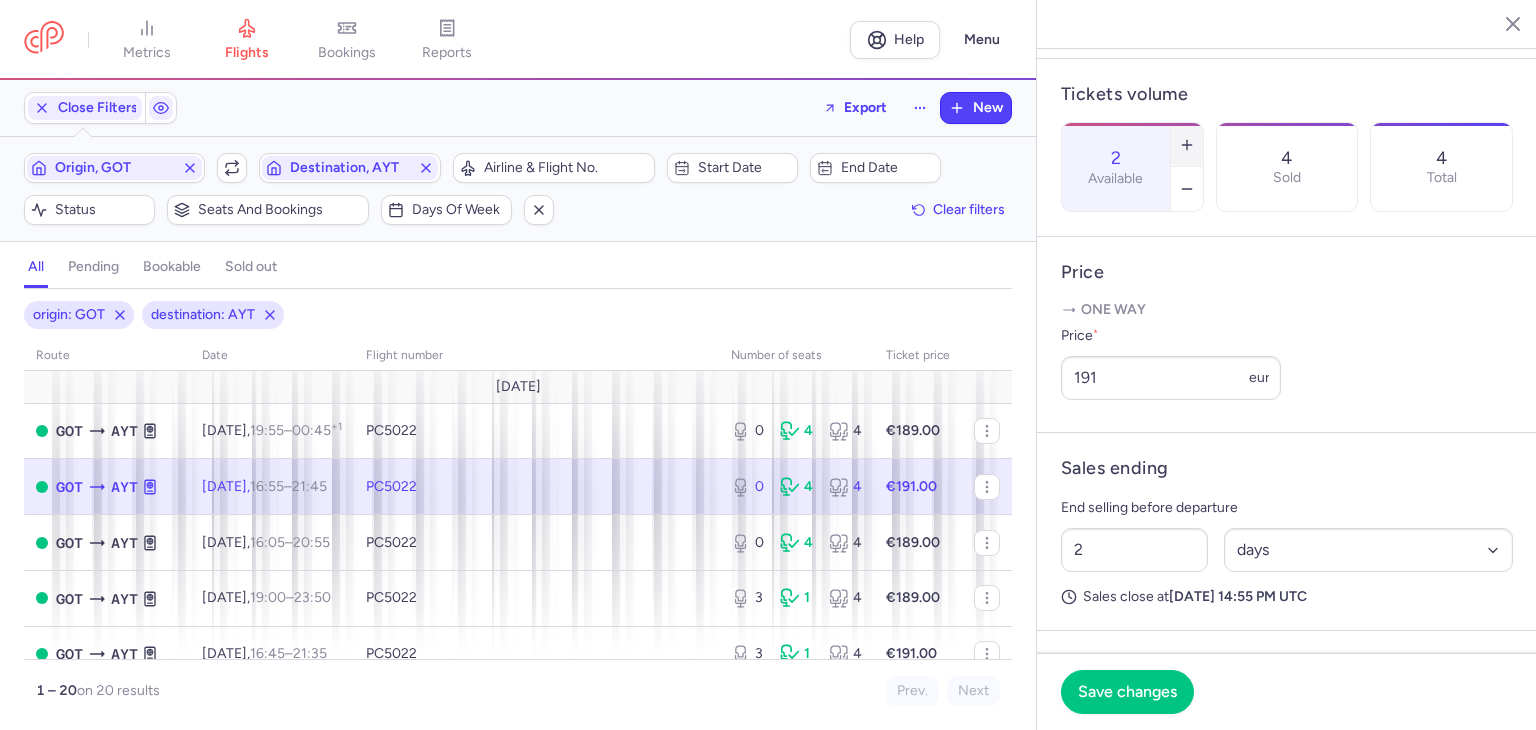 click 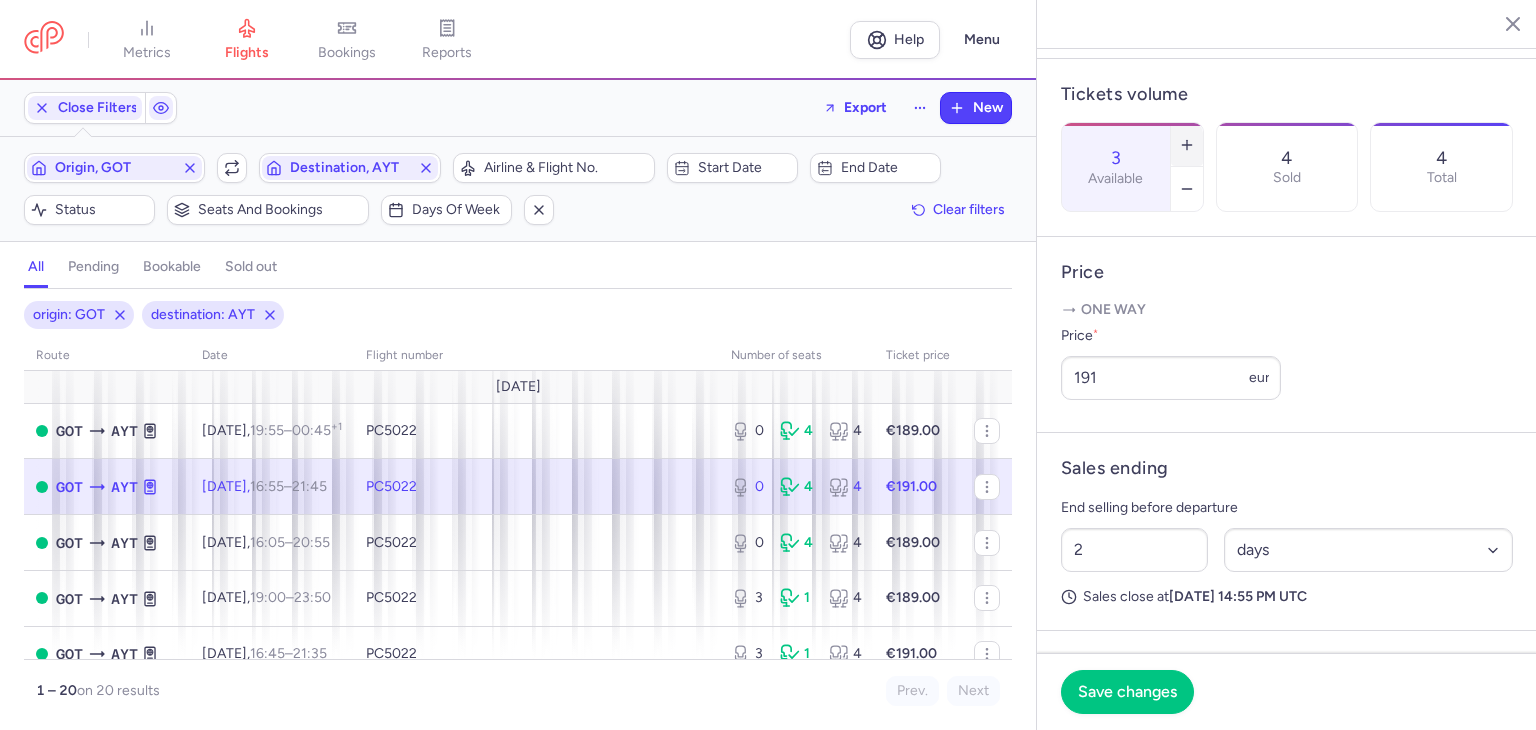 click 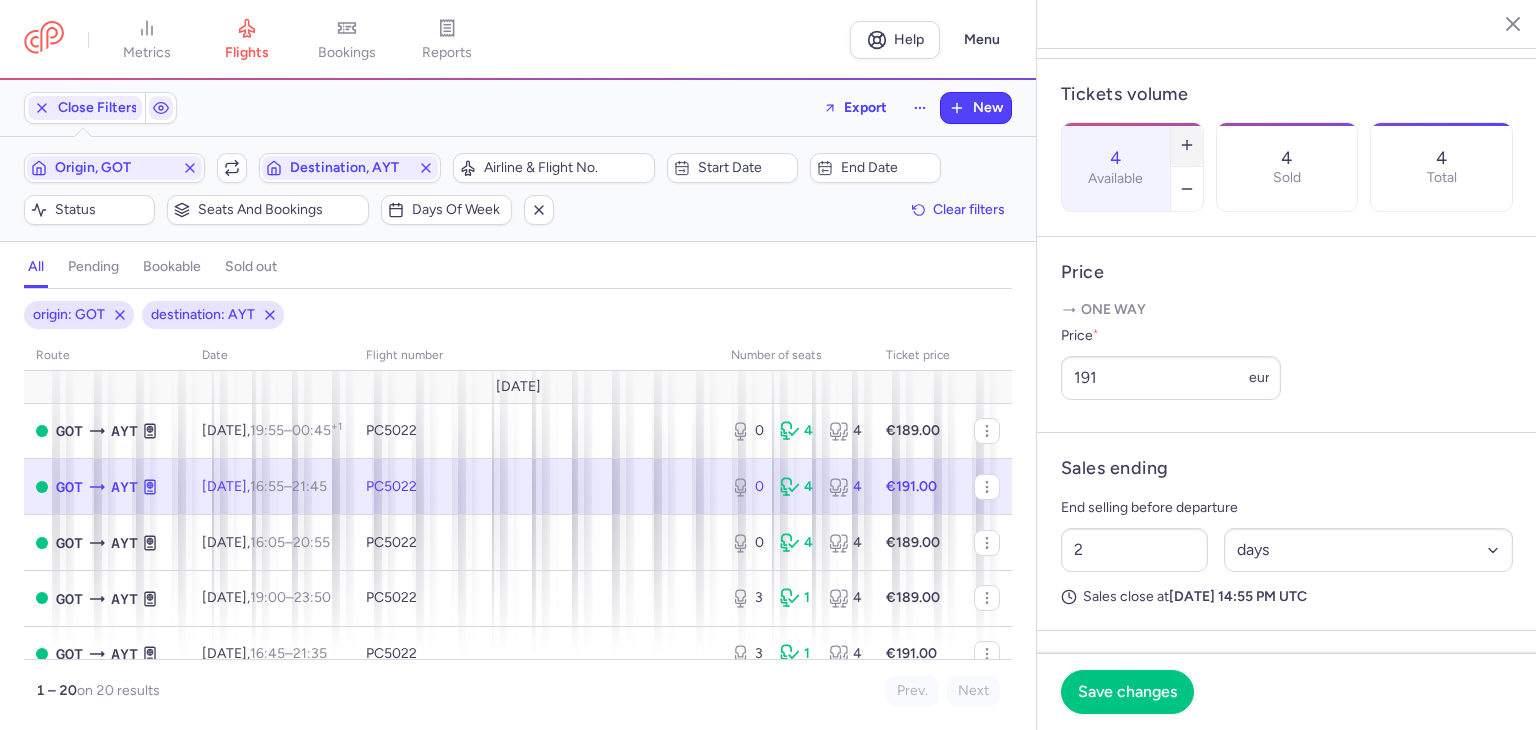 click 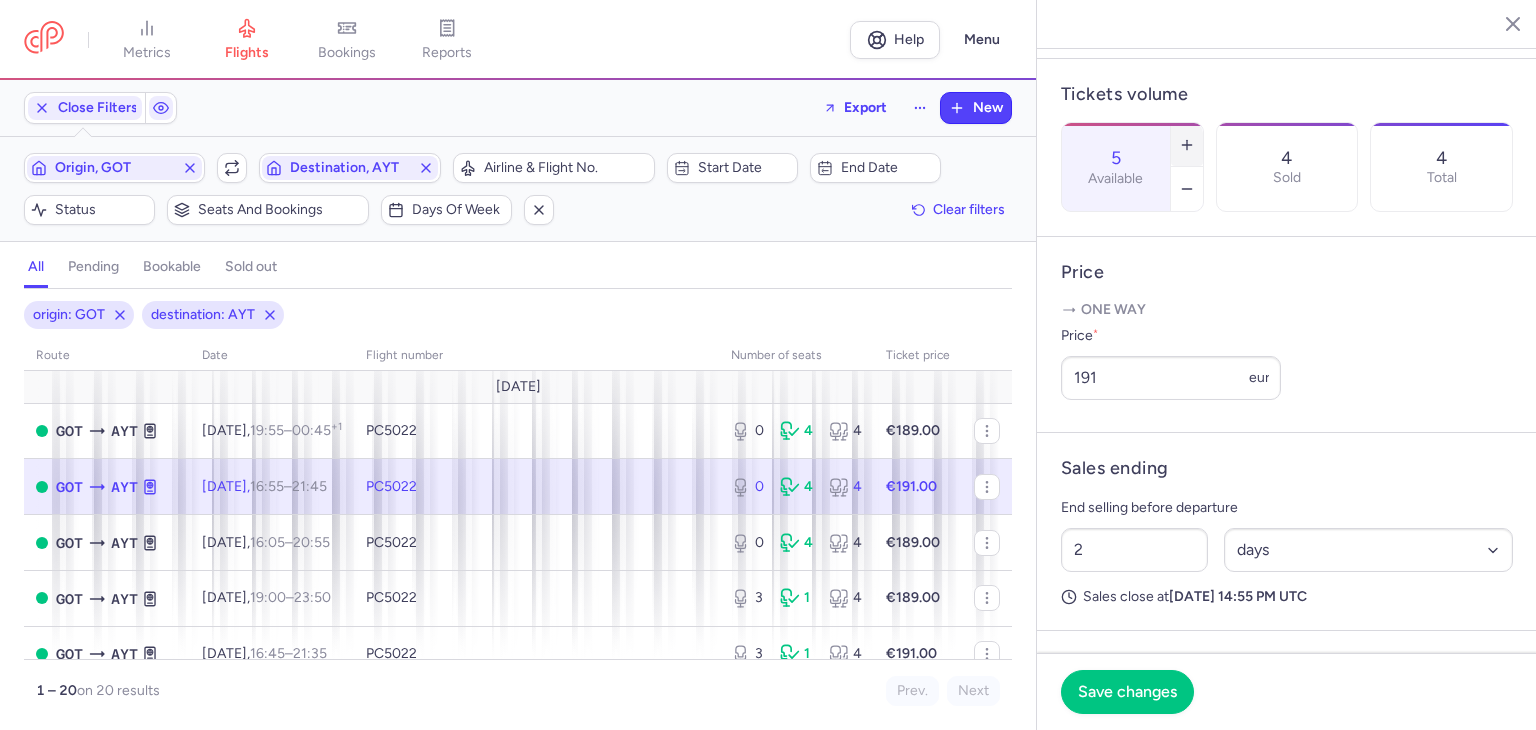 click 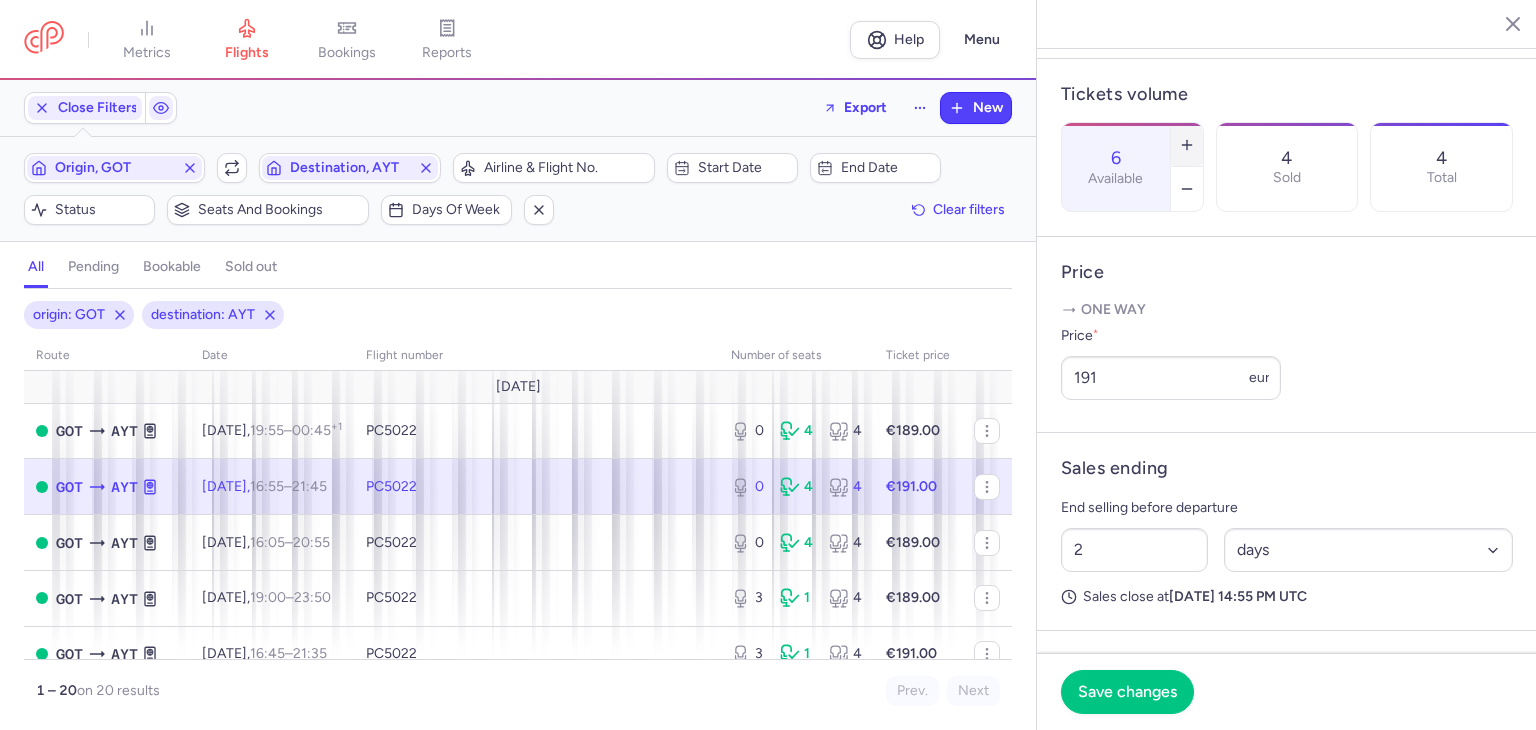 click 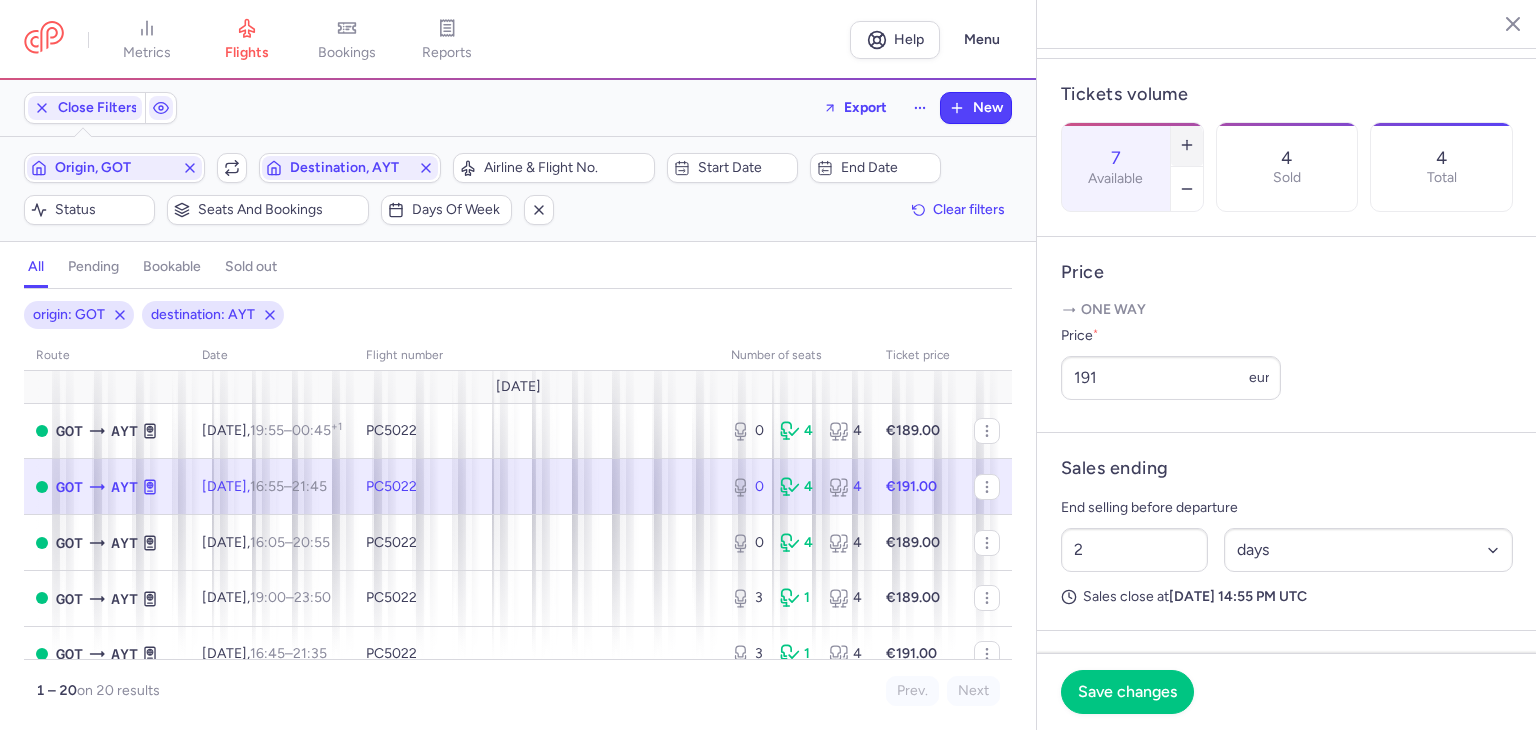 click 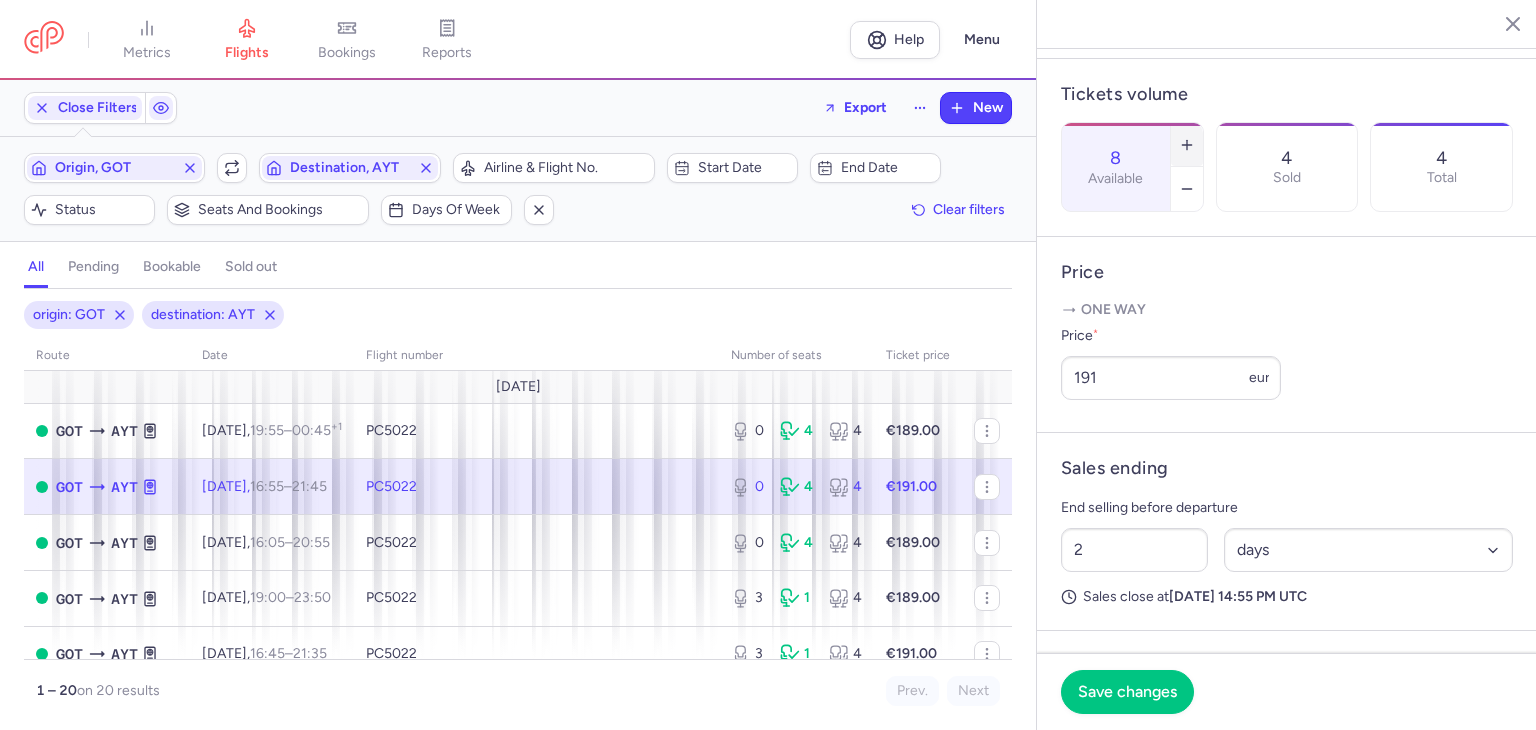 click 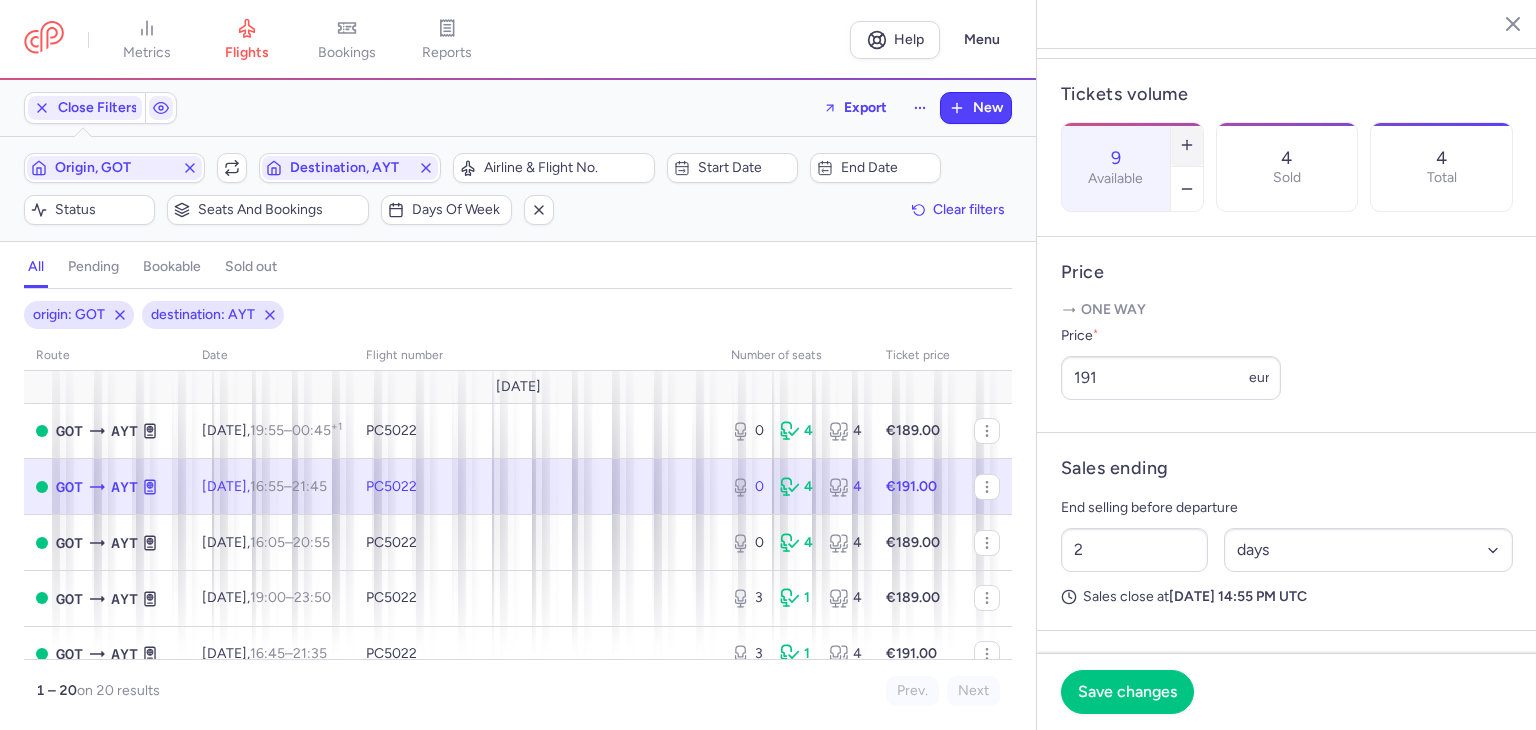 click 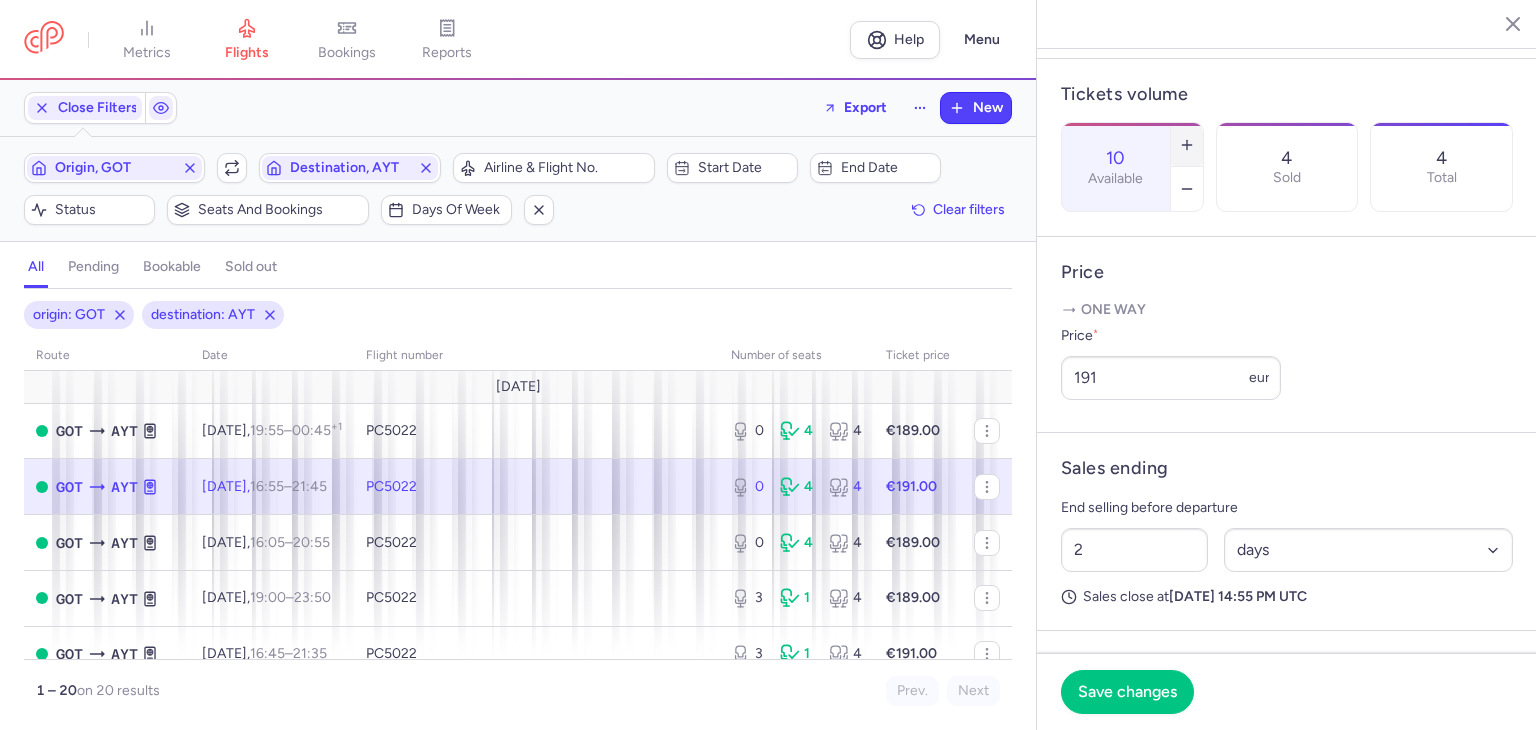 click 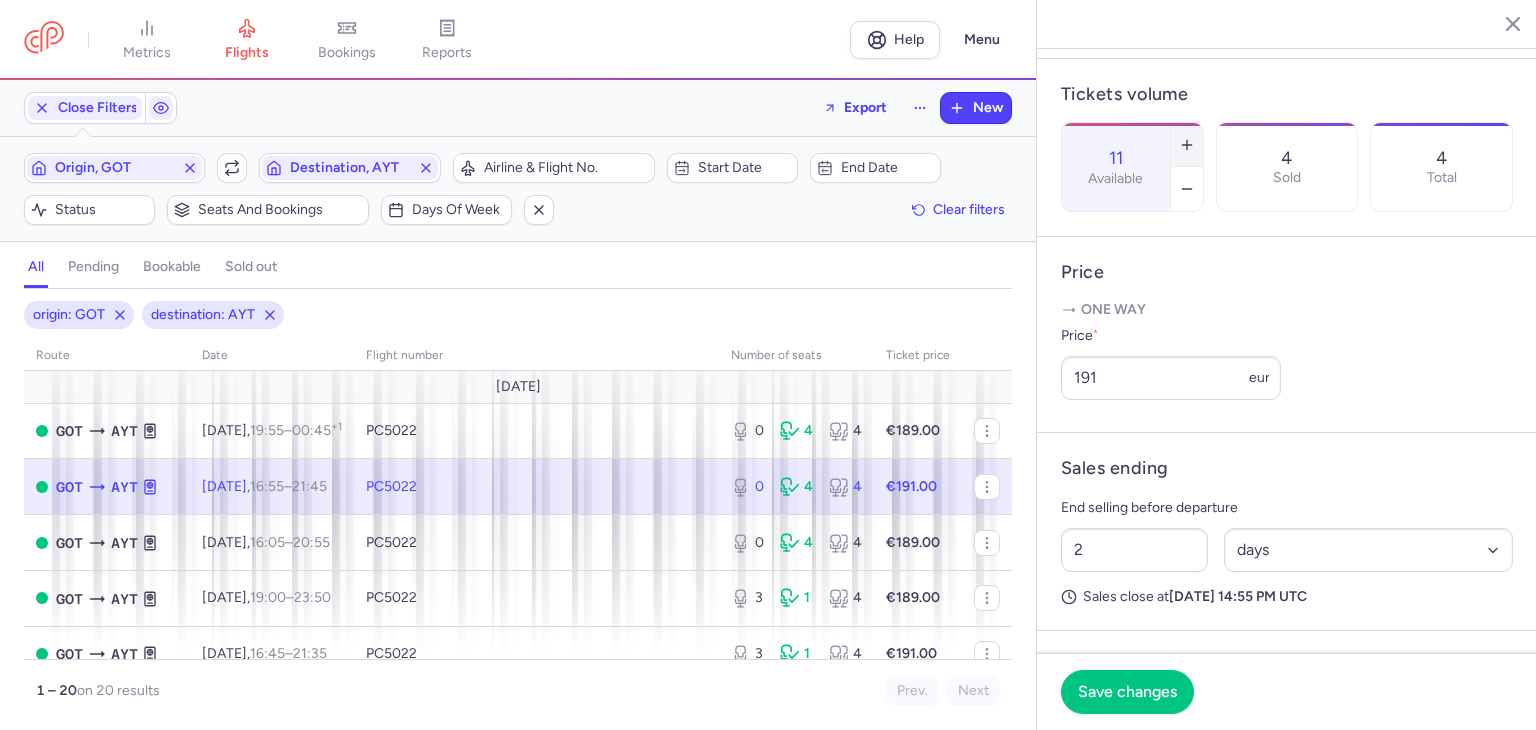 click 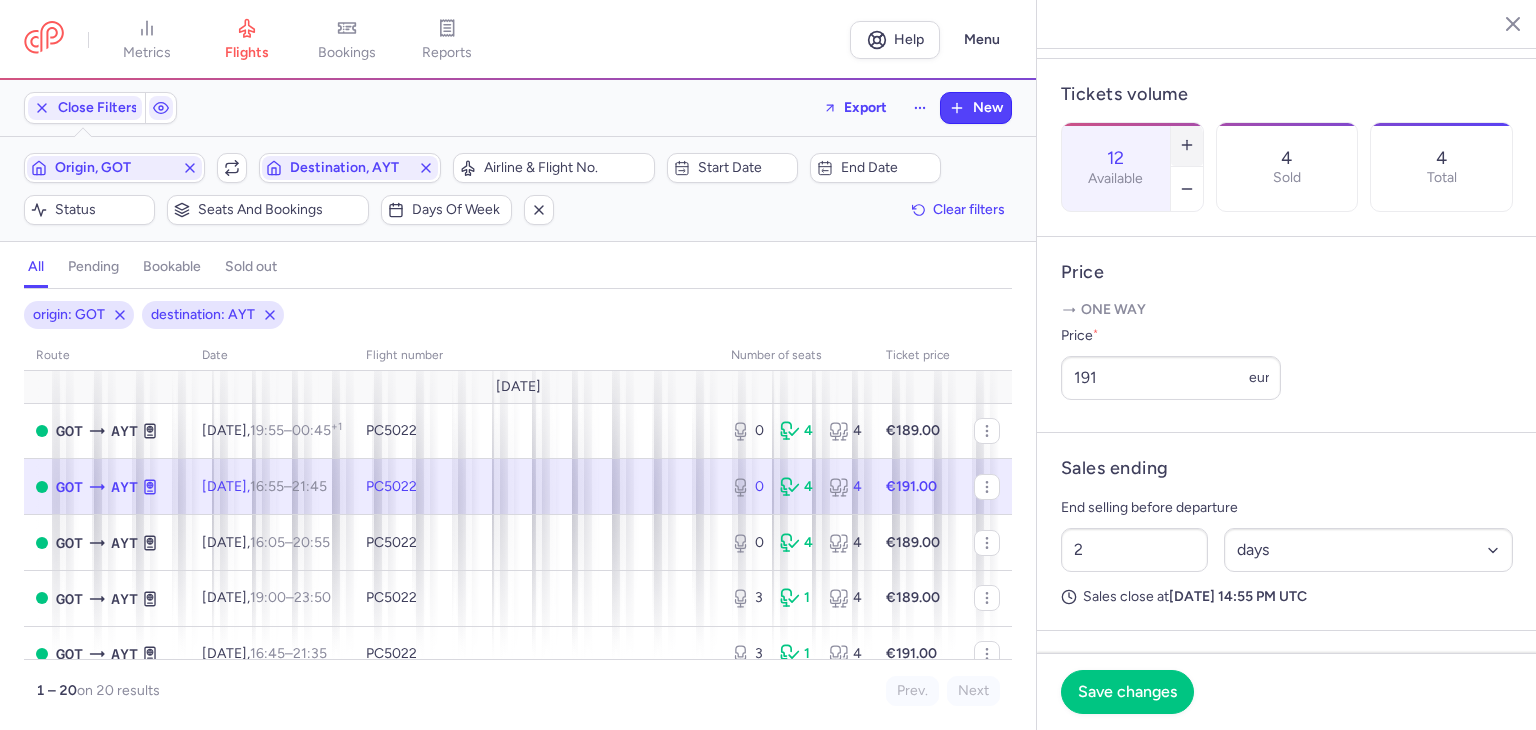 click 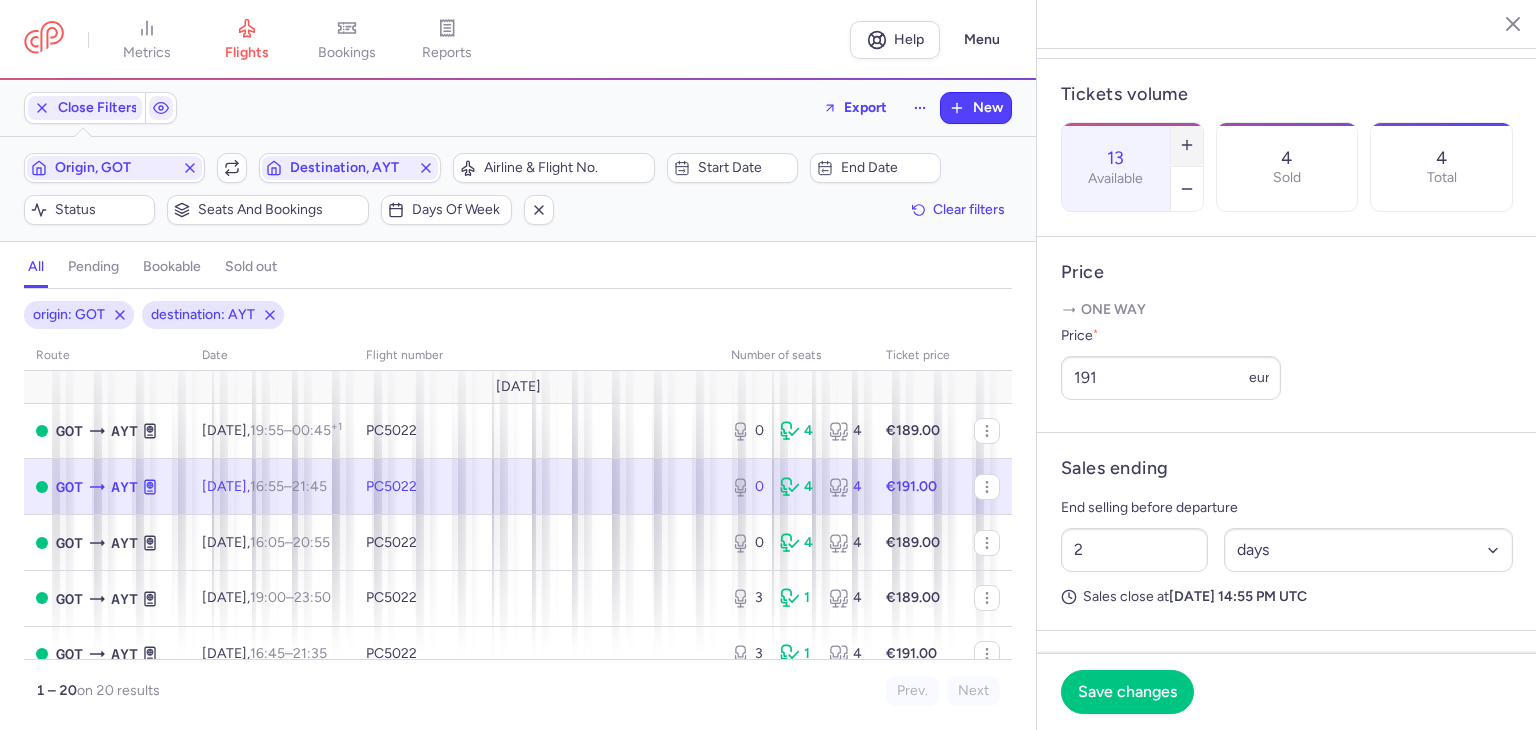 click 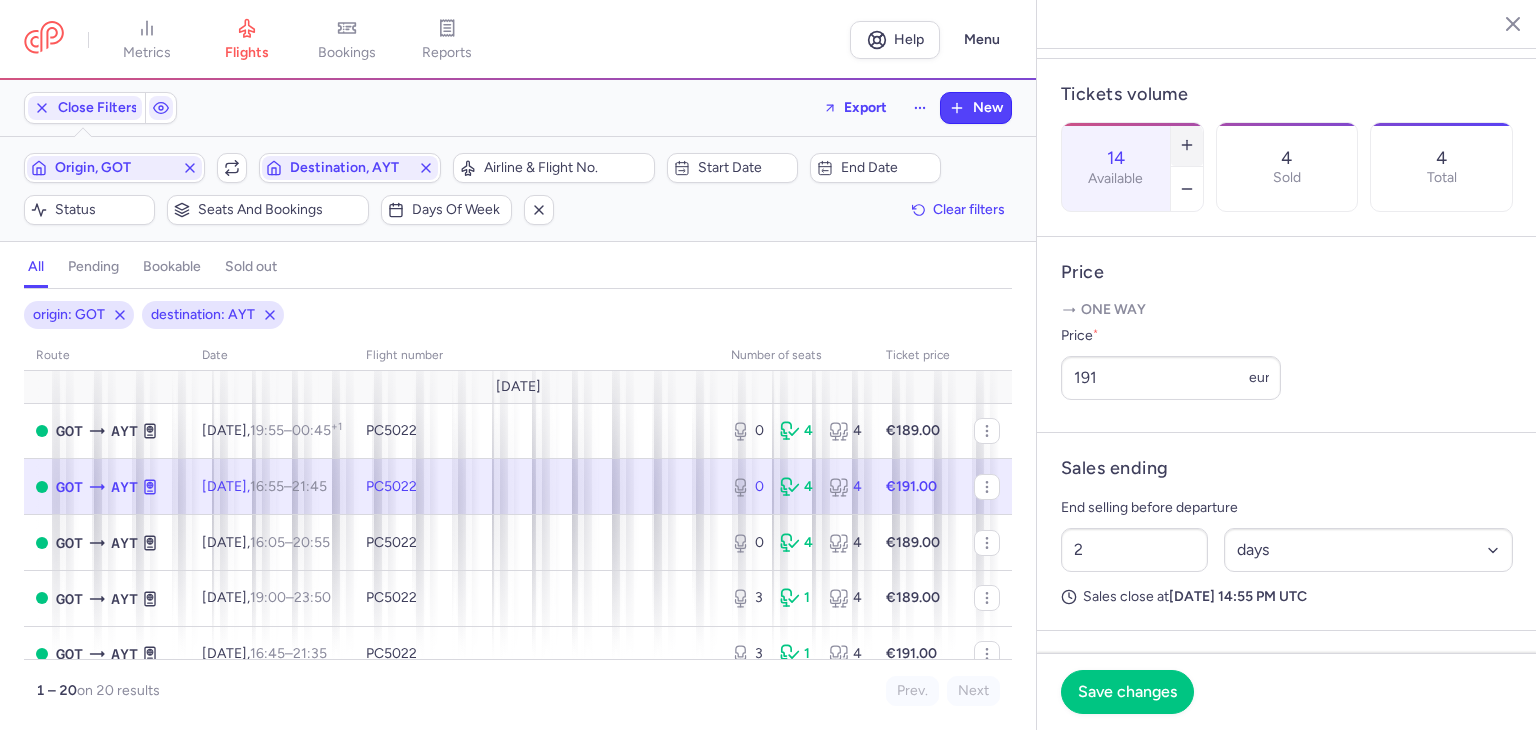 click 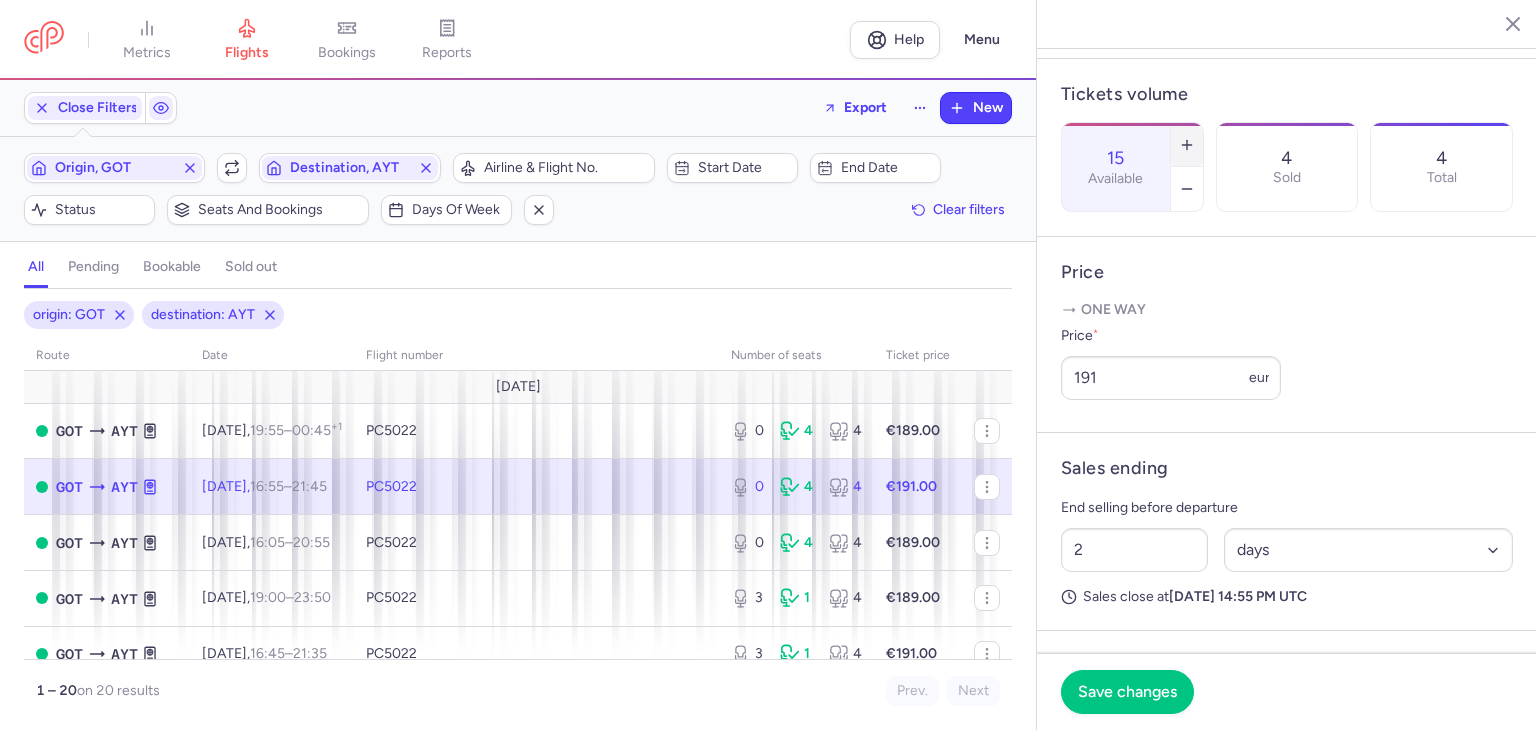 click 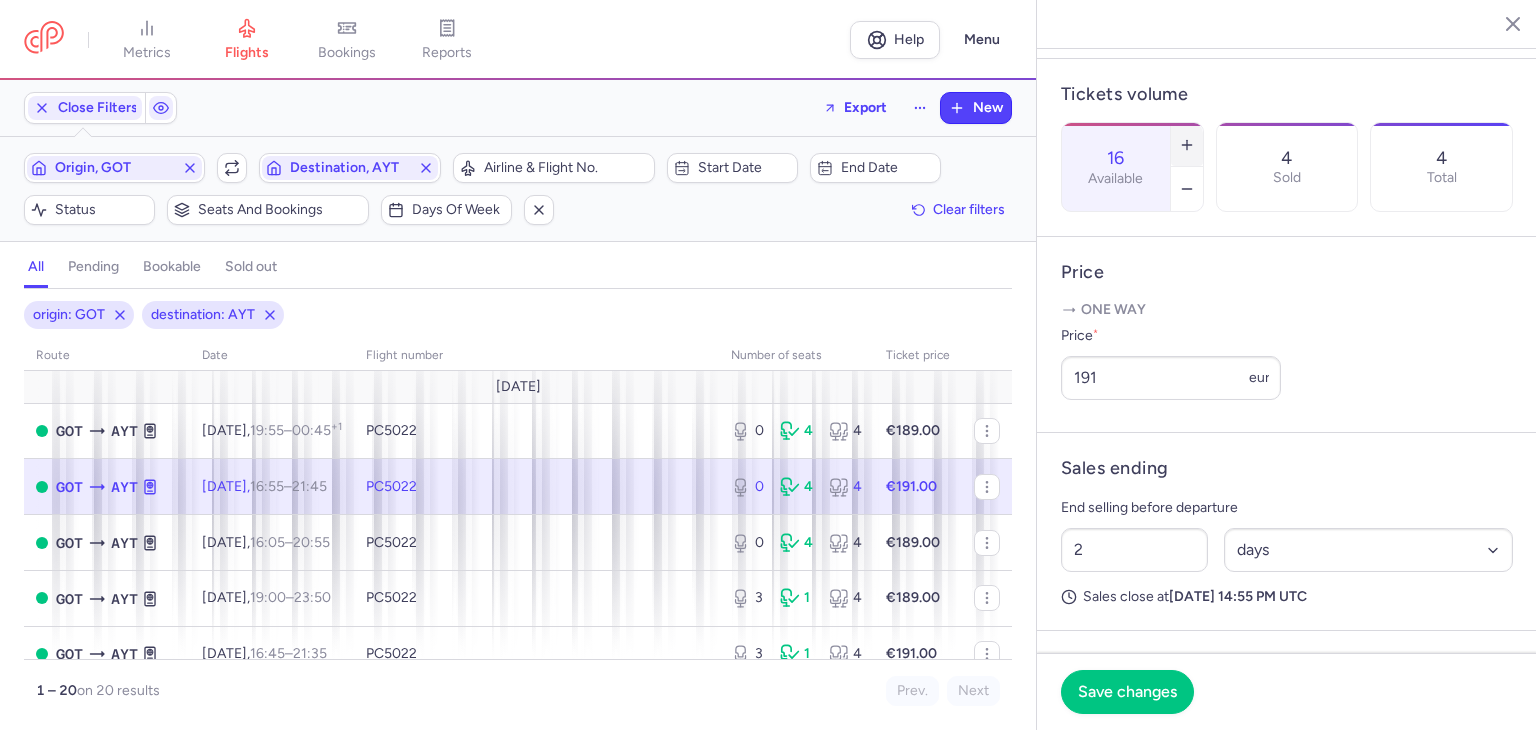 click 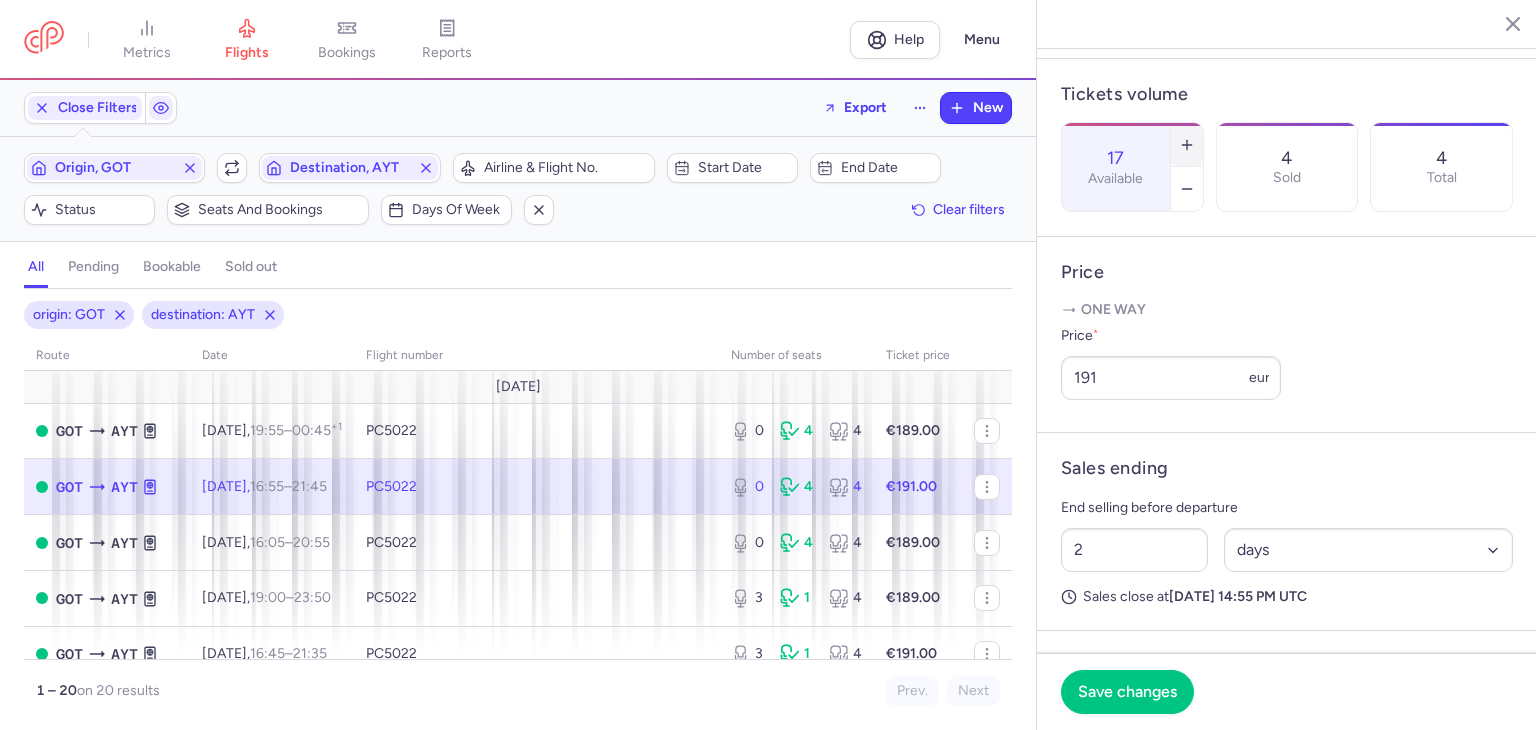 click 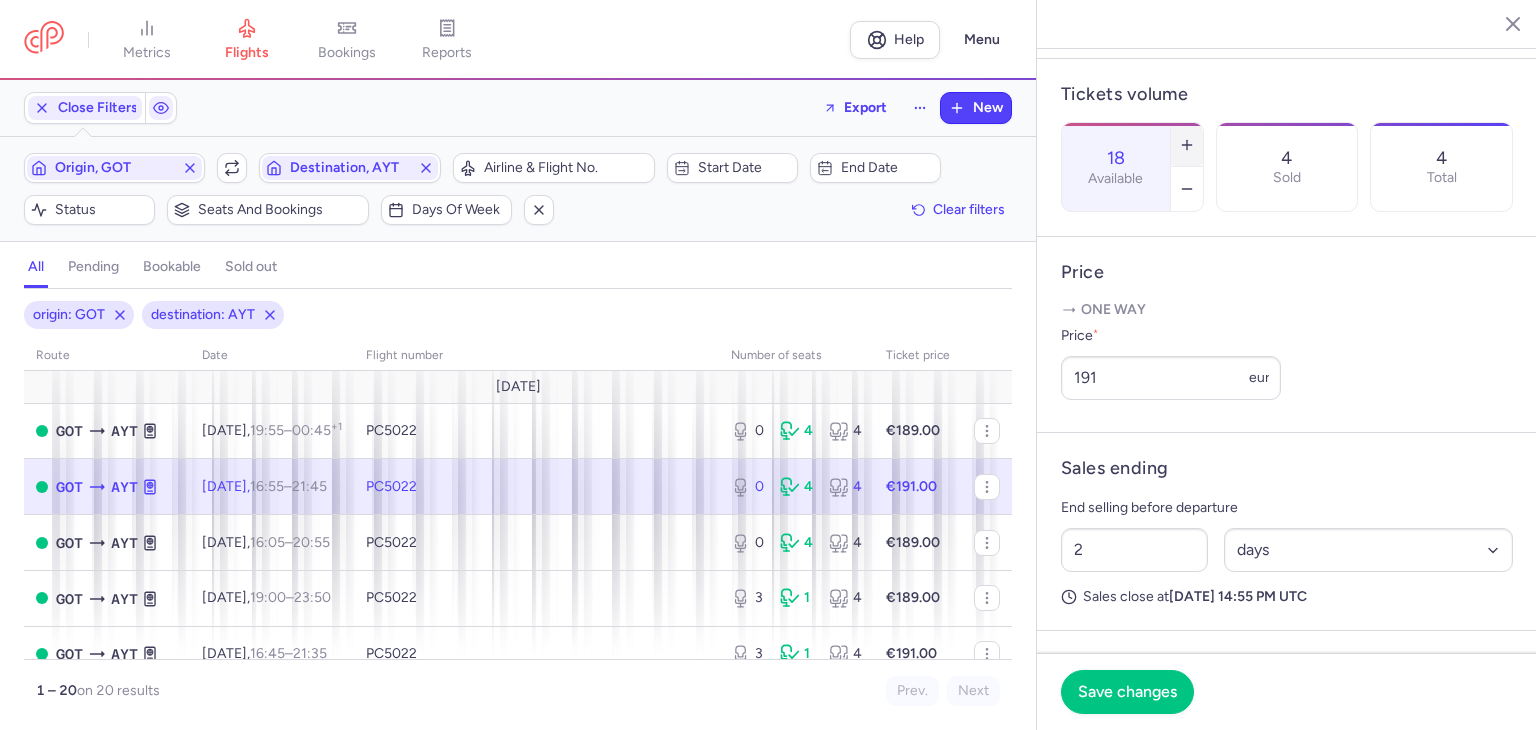 click 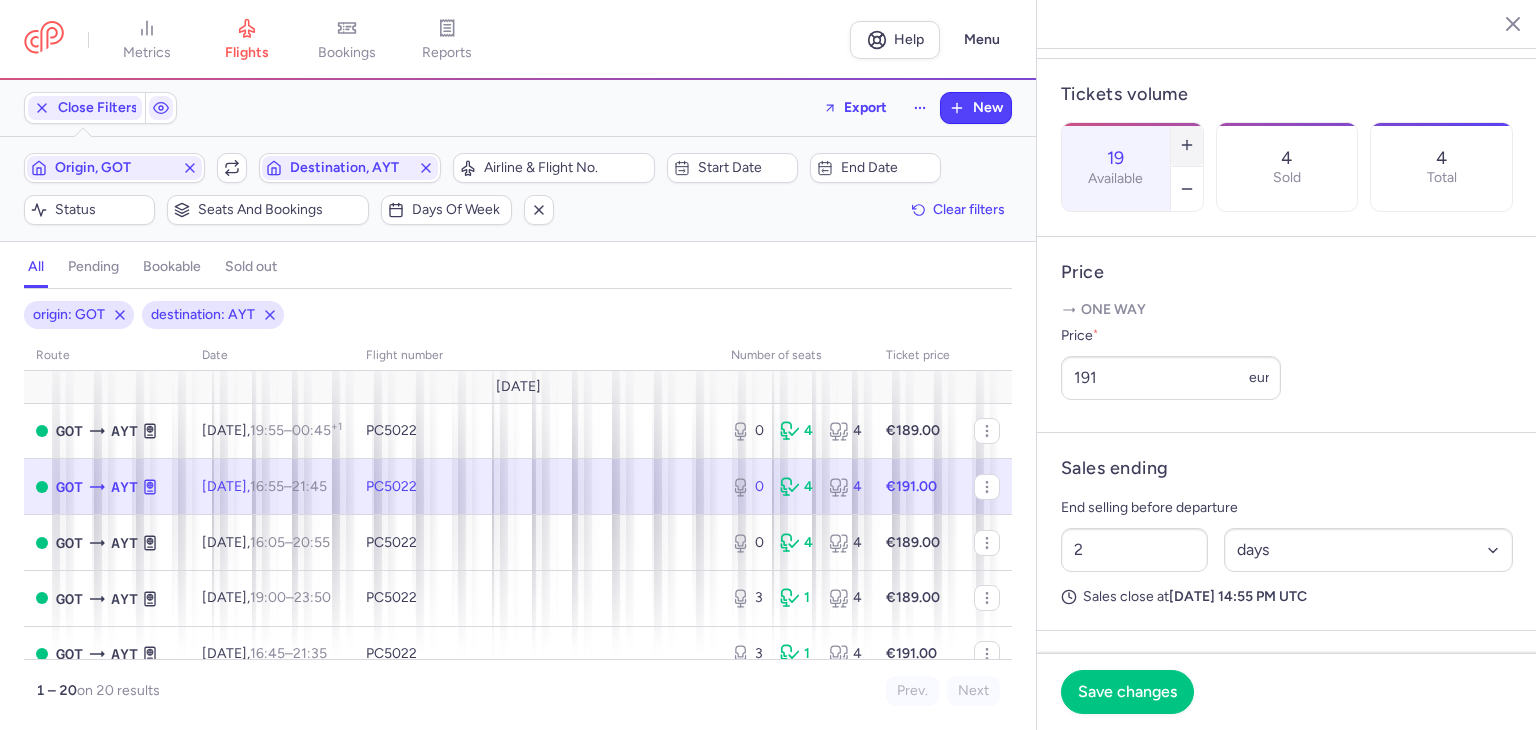 click 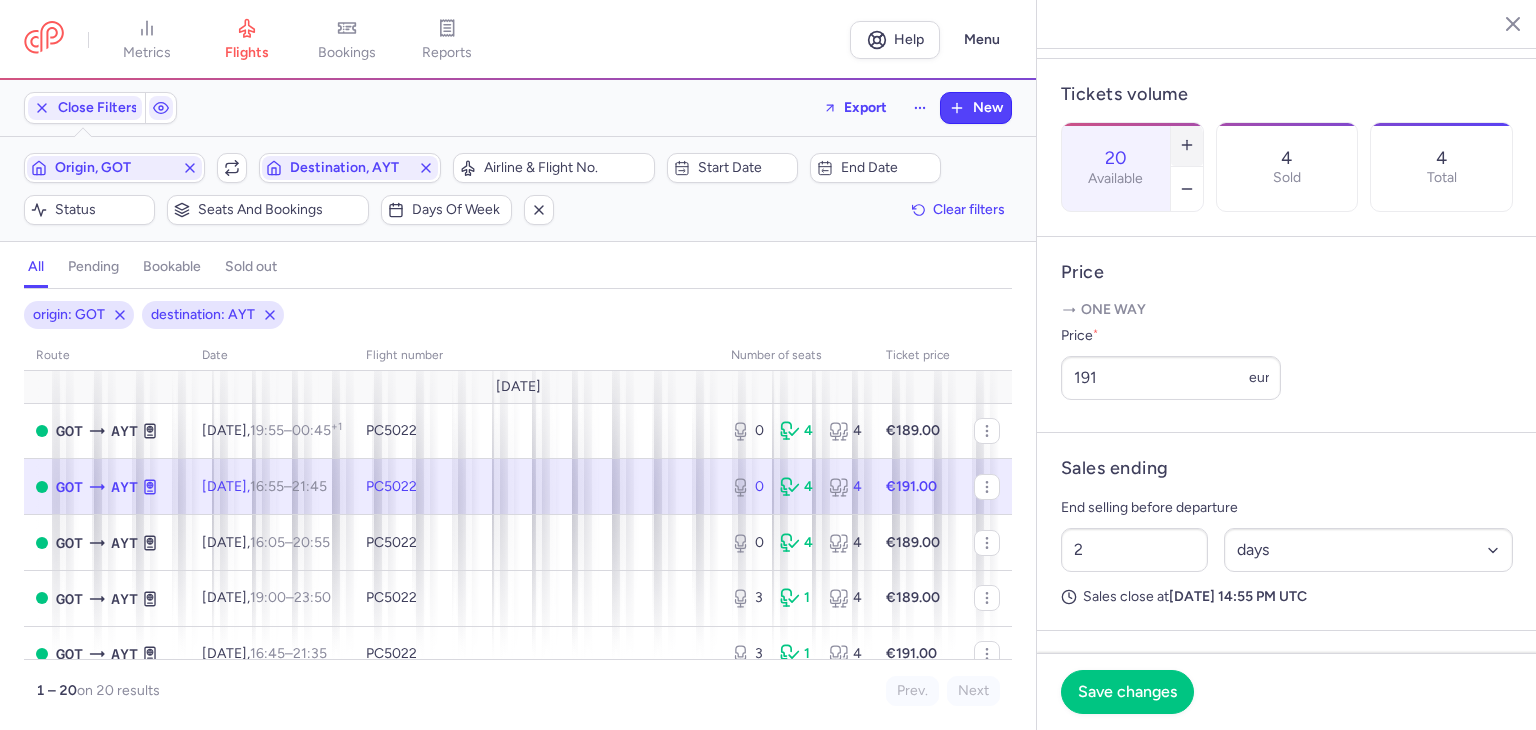 click 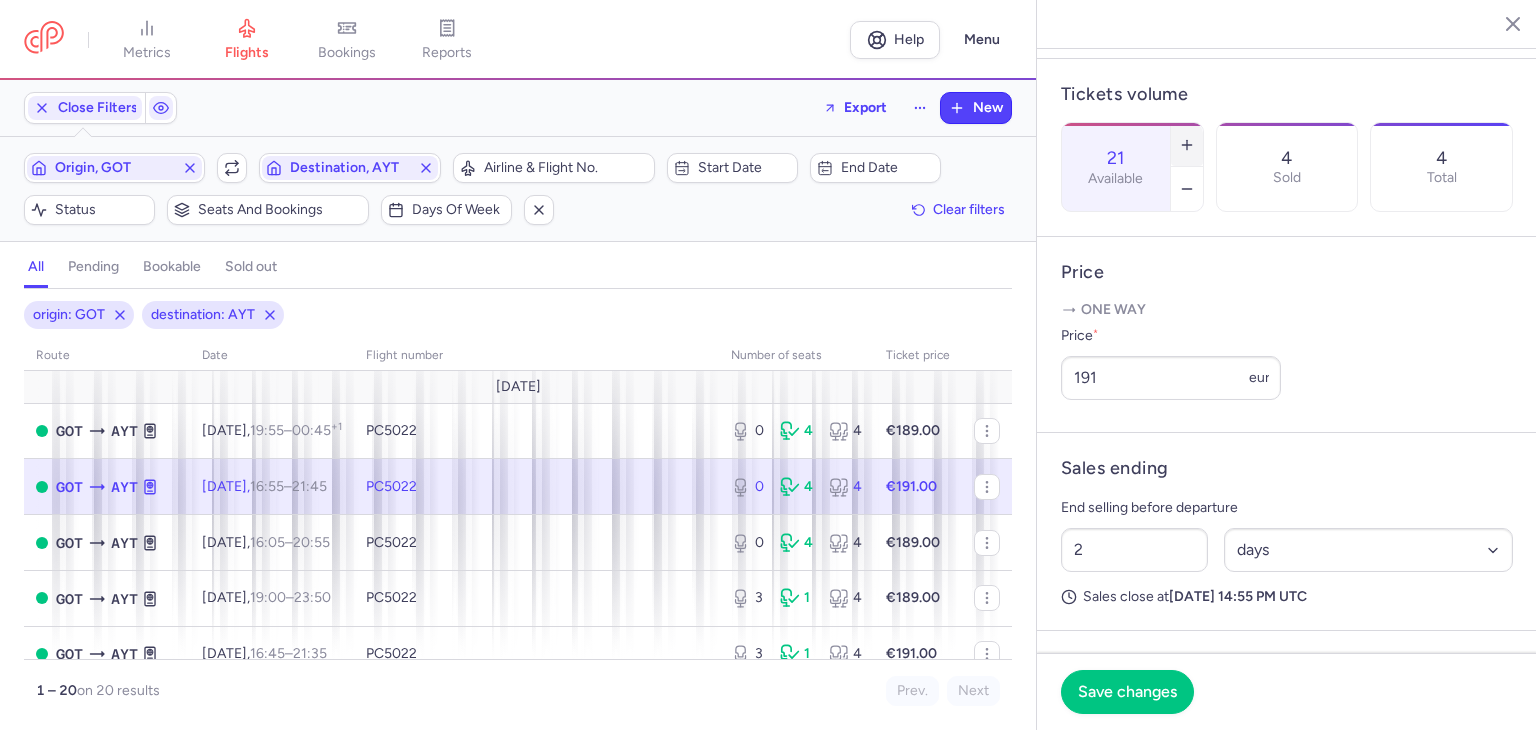 click 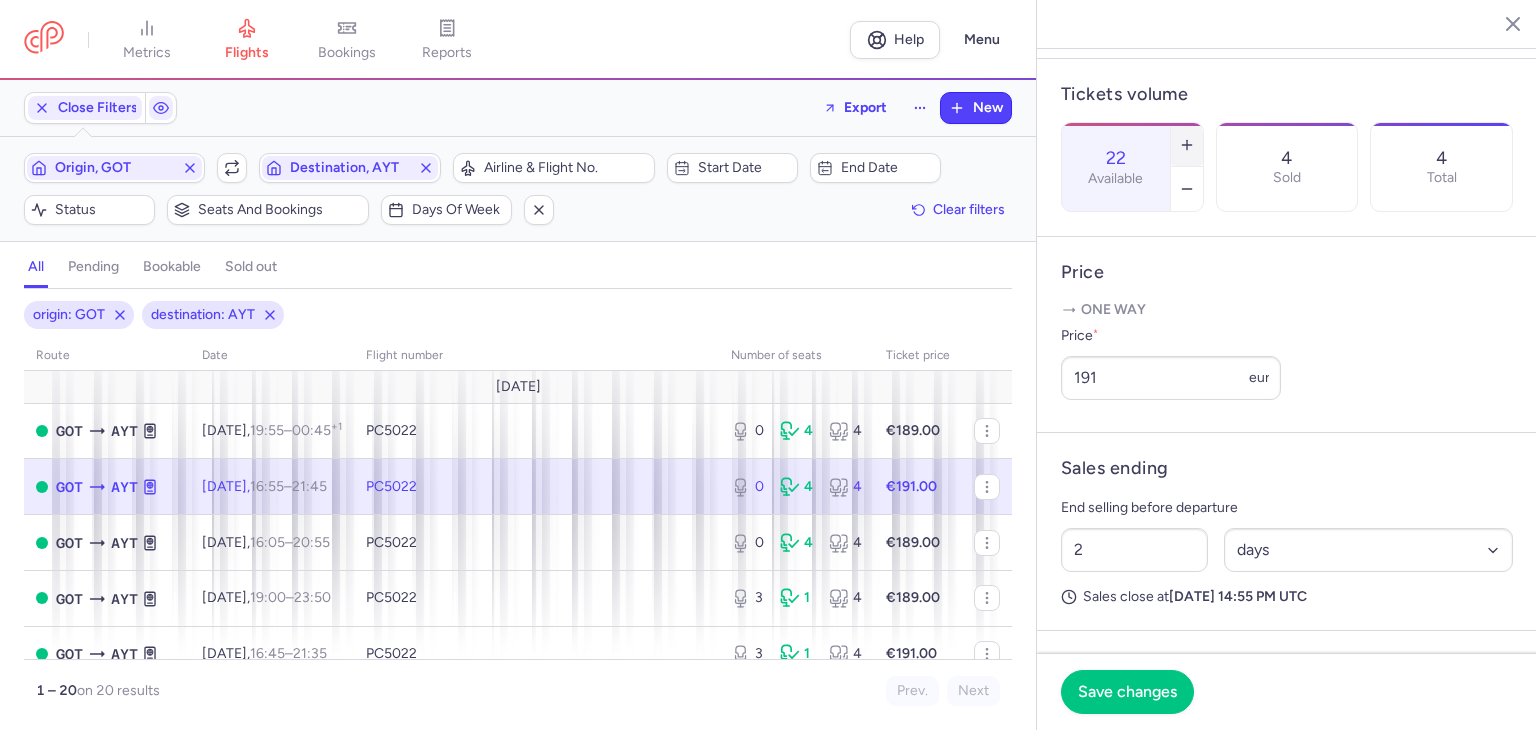click 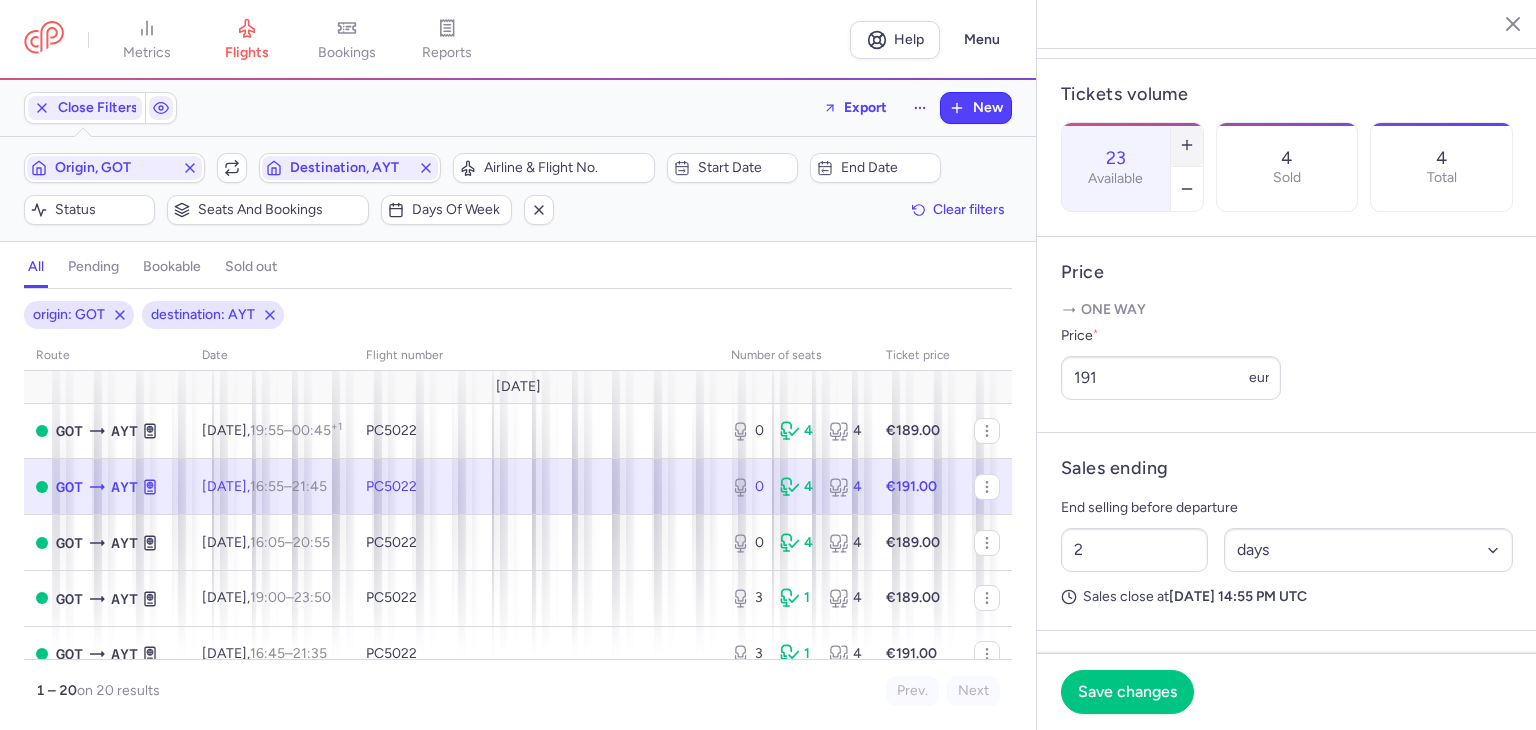 click 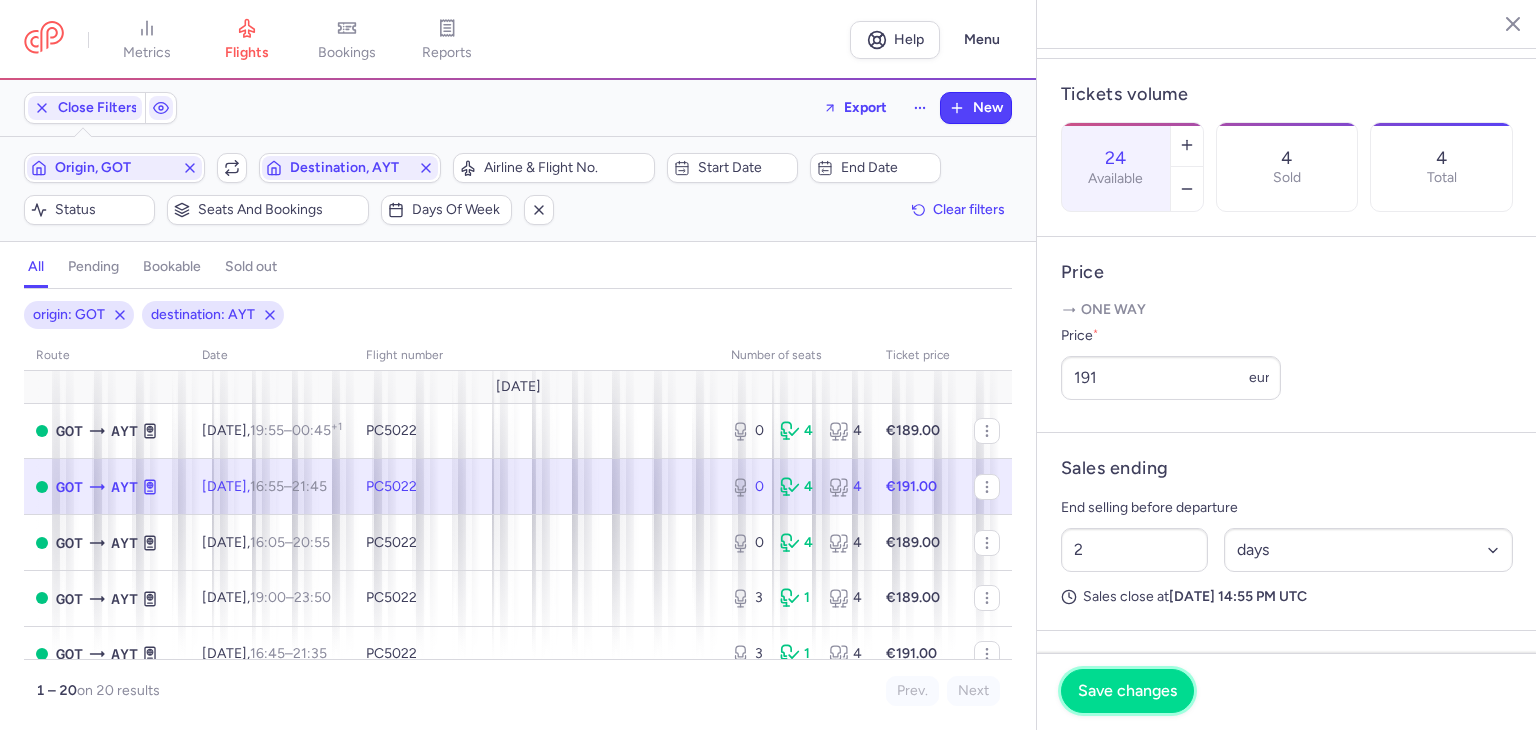 click on "Save changes" at bounding box center (1127, 691) 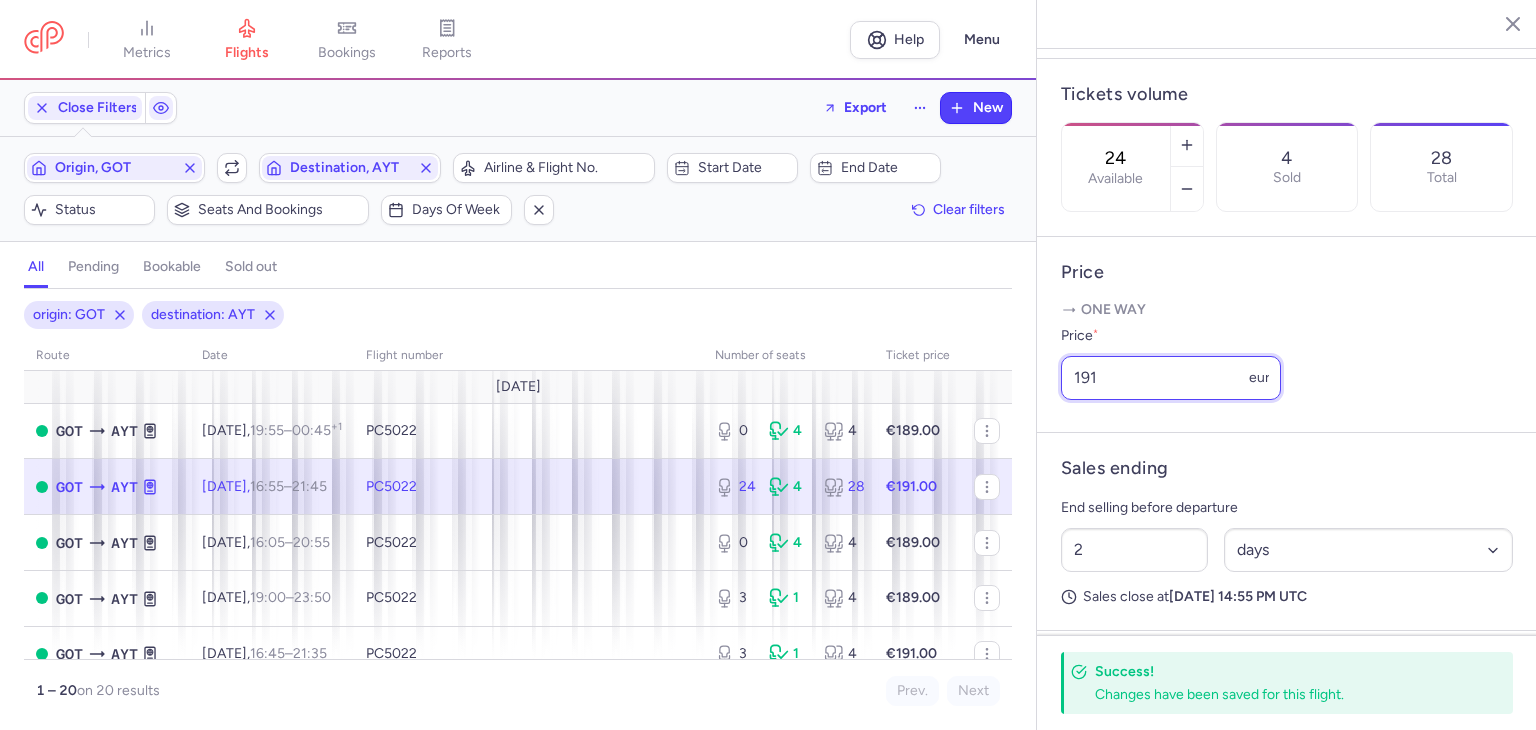 drag, startPoint x: 1127, startPoint y: 410, endPoint x: 1036, endPoint y: 414, distance: 91.08787 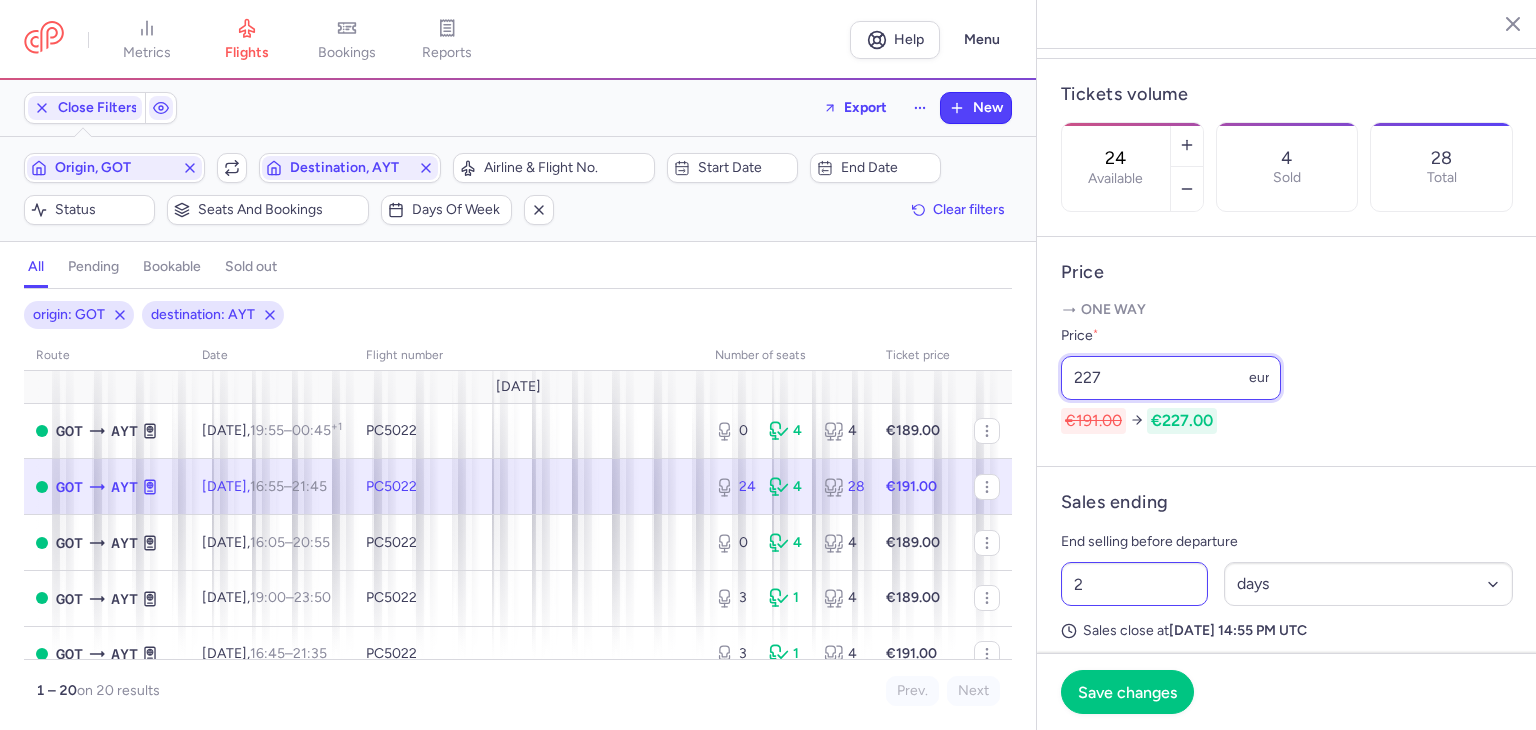 type on "227" 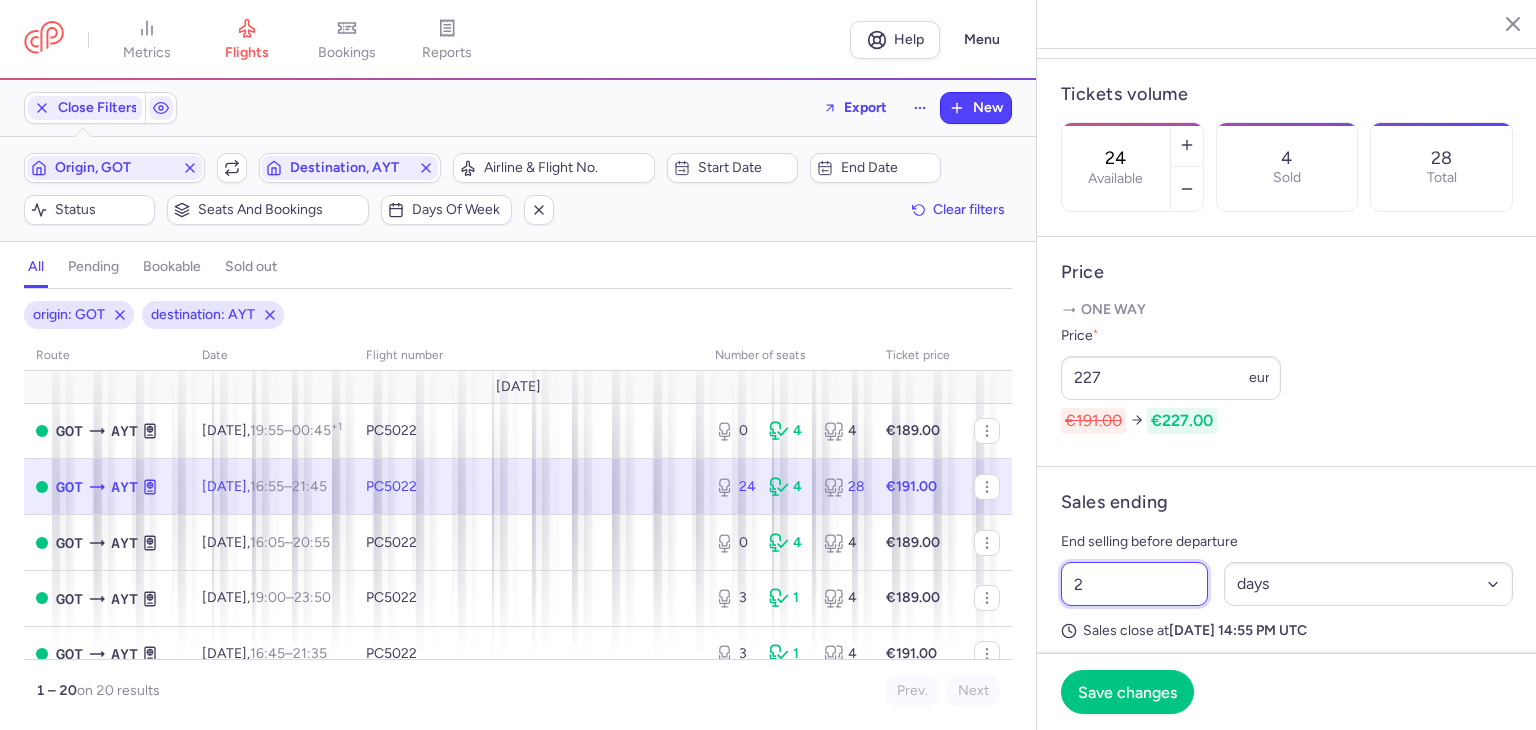 drag, startPoint x: 1128, startPoint y: 610, endPoint x: 1040, endPoint y: 612, distance: 88.02273 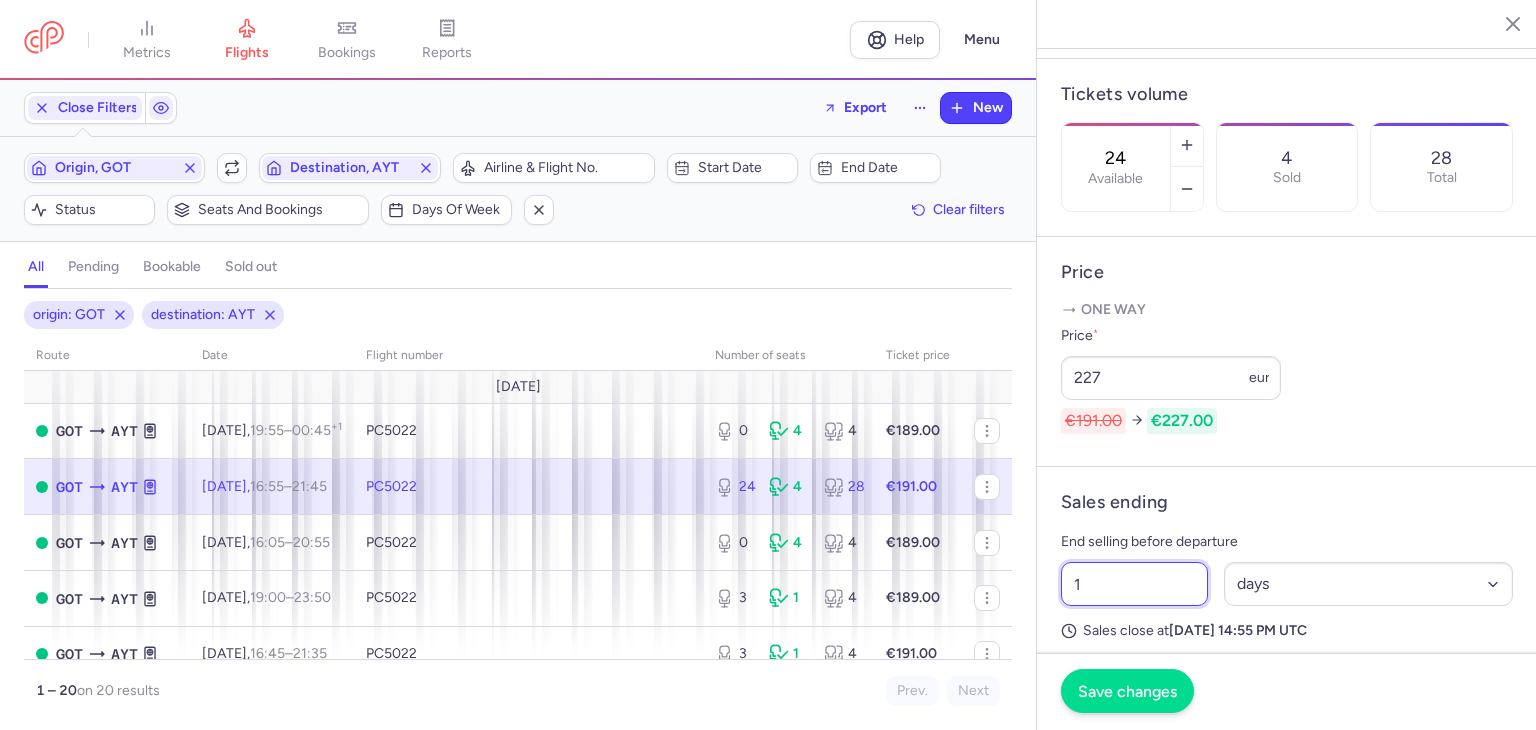 type on "1" 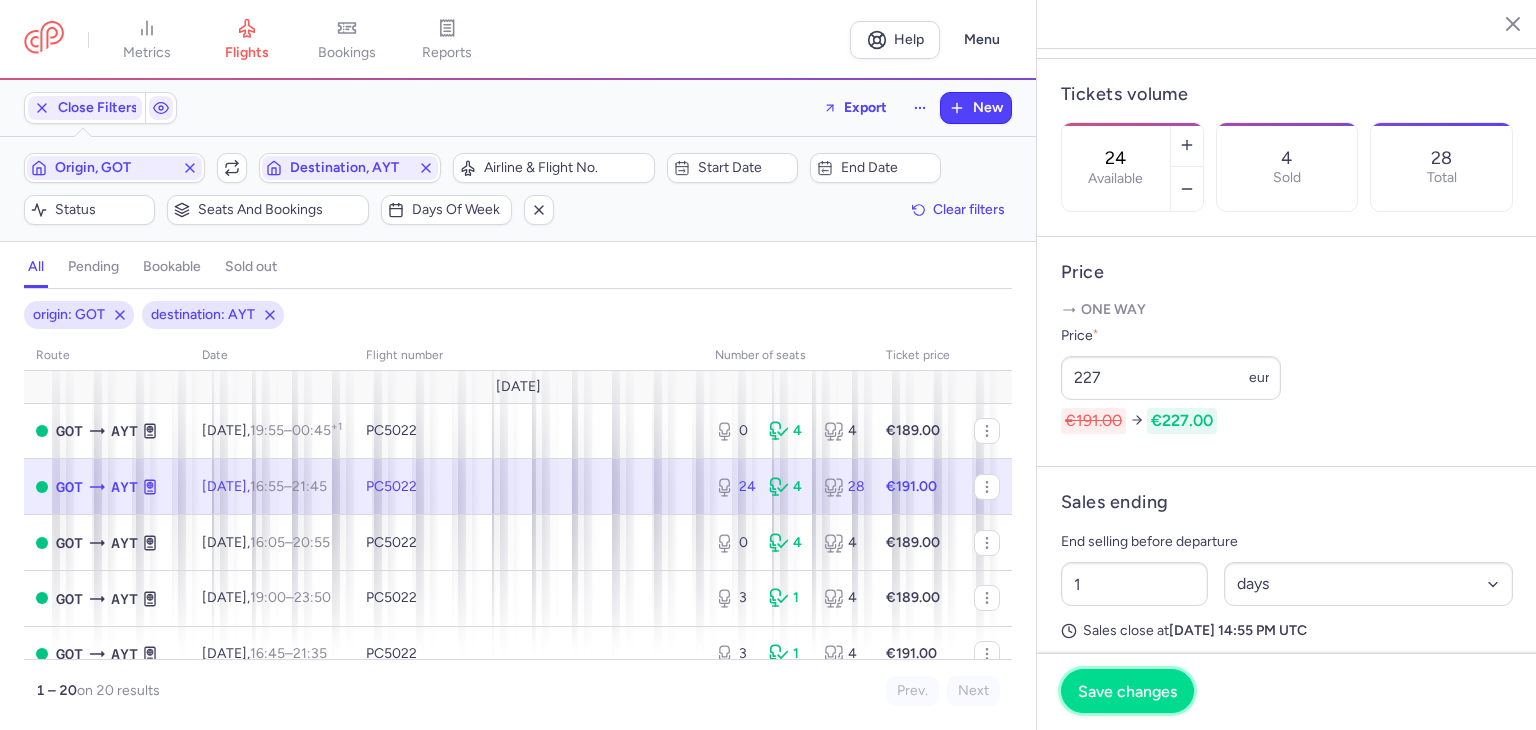 click on "Save changes" at bounding box center (1127, 691) 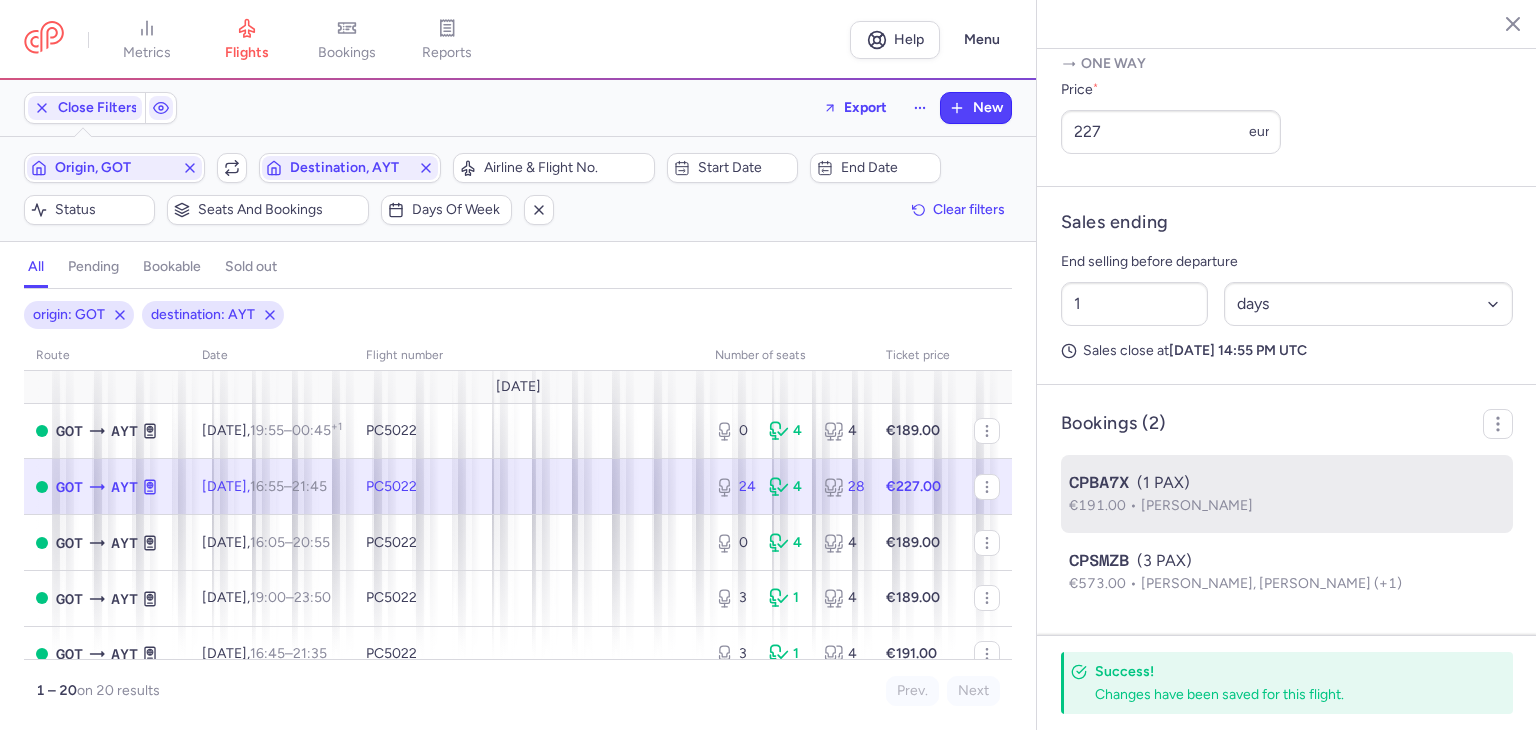 scroll, scrollTop: 773, scrollLeft: 0, axis: vertical 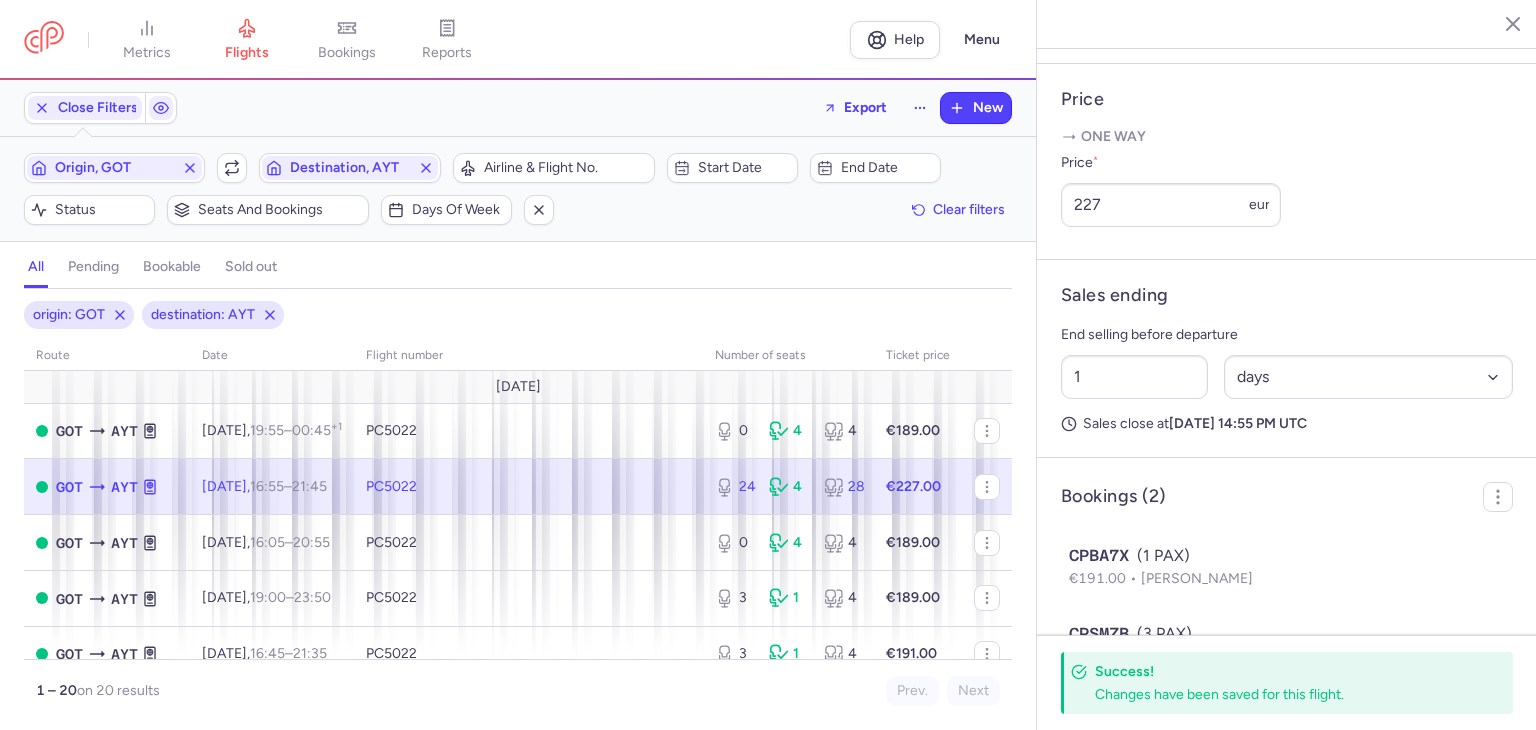 click on "Origin, GOT  Include return  Destination, AYT" at bounding box center (232, 168) 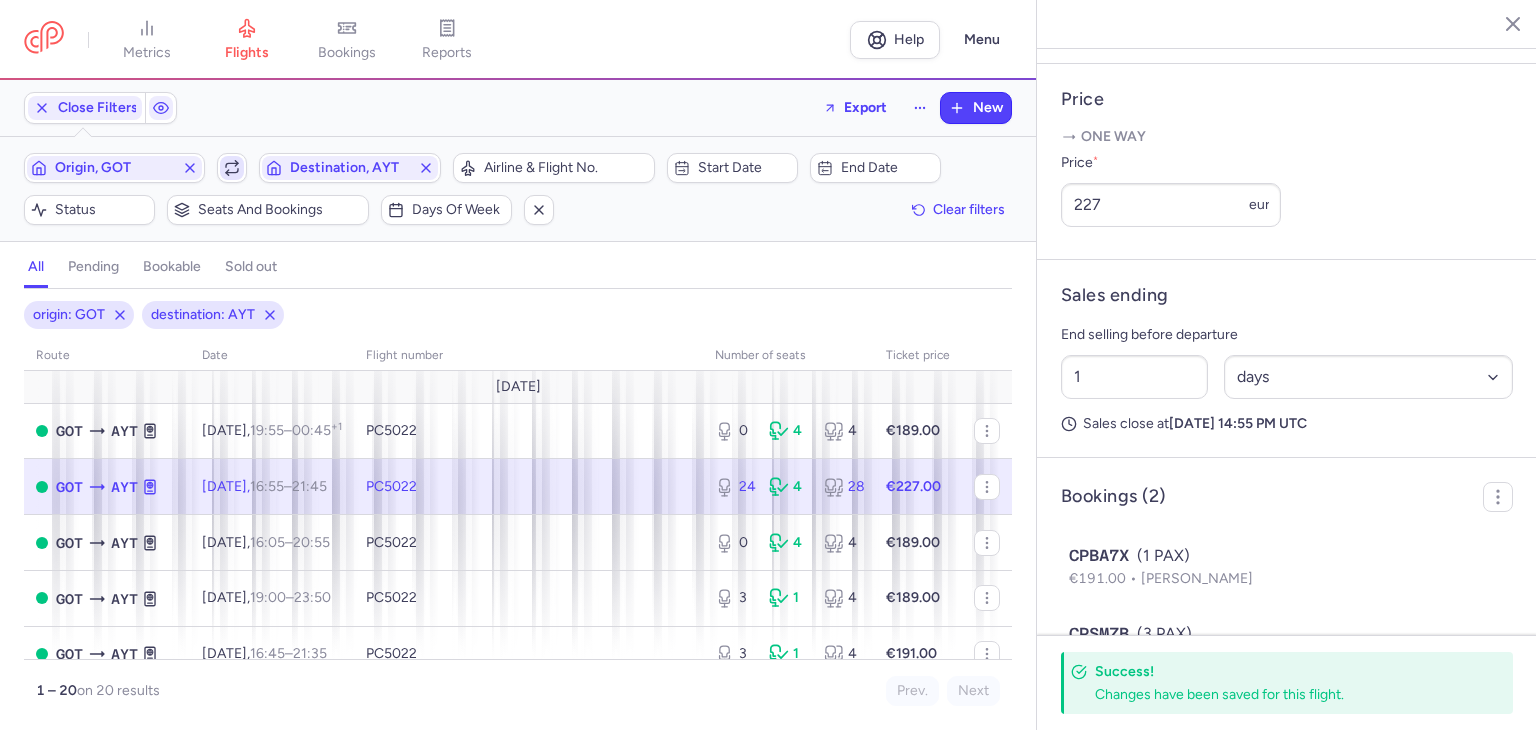 click 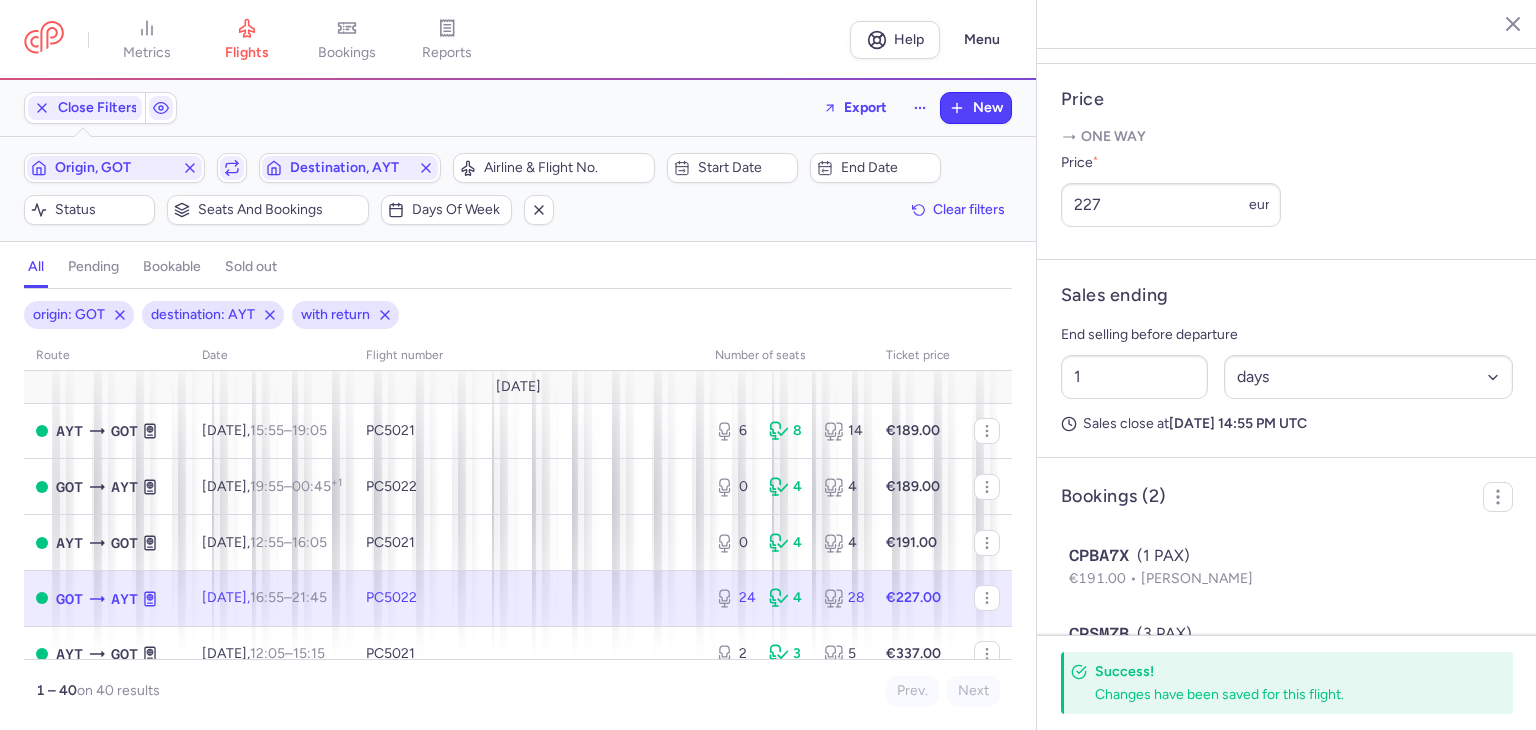 click on "€227.00" 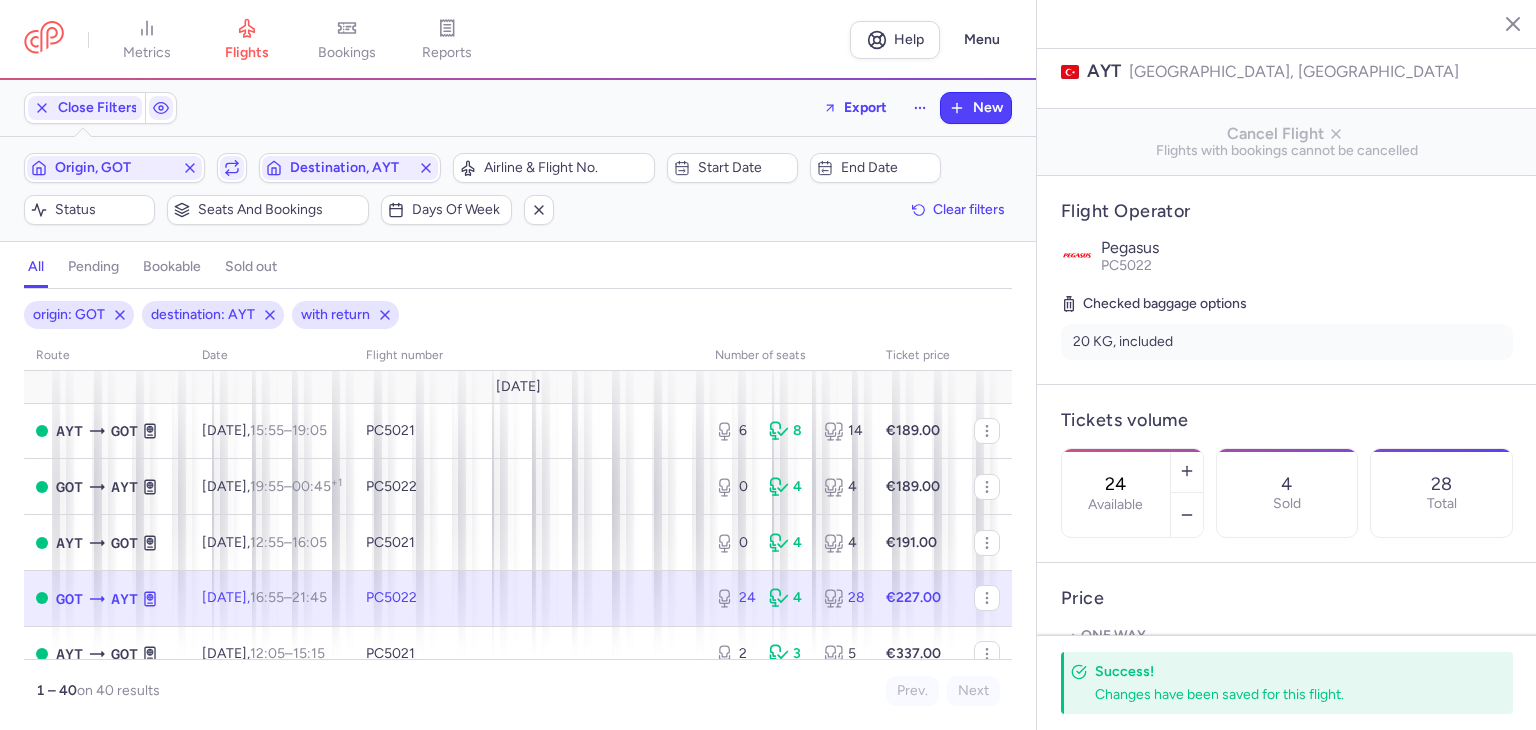 scroll, scrollTop: 273, scrollLeft: 0, axis: vertical 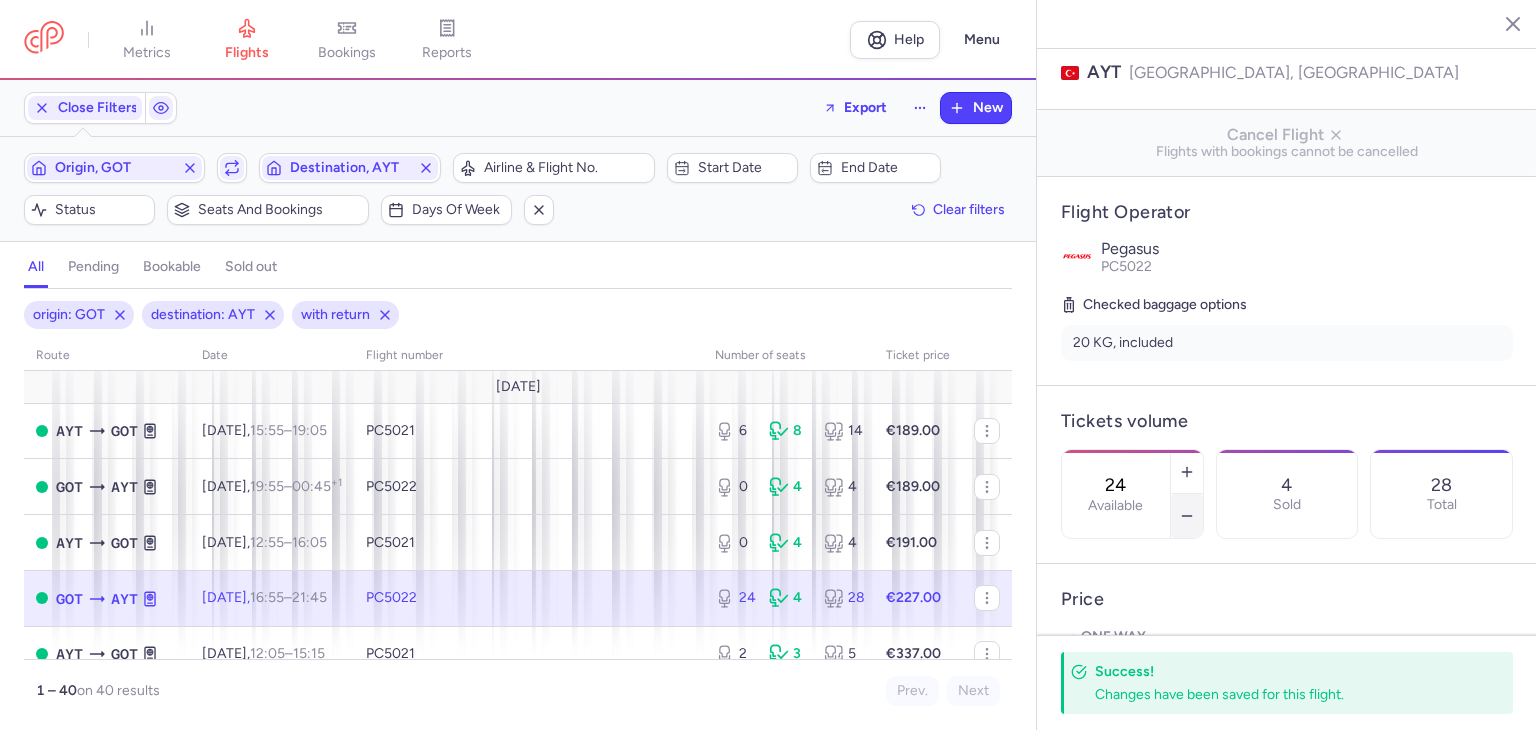 click at bounding box center (1187, 516) 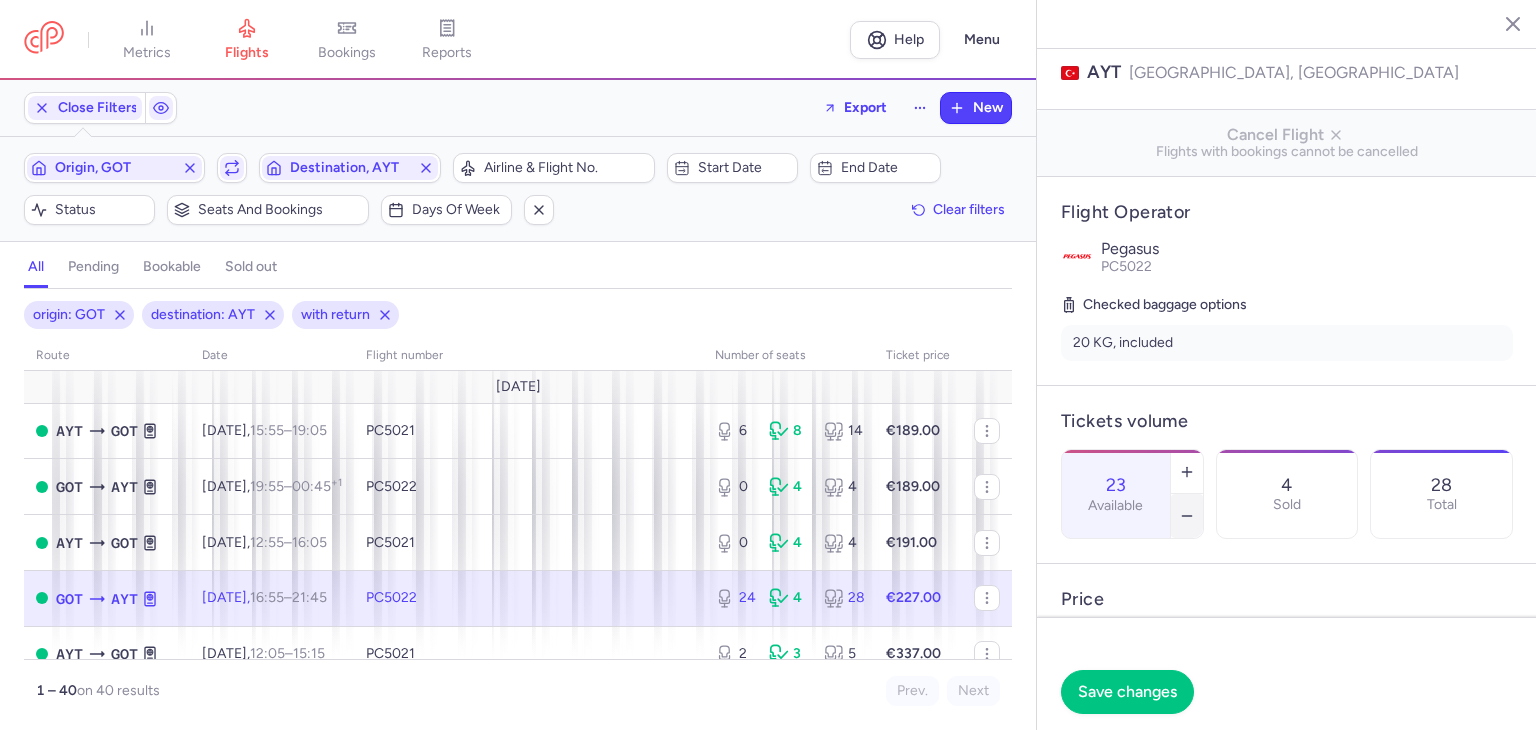 click at bounding box center [1187, 516] 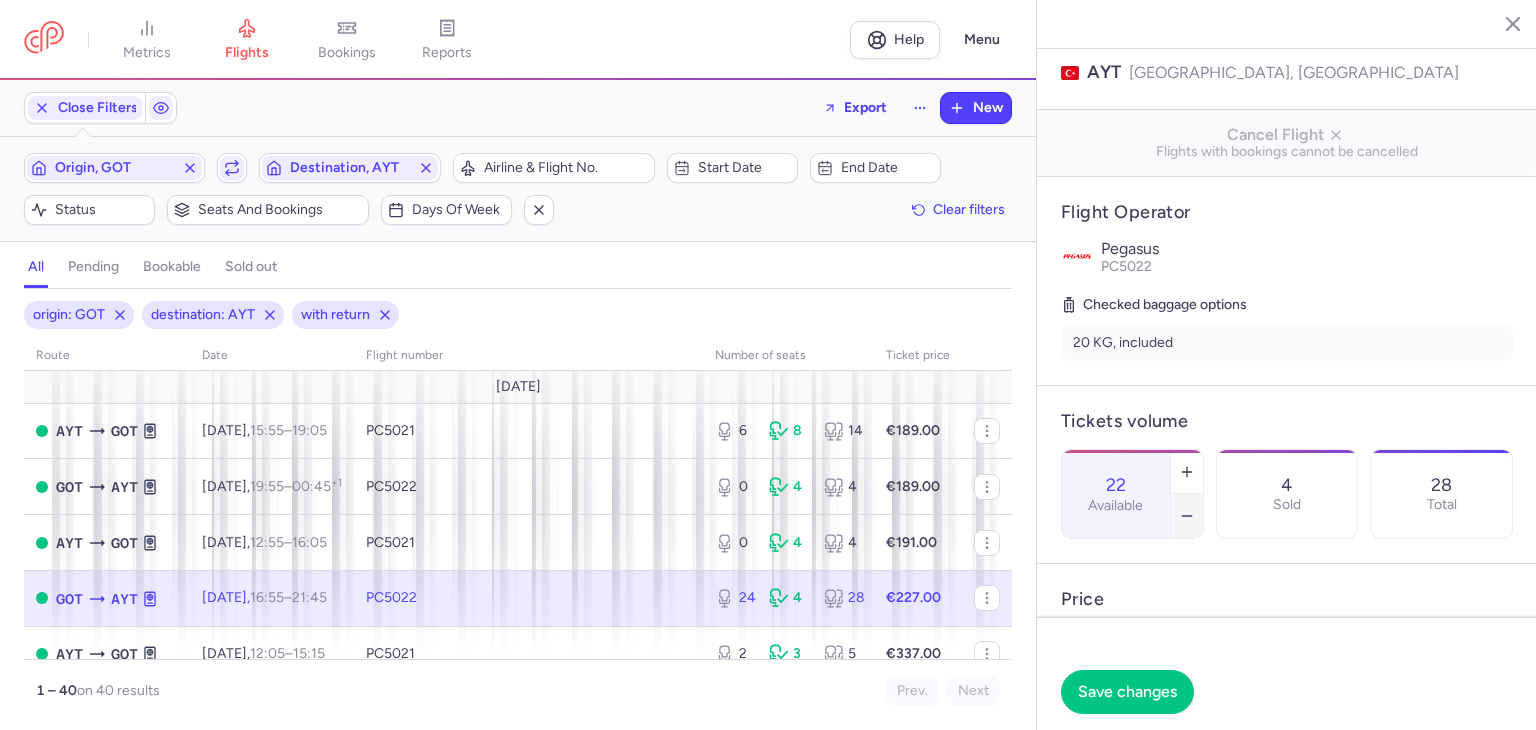 click at bounding box center (1187, 516) 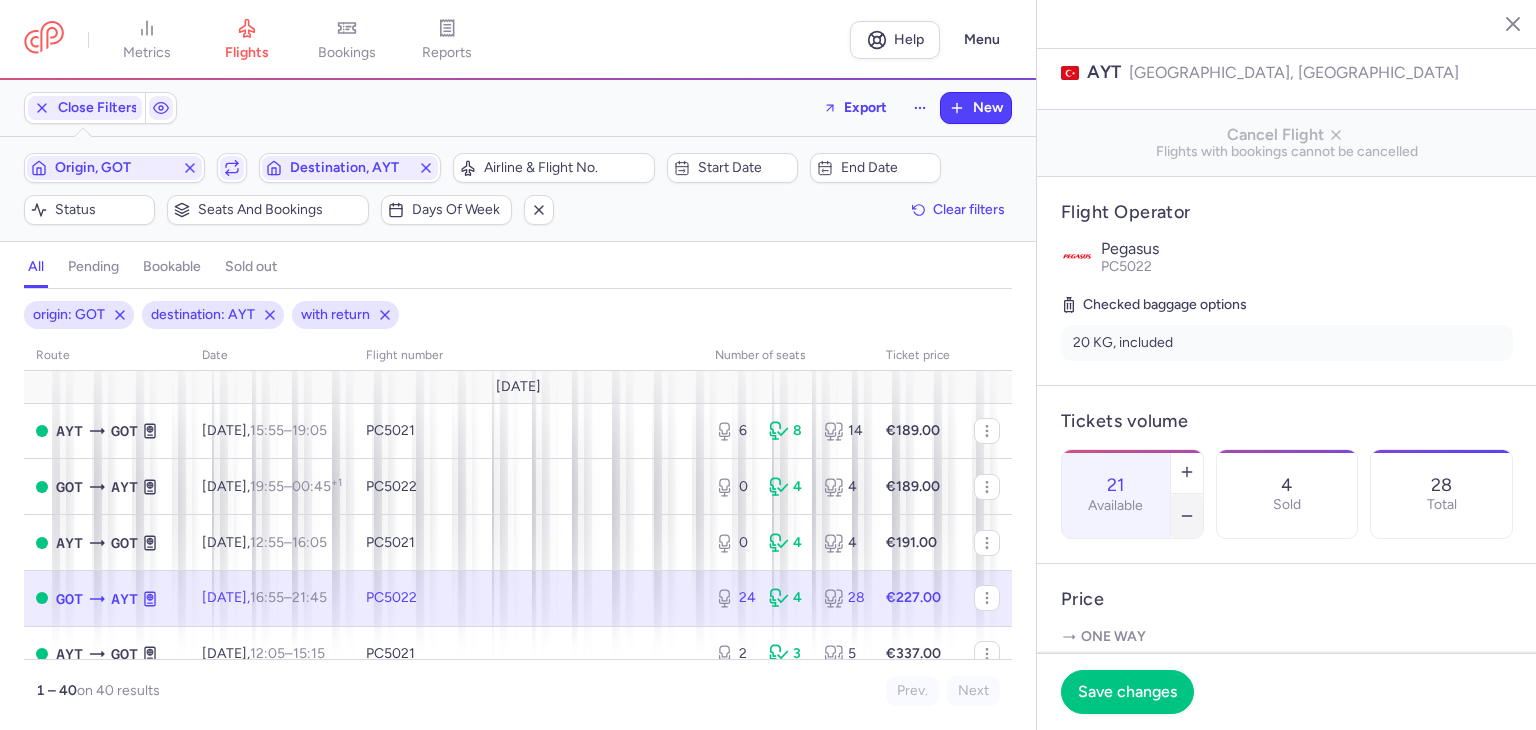 click at bounding box center [1187, 516] 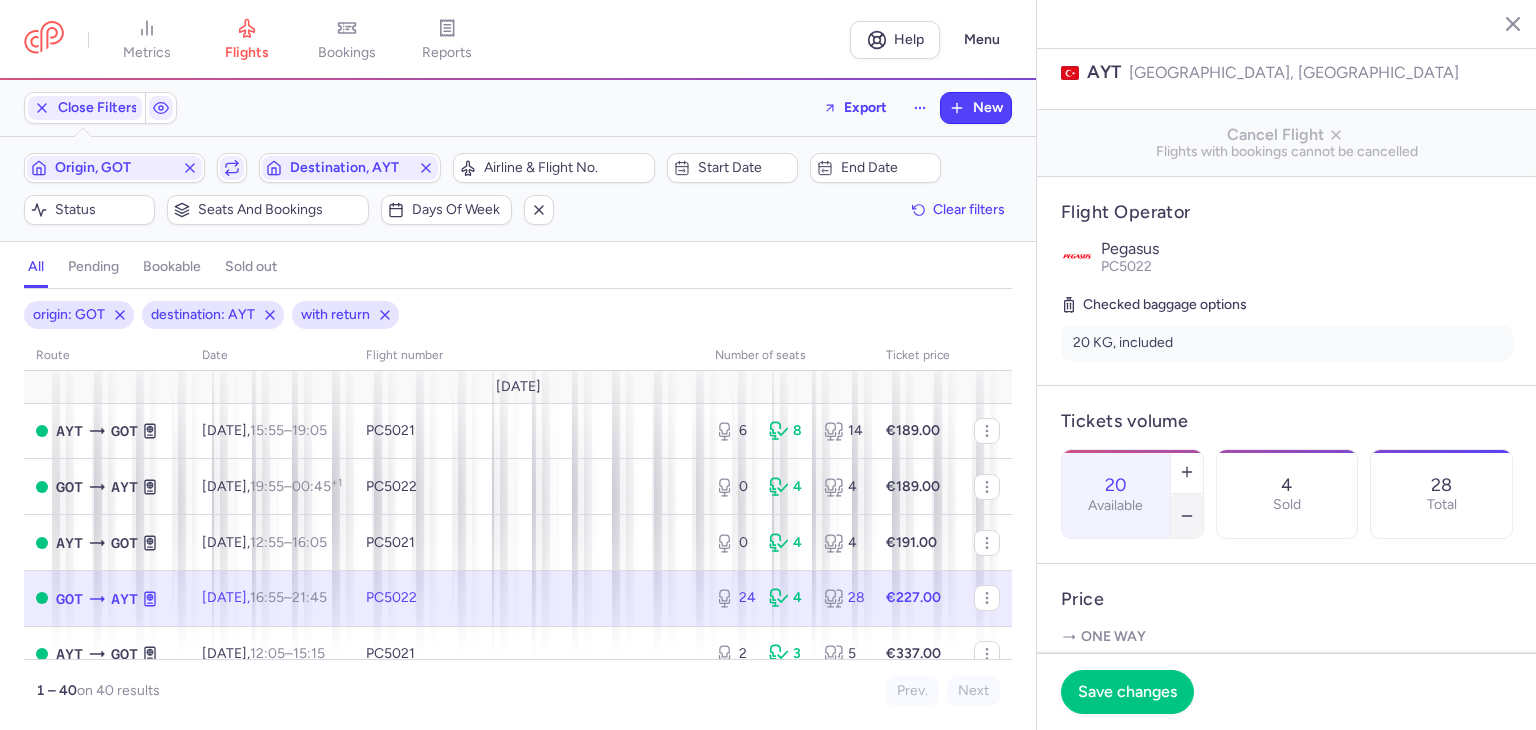 click at bounding box center (1187, 516) 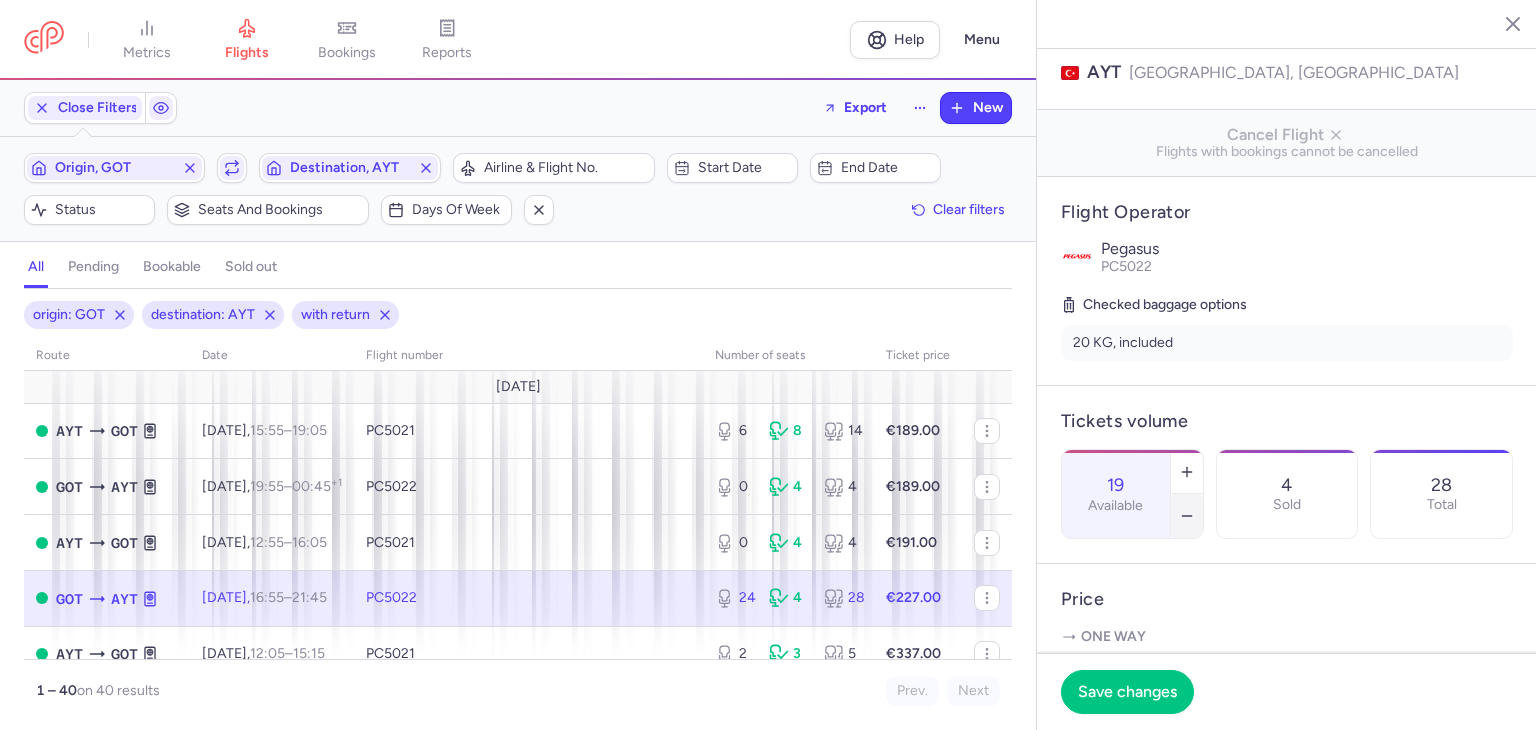 click at bounding box center [1187, 516] 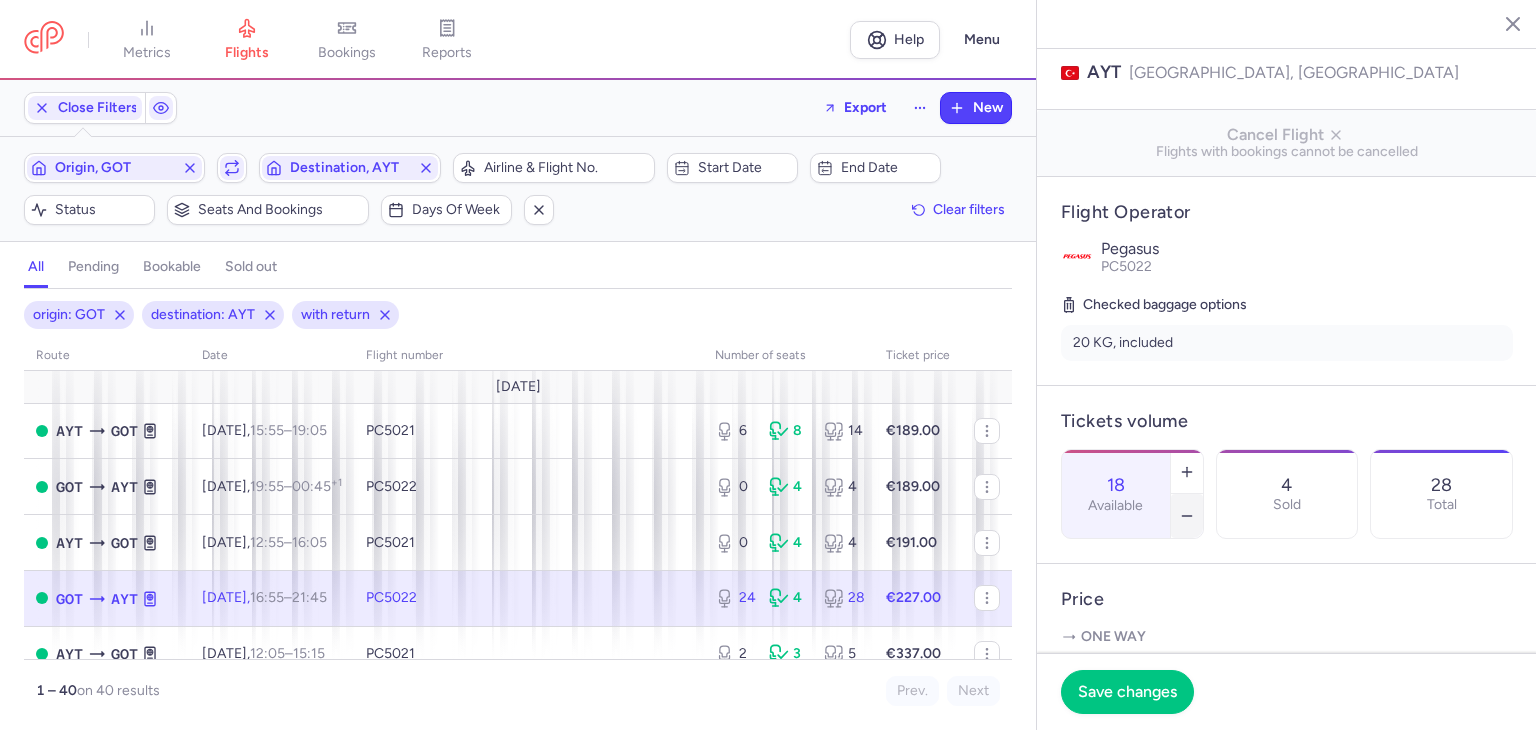 click at bounding box center [1187, 516] 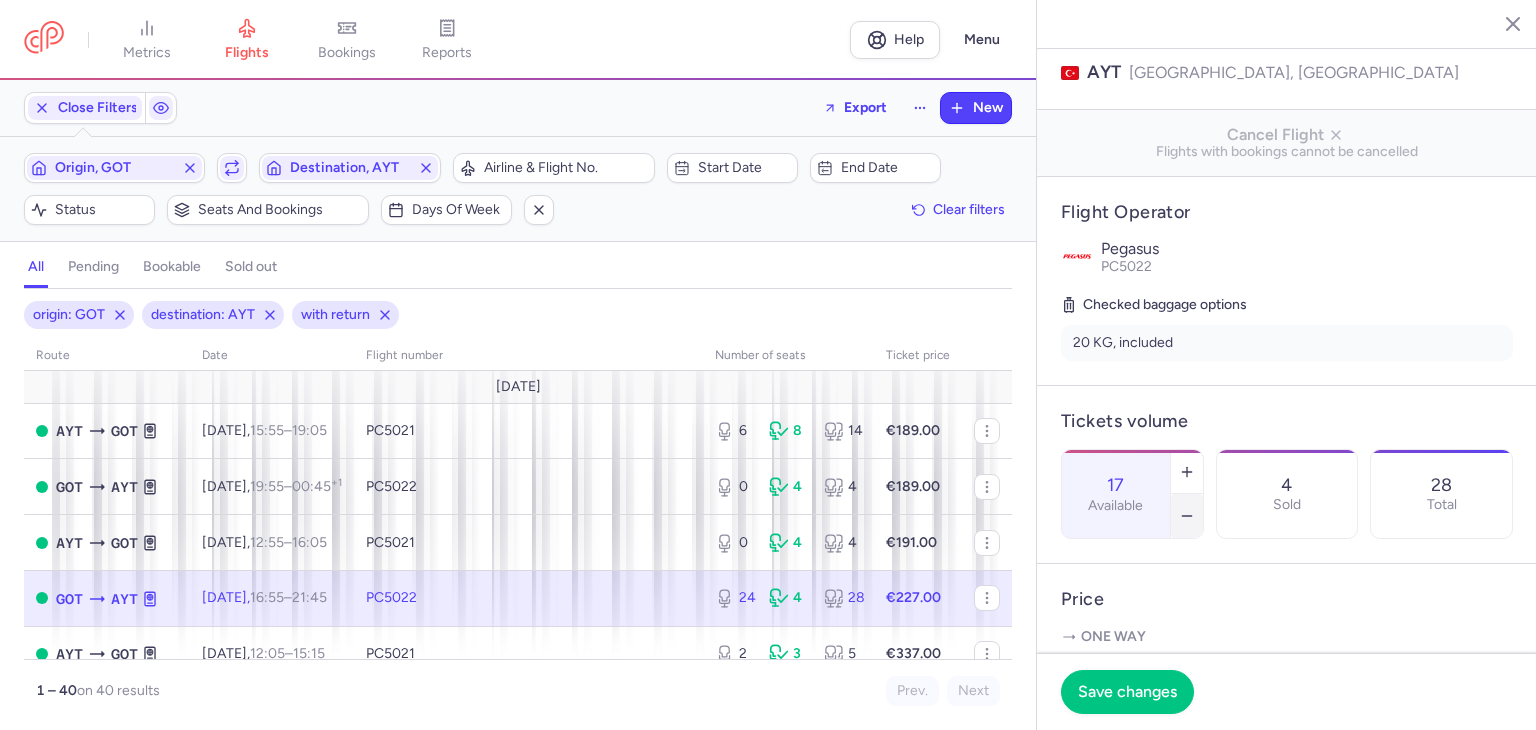click at bounding box center [1187, 516] 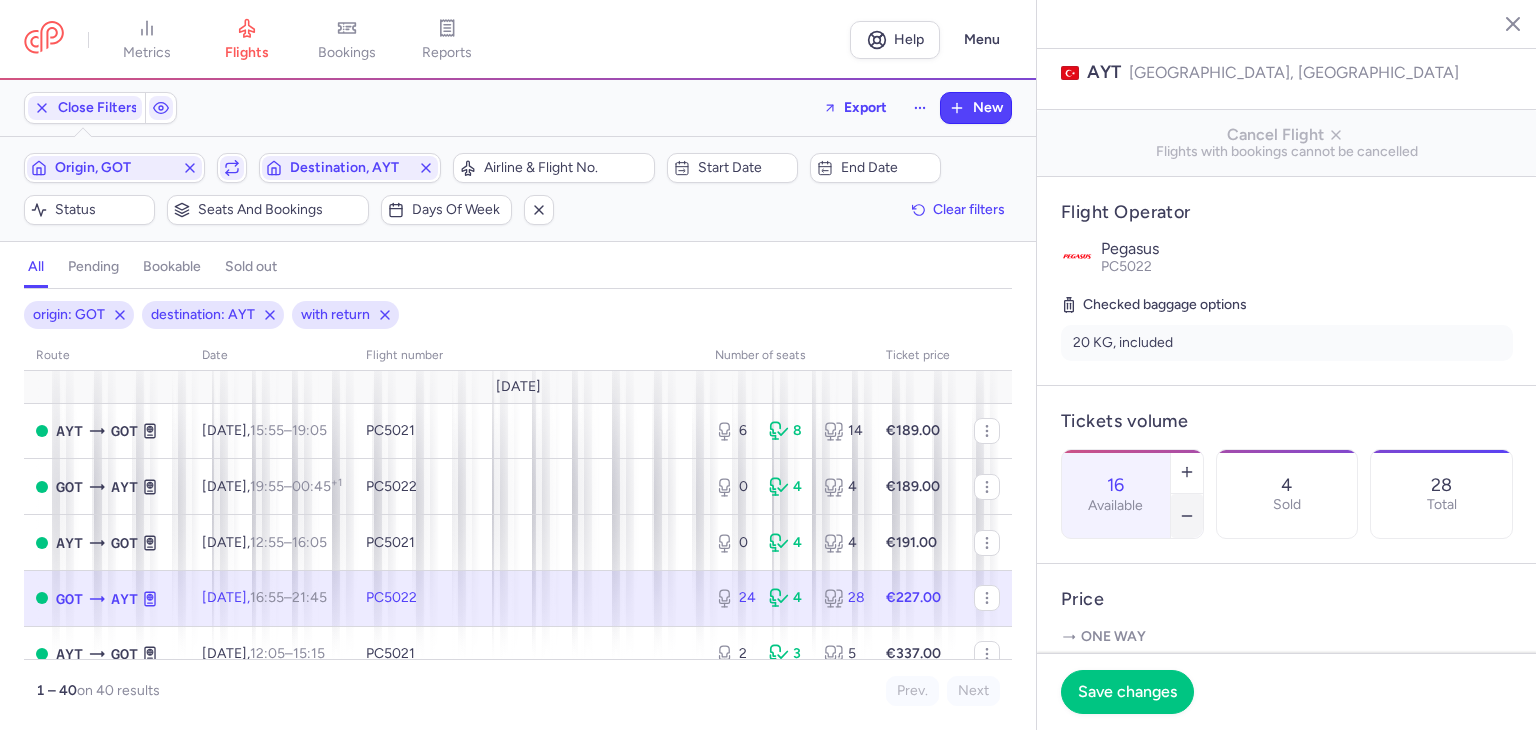 click at bounding box center [1187, 516] 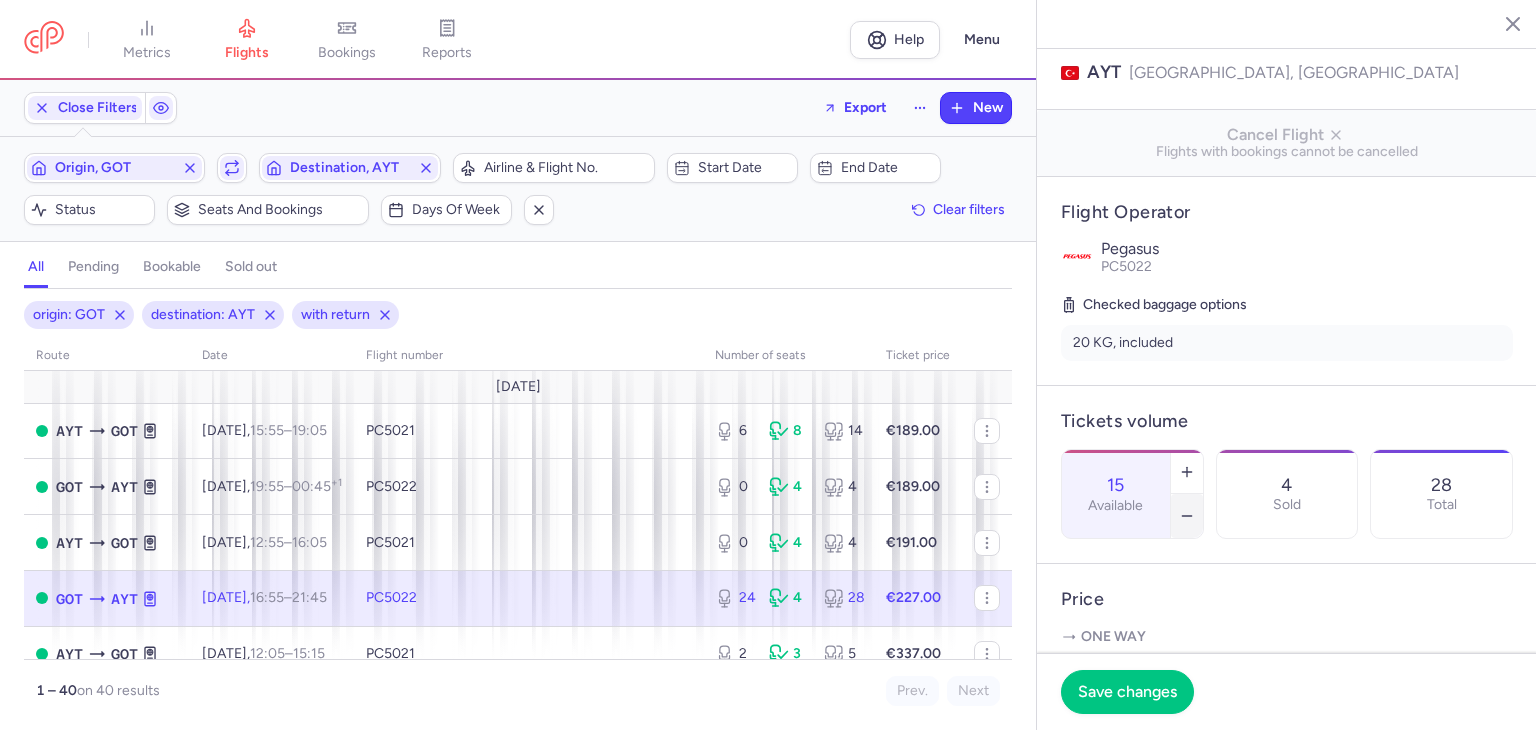 click at bounding box center (1187, 516) 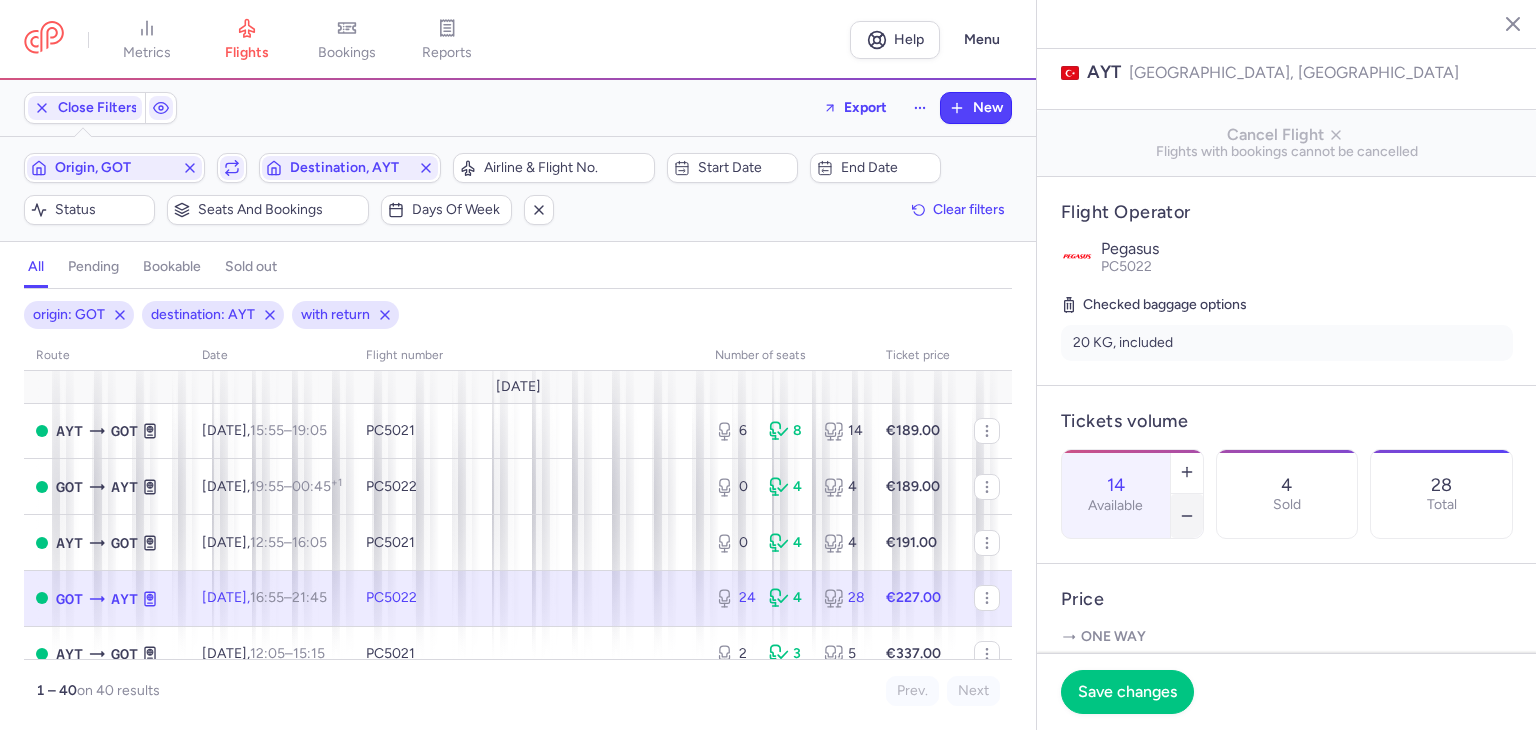 click at bounding box center (1187, 516) 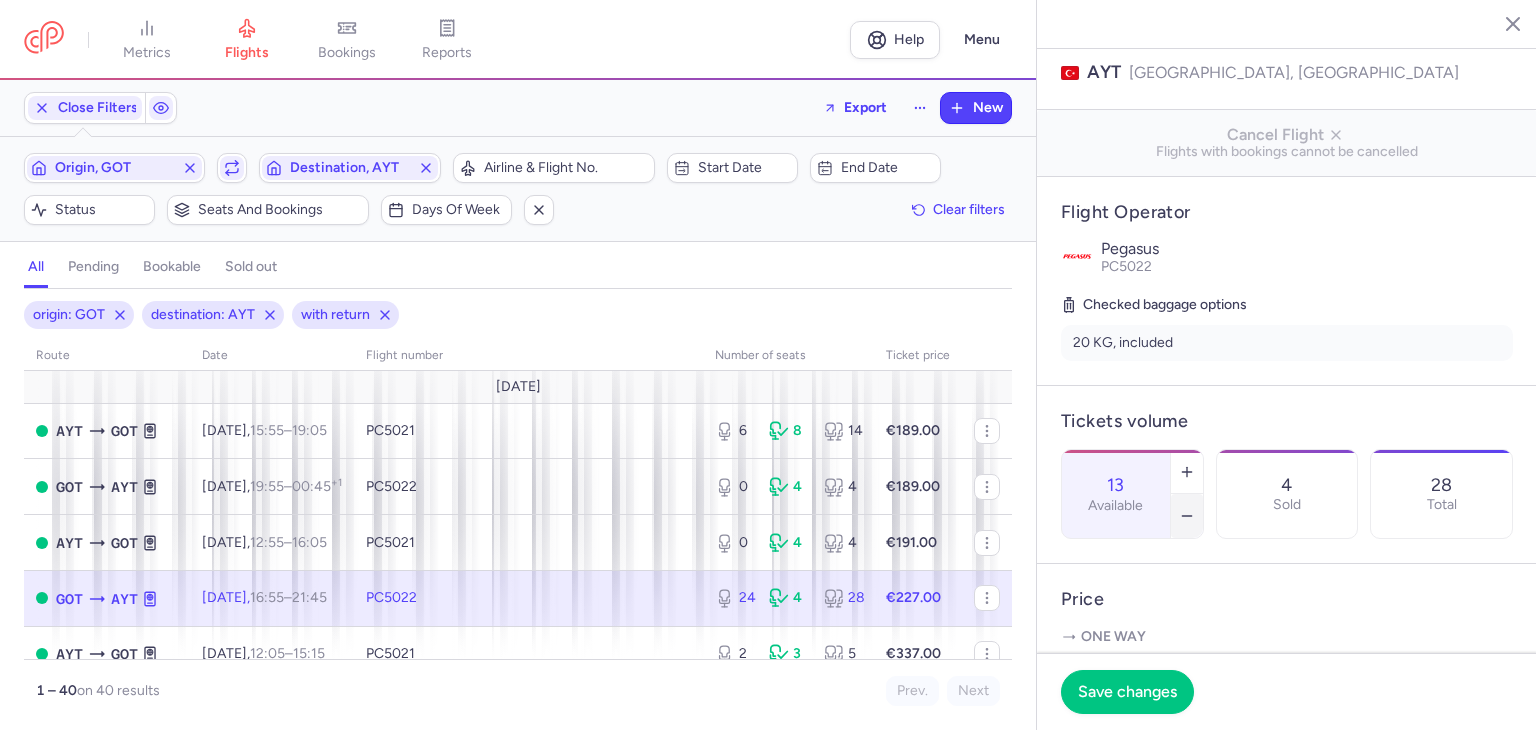 click at bounding box center [1187, 516] 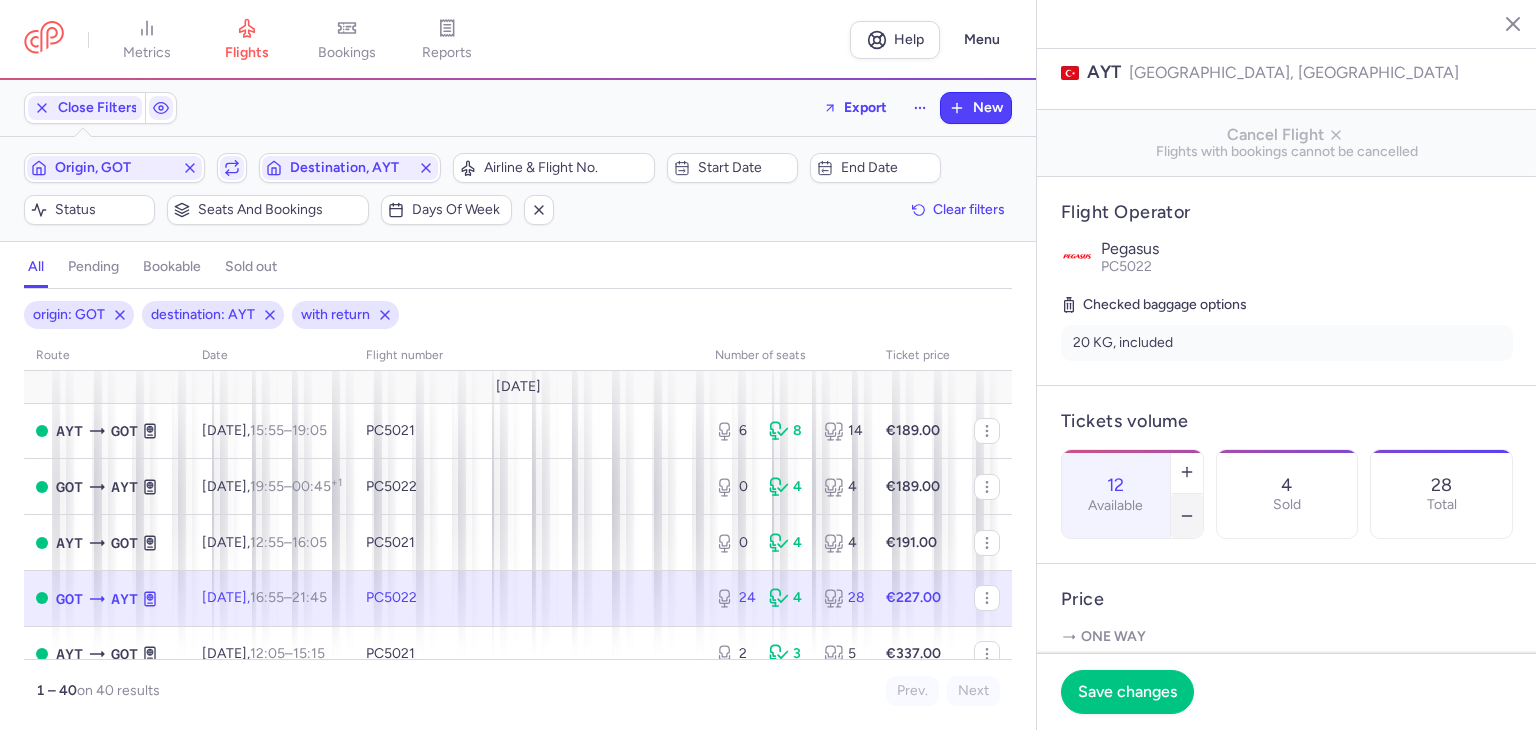 click at bounding box center [1187, 516] 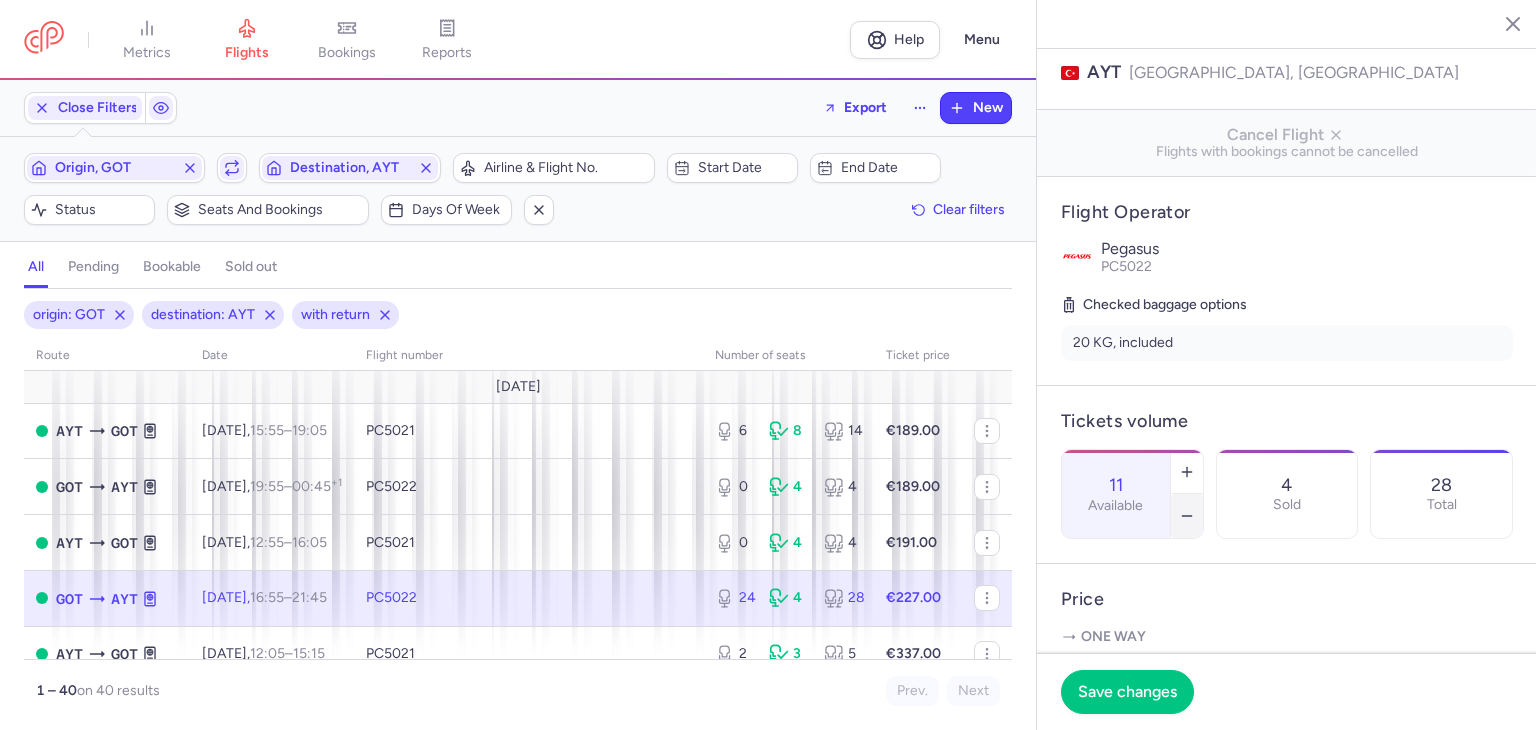 click at bounding box center (1187, 516) 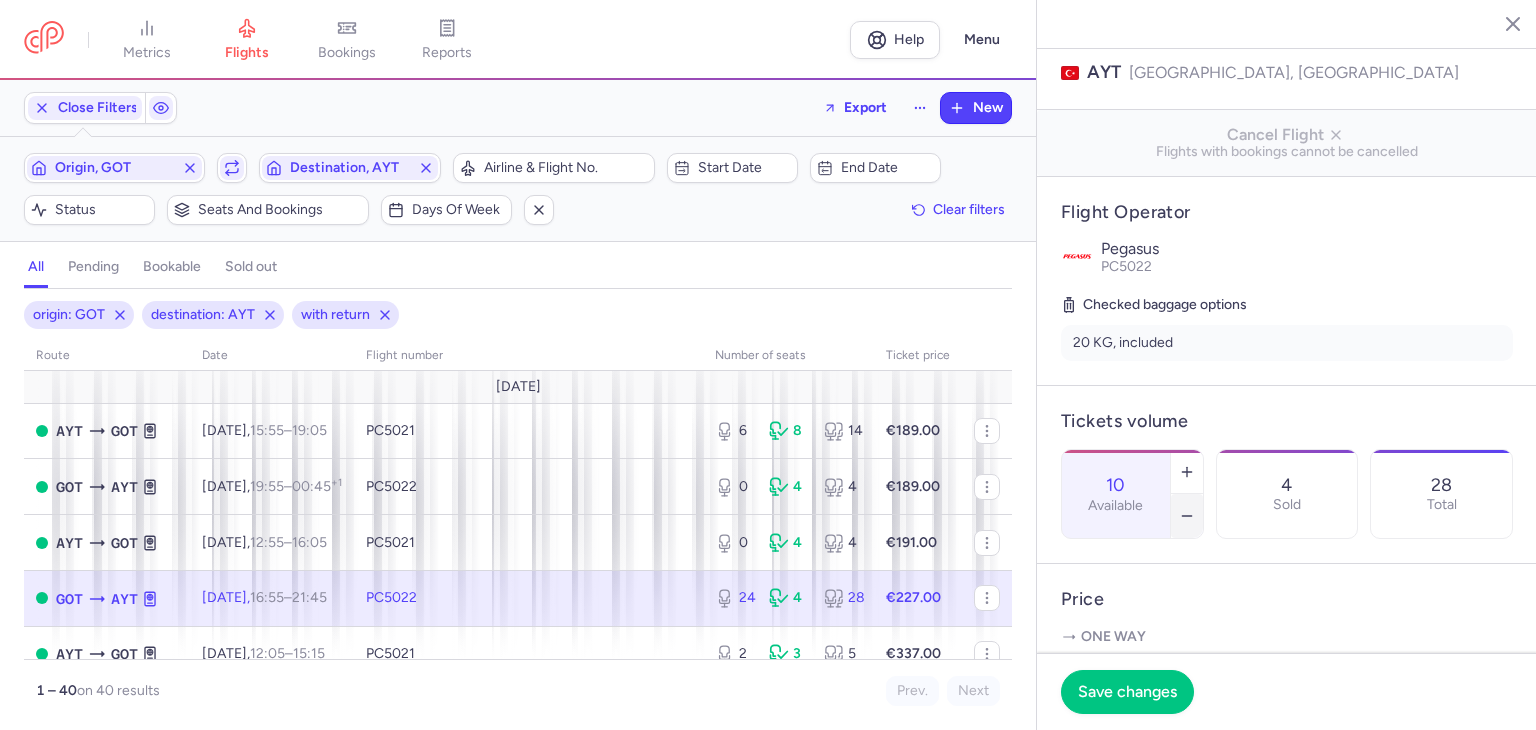 click at bounding box center (1187, 516) 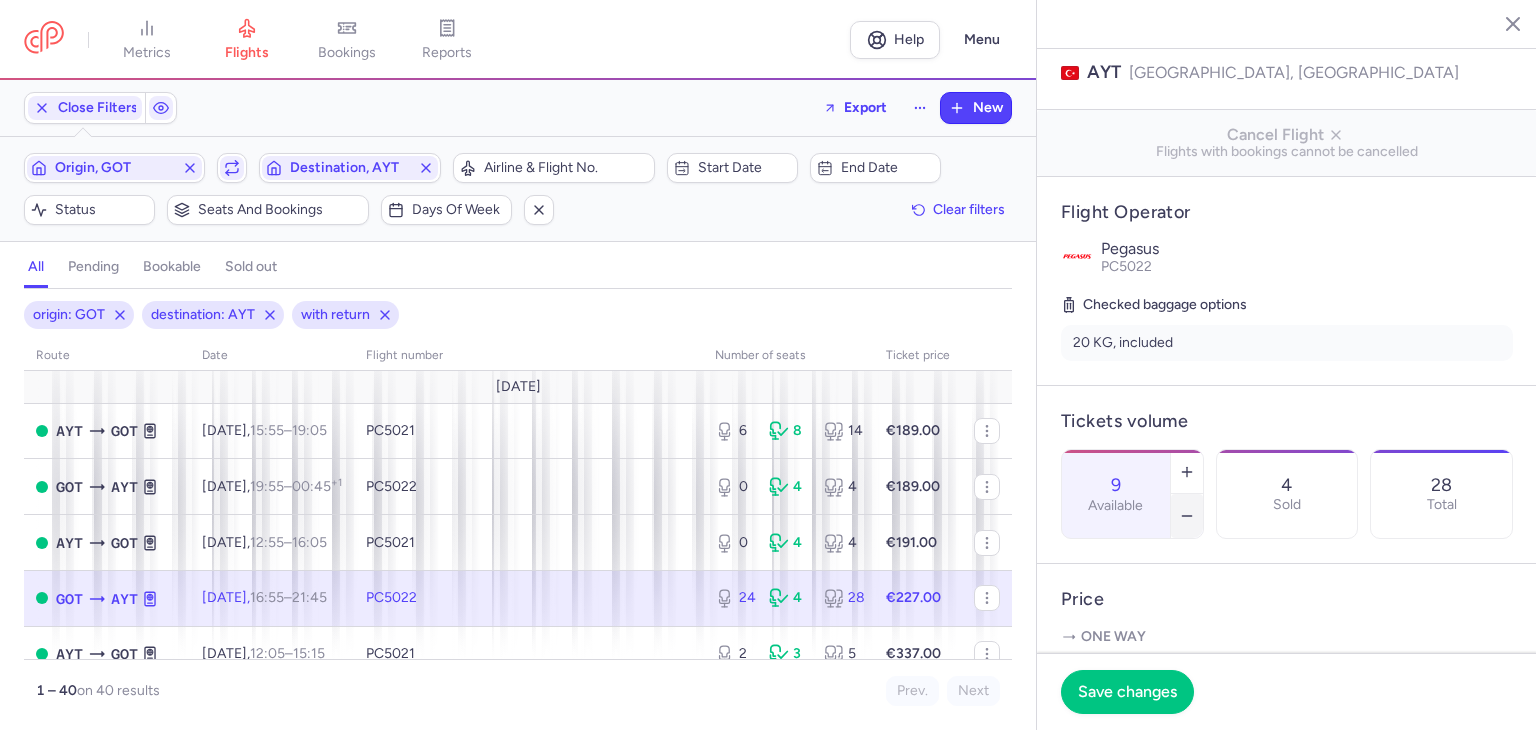 click at bounding box center (1187, 516) 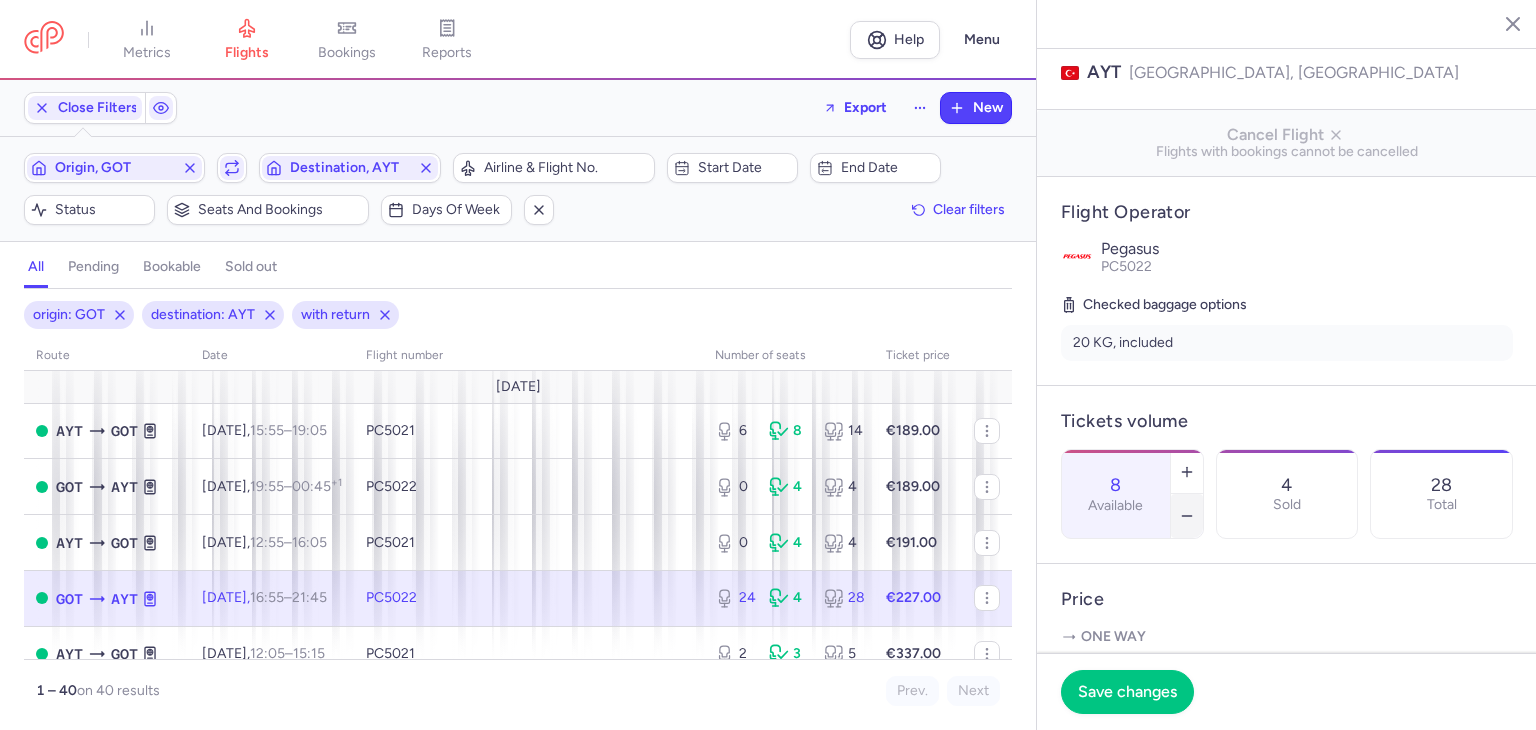 click 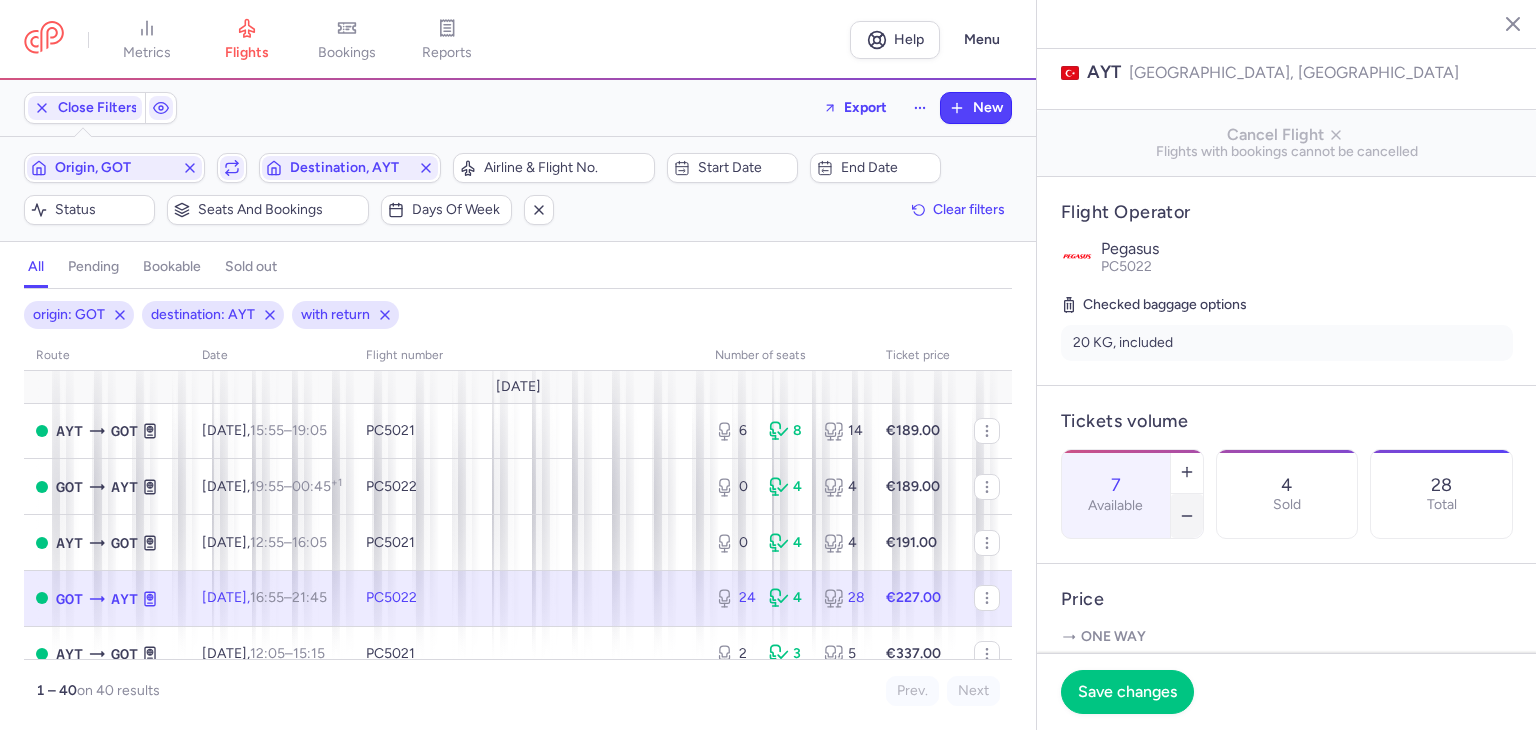 click 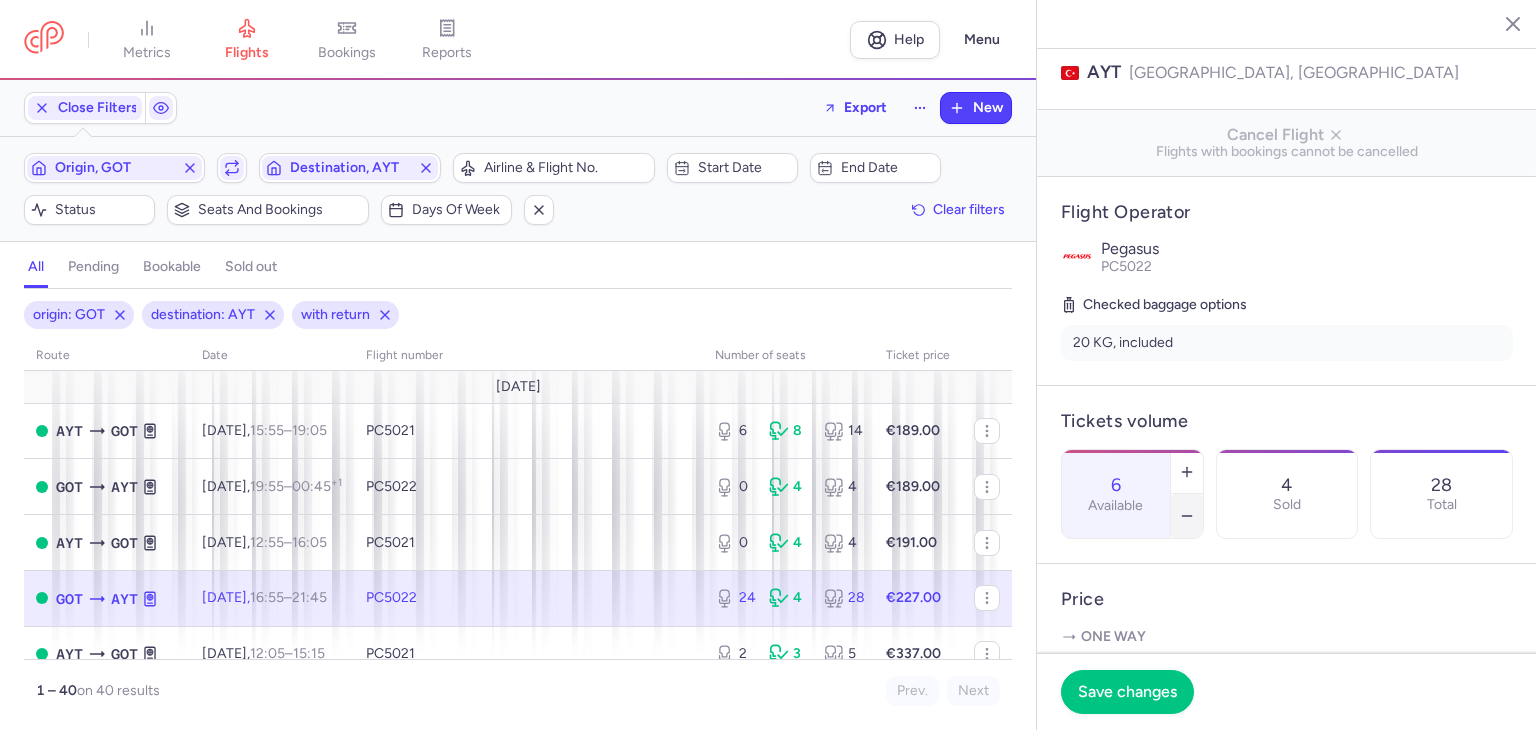 click 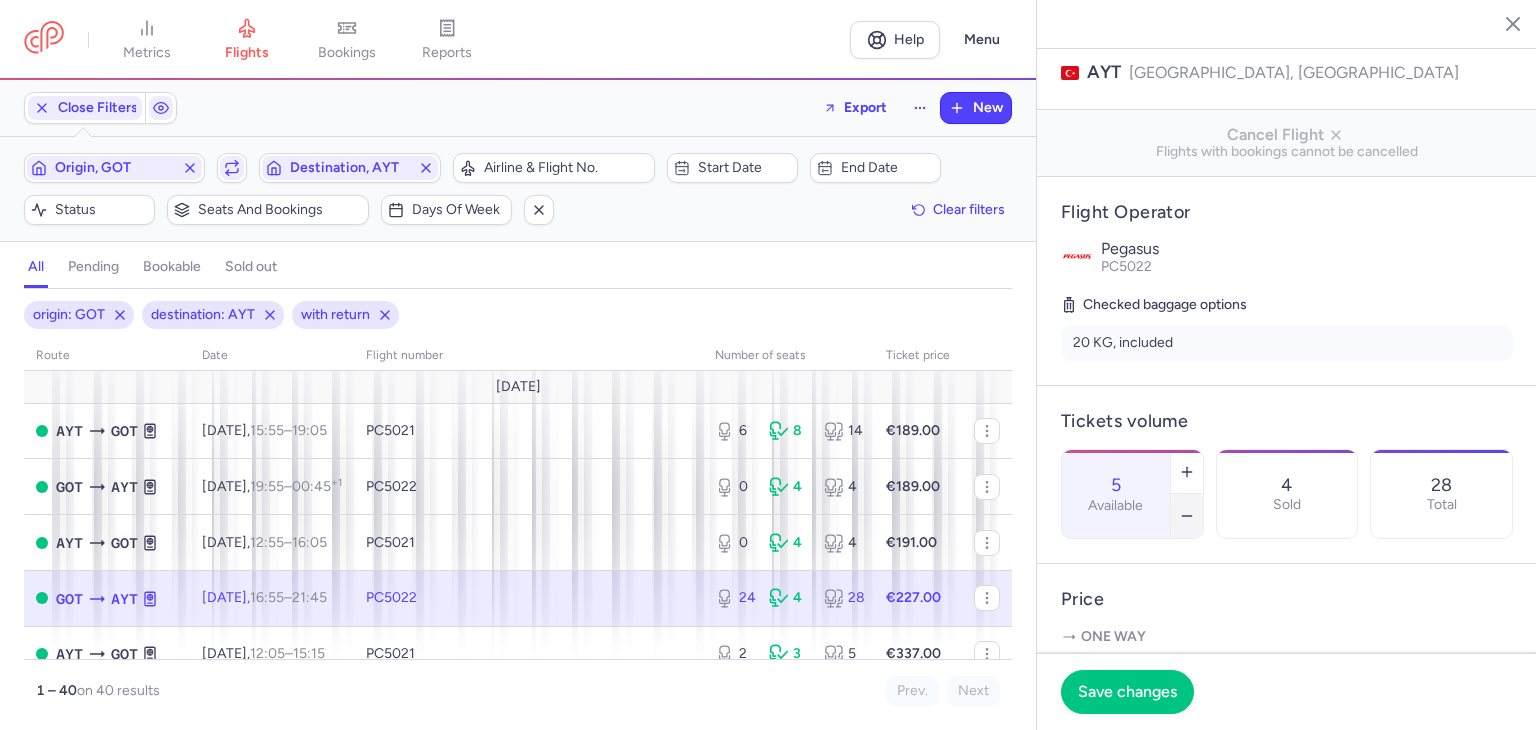 click at bounding box center [1187, 516] 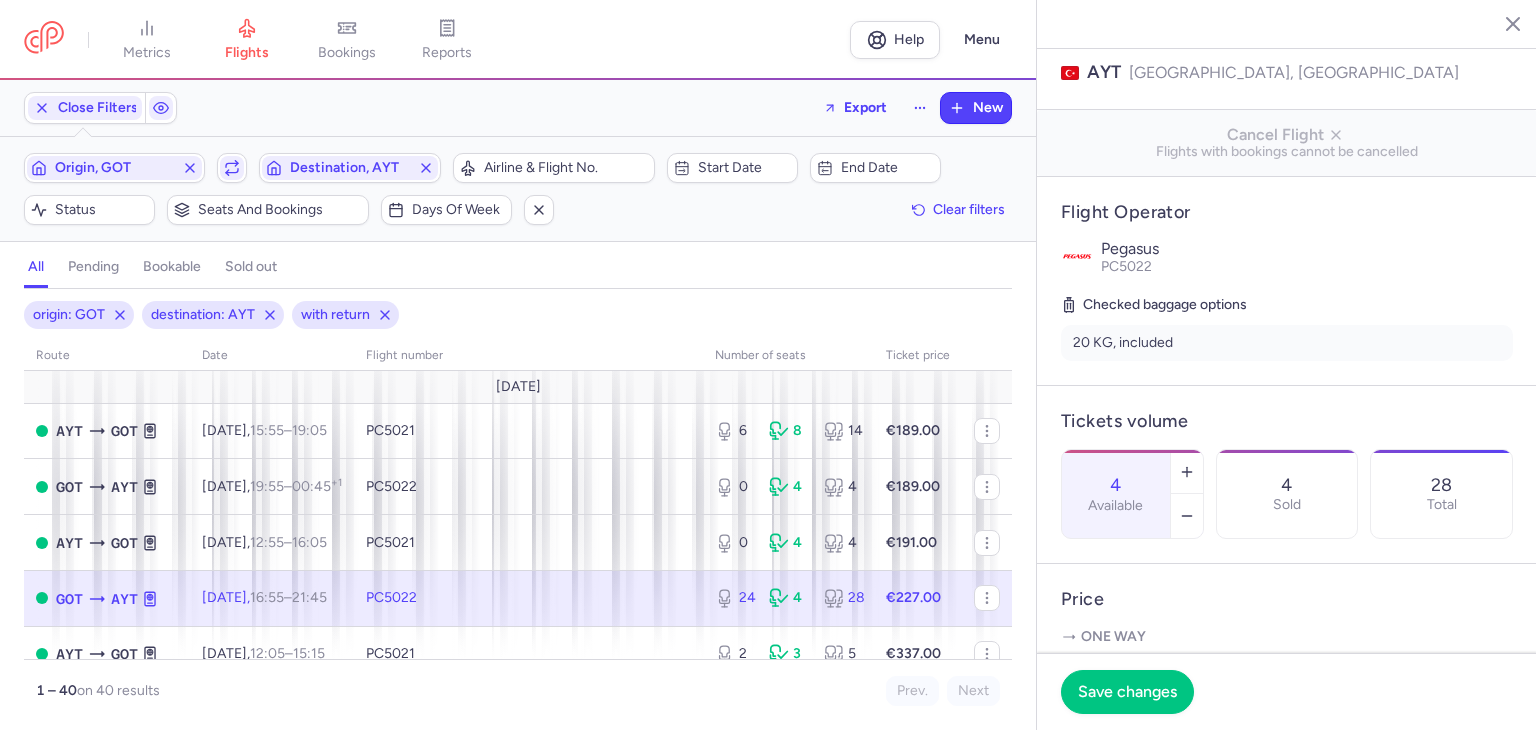 click on "Save changes" 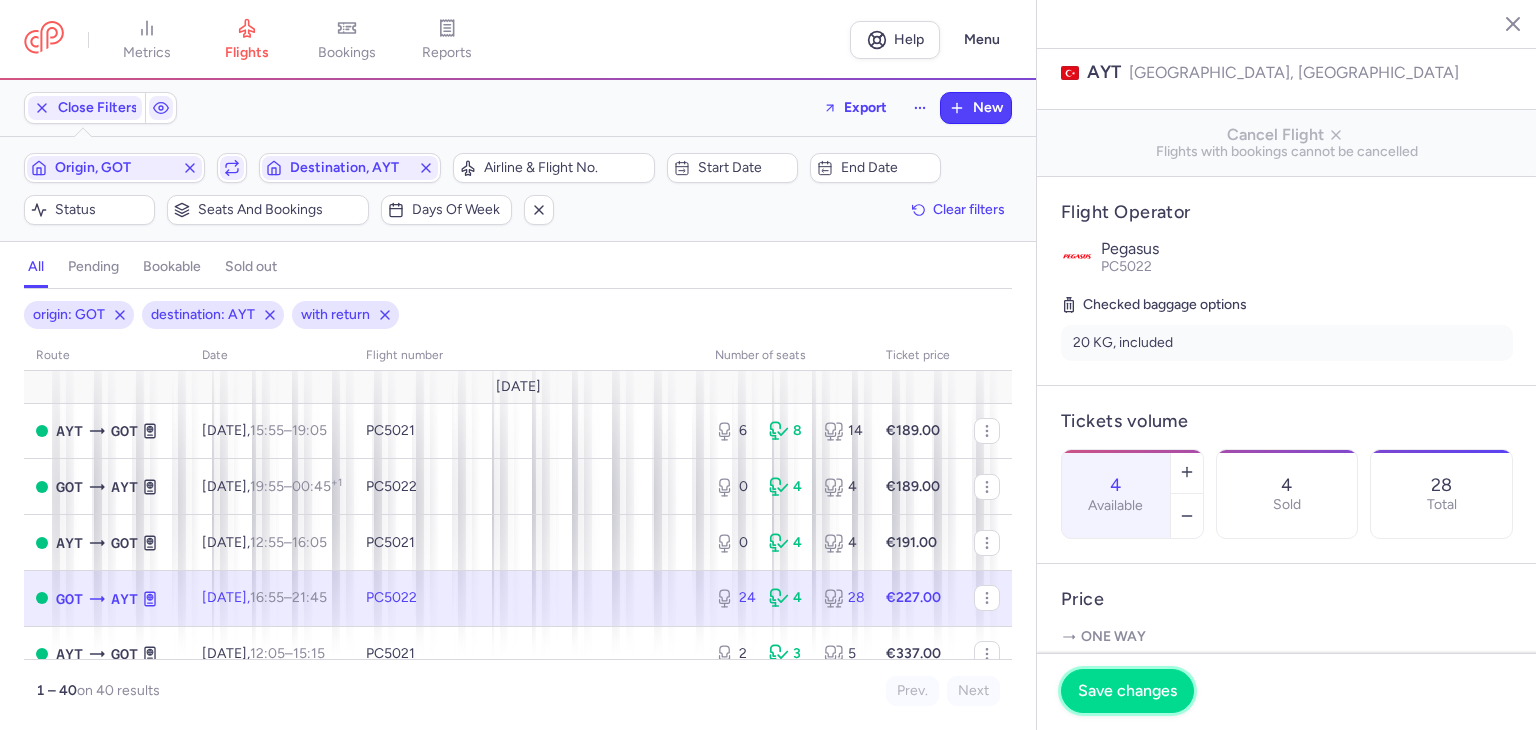 click on "Save changes" at bounding box center (1127, 691) 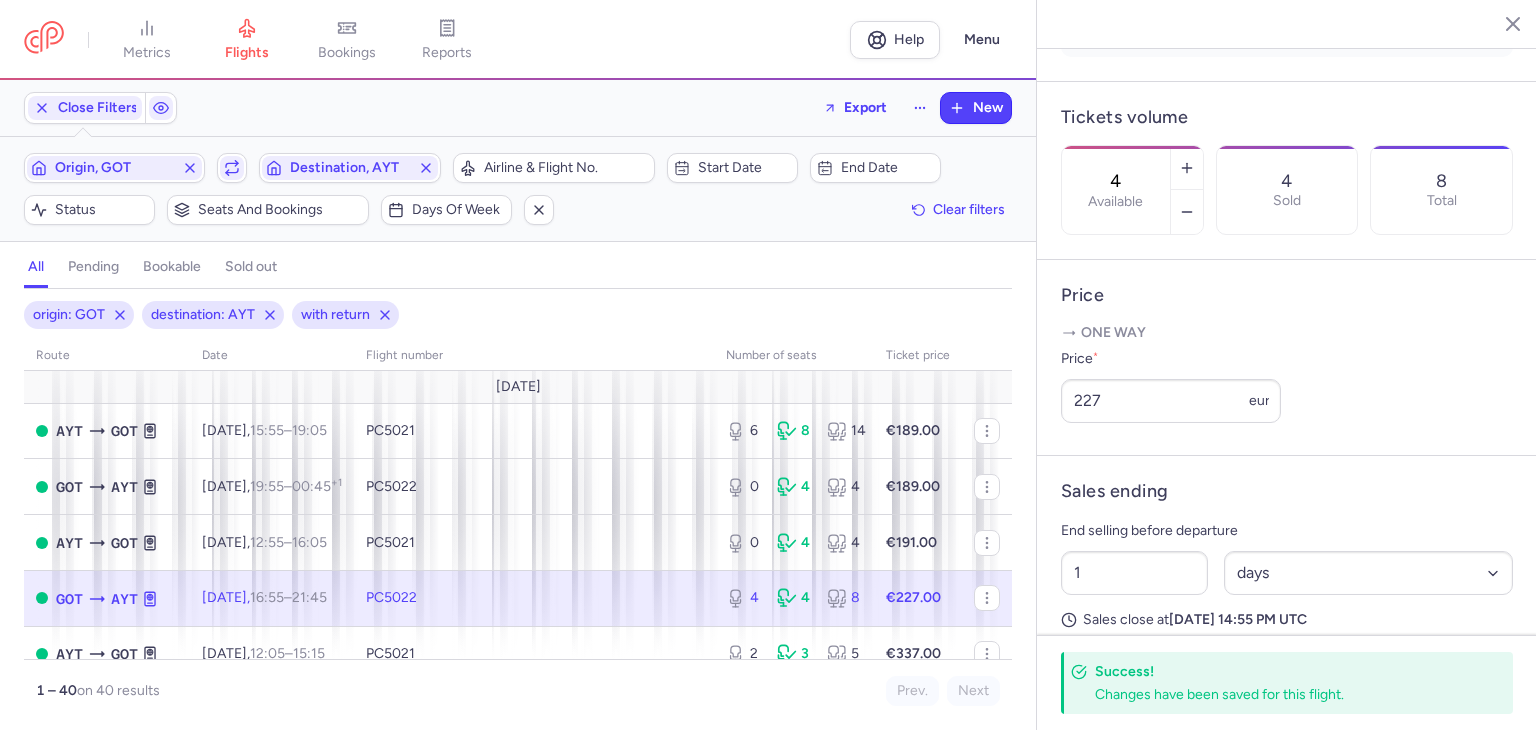 scroll, scrollTop: 673, scrollLeft: 0, axis: vertical 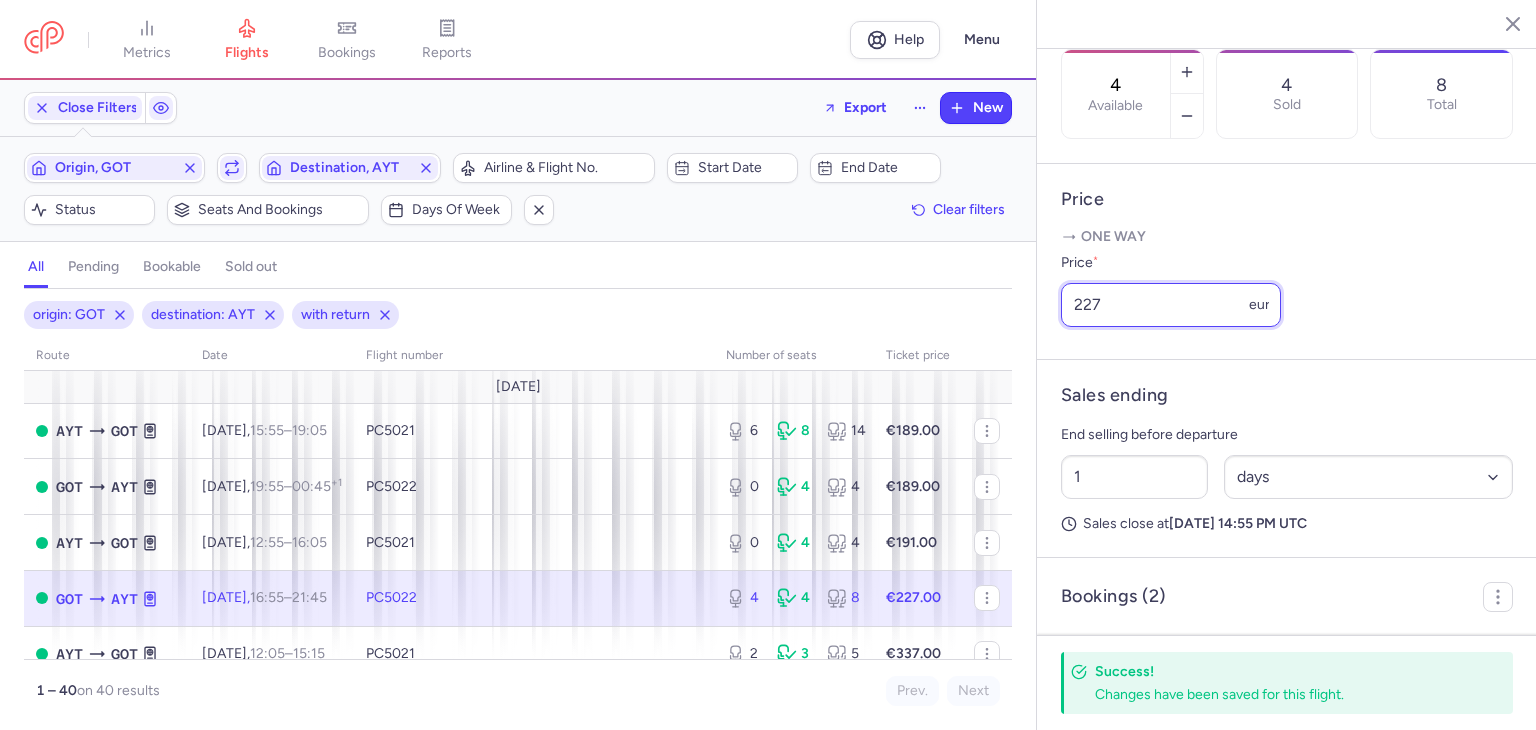 click on "227" at bounding box center [1171, 305] 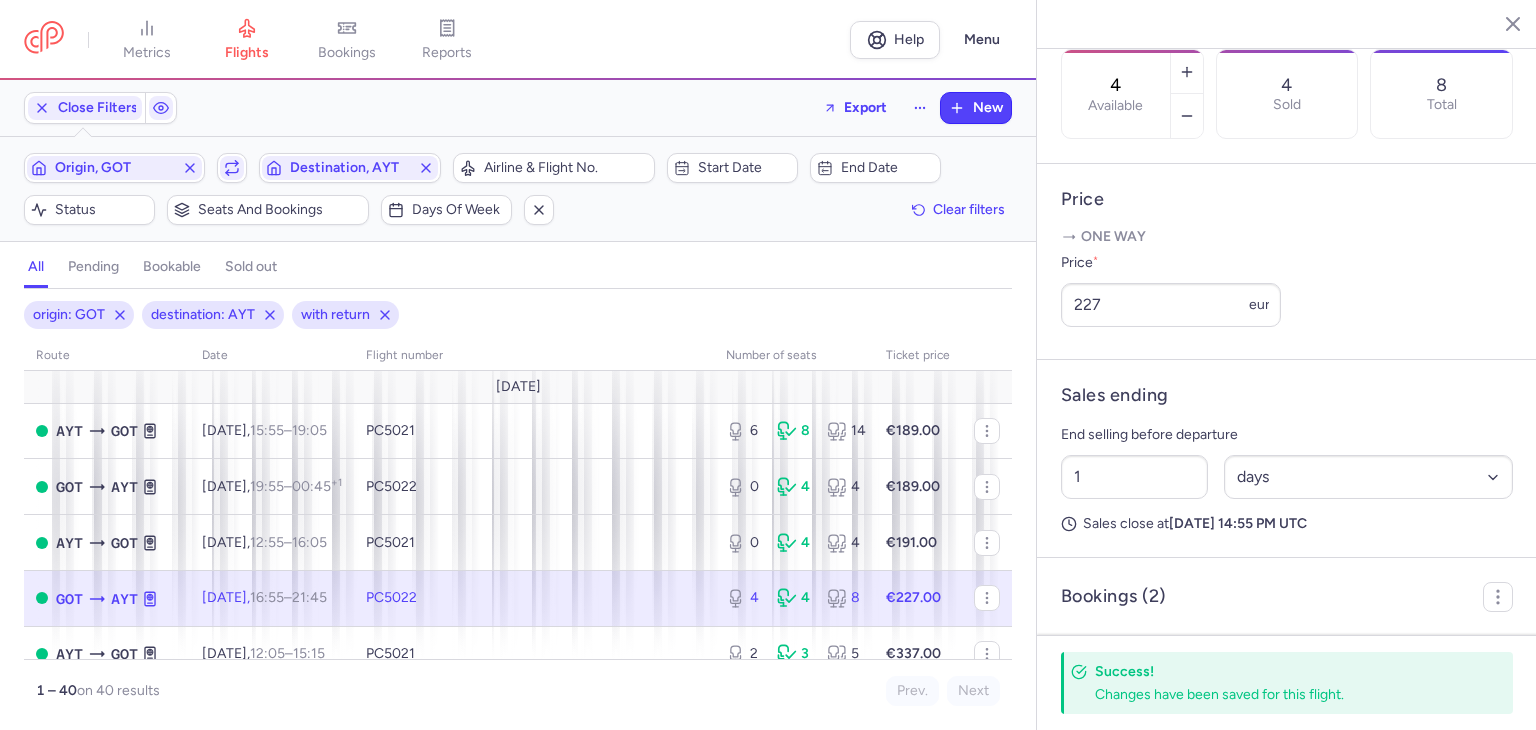 click on "Price  One way  Price  * 227 eur" at bounding box center [1287, 262] 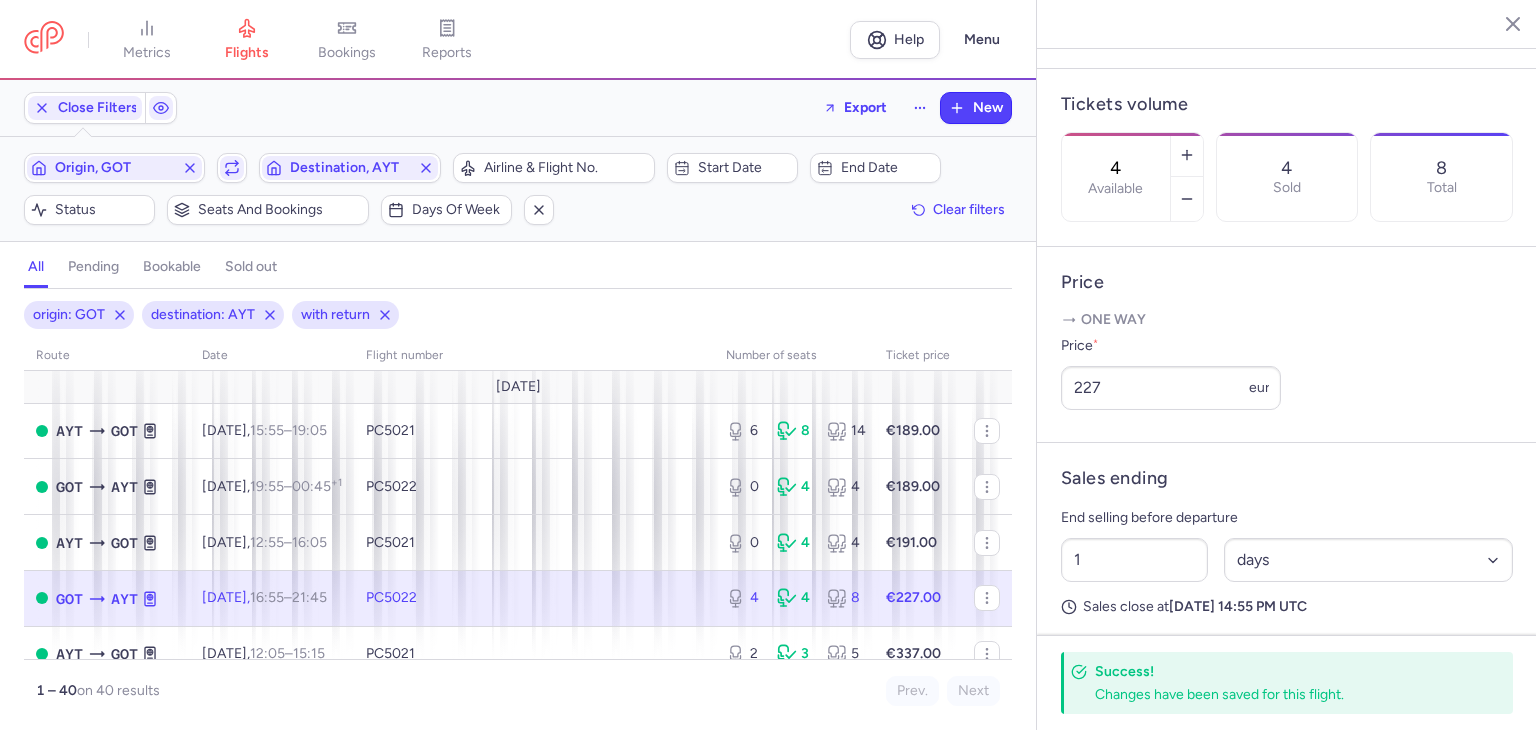 scroll, scrollTop: 473, scrollLeft: 0, axis: vertical 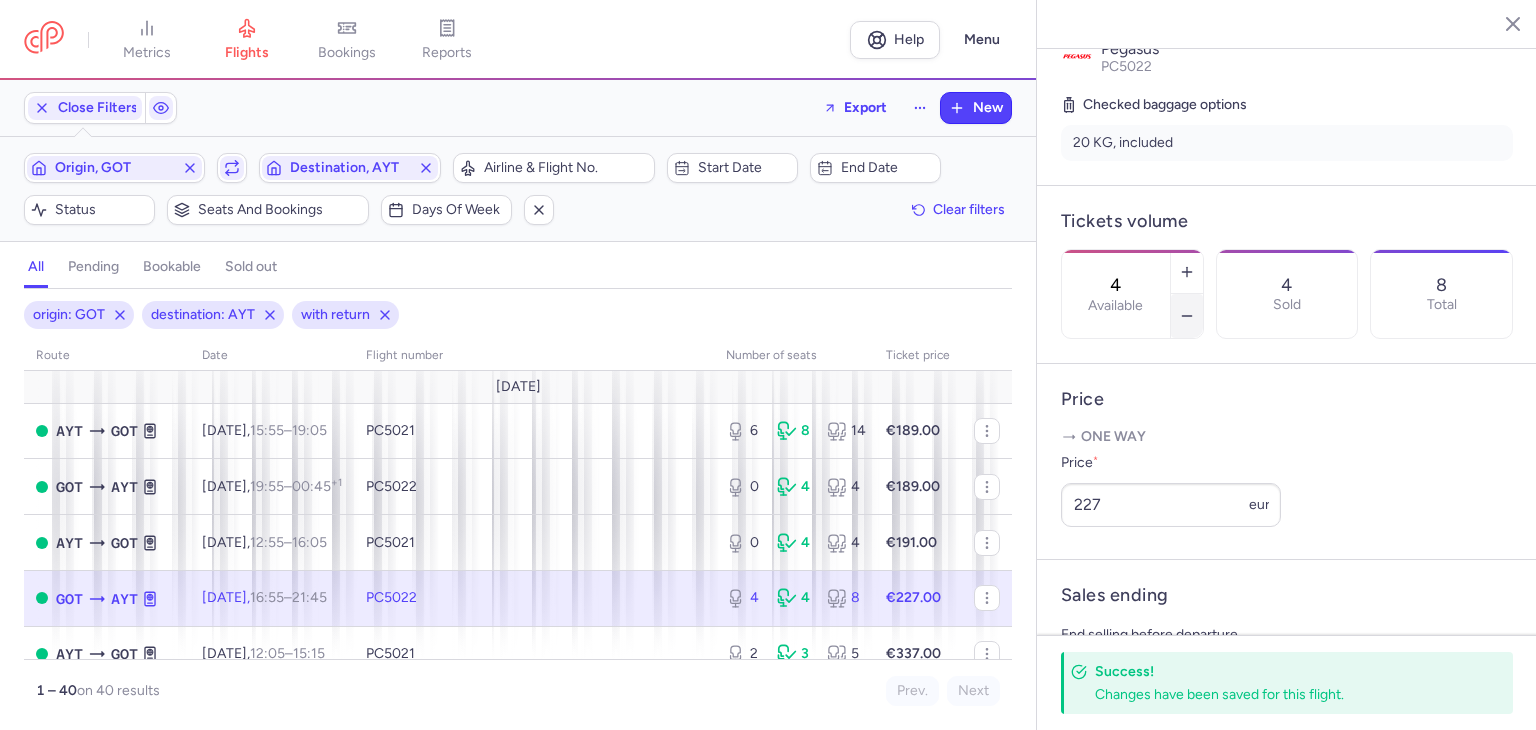 click 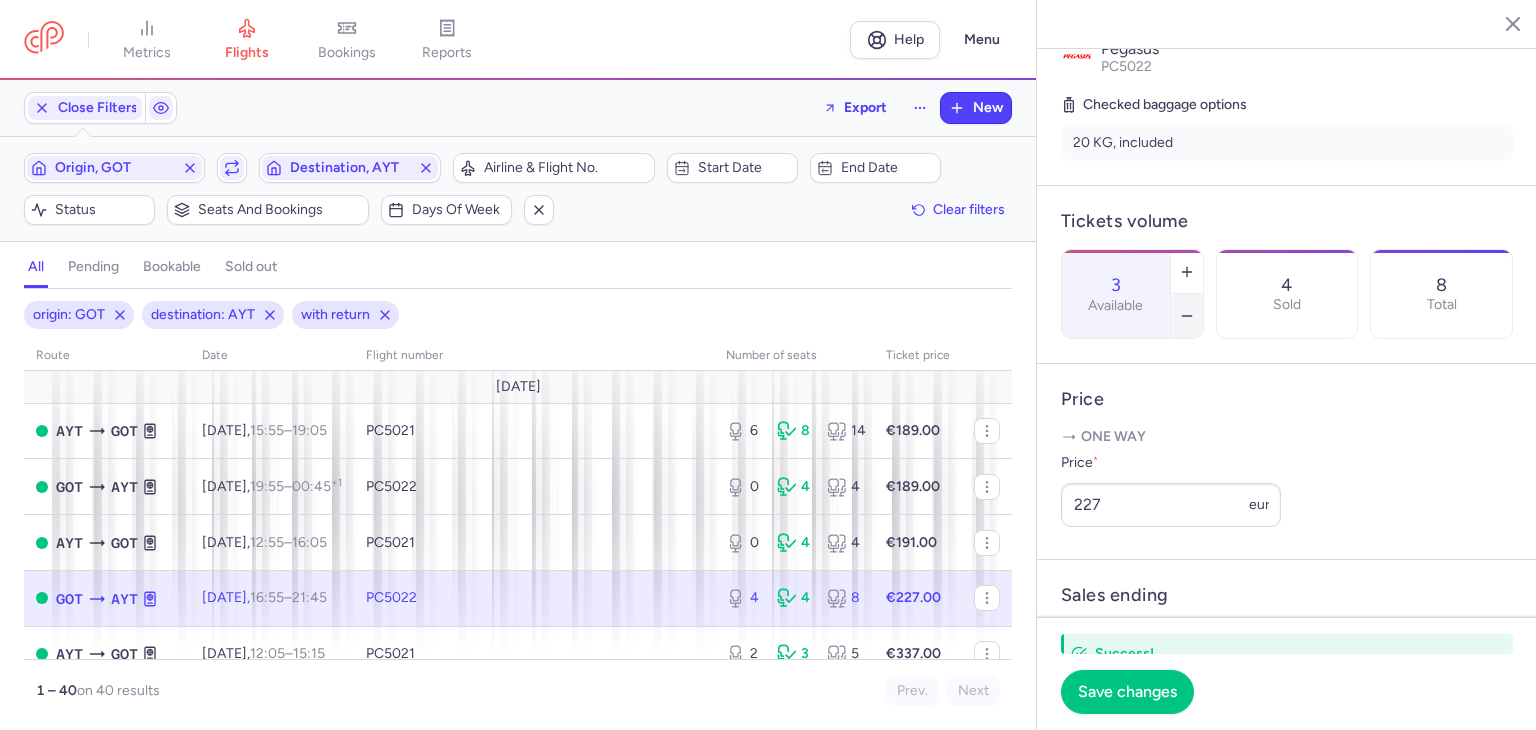 click 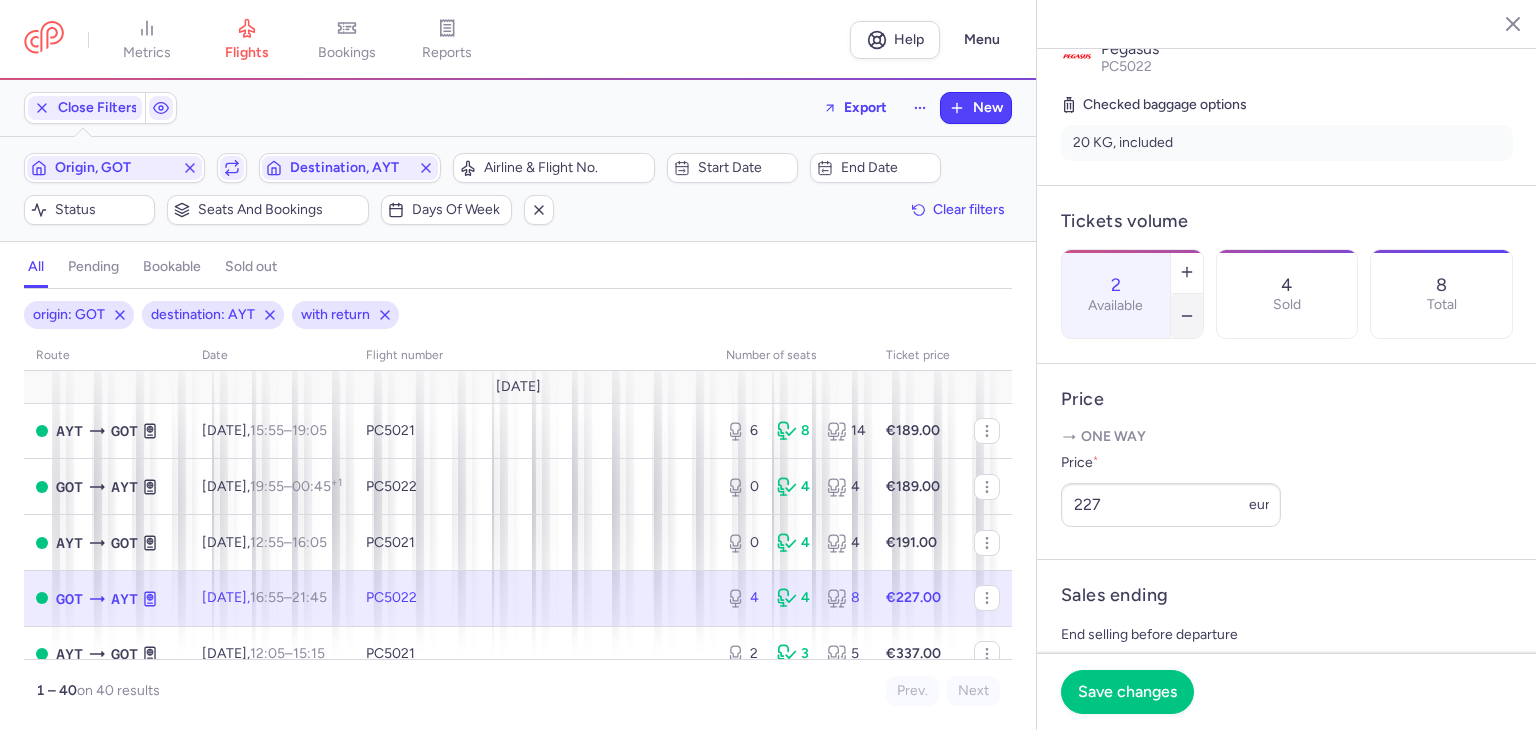 click 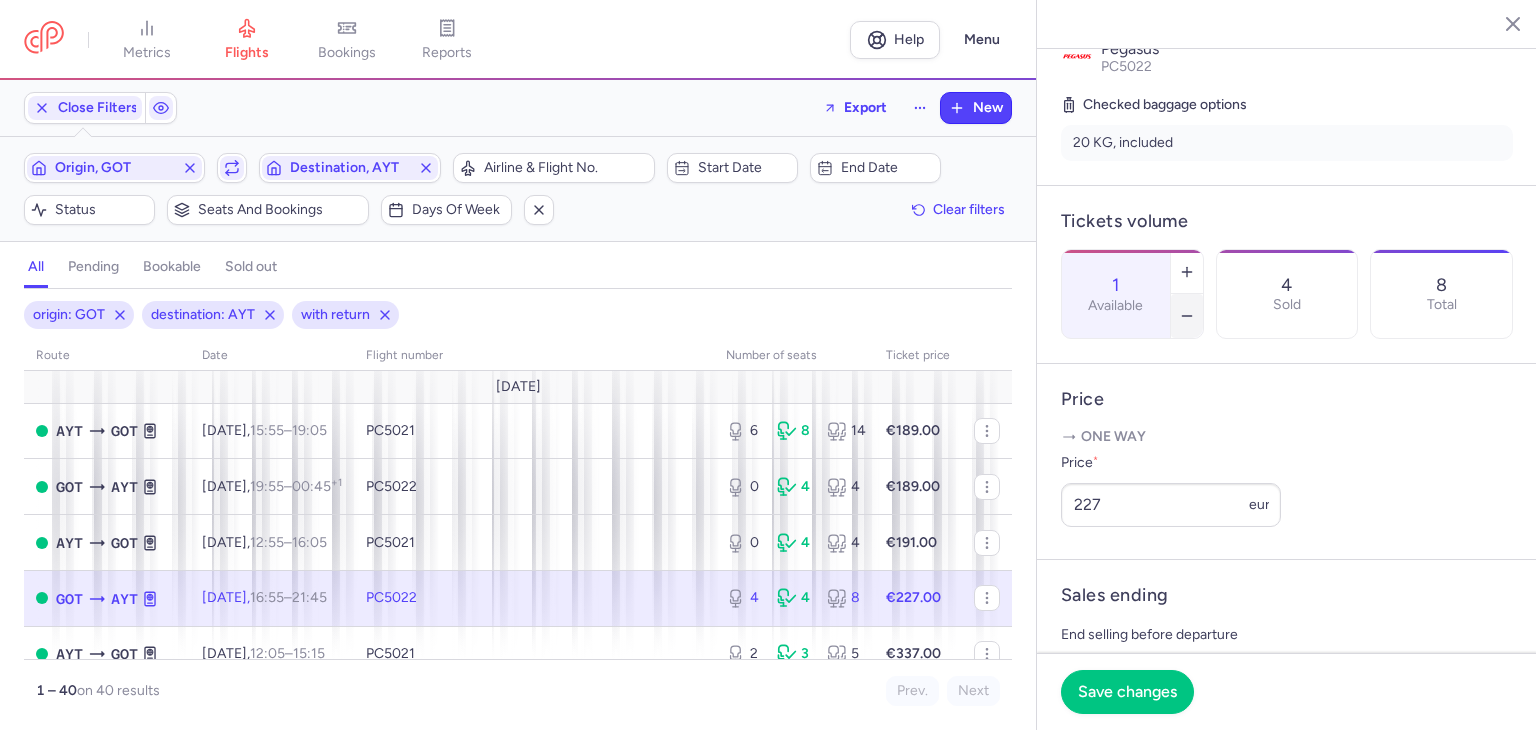 click 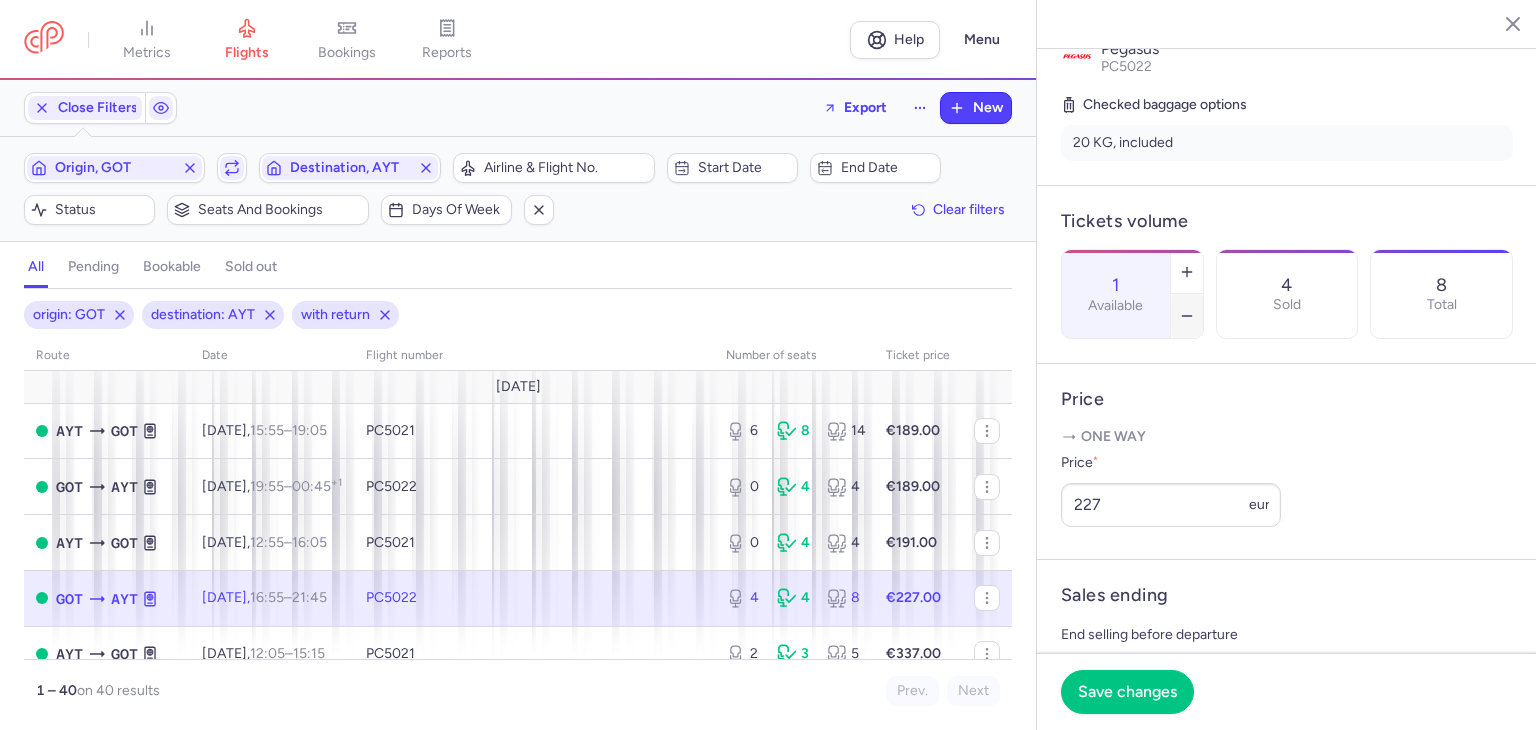 type on "0" 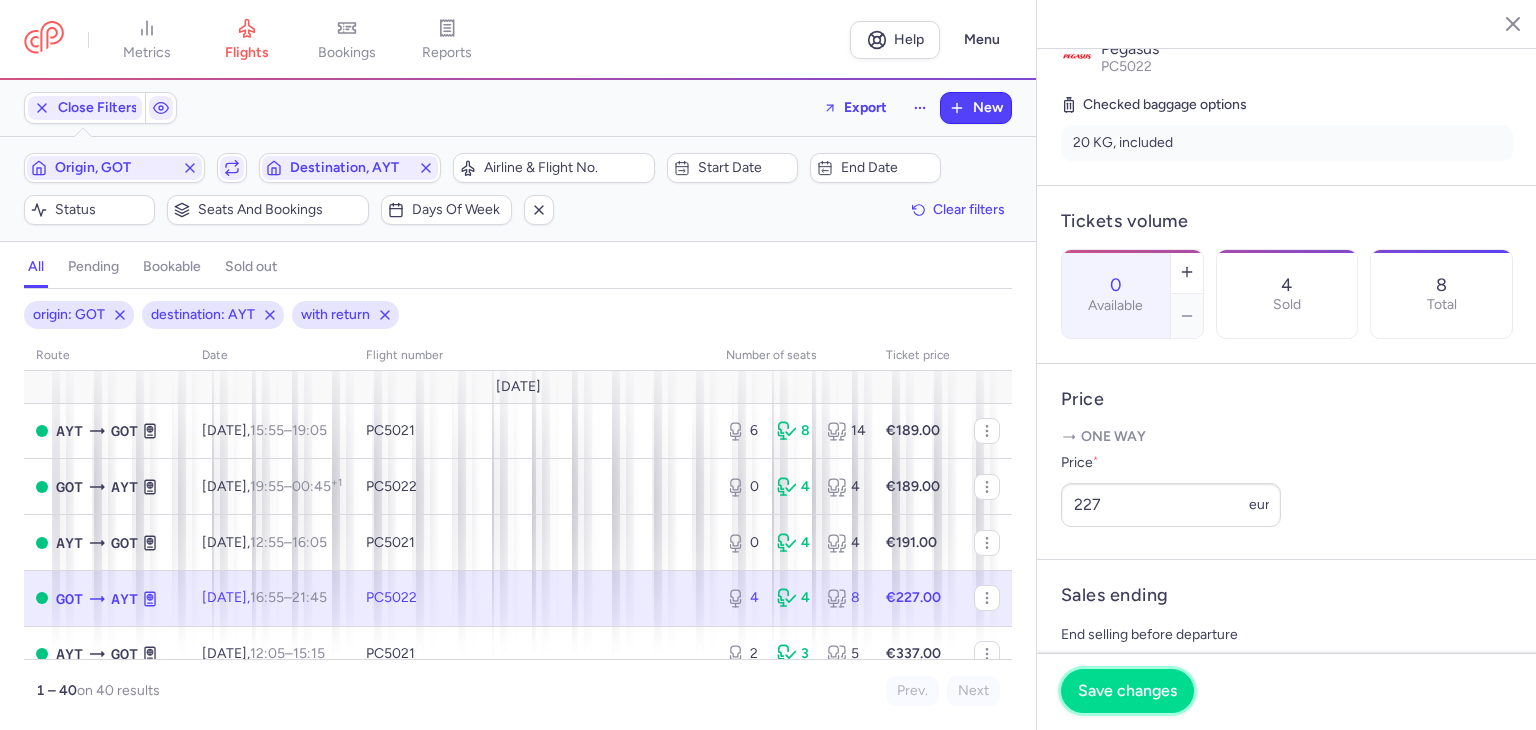 click on "Save changes" at bounding box center (1127, 691) 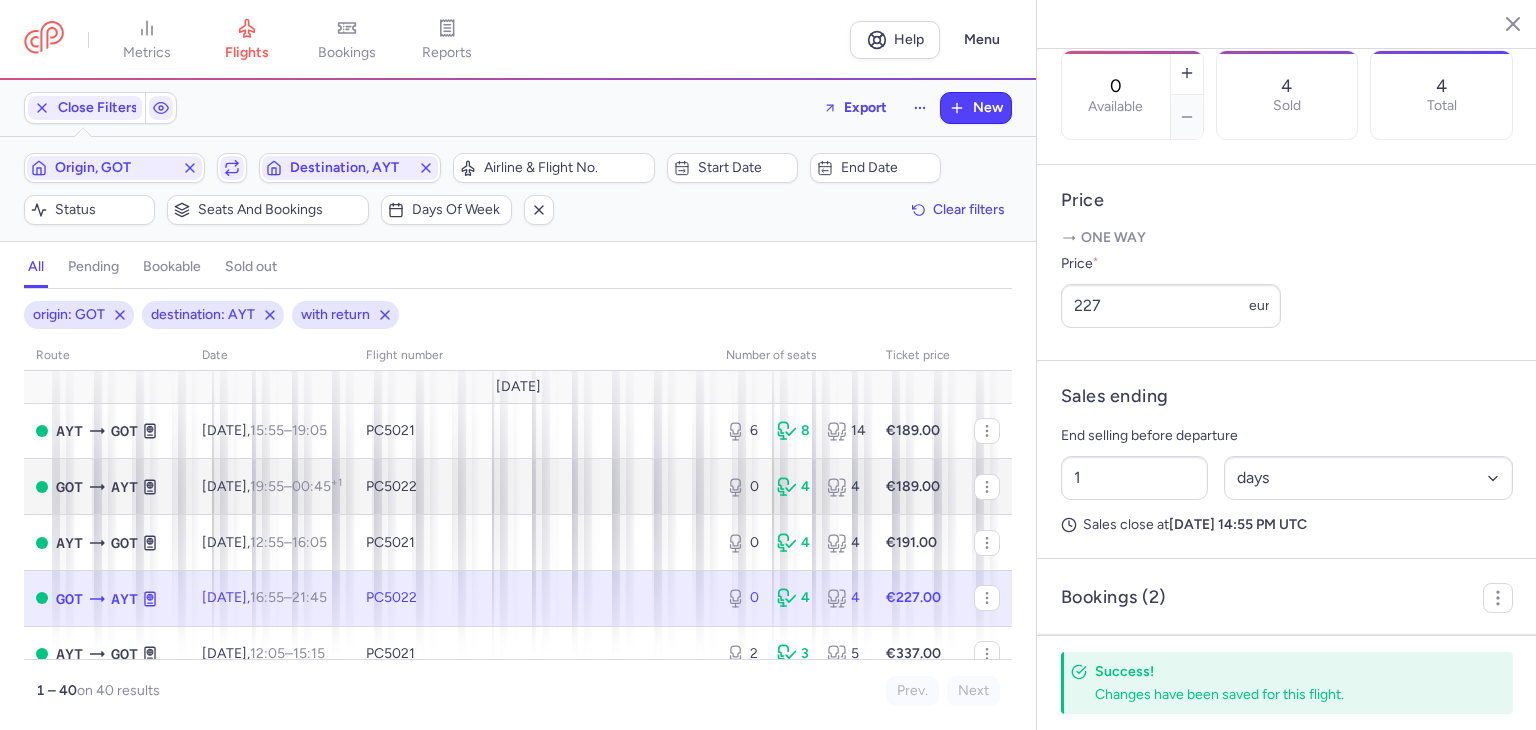 scroll, scrollTop: 673, scrollLeft: 0, axis: vertical 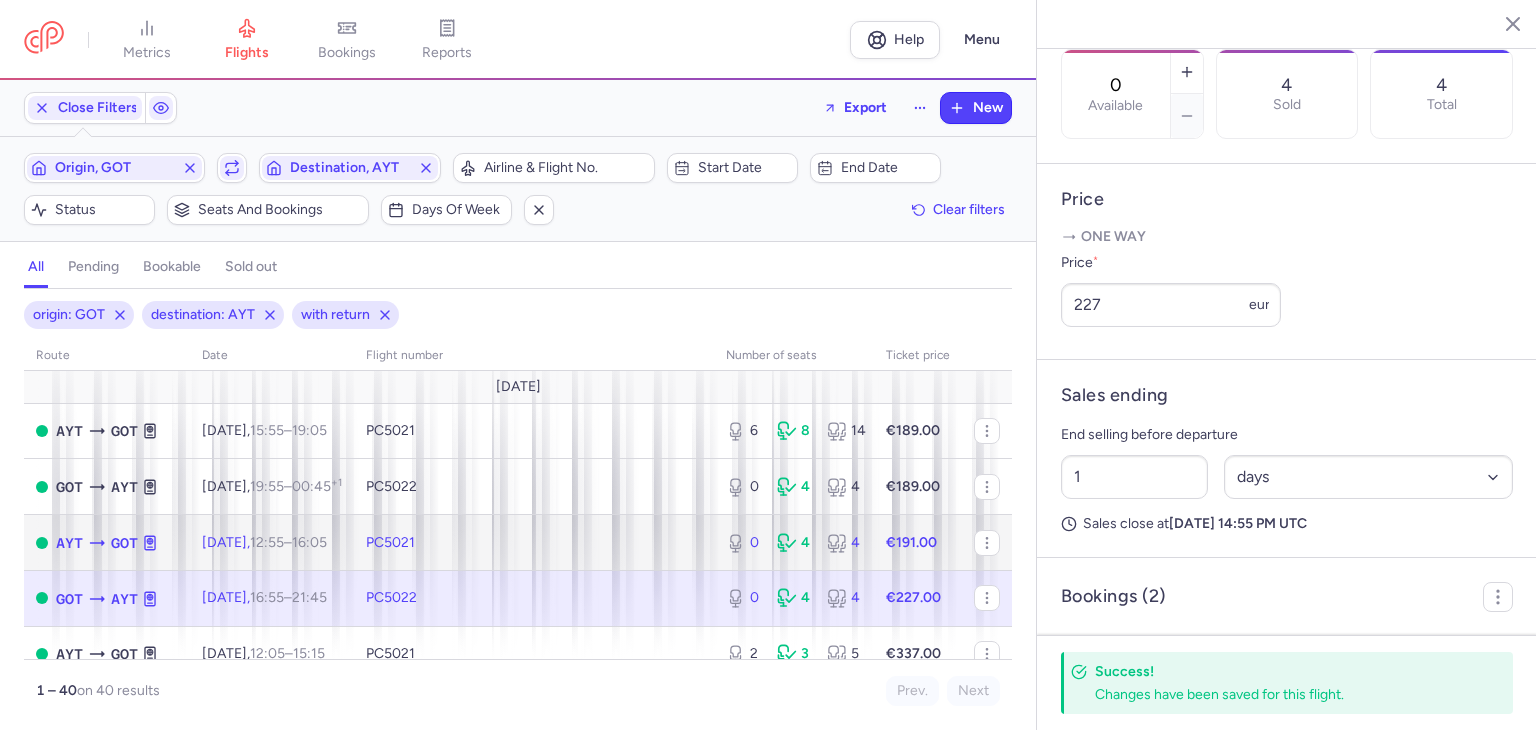 click on "PC5021" 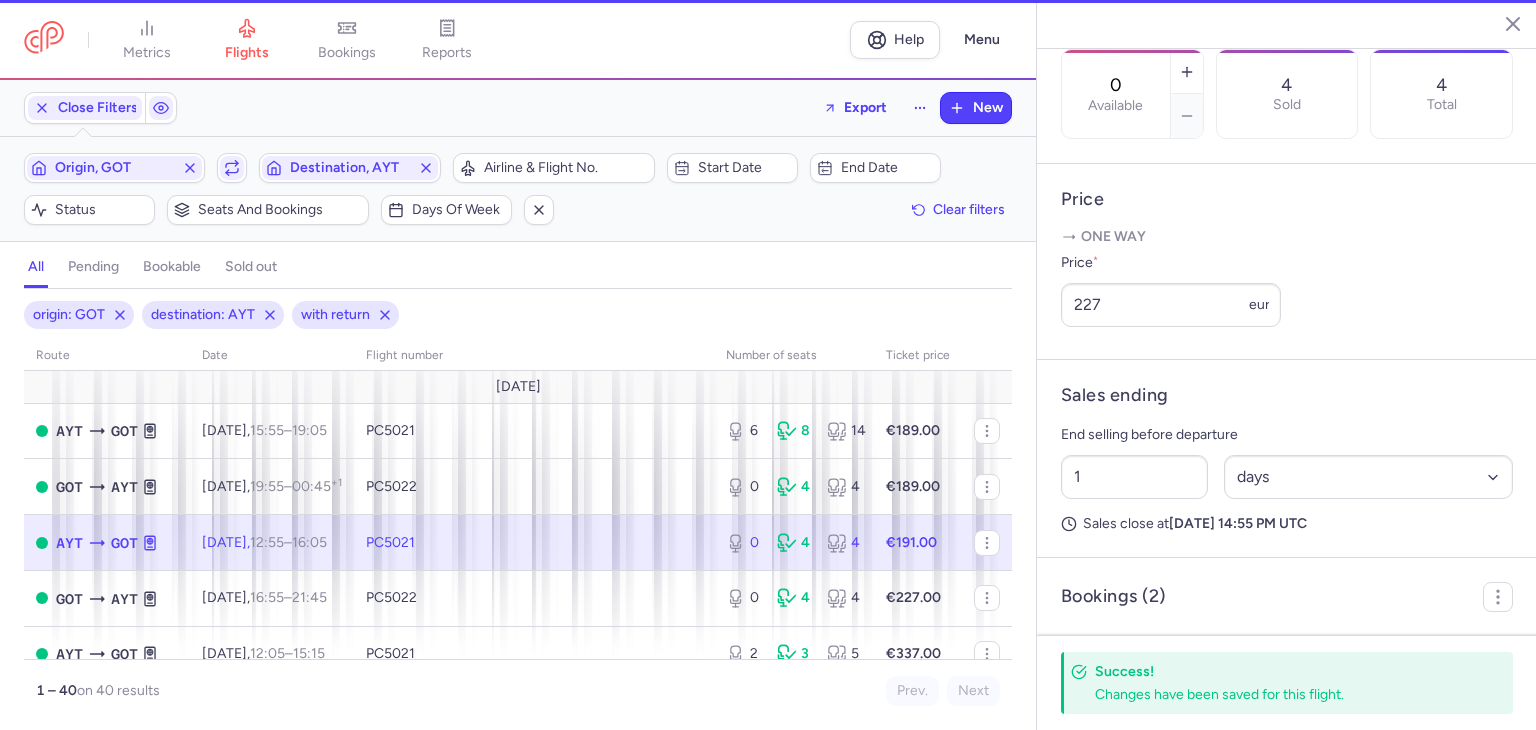 type on "2" 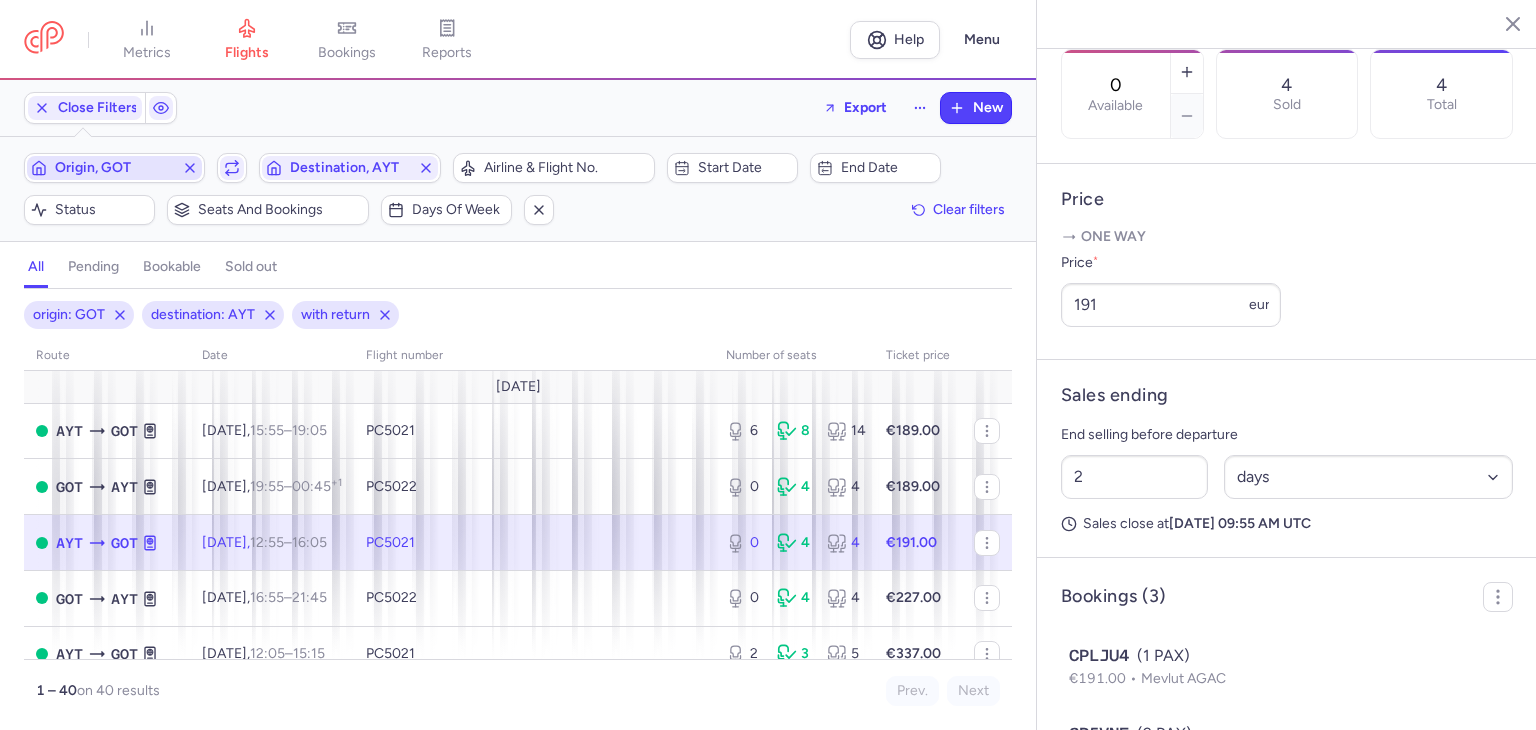 click on "Origin, GOT" at bounding box center (114, 168) 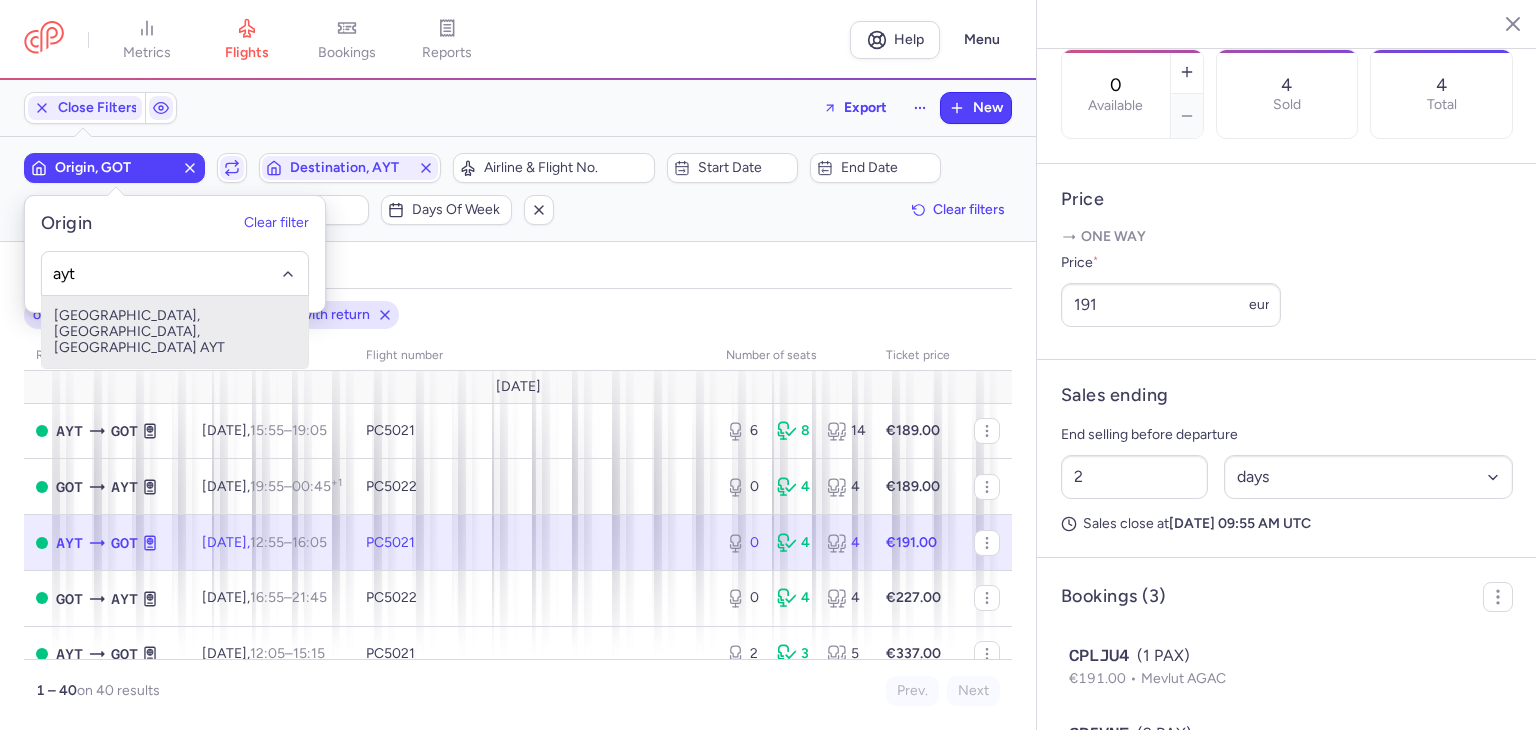 type on "ayt" 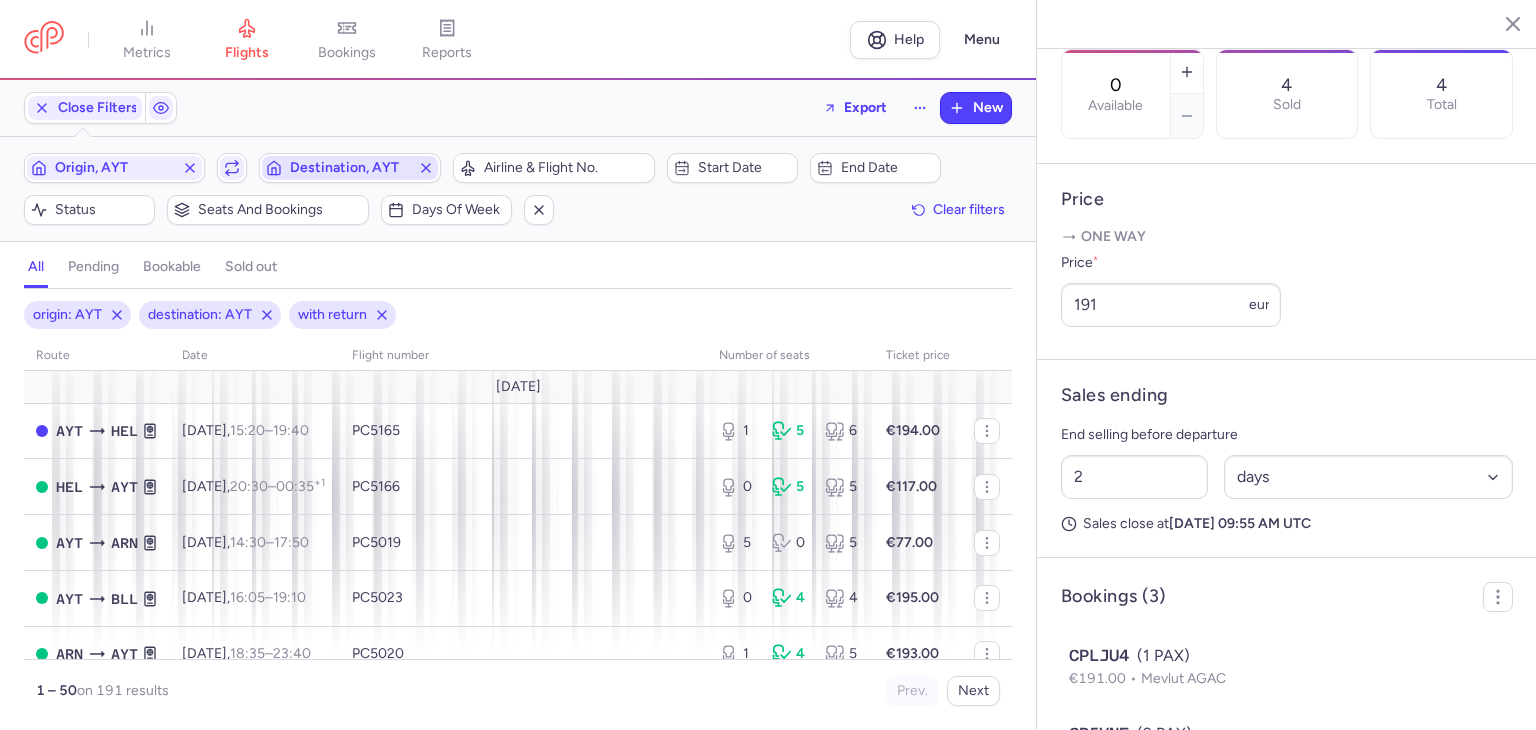 click on "Destination, AYT" 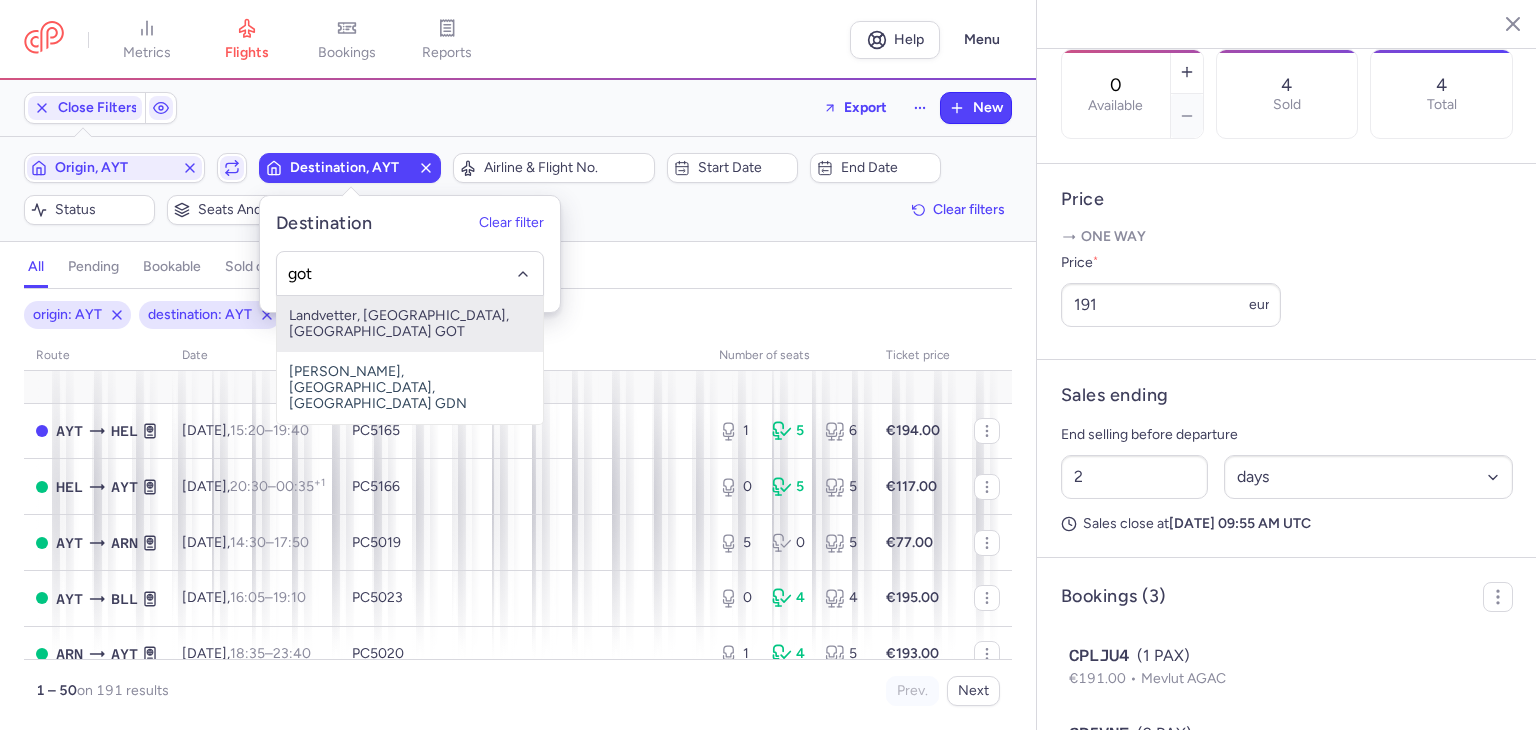 type on "got" 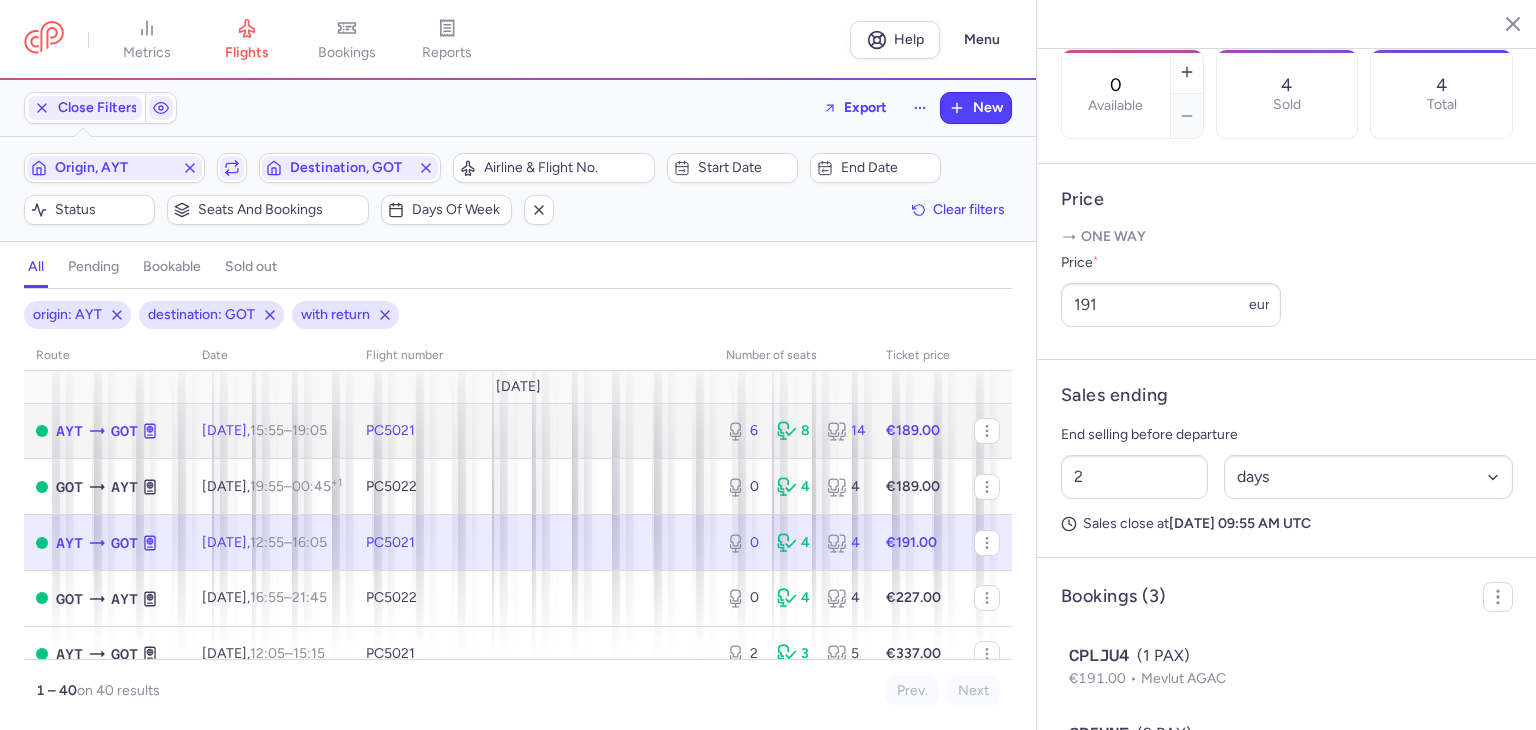 click on "PC5021" 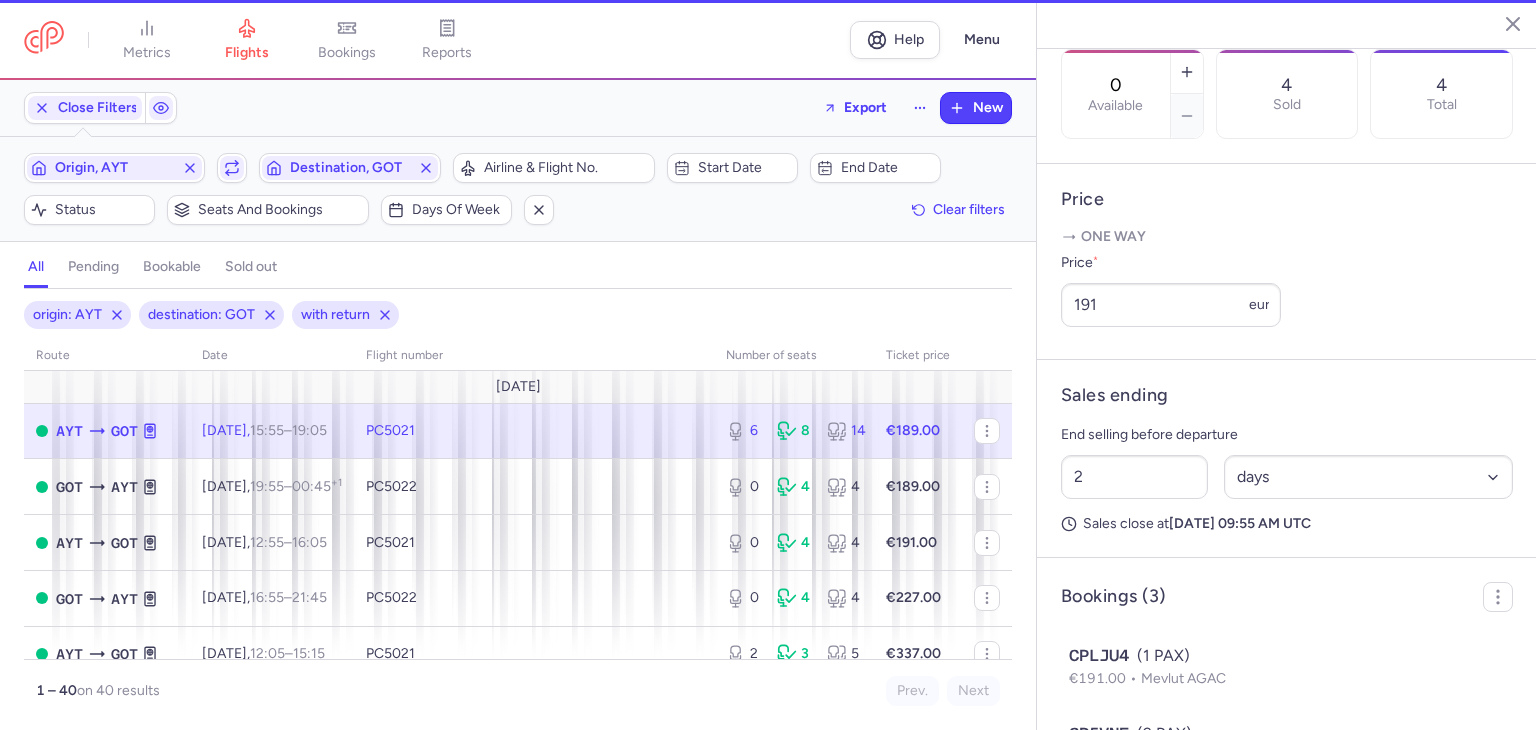type on "6" 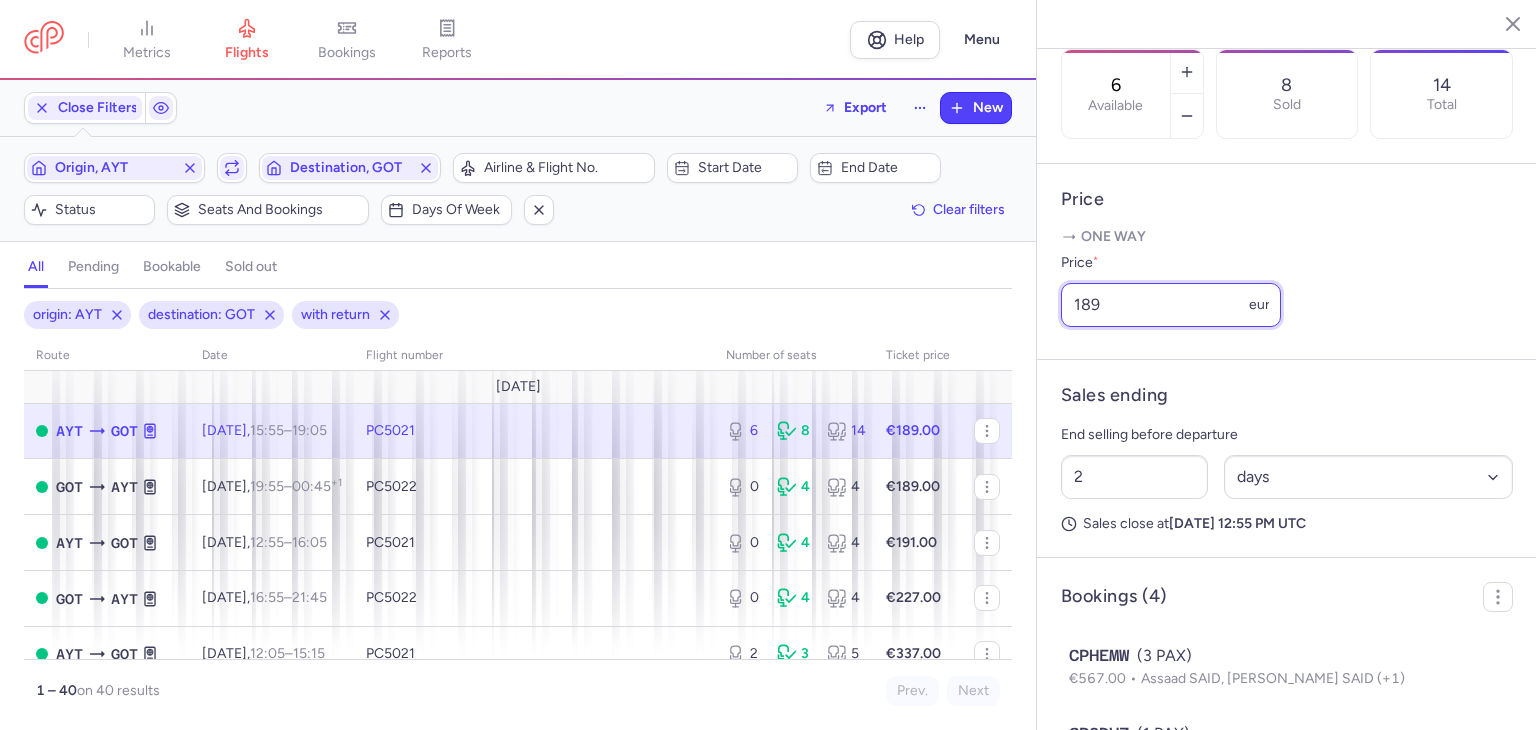 drag, startPoint x: 1090, startPoint y: 329, endPoint x: 1024, endPoint y: 329, distance: 66 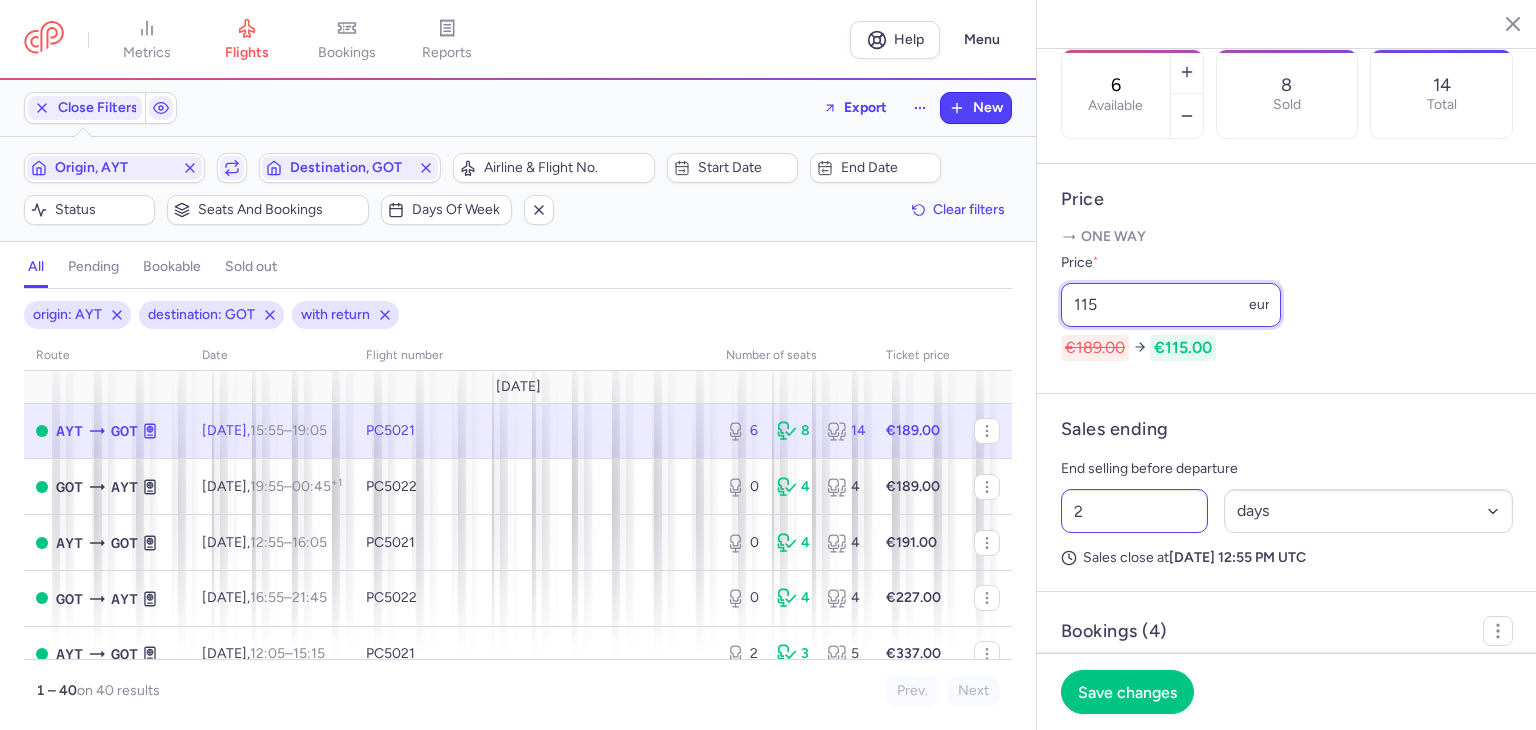 type on "115" 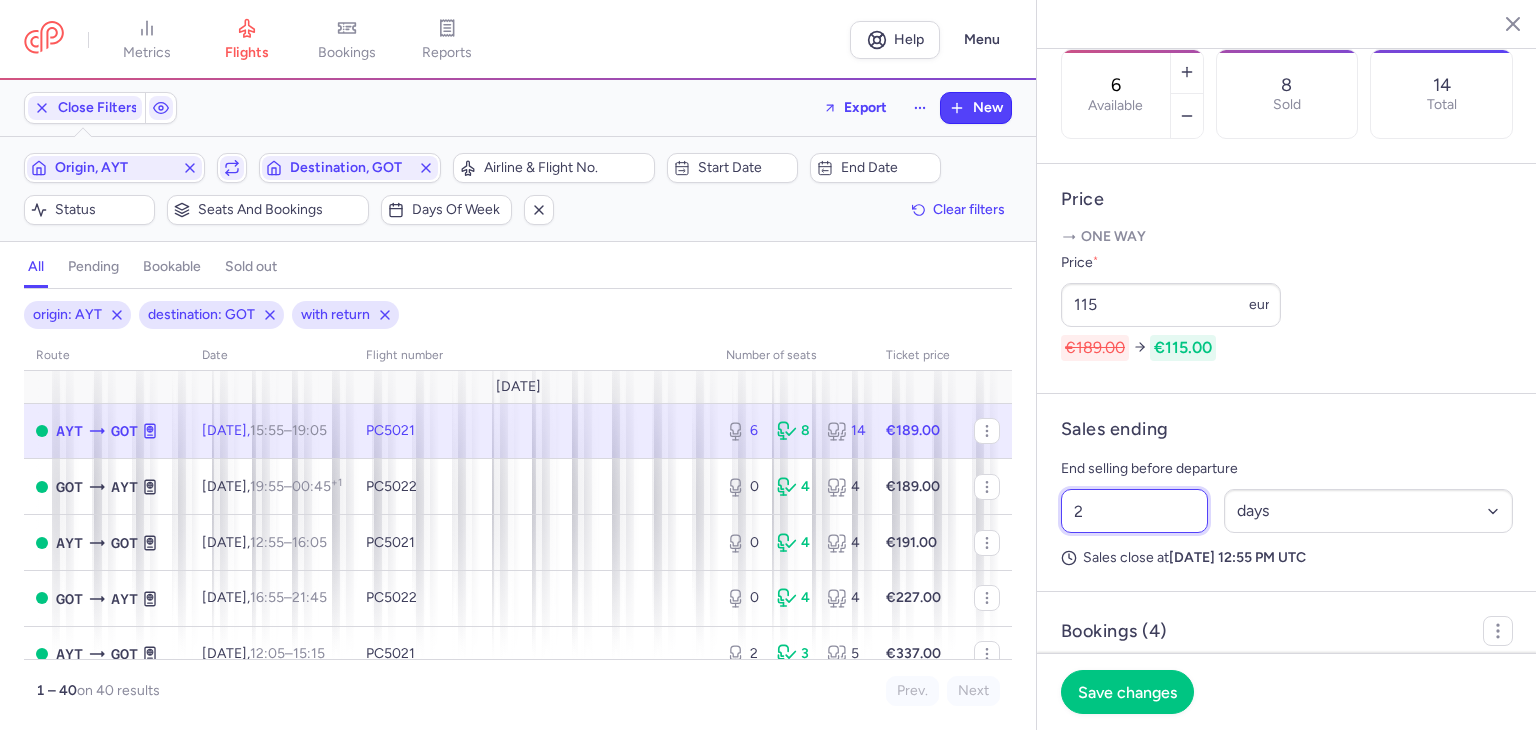 drag, startPoint x: 1144, startPoint y: 532, endPoint x: 1021, endPoint y: 535, distance: 123.03658 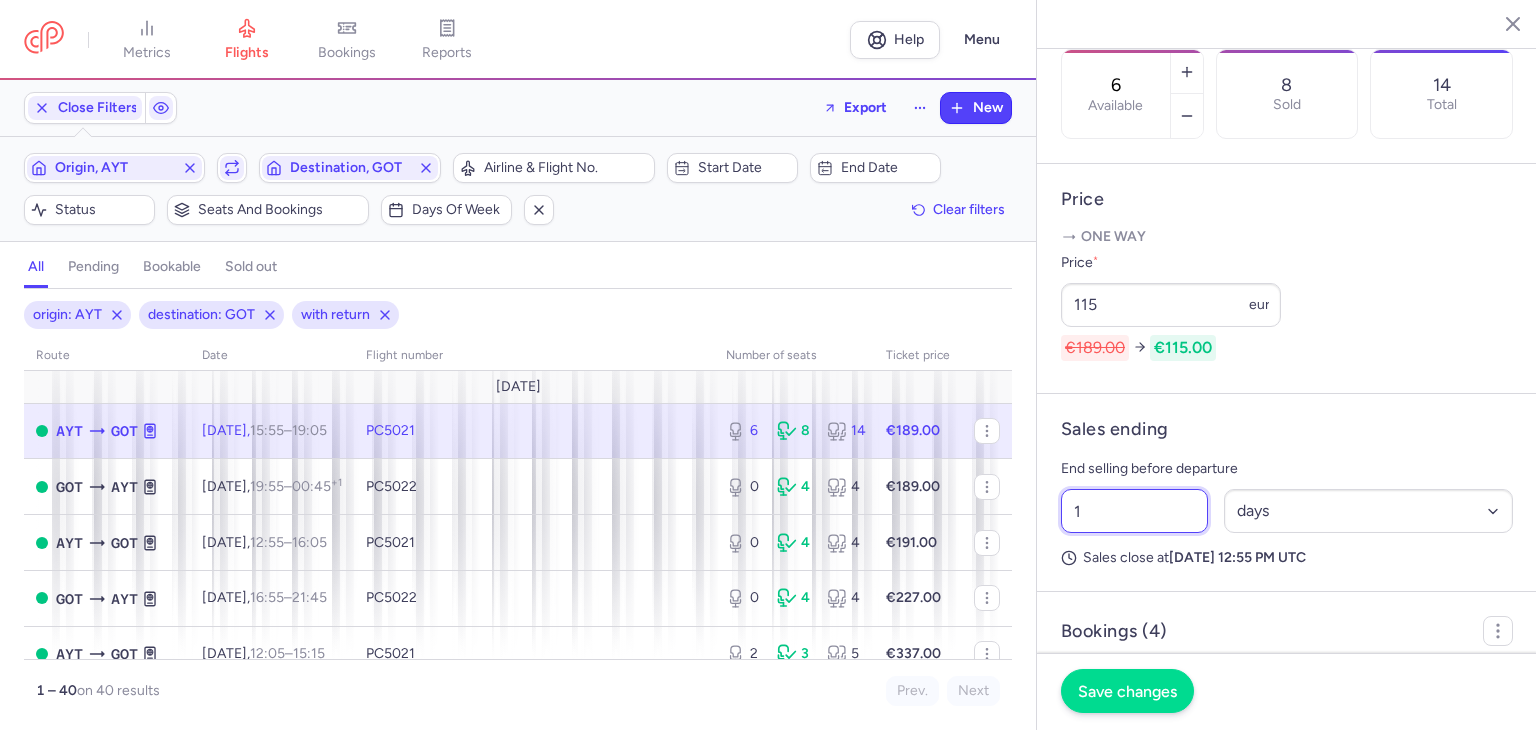 type on "1" 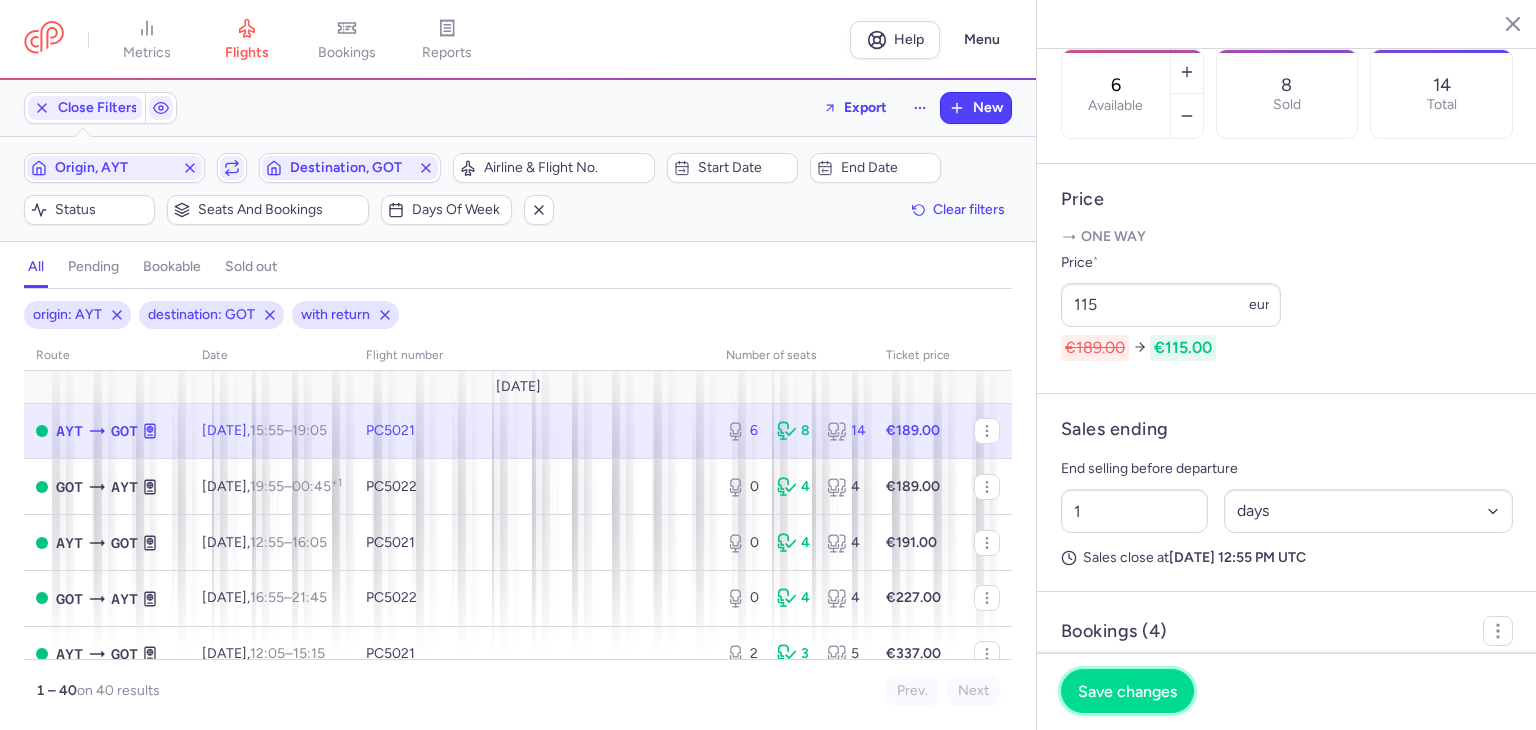 click on "Save changes" at bounding box center [1127, 691] 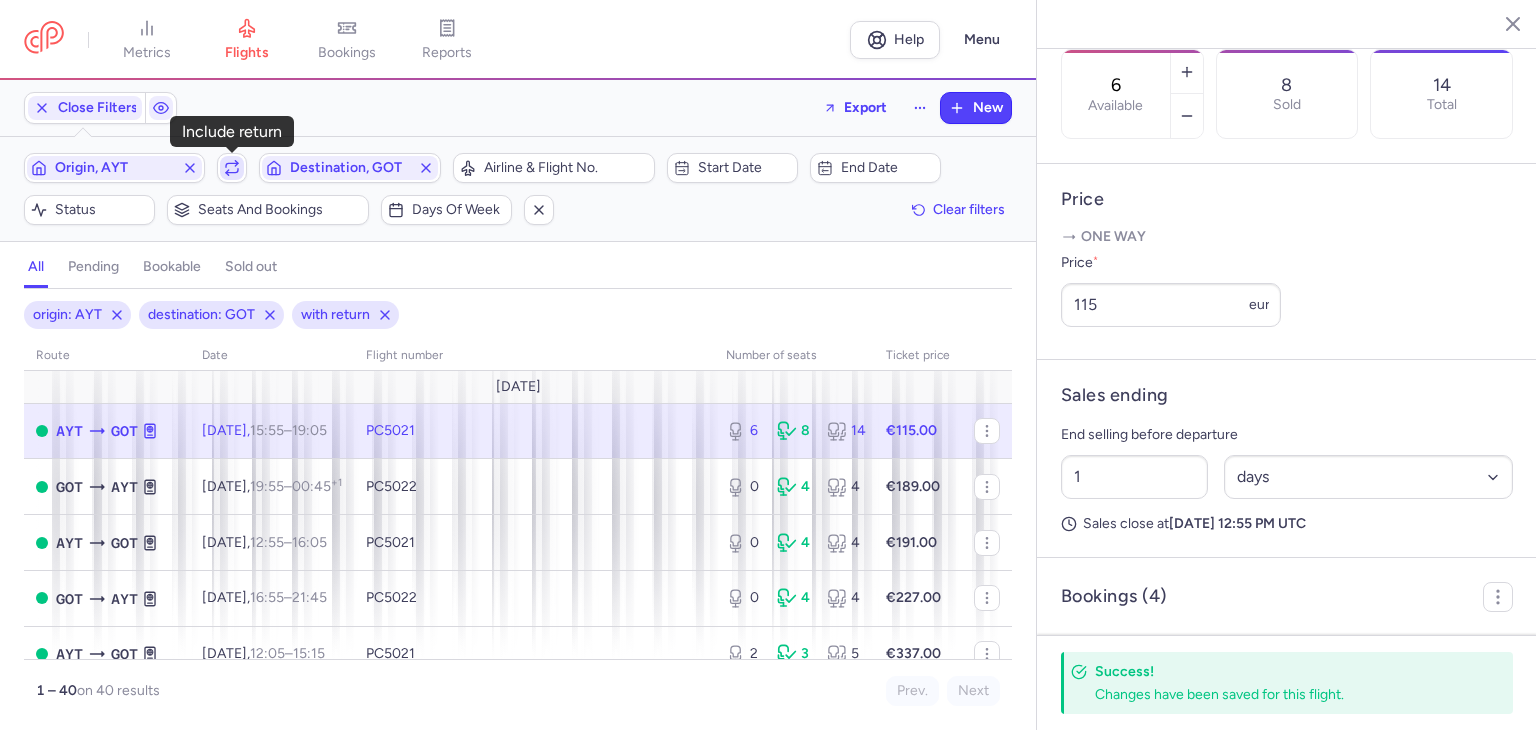 click 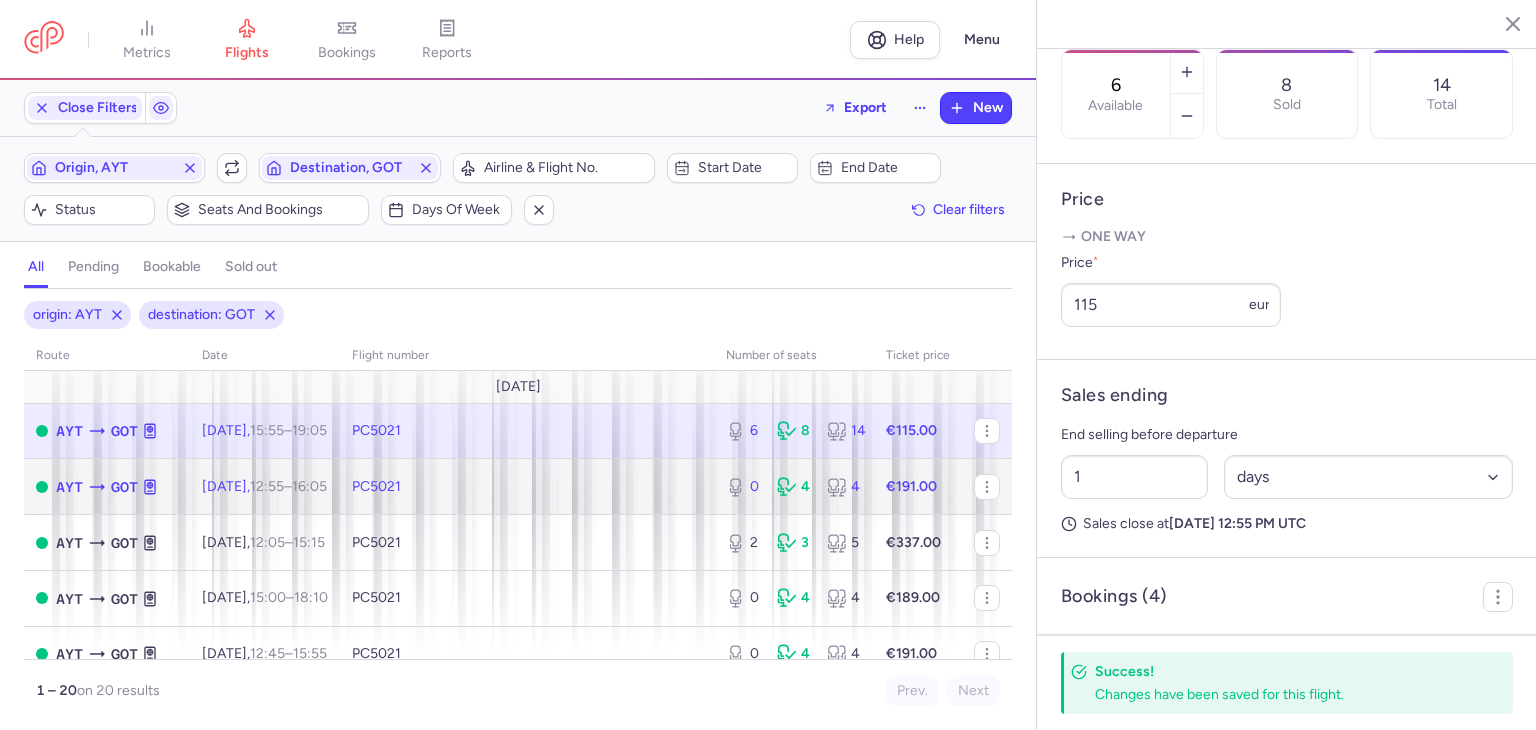 click on "PC5021" 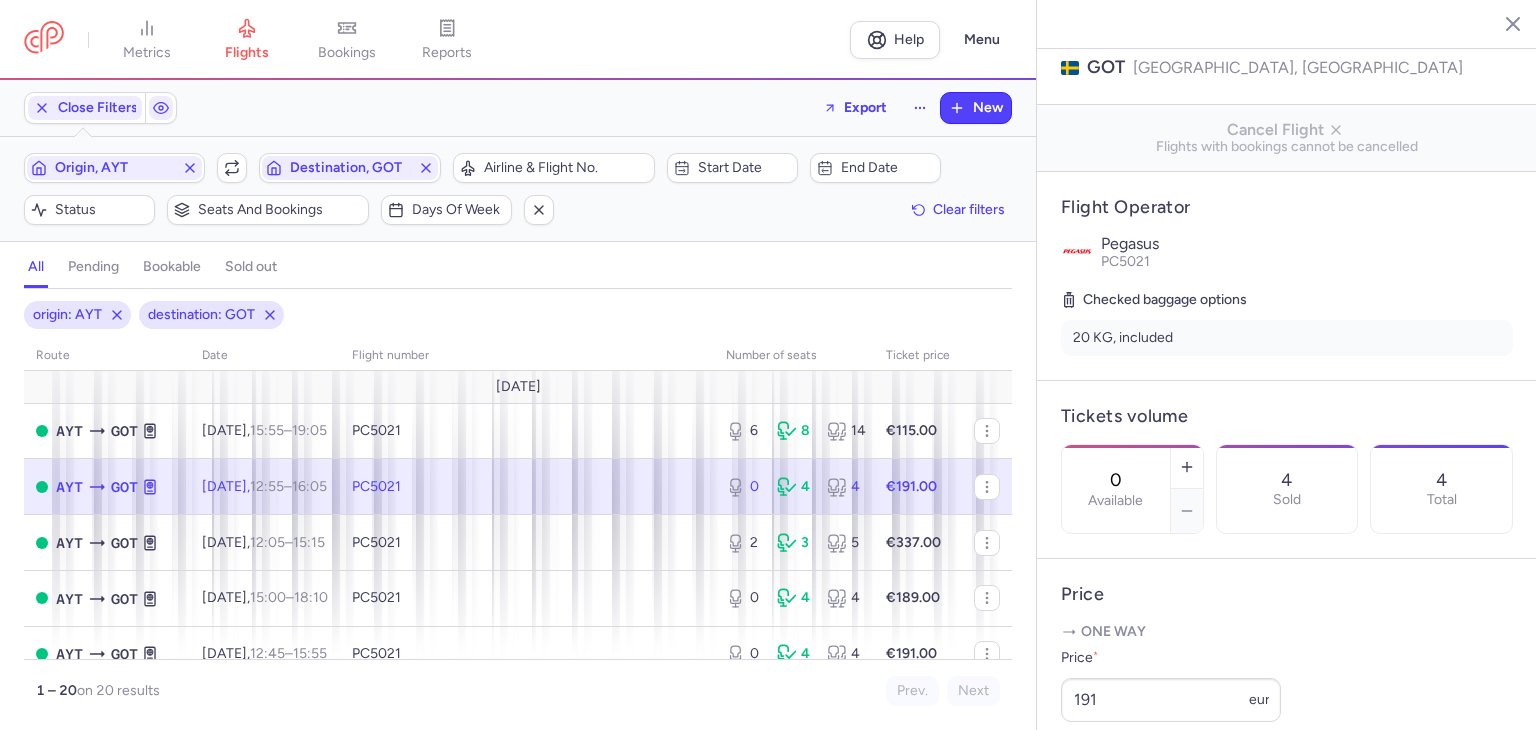 scroll, scrollTop: 273, scrollLeft: 0, axis: vertical 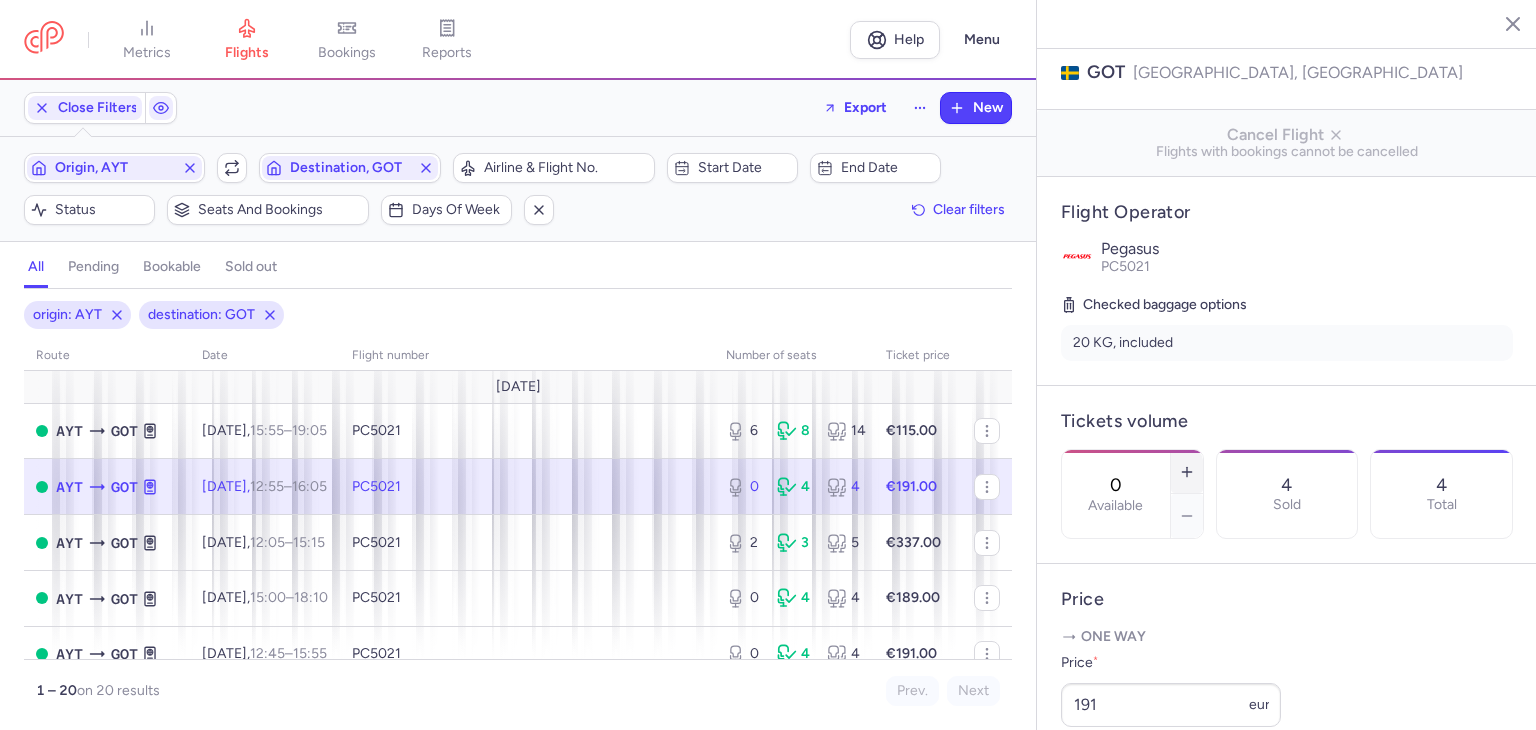 click 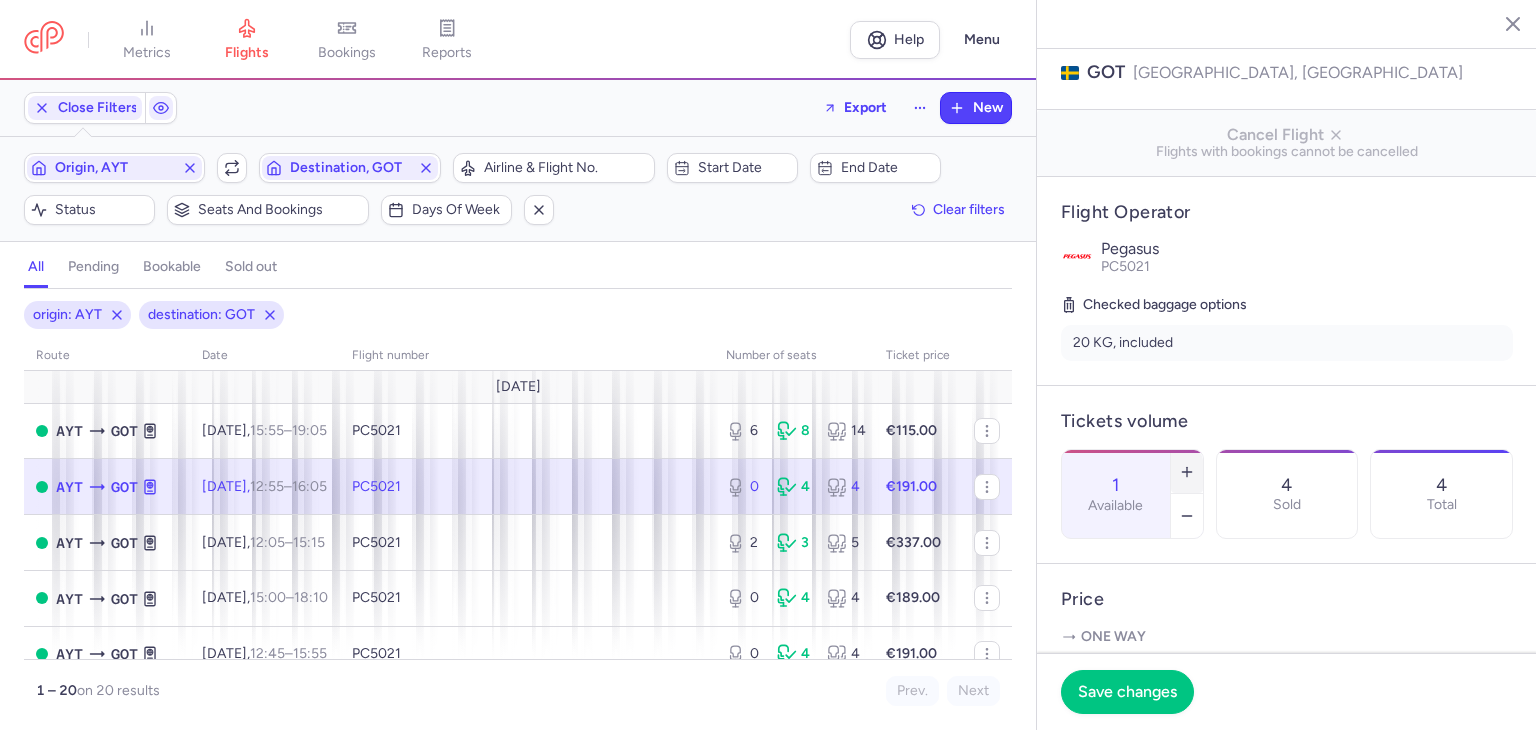 click 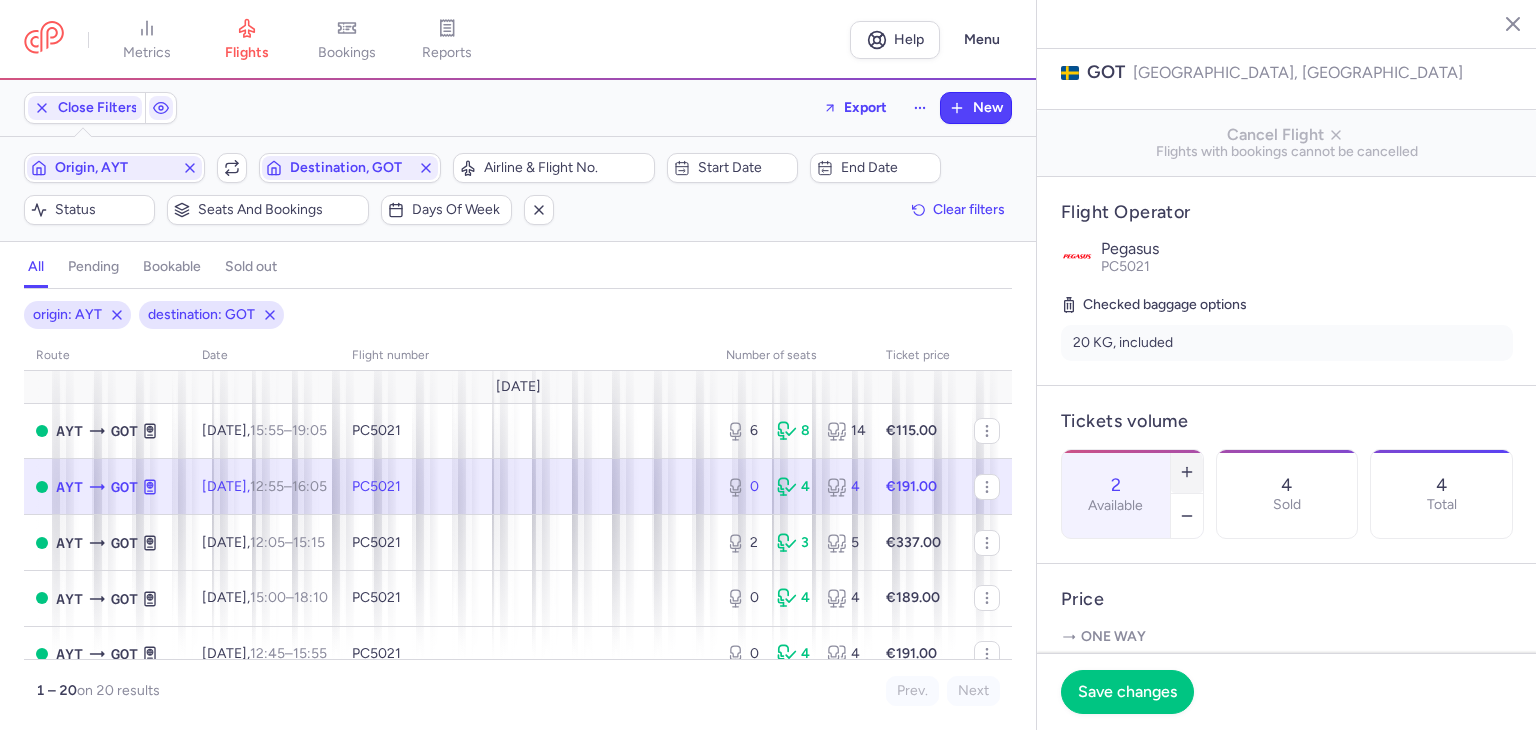 click 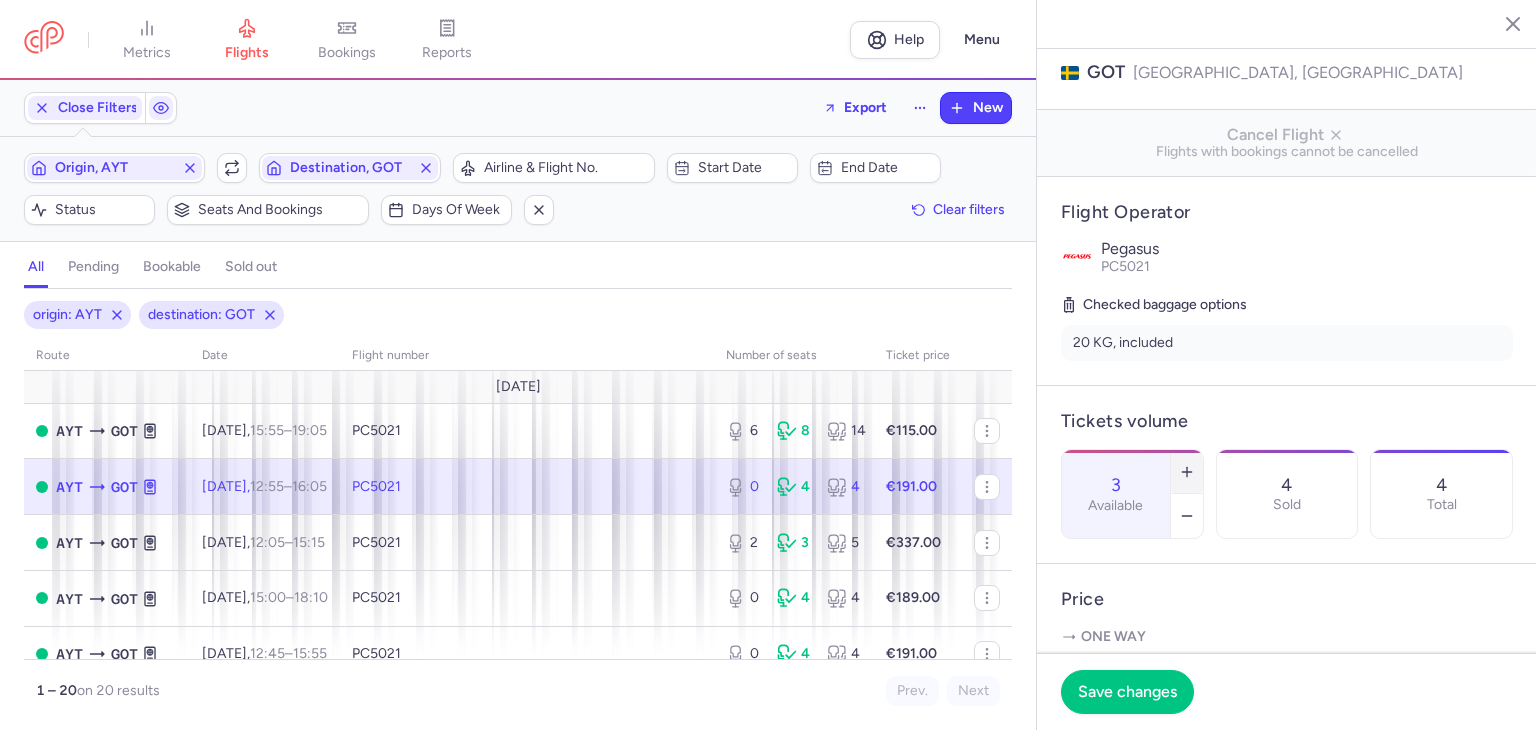 click 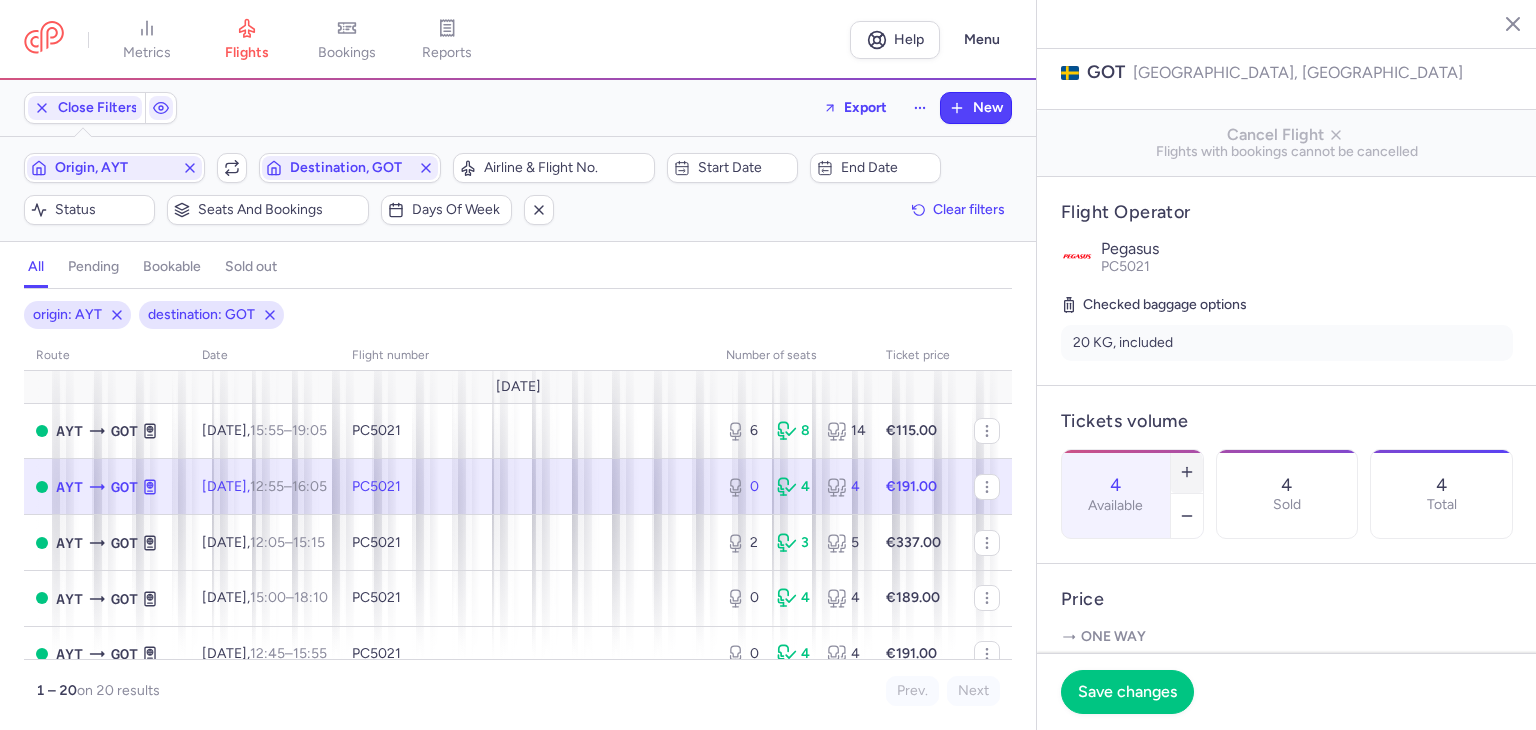 click 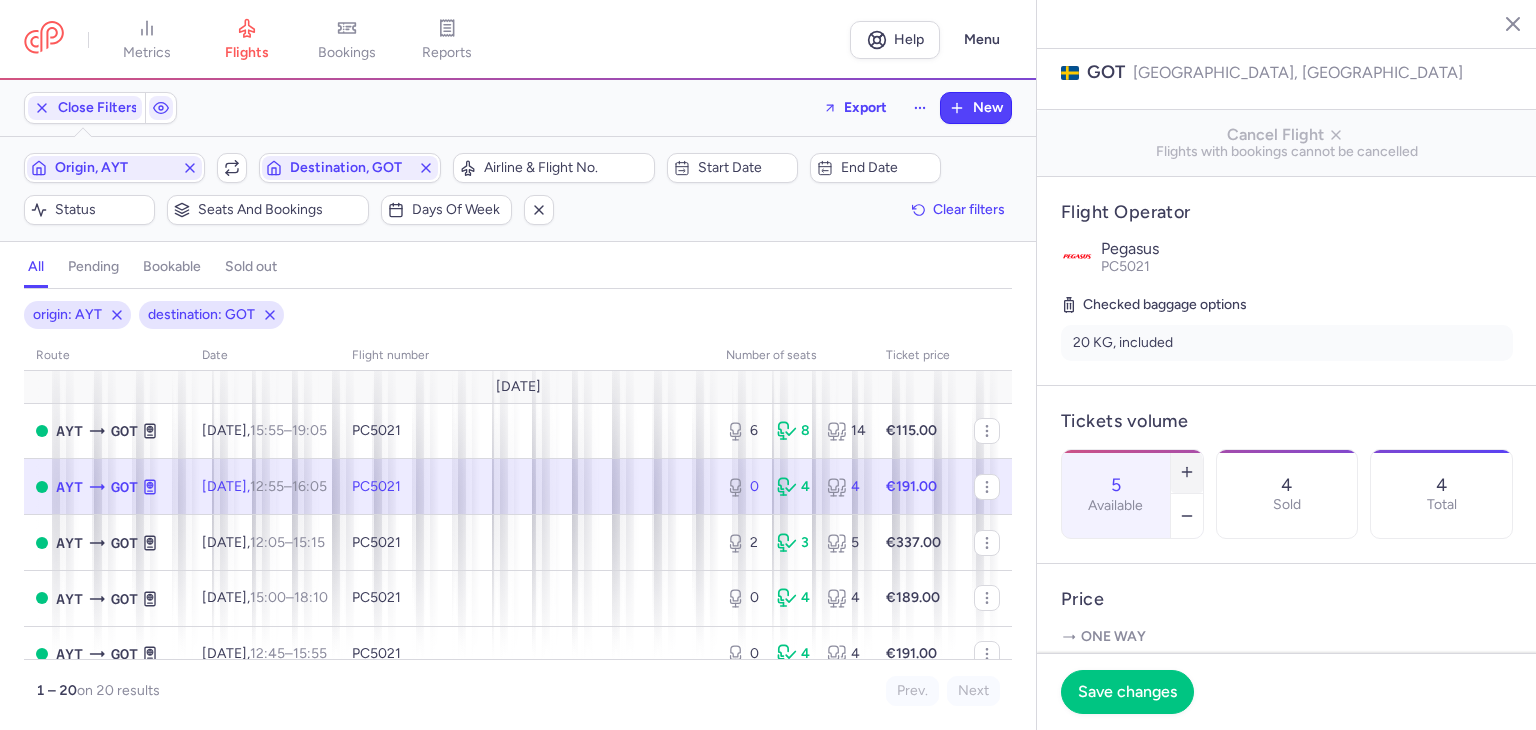 click 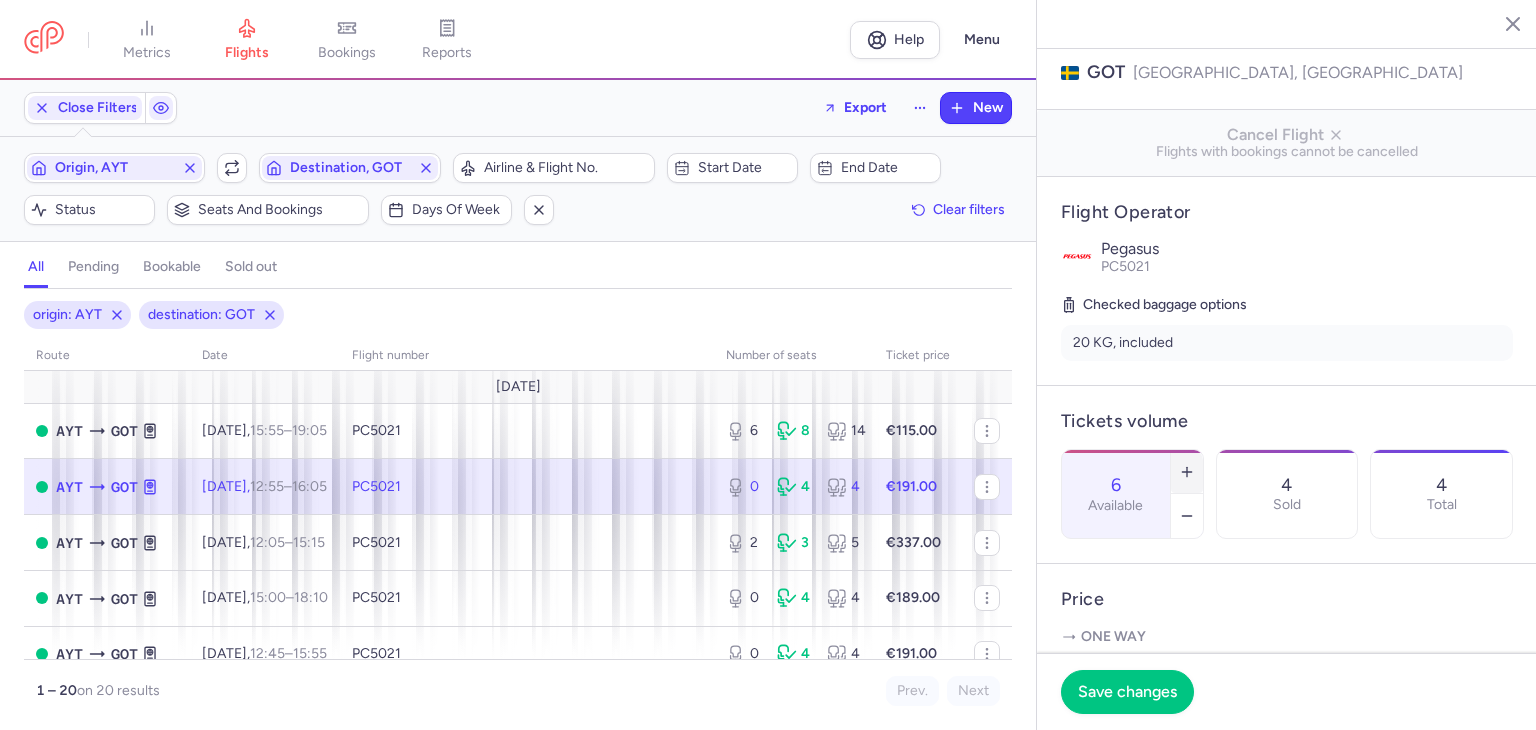 click 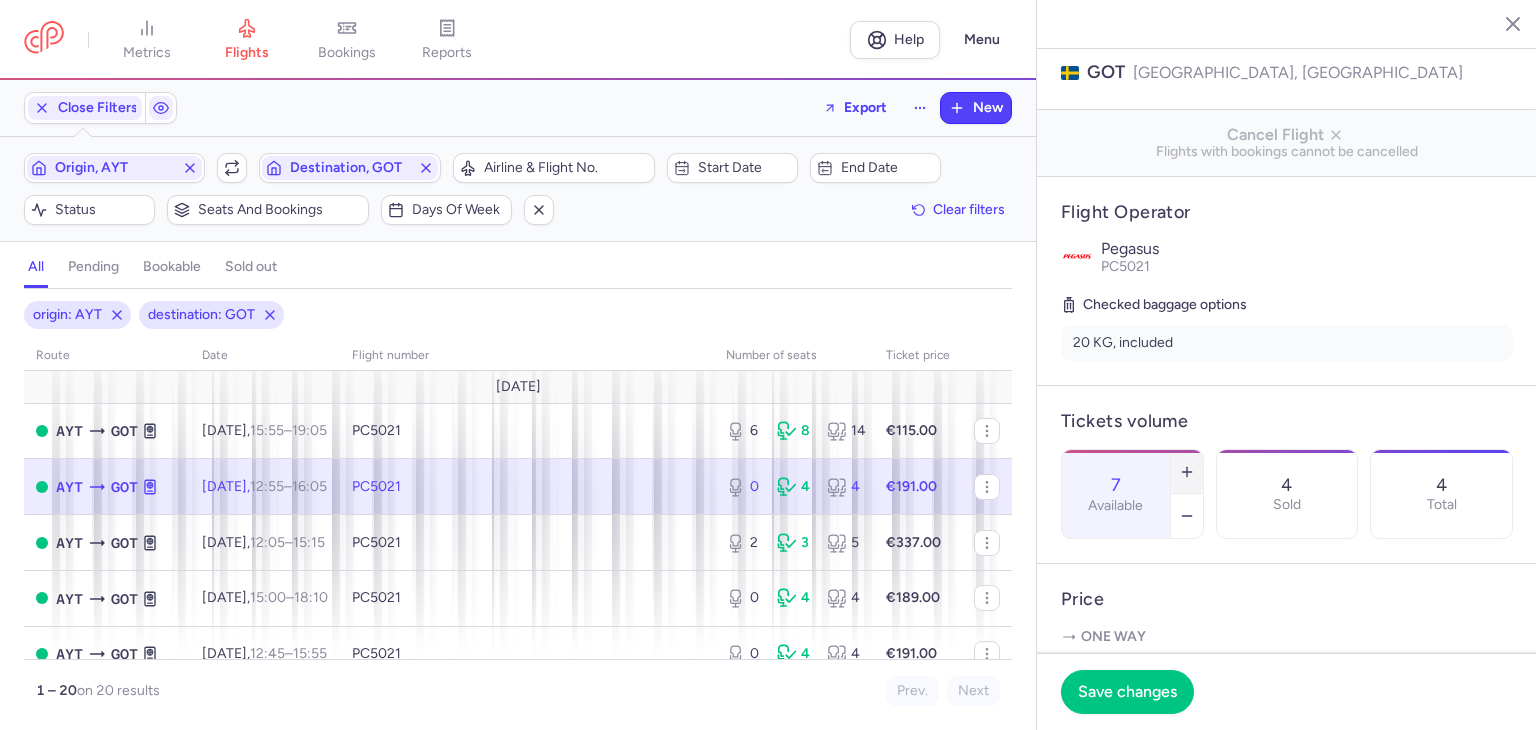 click 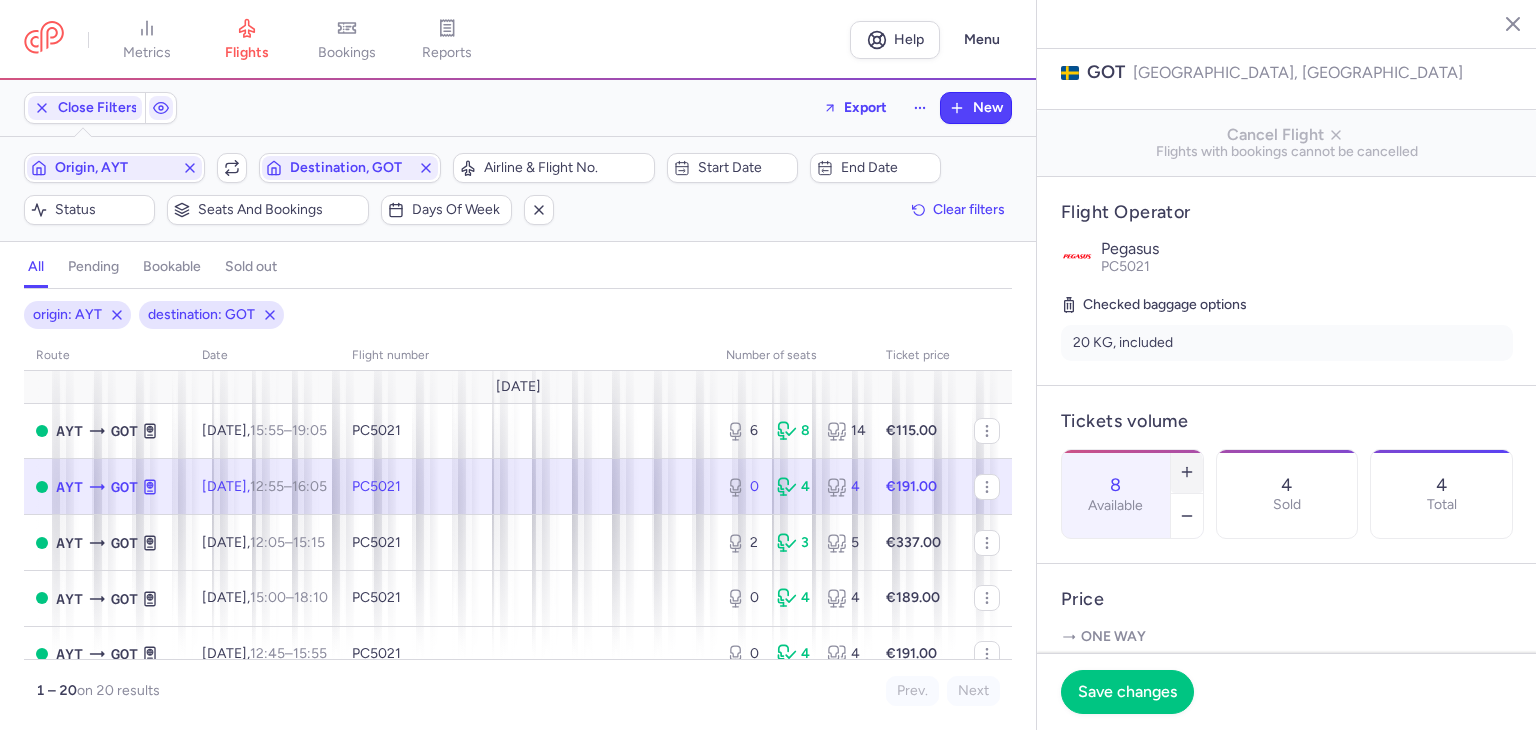 click 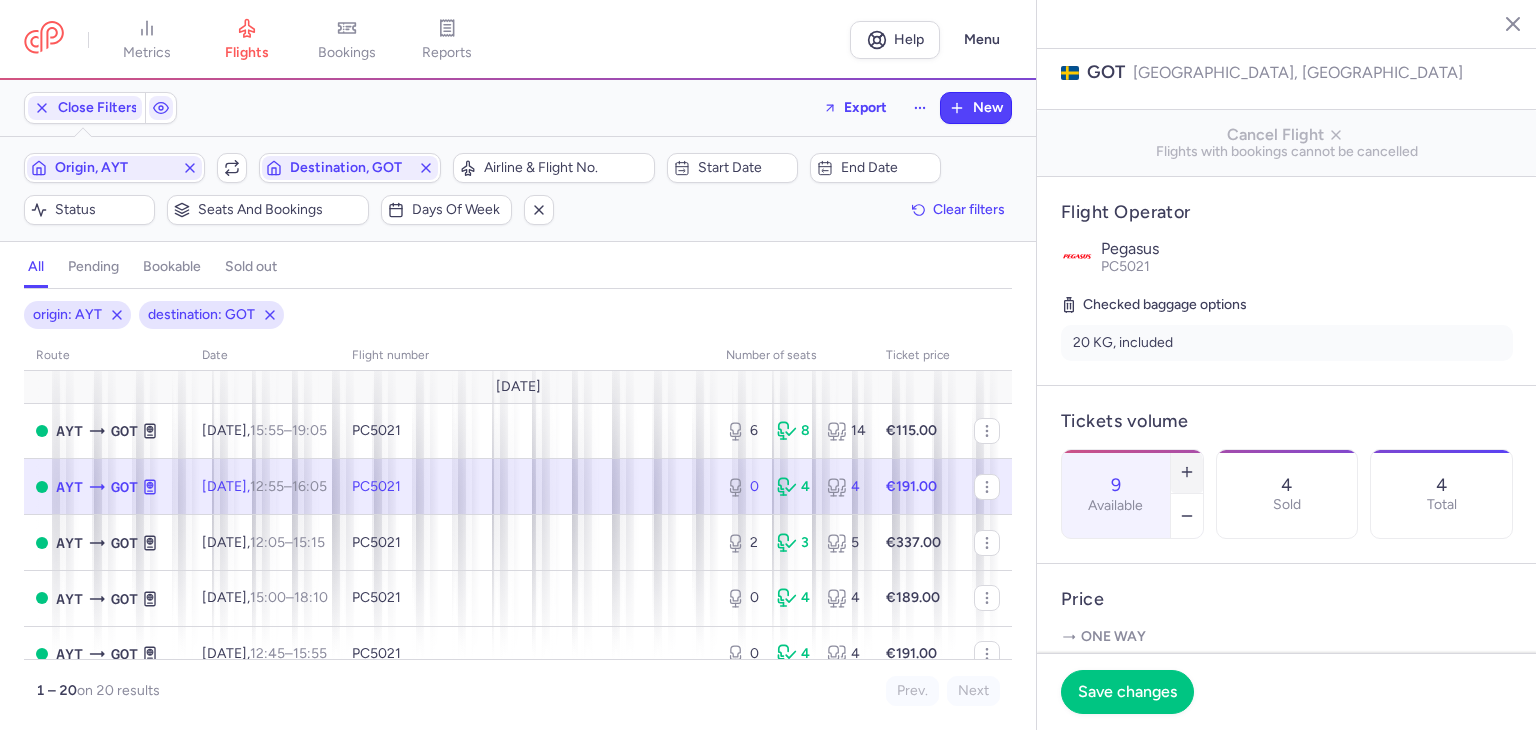 click 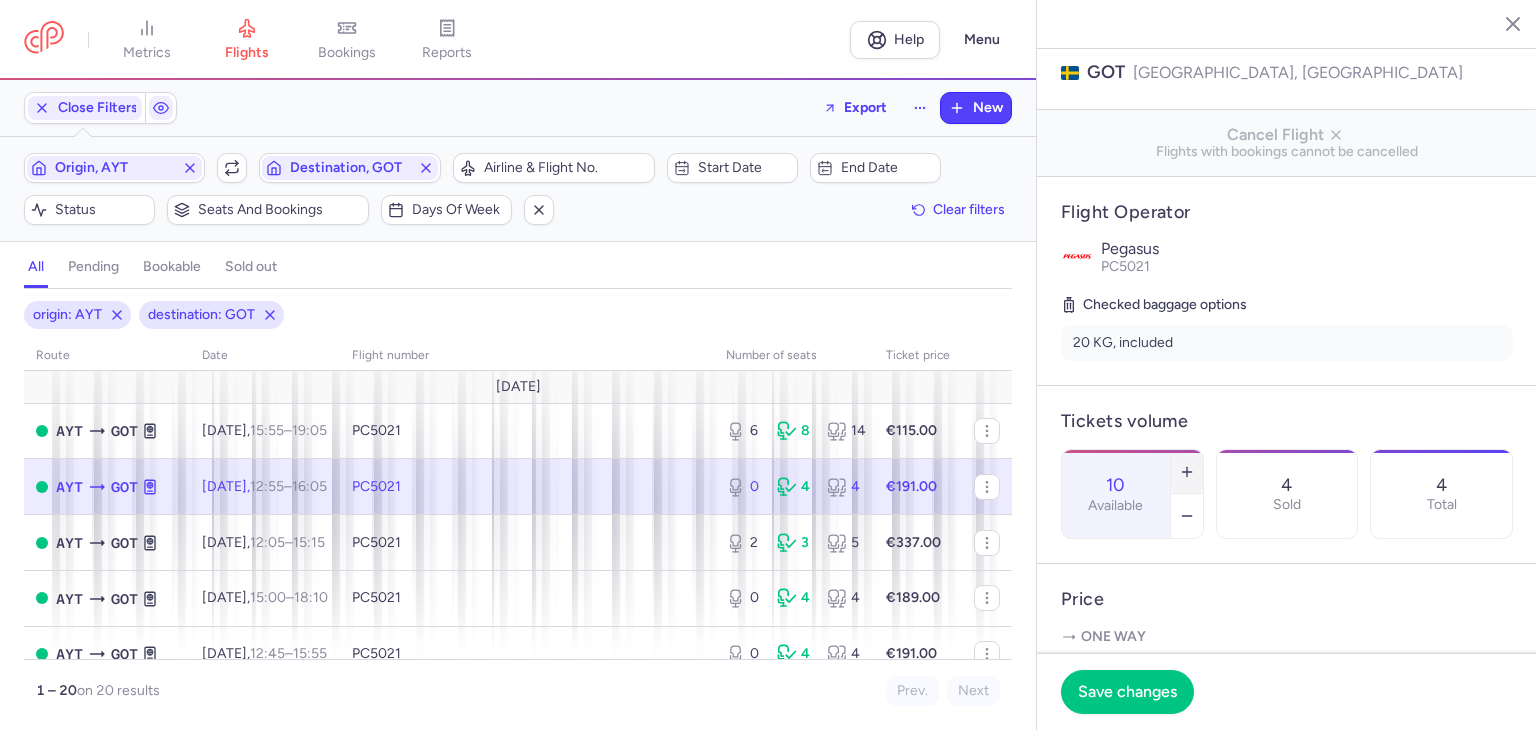 click 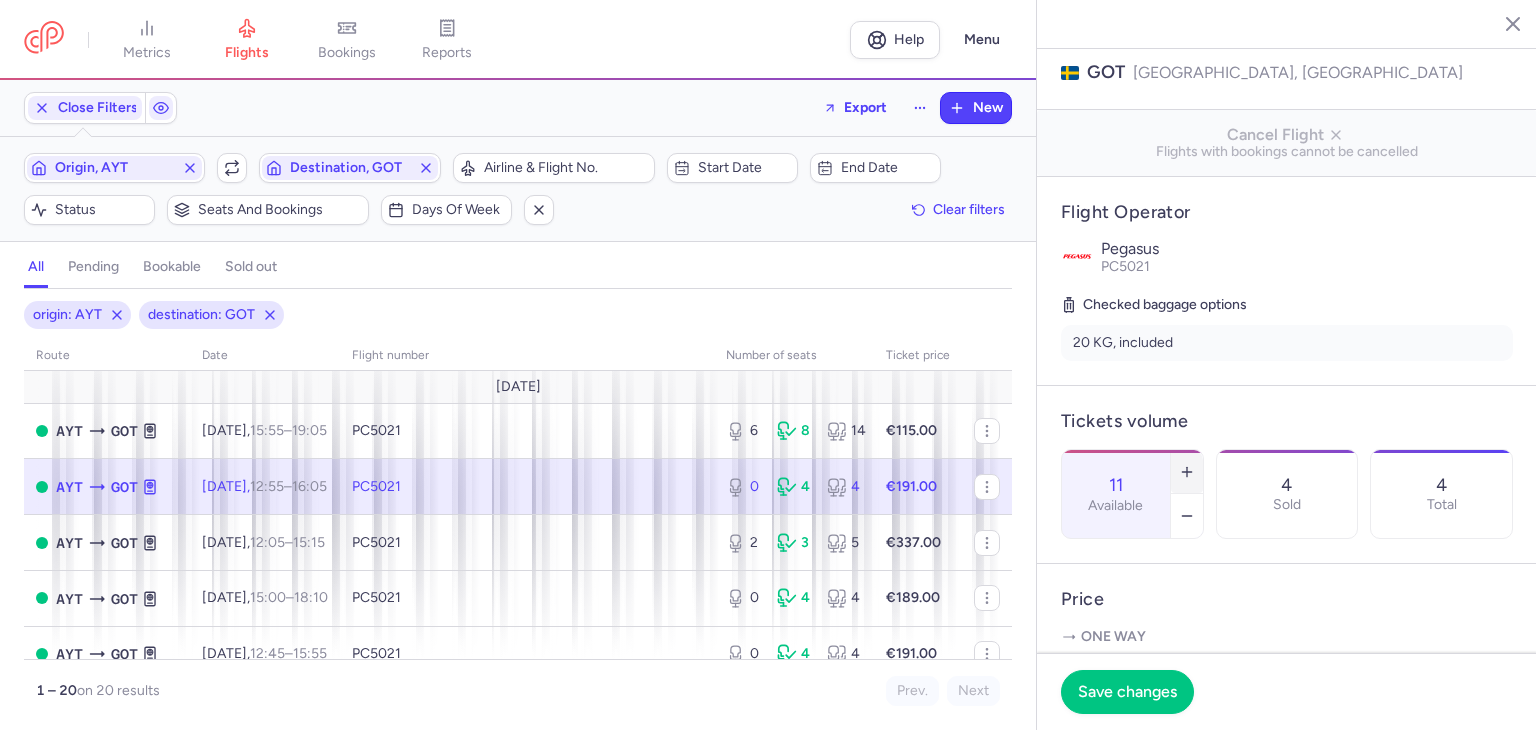 click 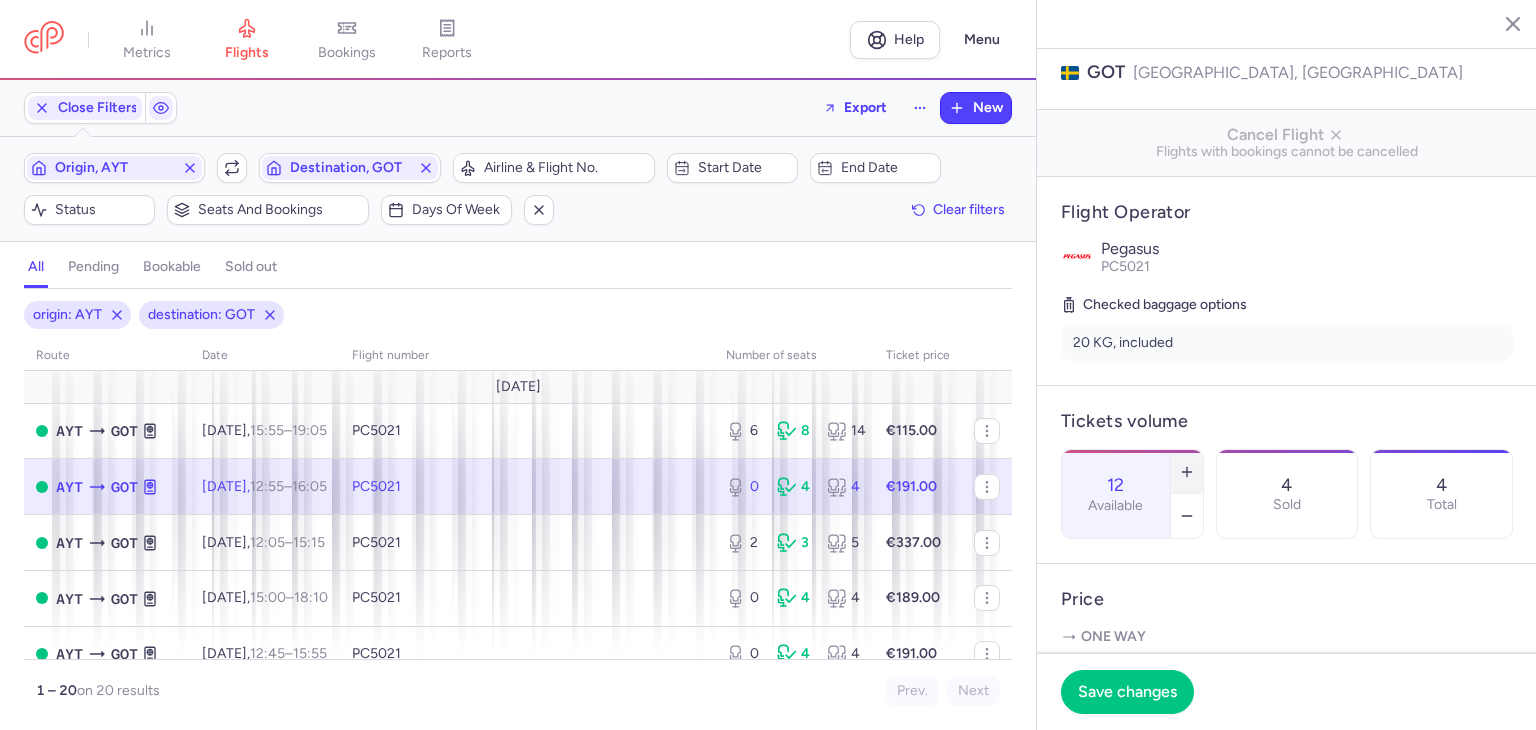 click 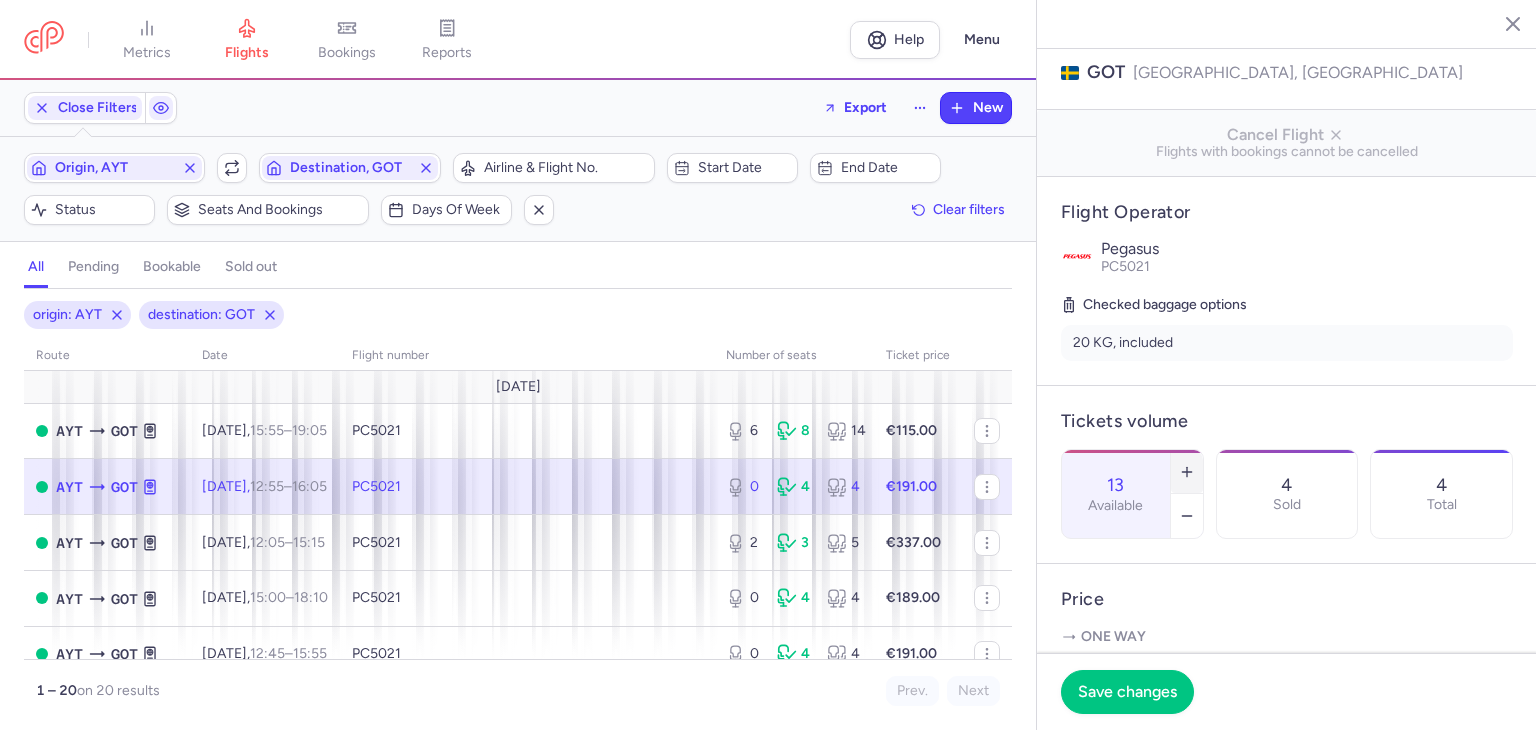 click 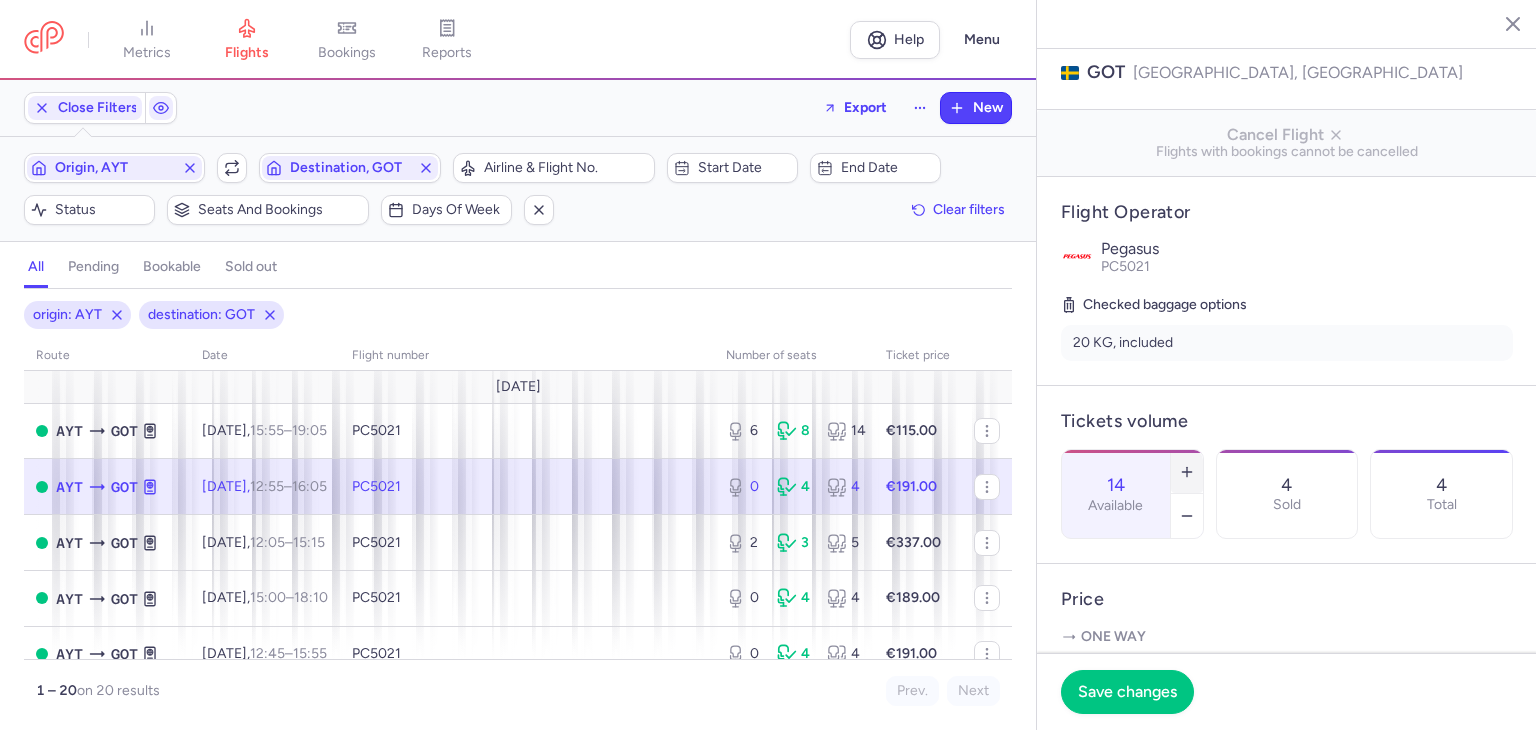 click 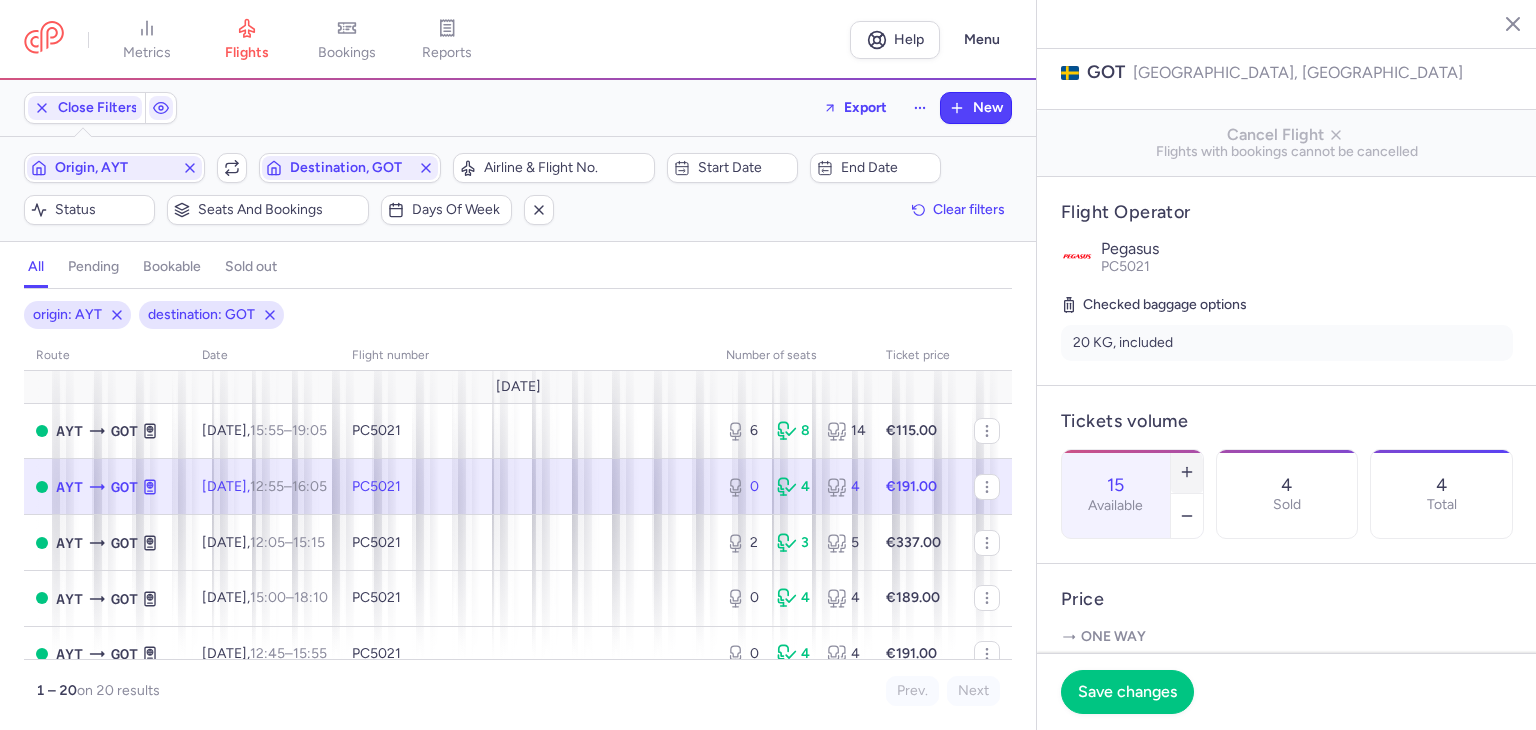 click 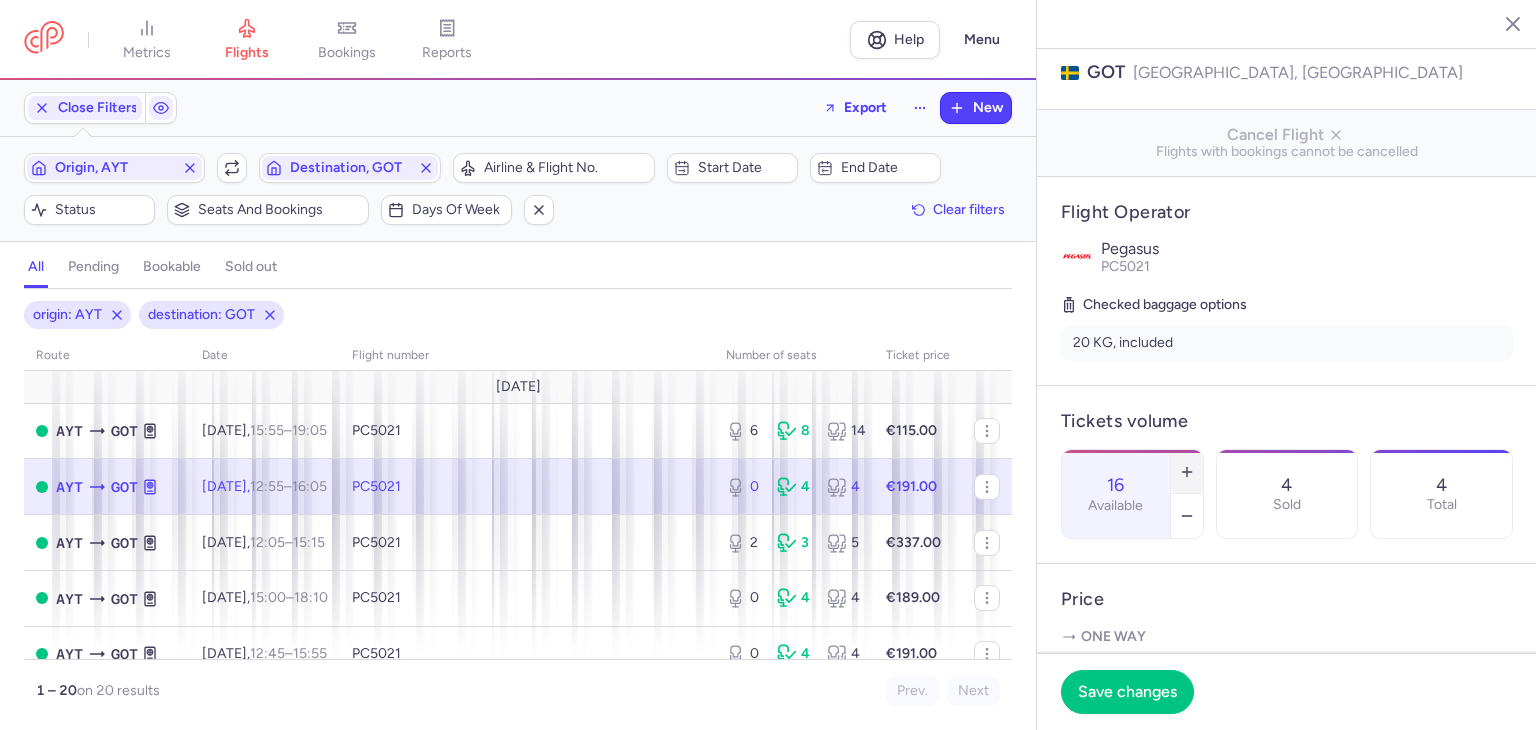 click 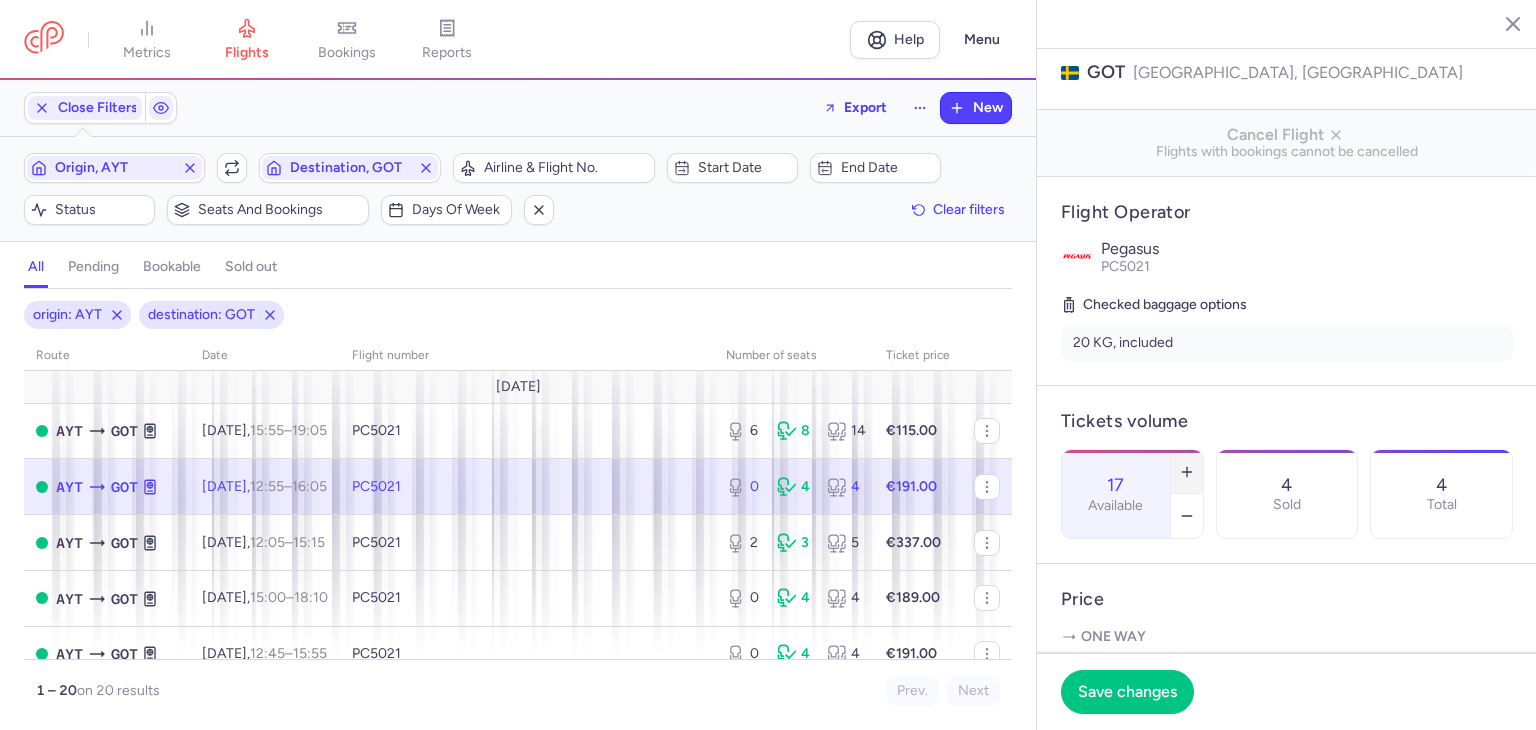 click 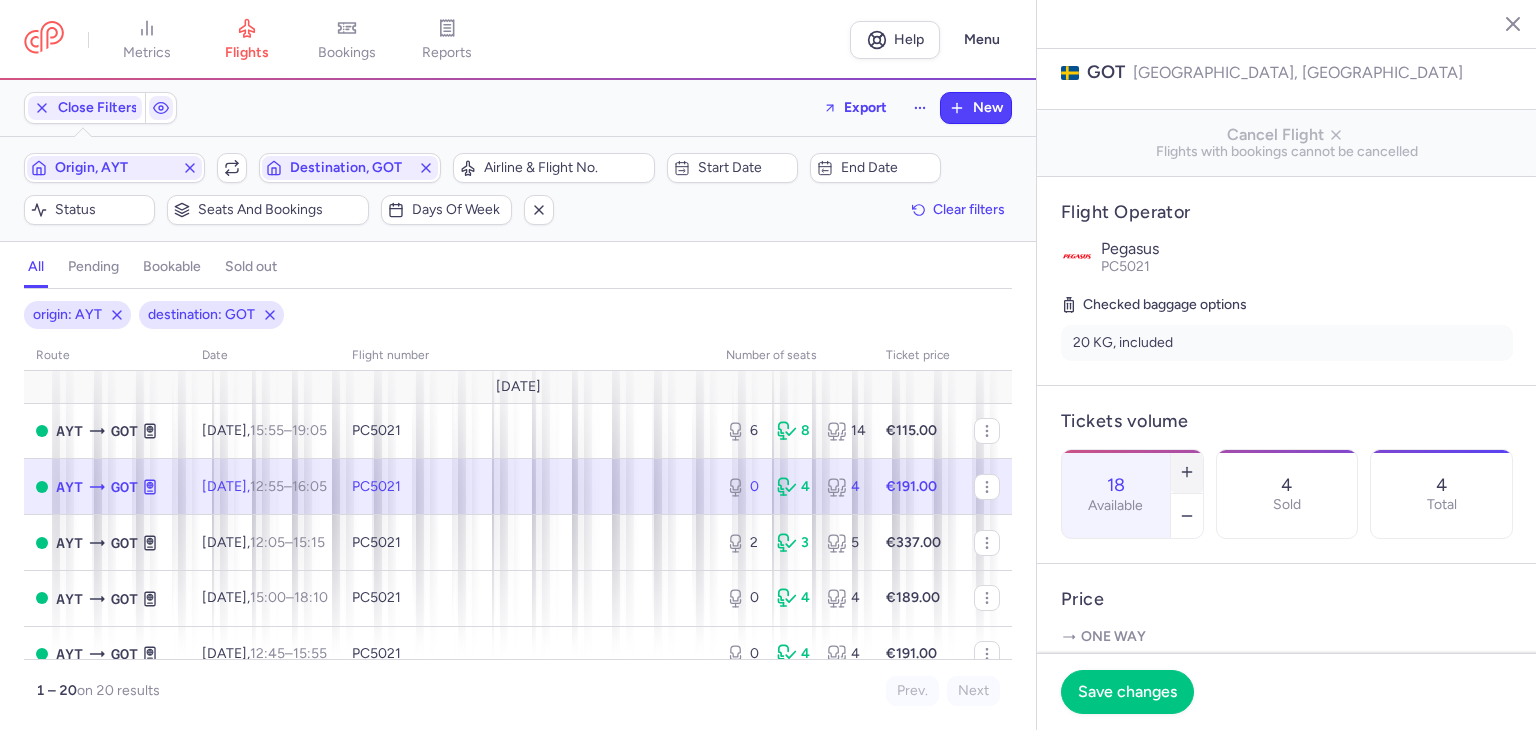 click 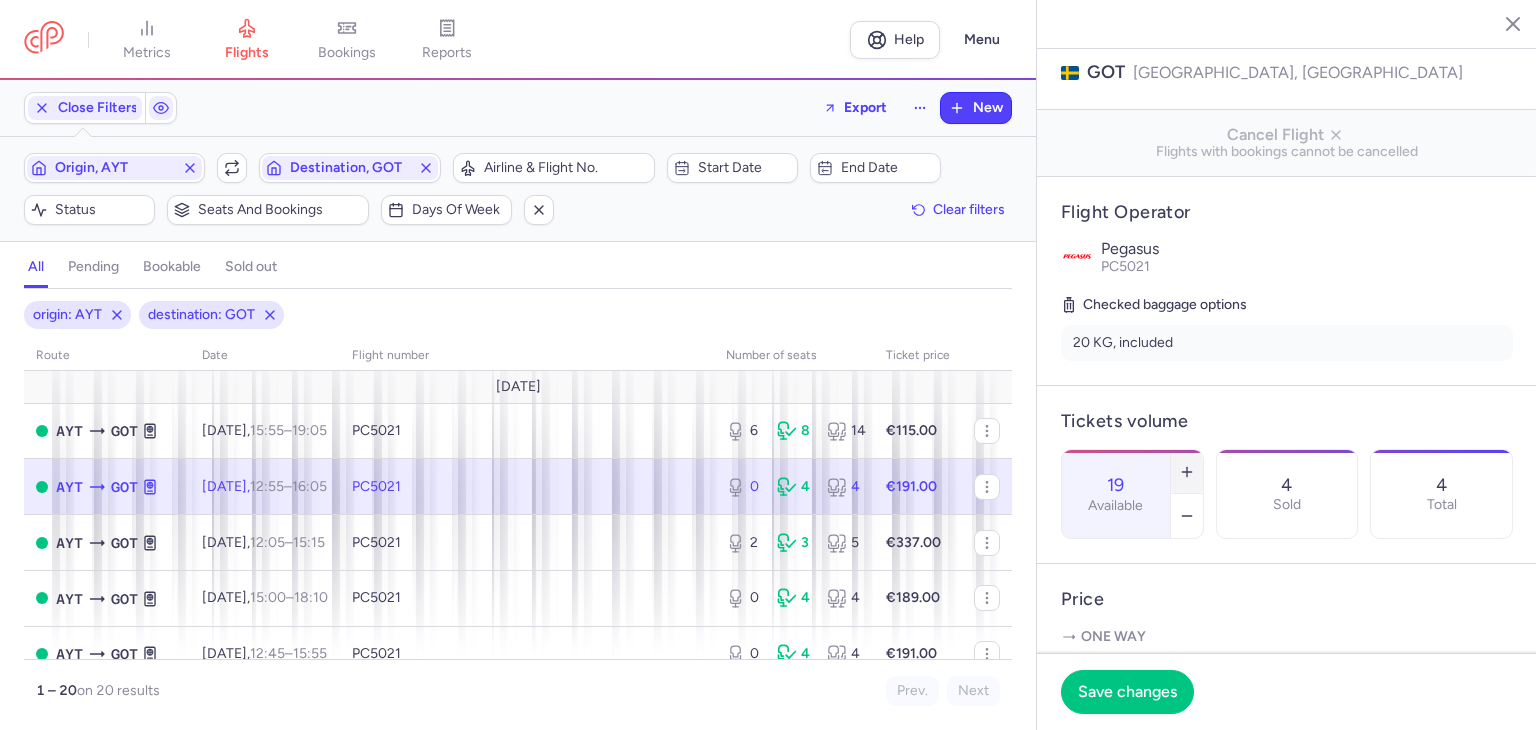 click 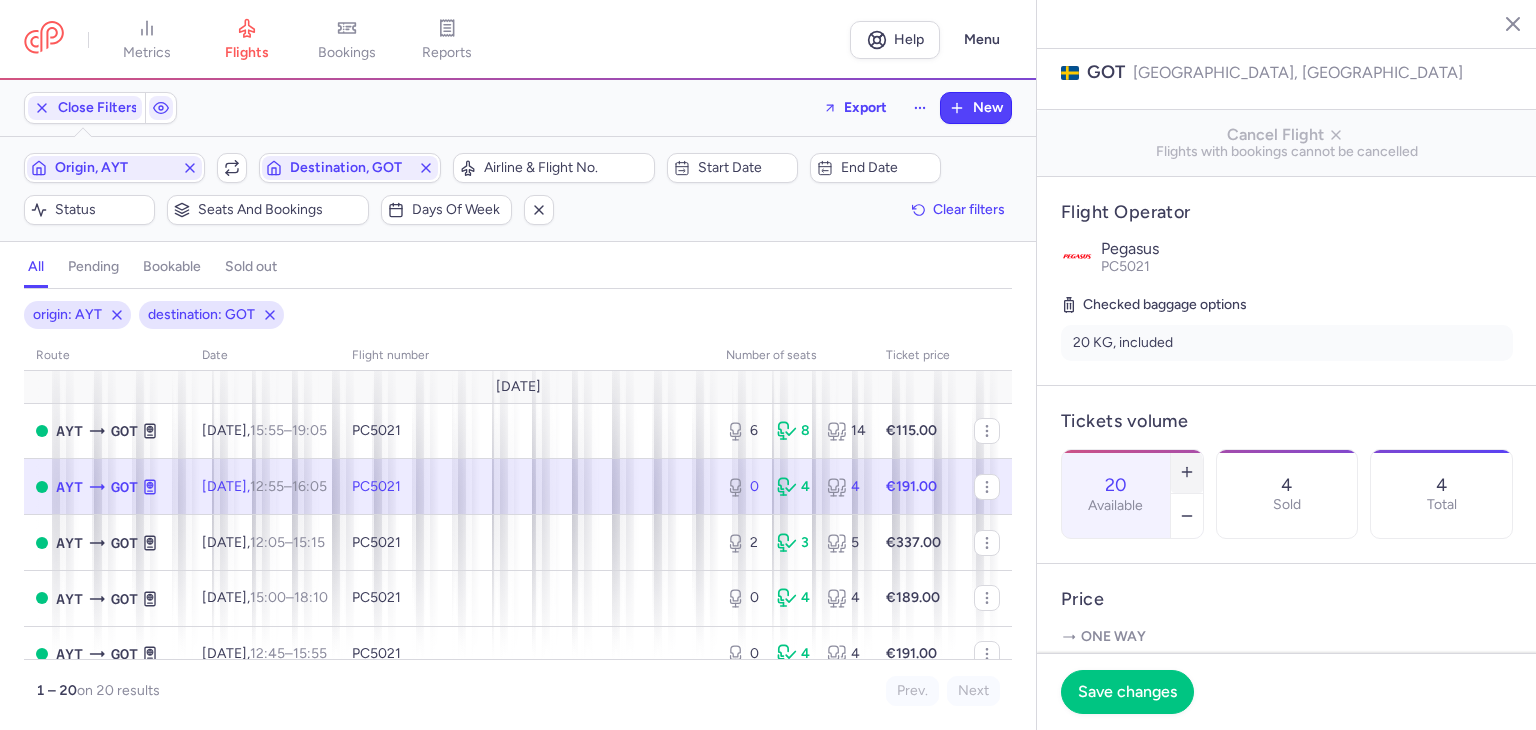click 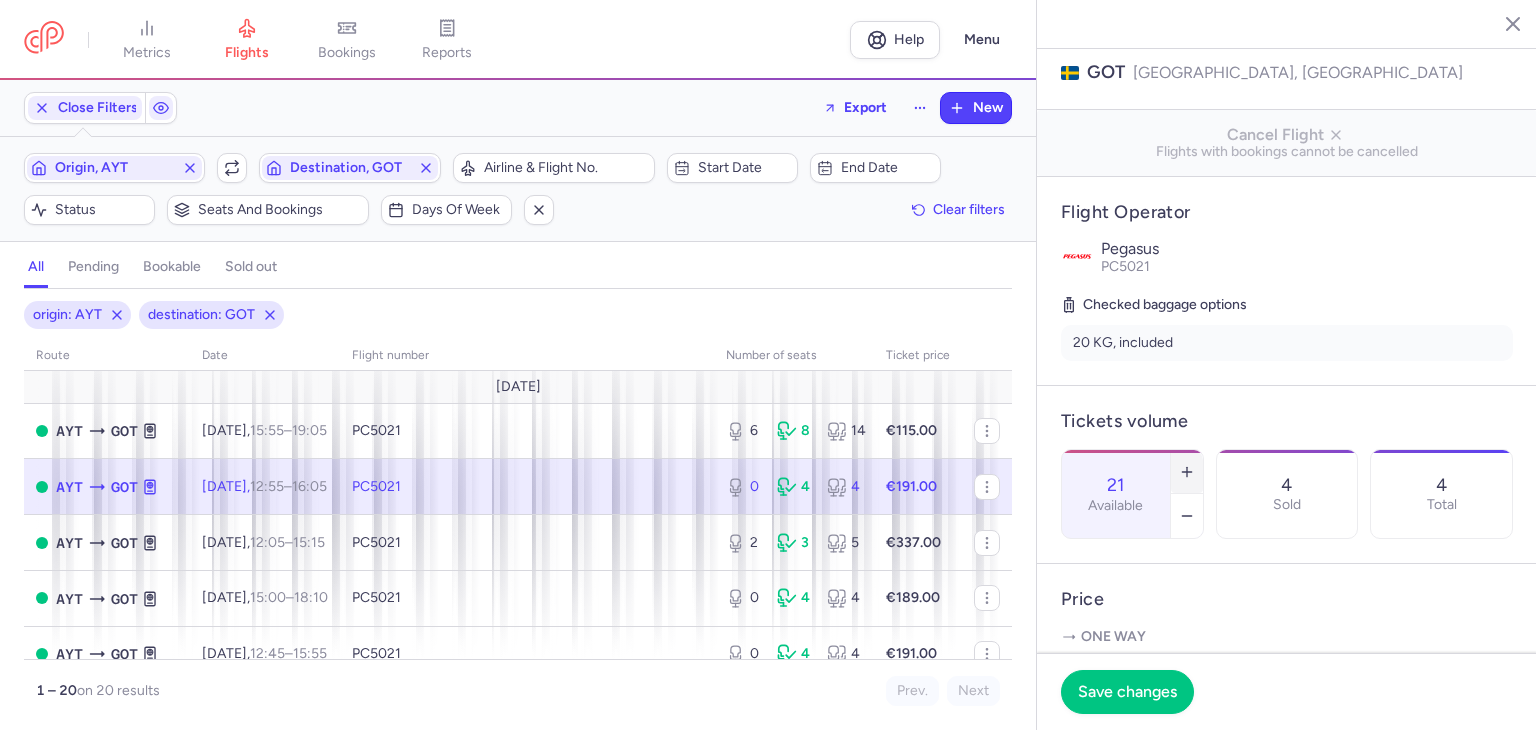 click 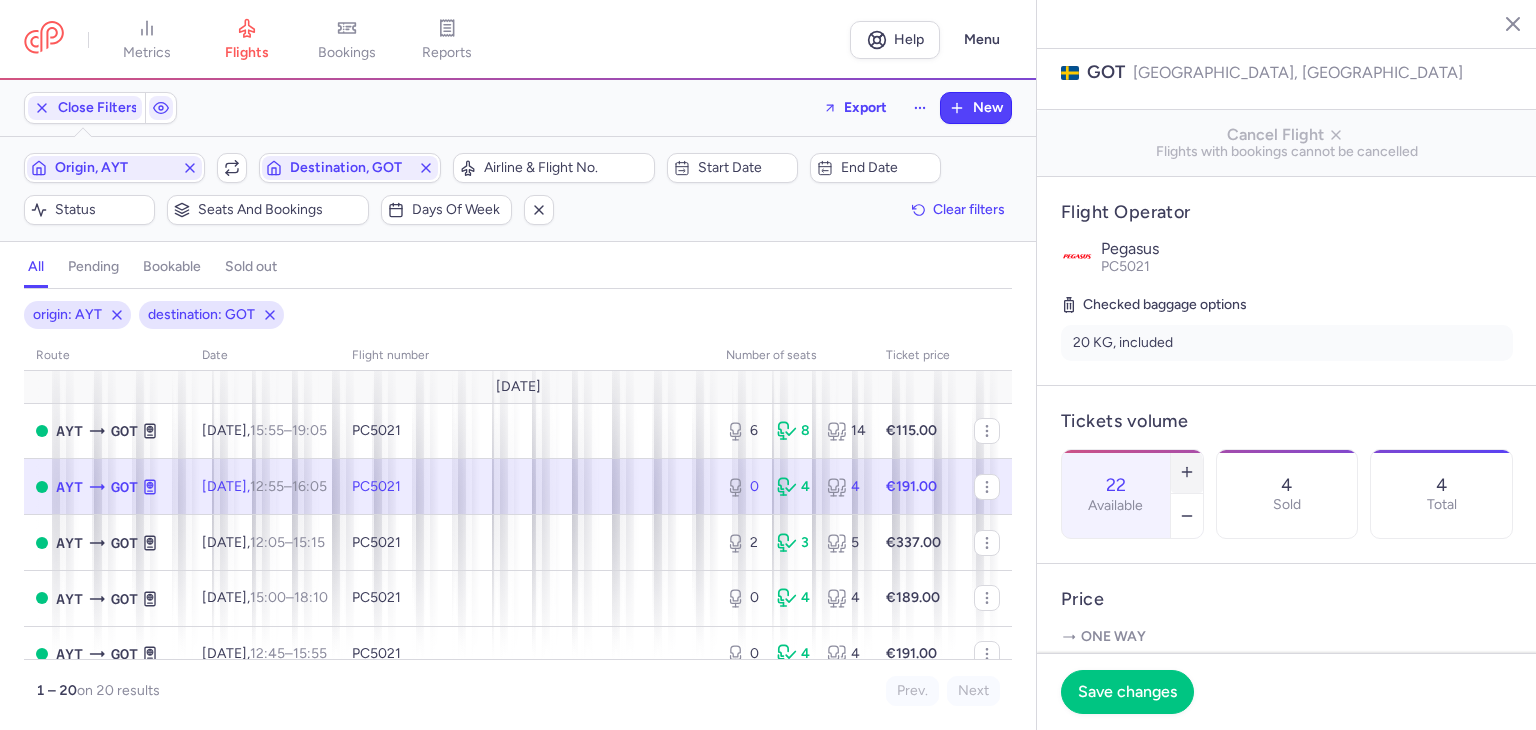 click 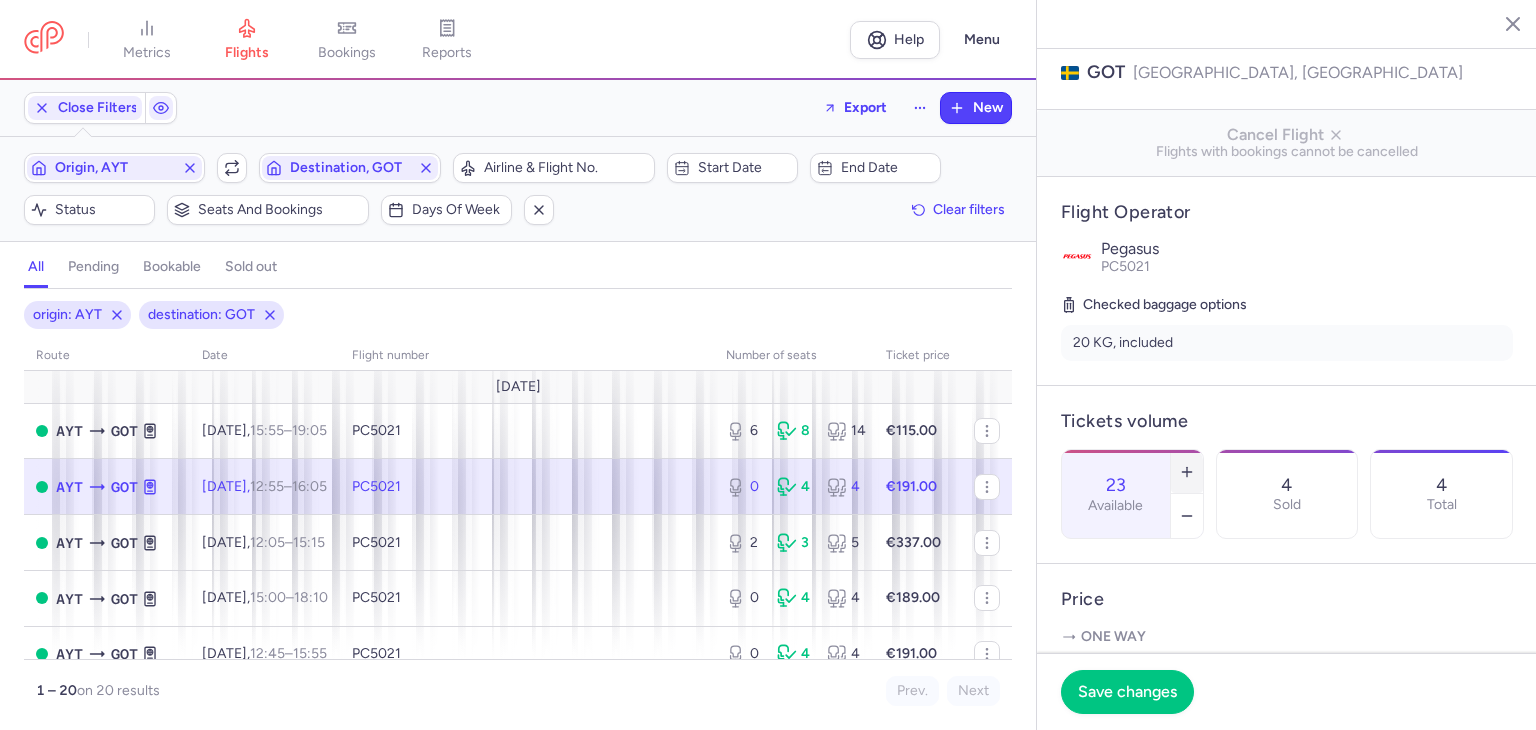 click 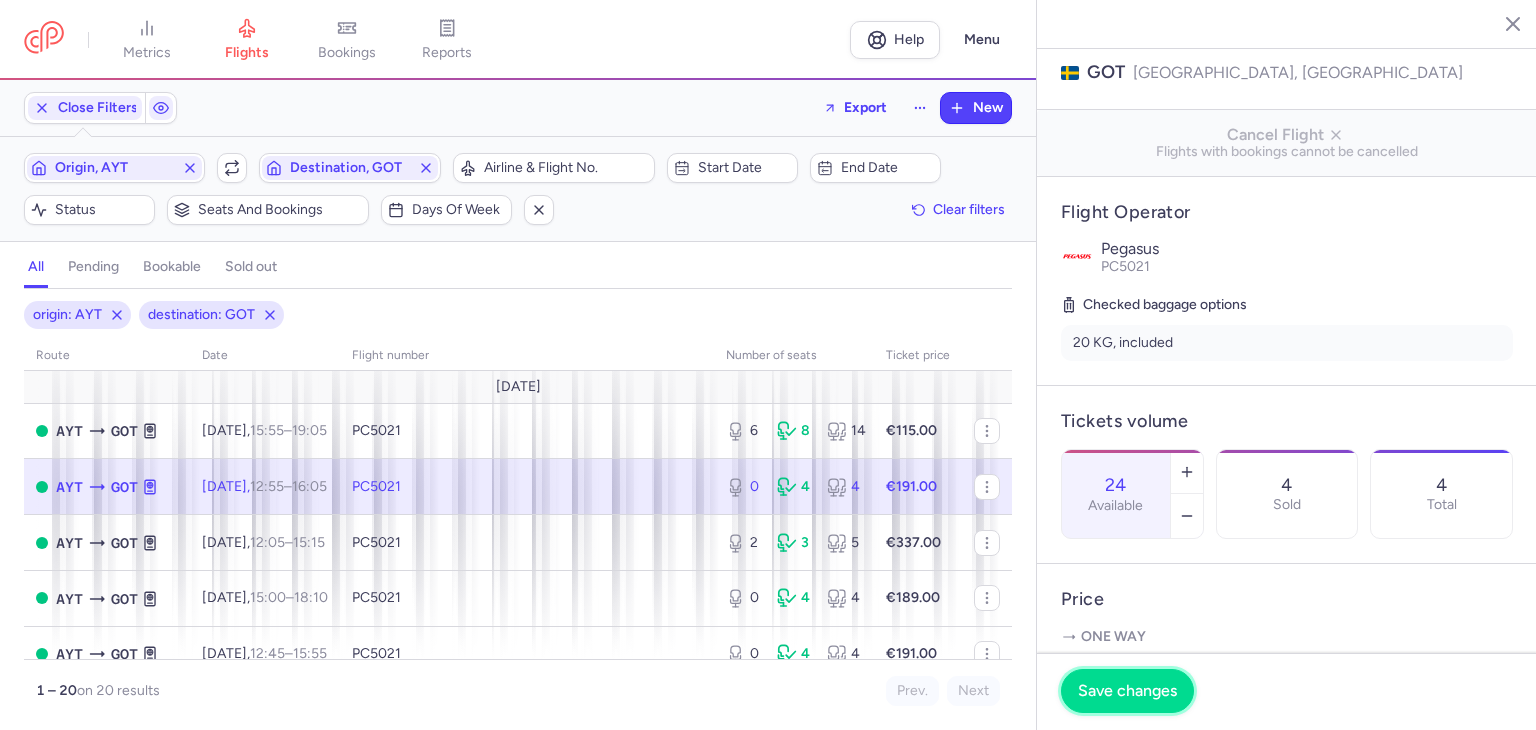 click on "Save changes" at bounding box center (1127, 691) 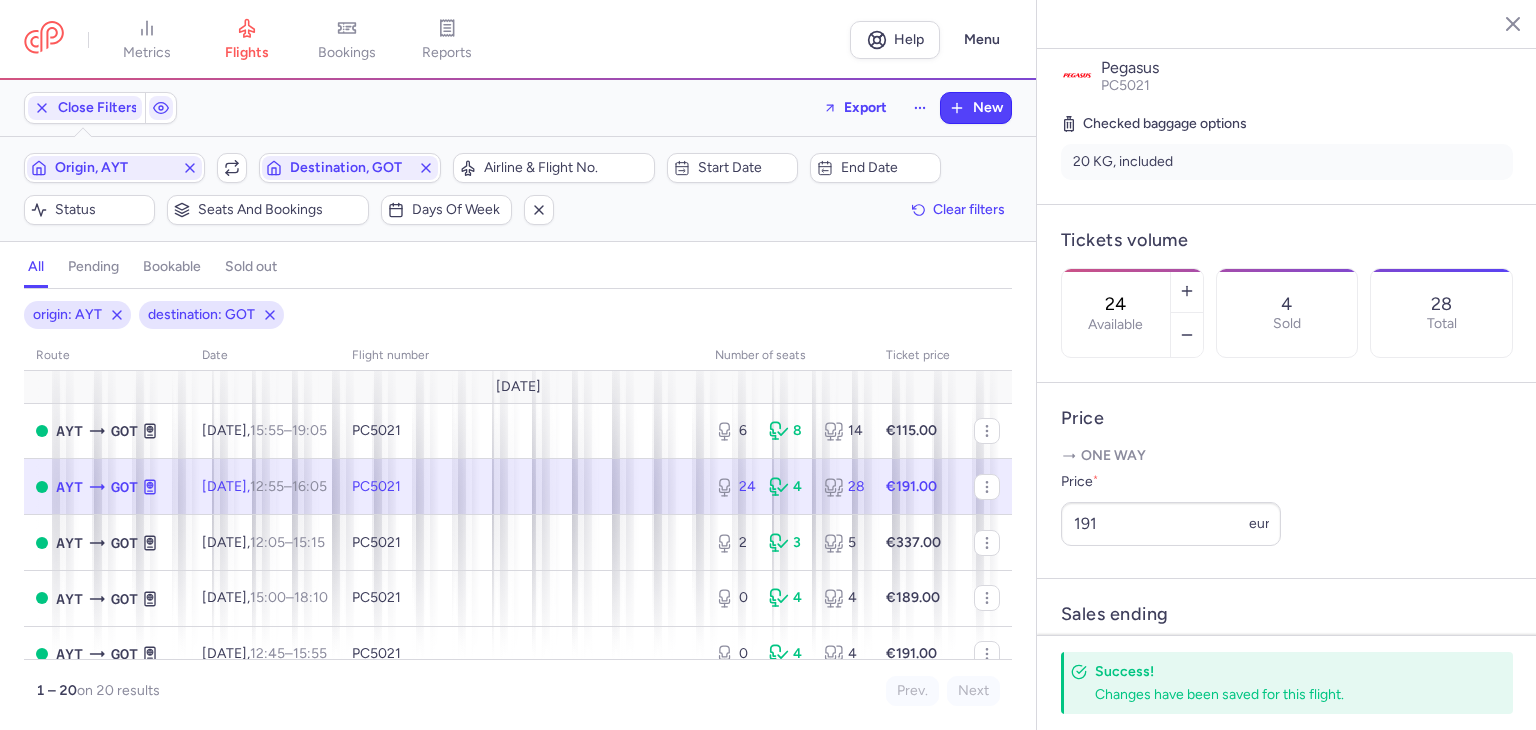 scroll, scrollTop: 673, scrollLeft: 0, axis: vertical 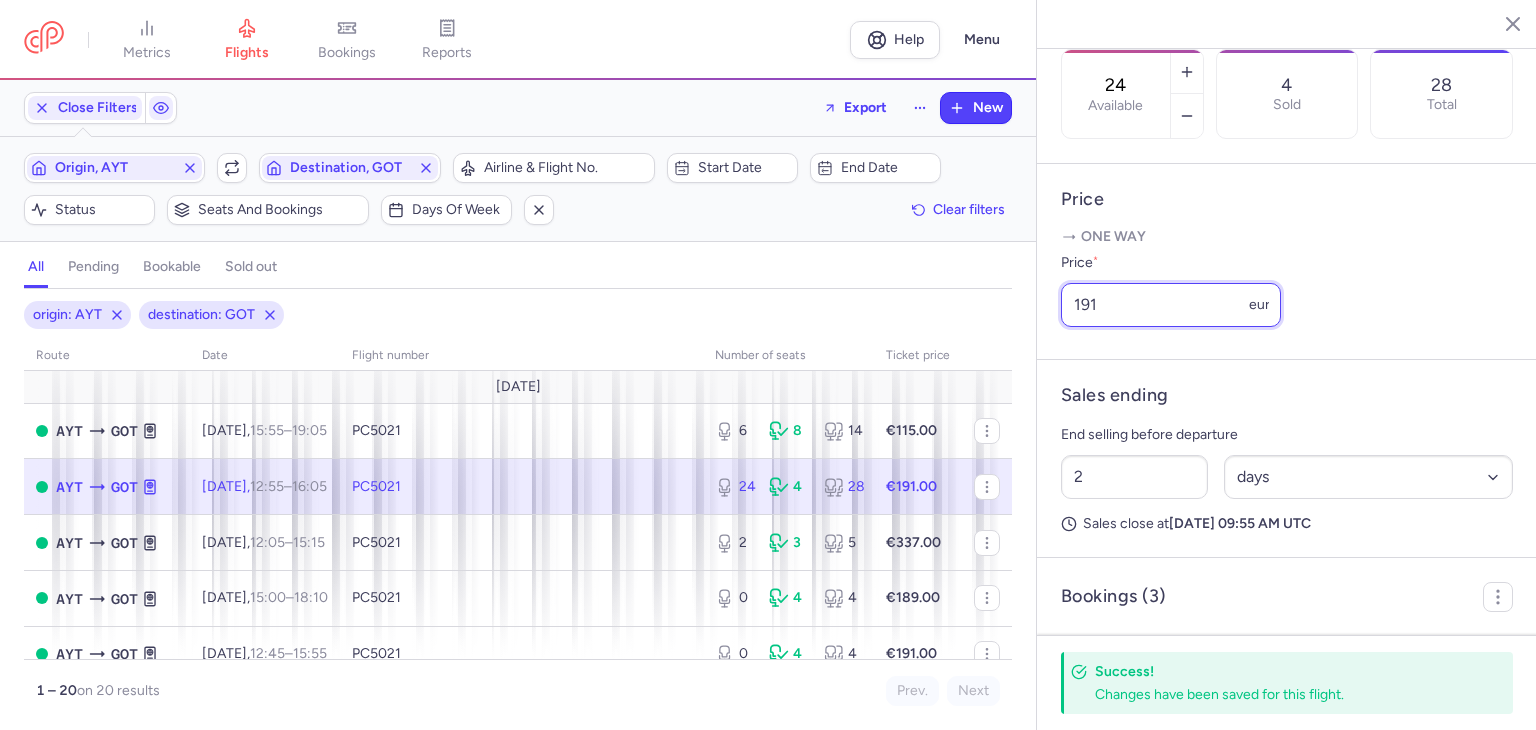 drag, startPoint x: 1142, startPoint y: 334, endPoint x: 954, endPoint y: 330, distance: 188.04254 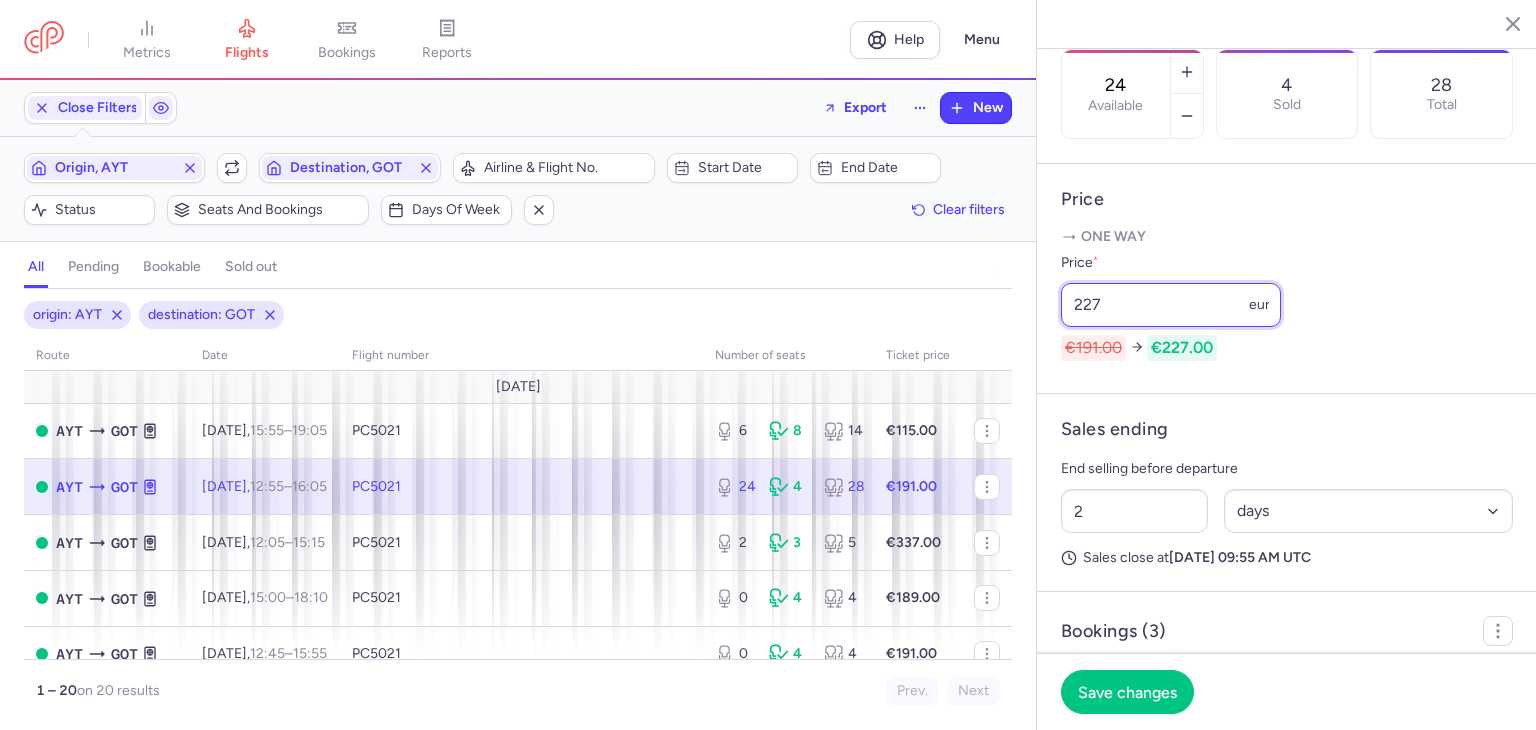type on "227" 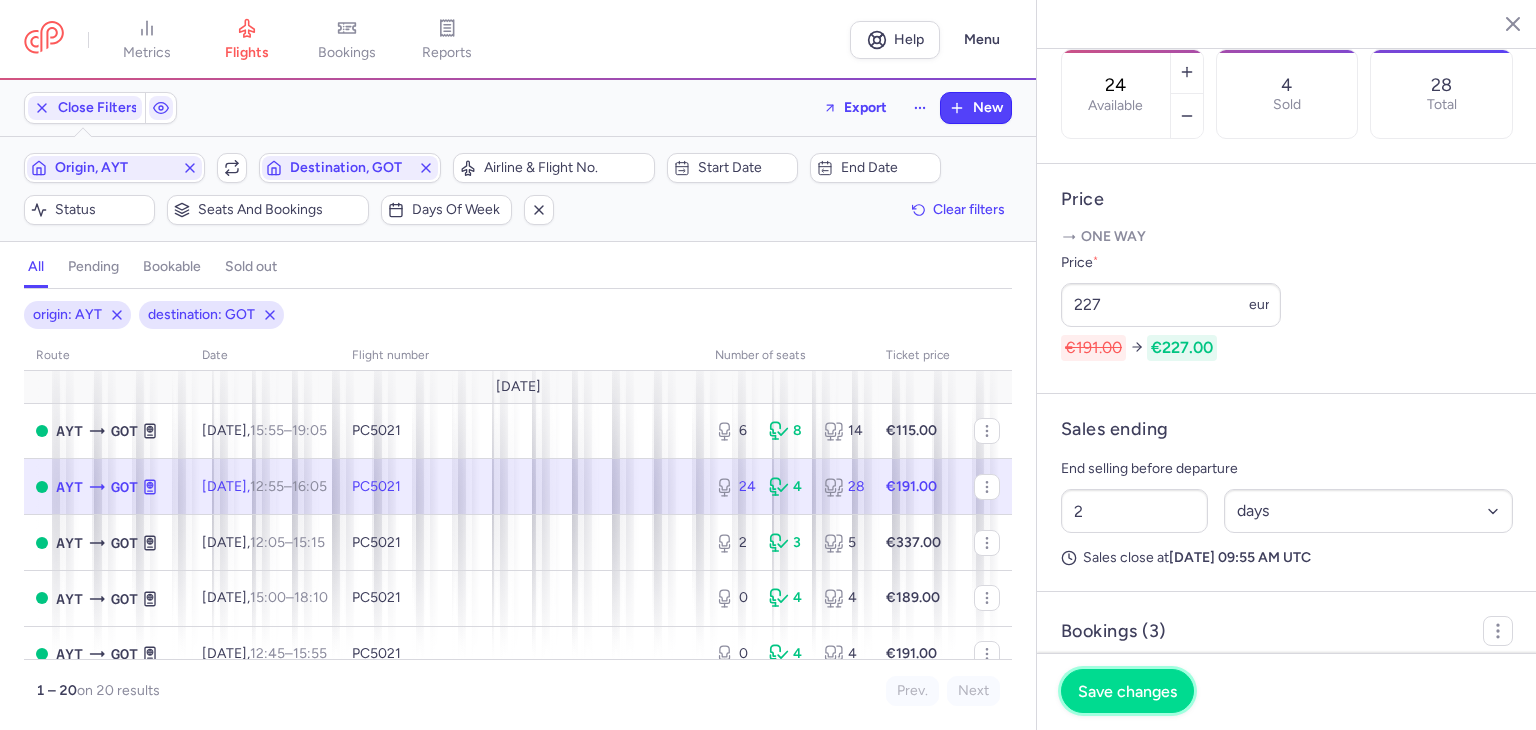 click on "Save changes" at bounding box center (1127, 691) 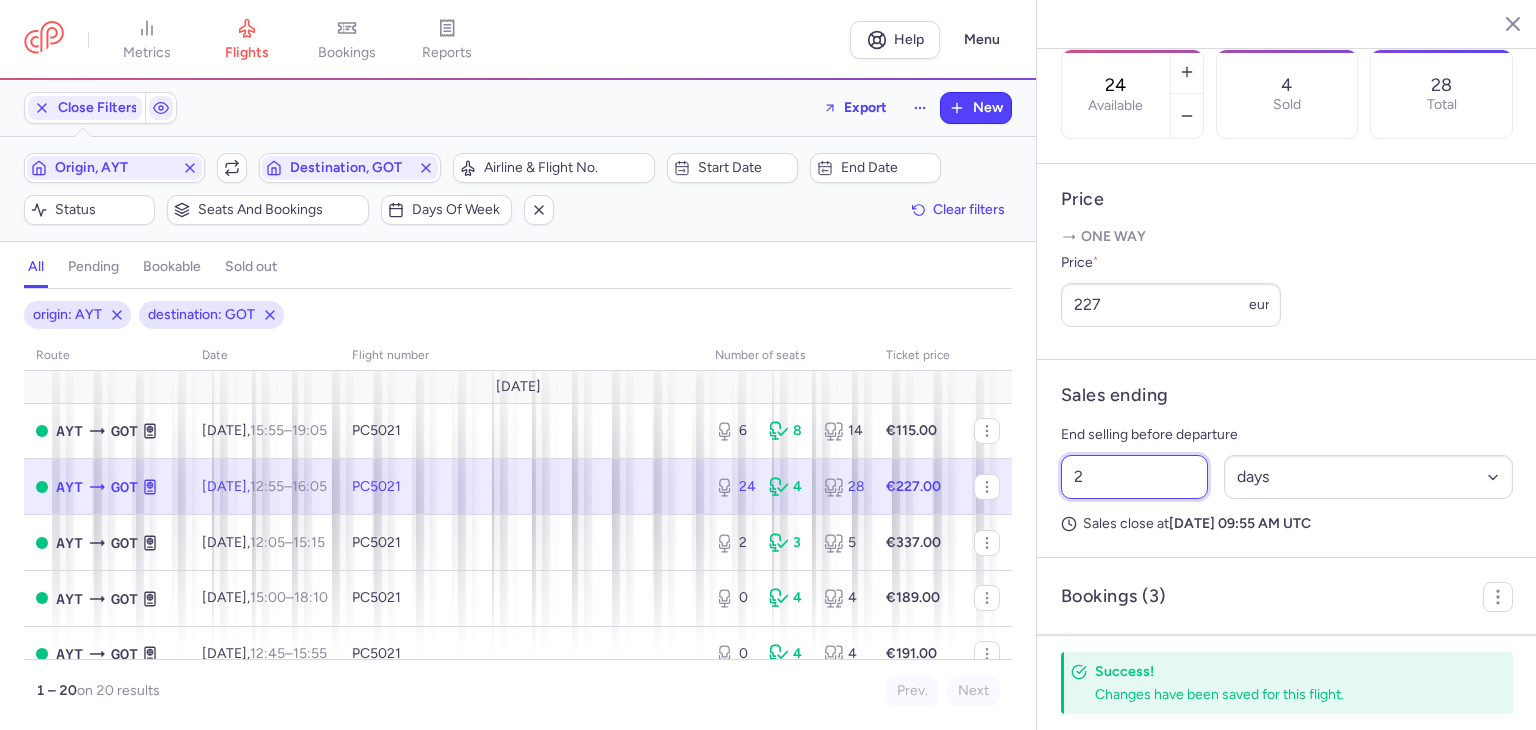 click on "2 Select an option hours days" at bounding box center (1287, 477) 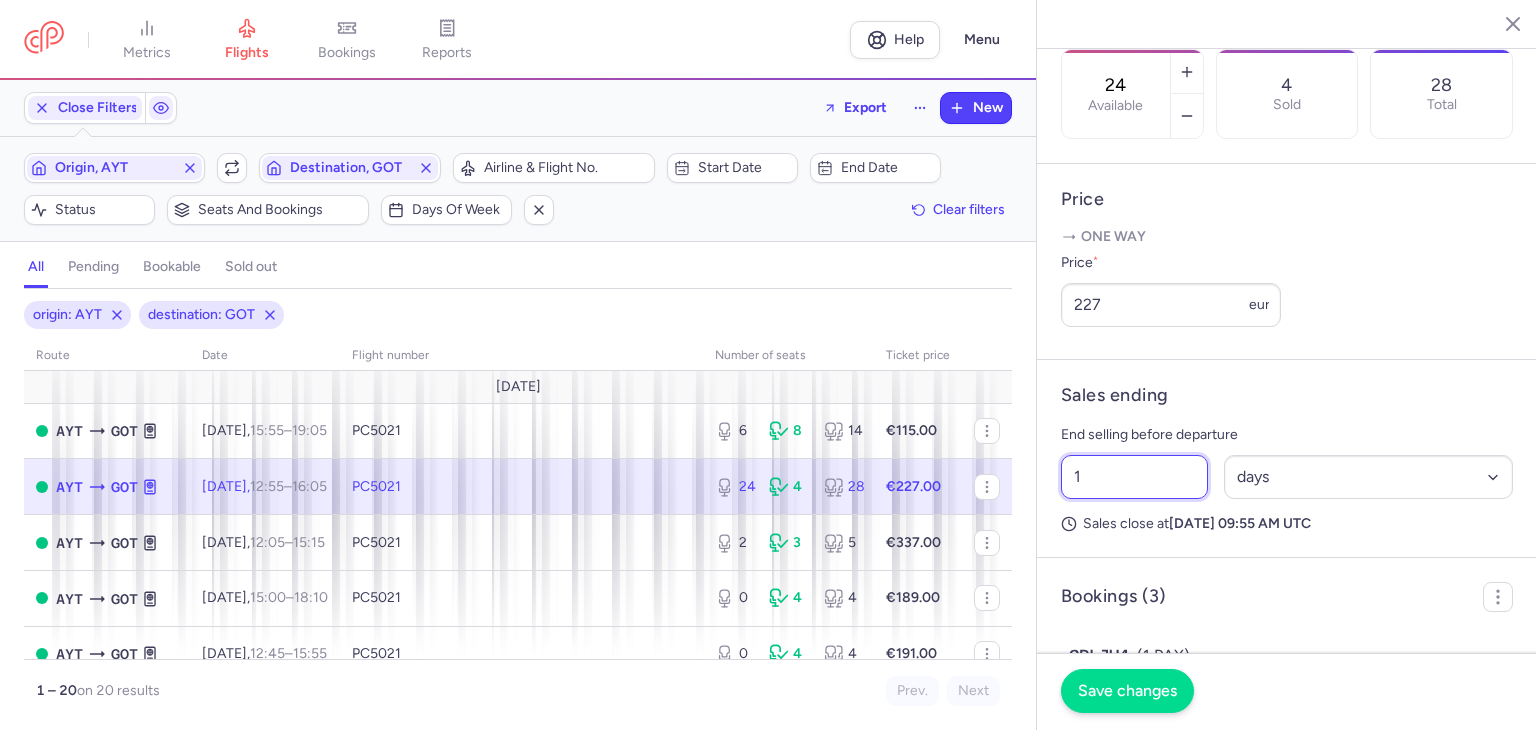 type on "1" 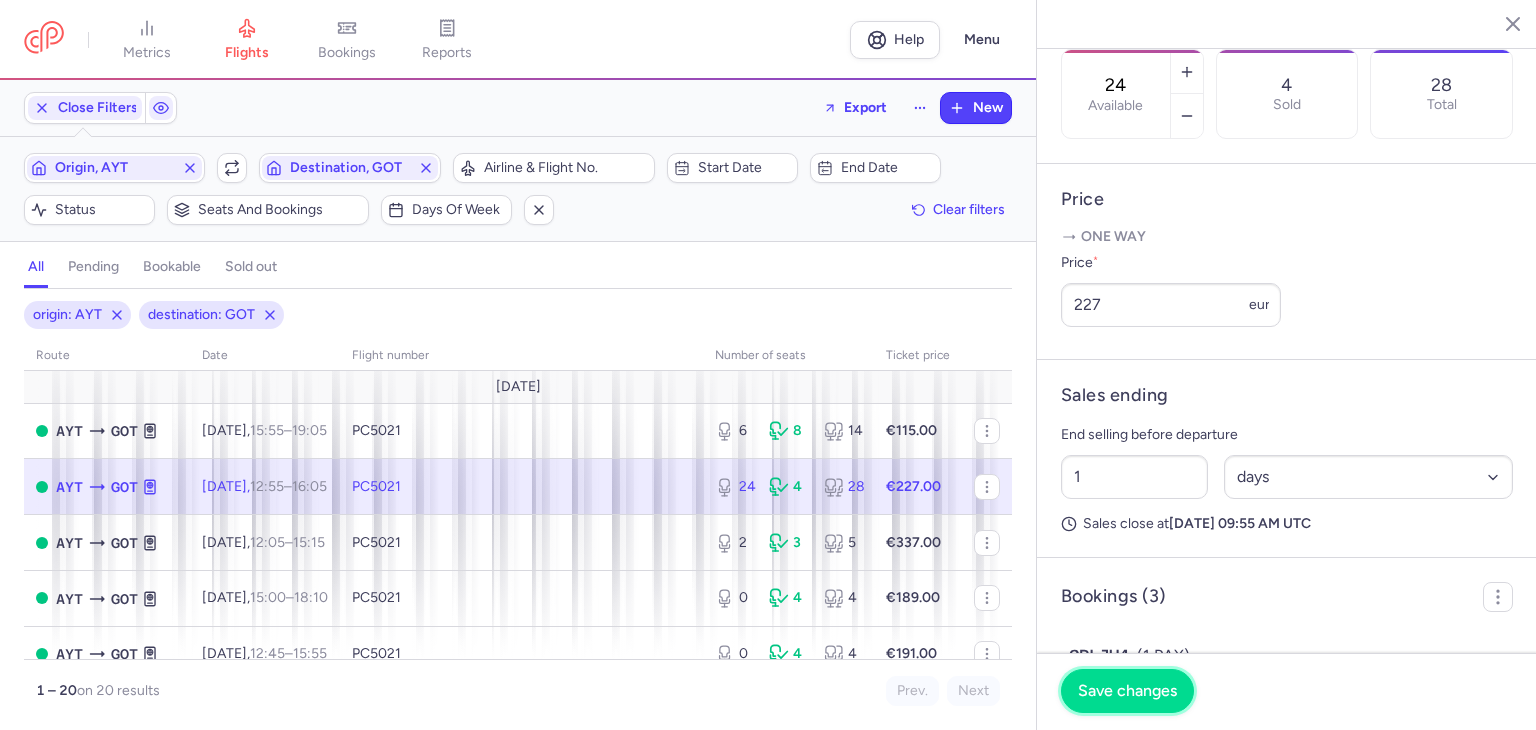 click on "Save changes" at bounding box center [1127, 691] 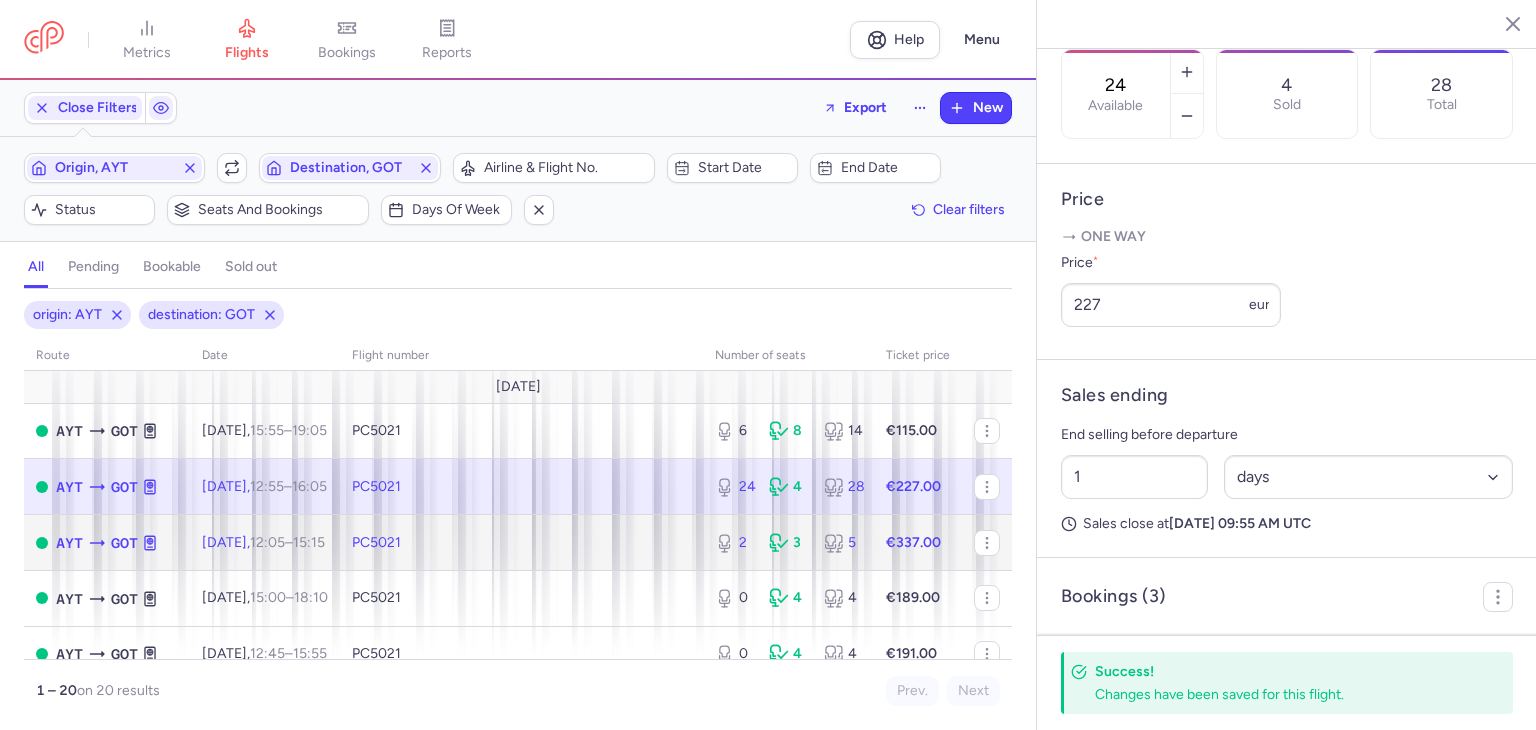 click on "€337.00" 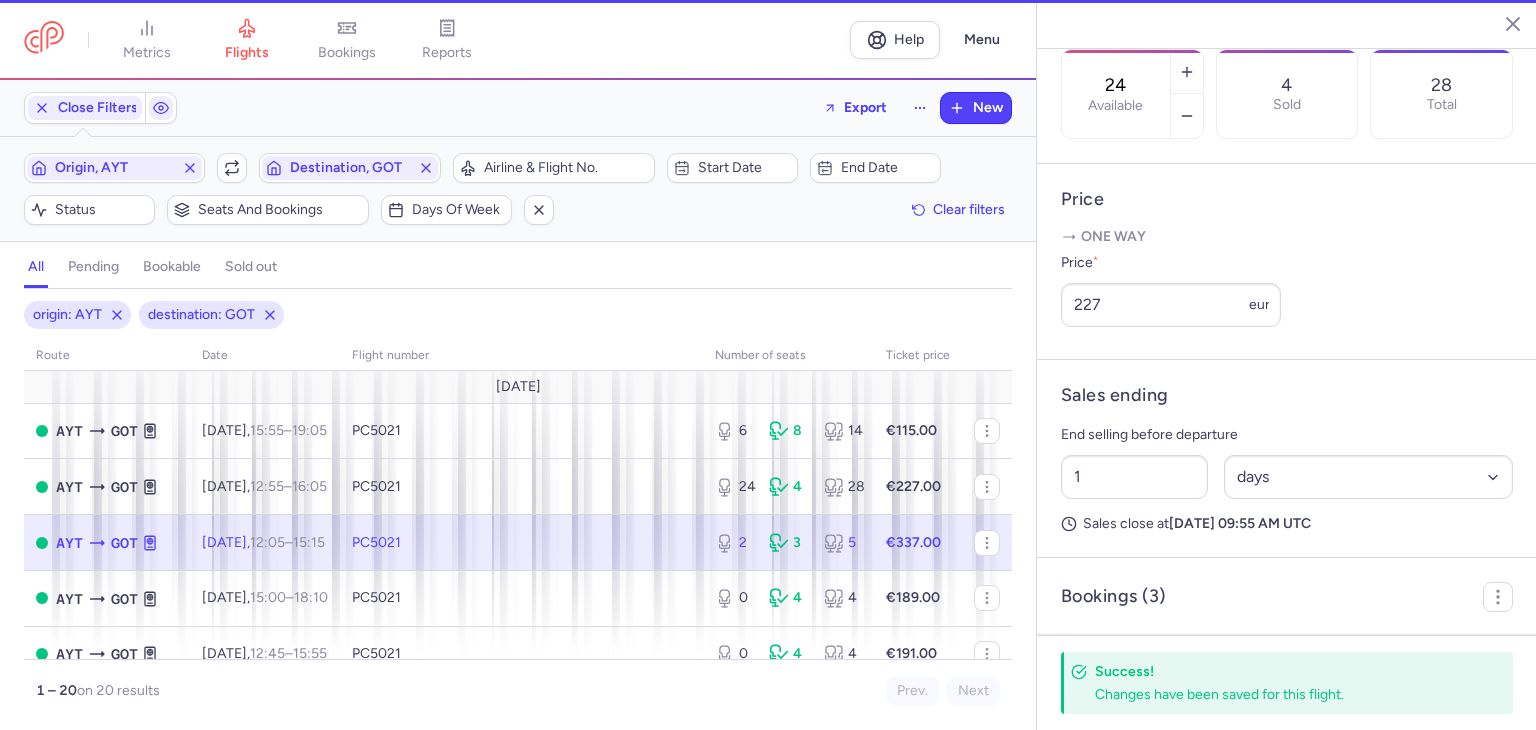 type on "2" 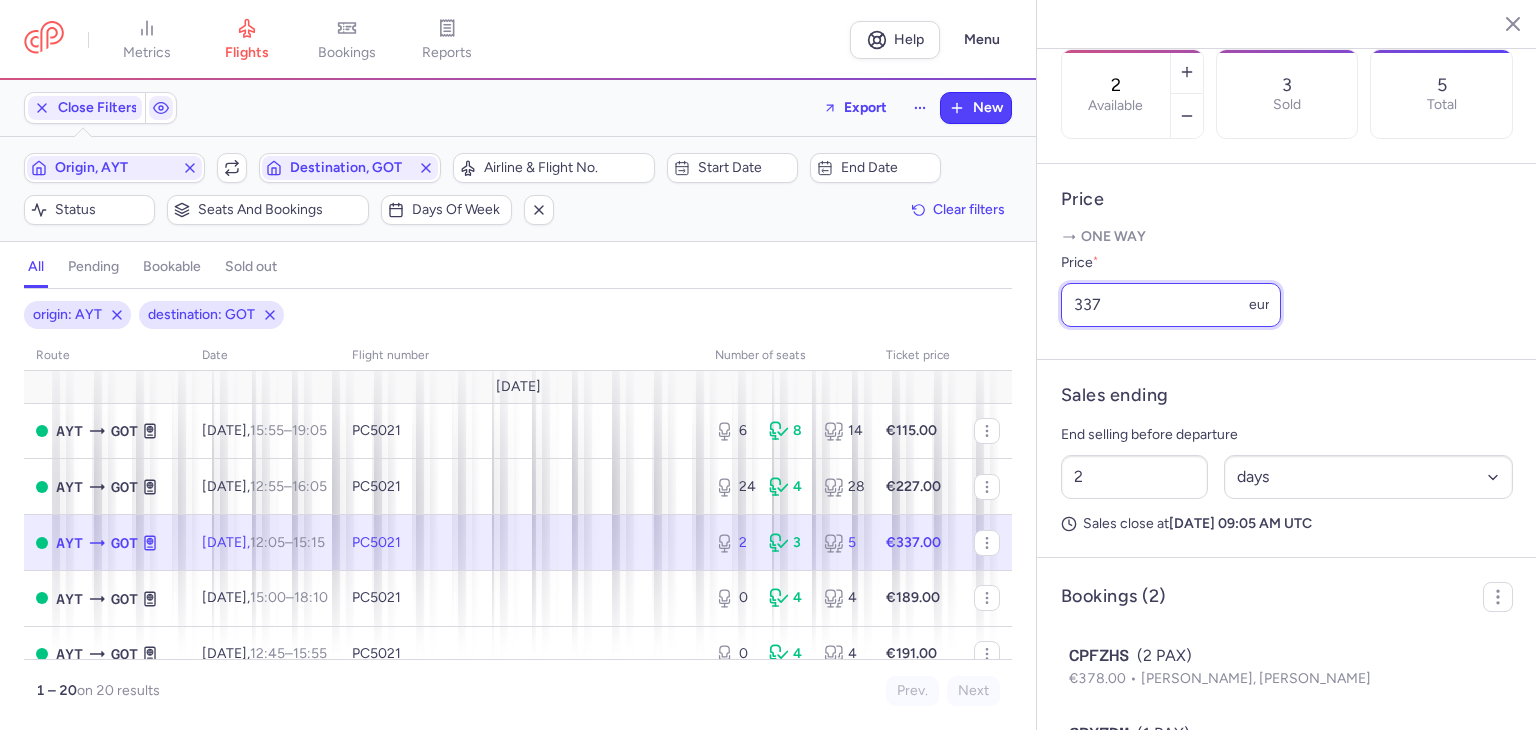 drag, startPoint x: 1077, startPoint y: 333, endPoint x: 1002, endPoint y: 333, distance: 75 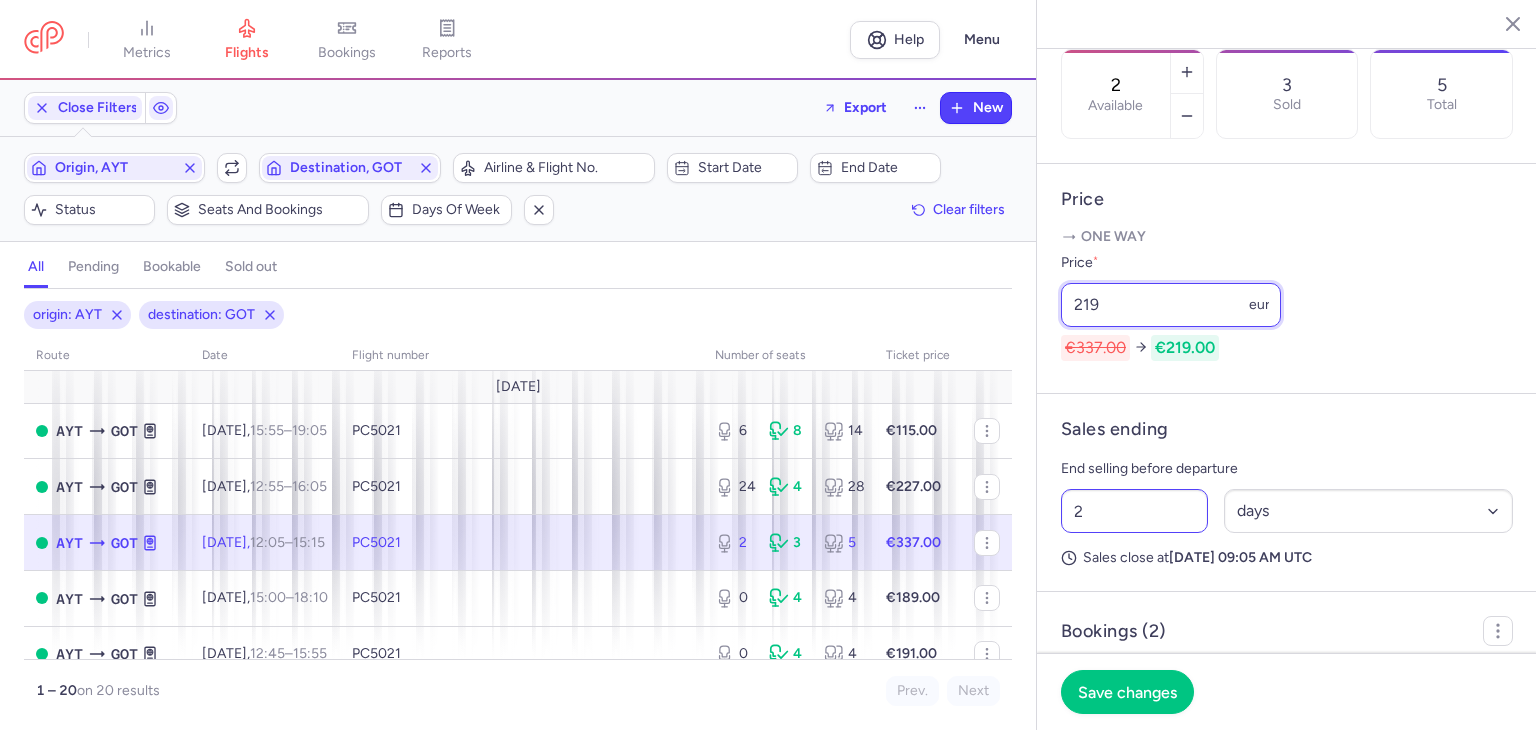 type on "219" 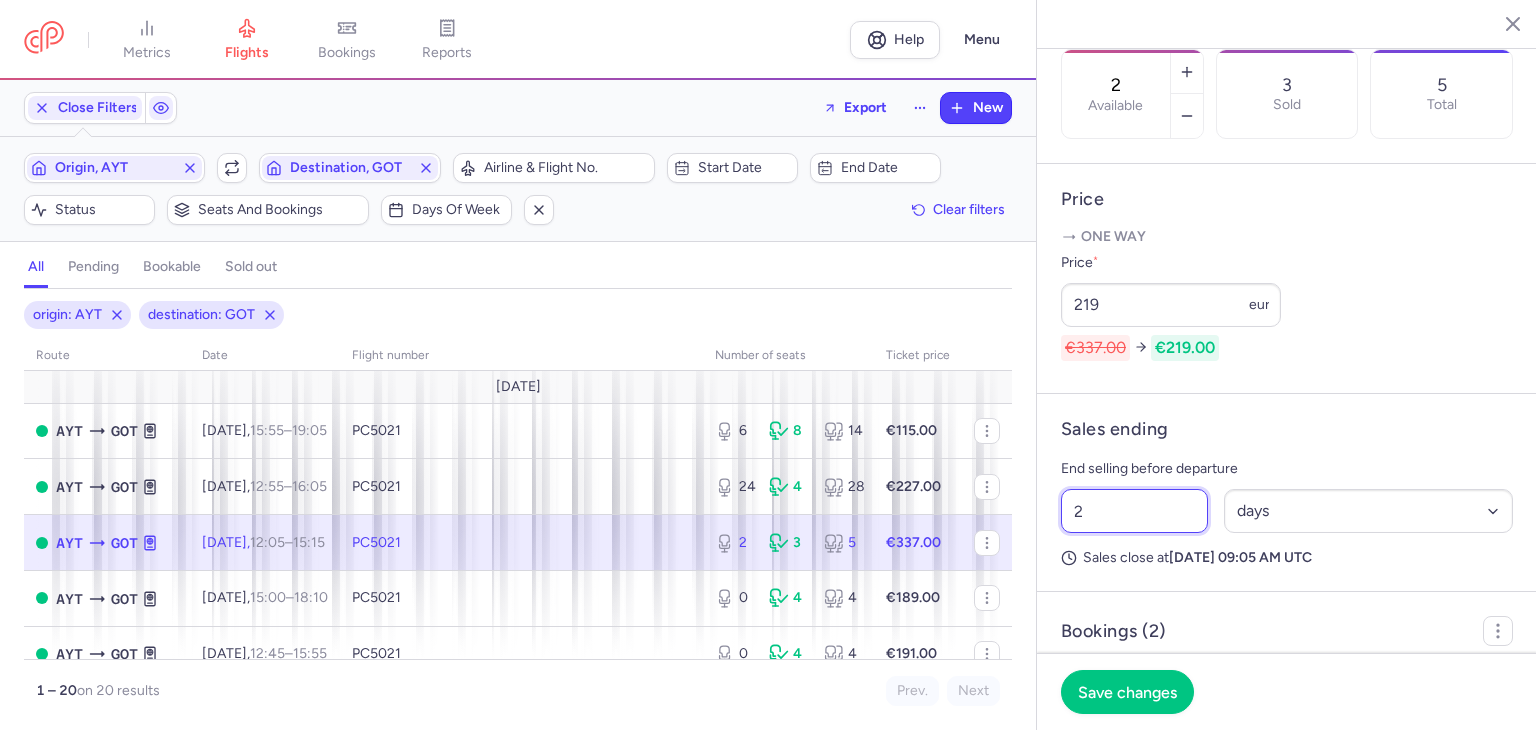 drag, startPoint x: 1116, startPoint y: 531, endPoint x: 1052, endPoint y: 526, distance: 64.195015 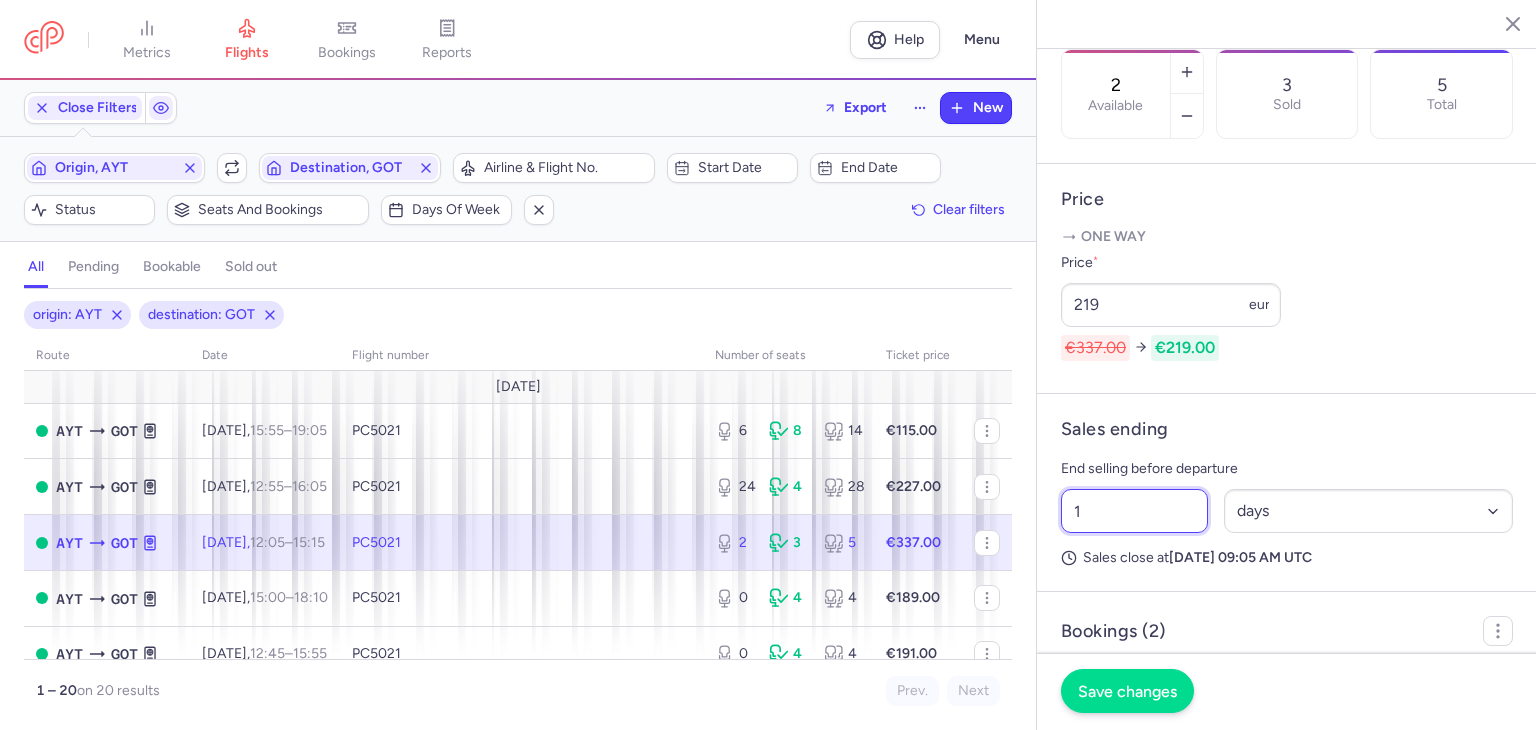 type on "1" 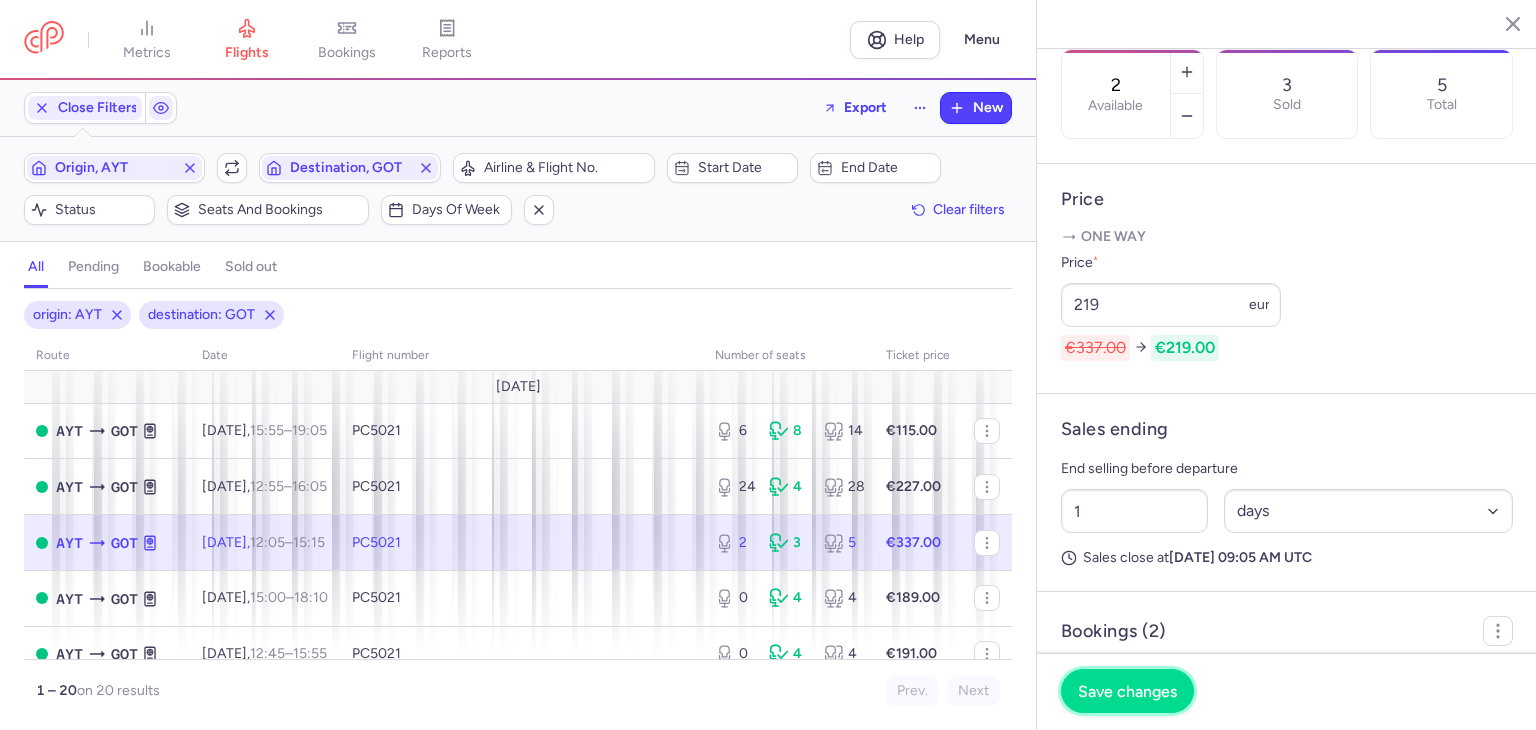 click on "Save changes" at bounding box center (1127, 691) 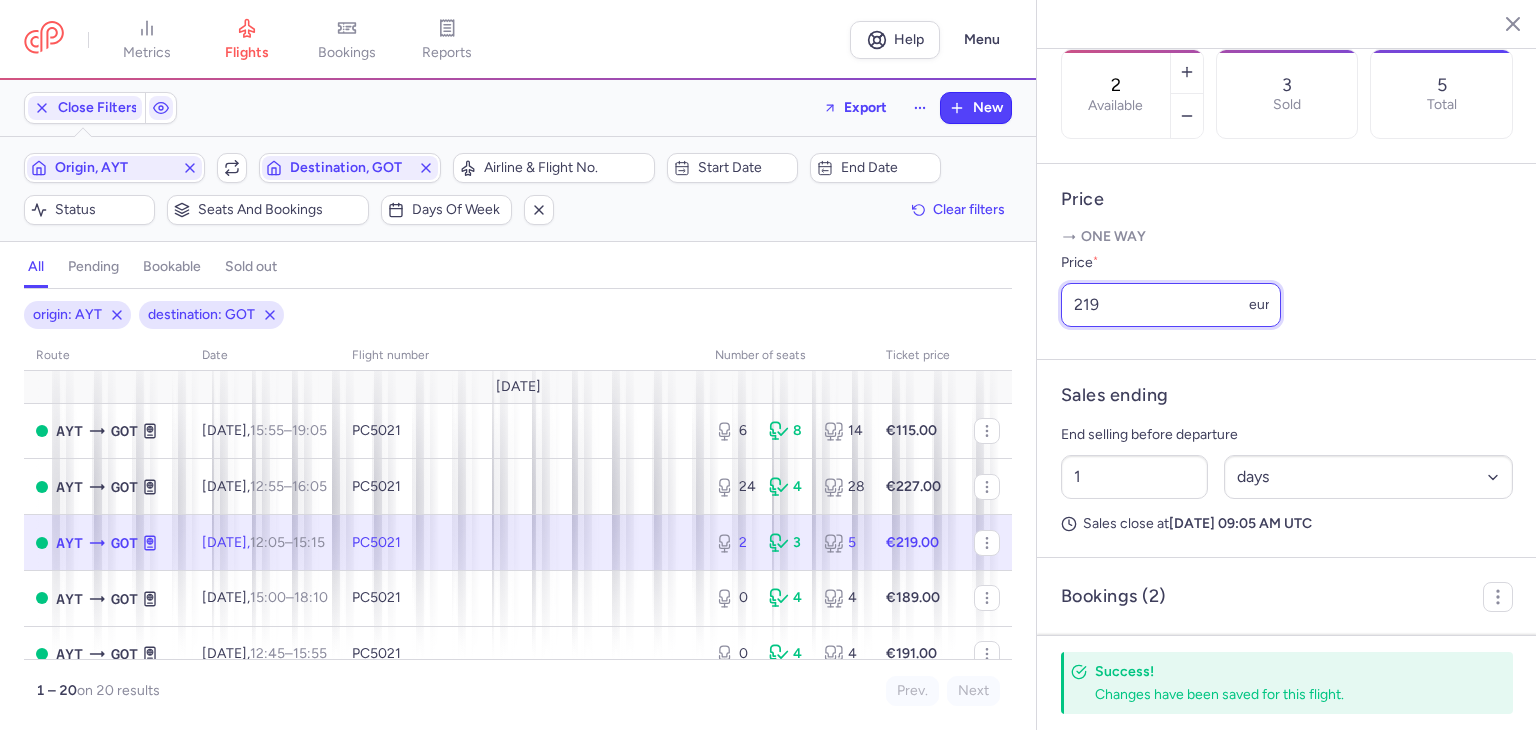 click on "219" at bounding box center (1171, 305) 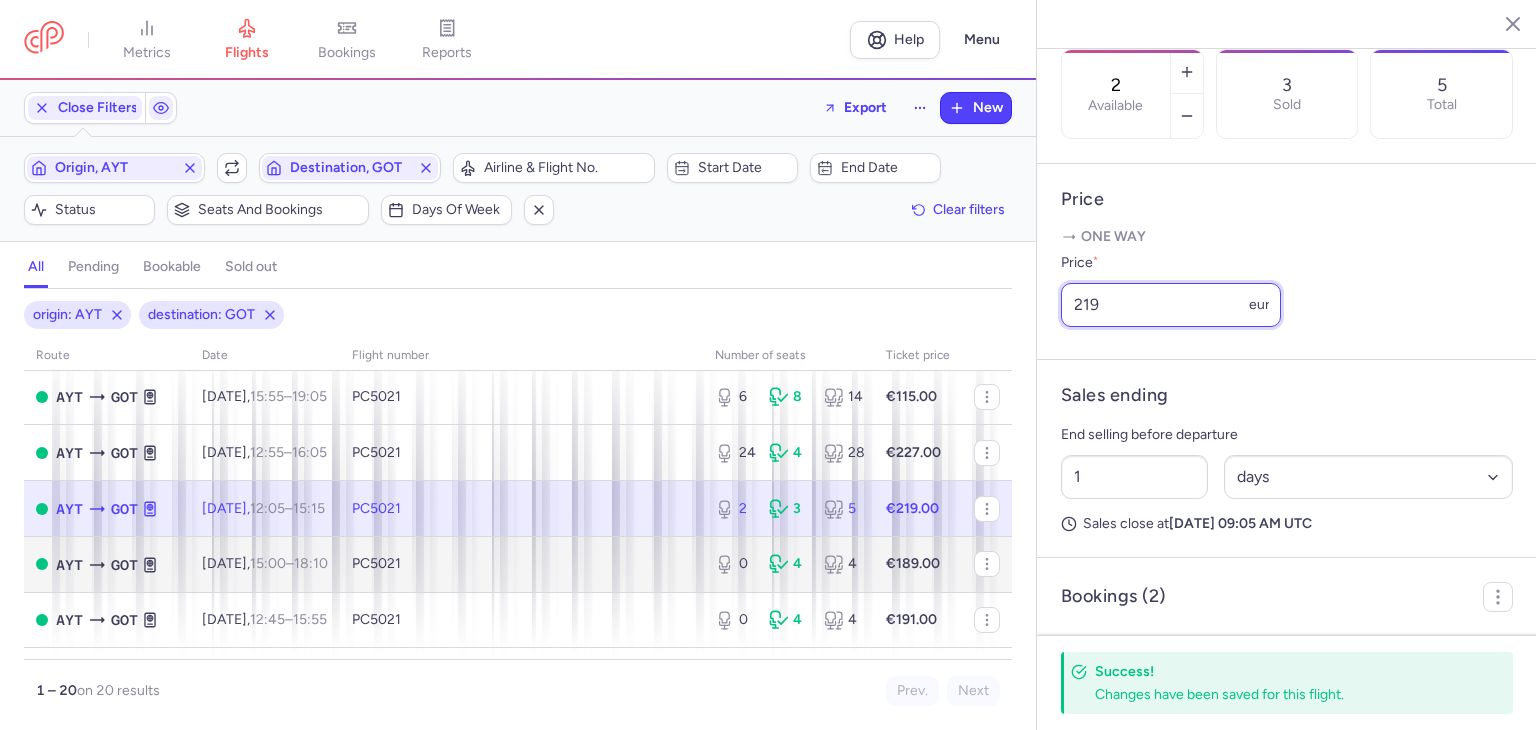 scroll, scrollTop: 0, scrollLeft: 0, axis: both 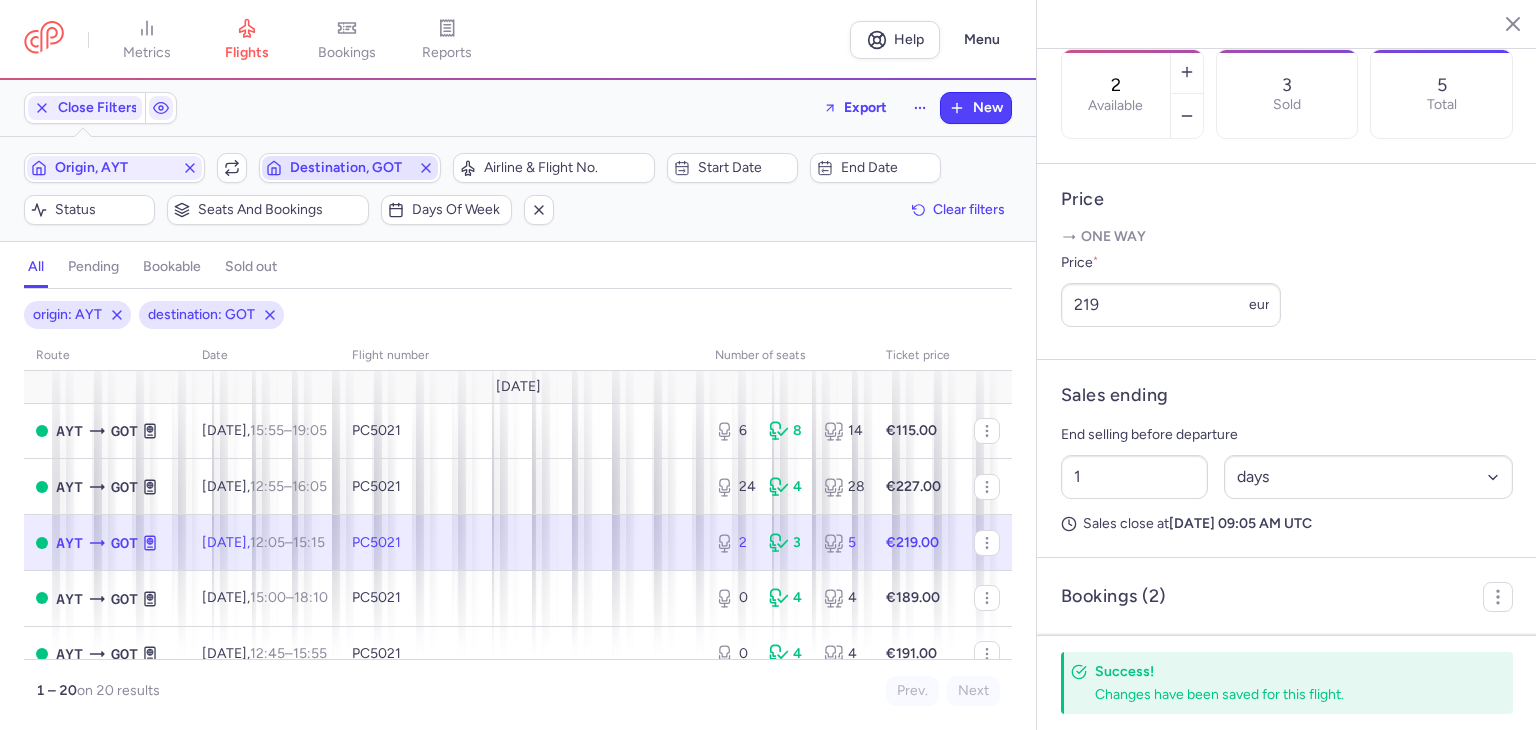 click on "Destination, GOT" at bounding box center (349, 168) 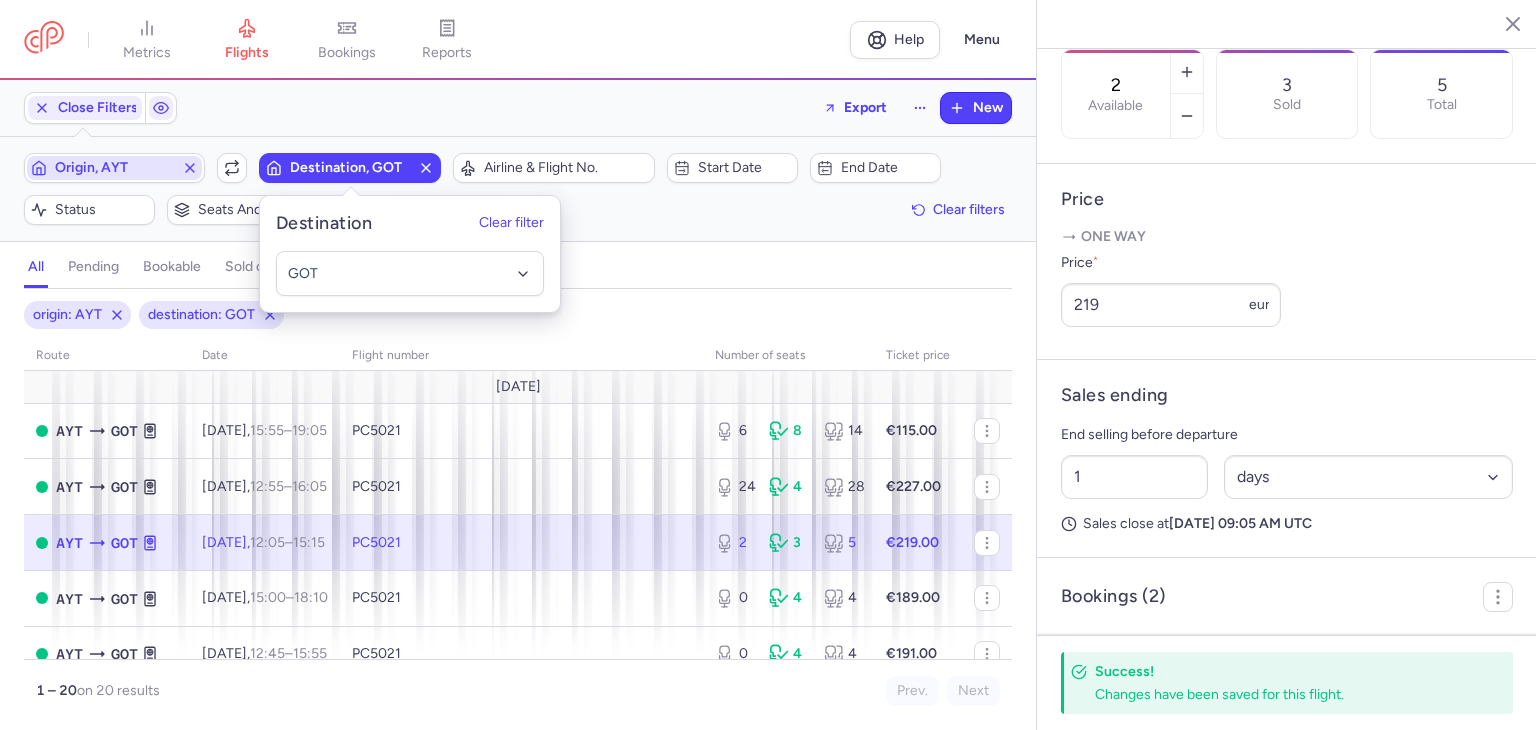 click on "Origin, AYT" at bounding box center (114, 168) 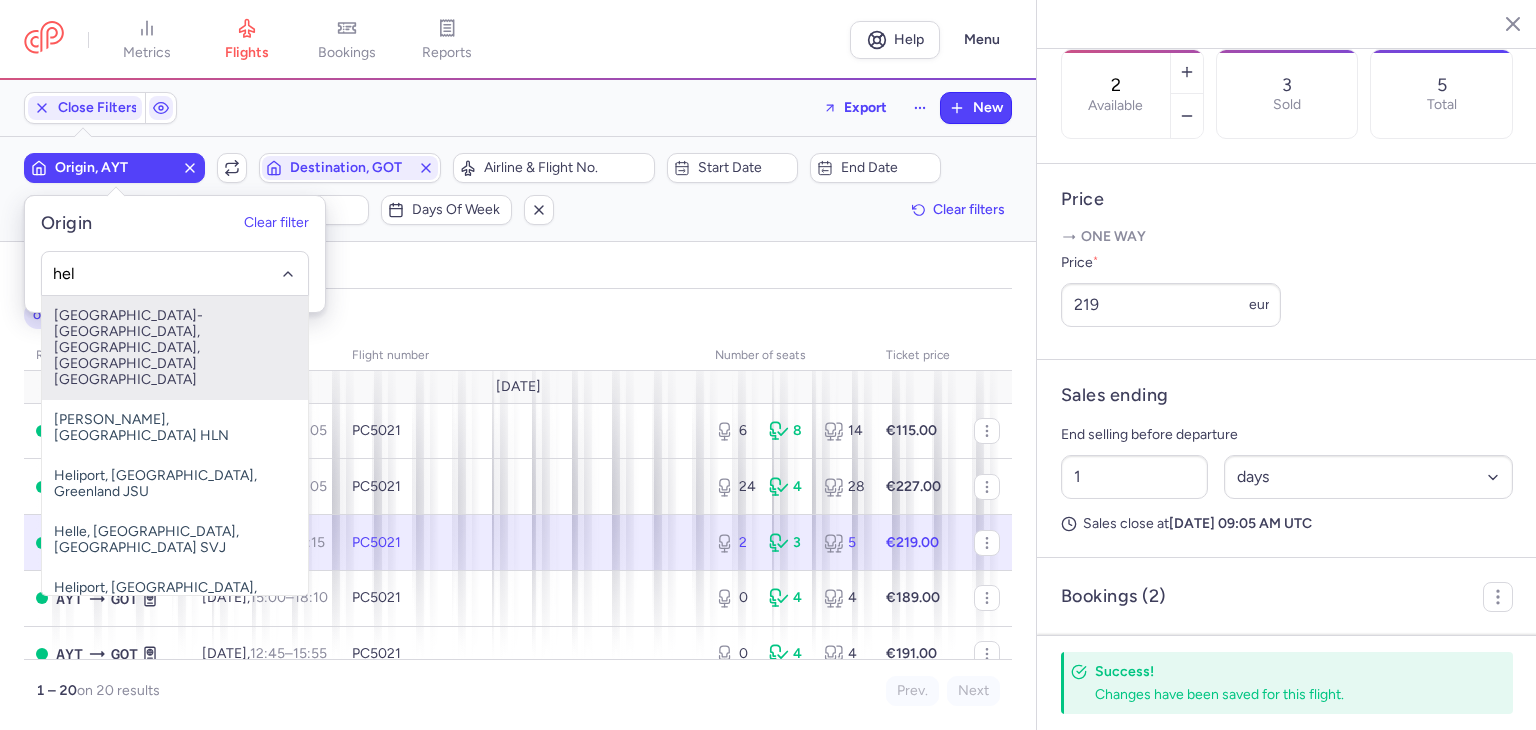 click on "[GEOGRAPHIC_DATA]-[GEOGRAPHIC_DATA], [GEOGRAPHIC_DATA], [GEOGRAPHIC_DATA] [GEOGRAPHIC_DATA]" at bounding box center [175, 348] 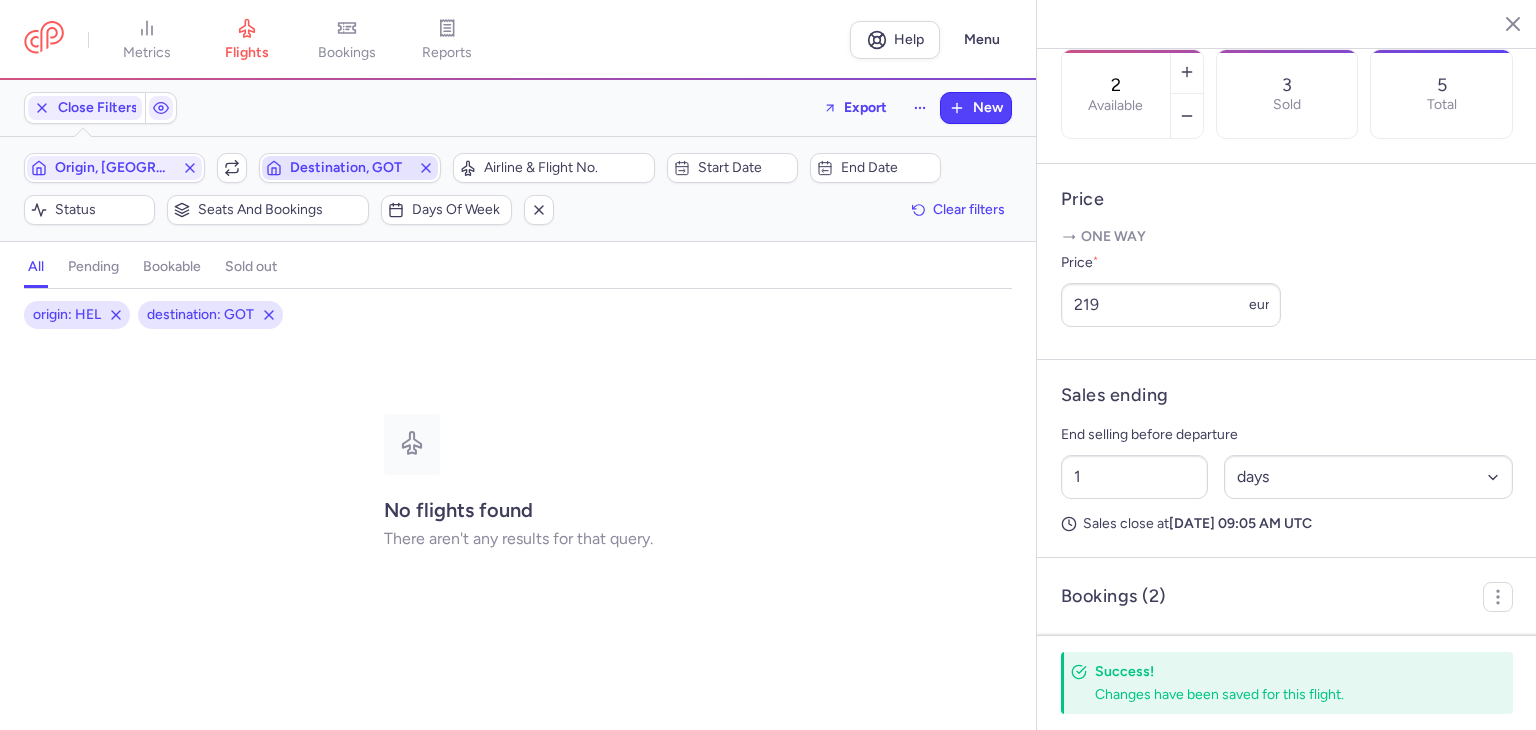click on "Destination, GOT" at bounding box center [349, 168] 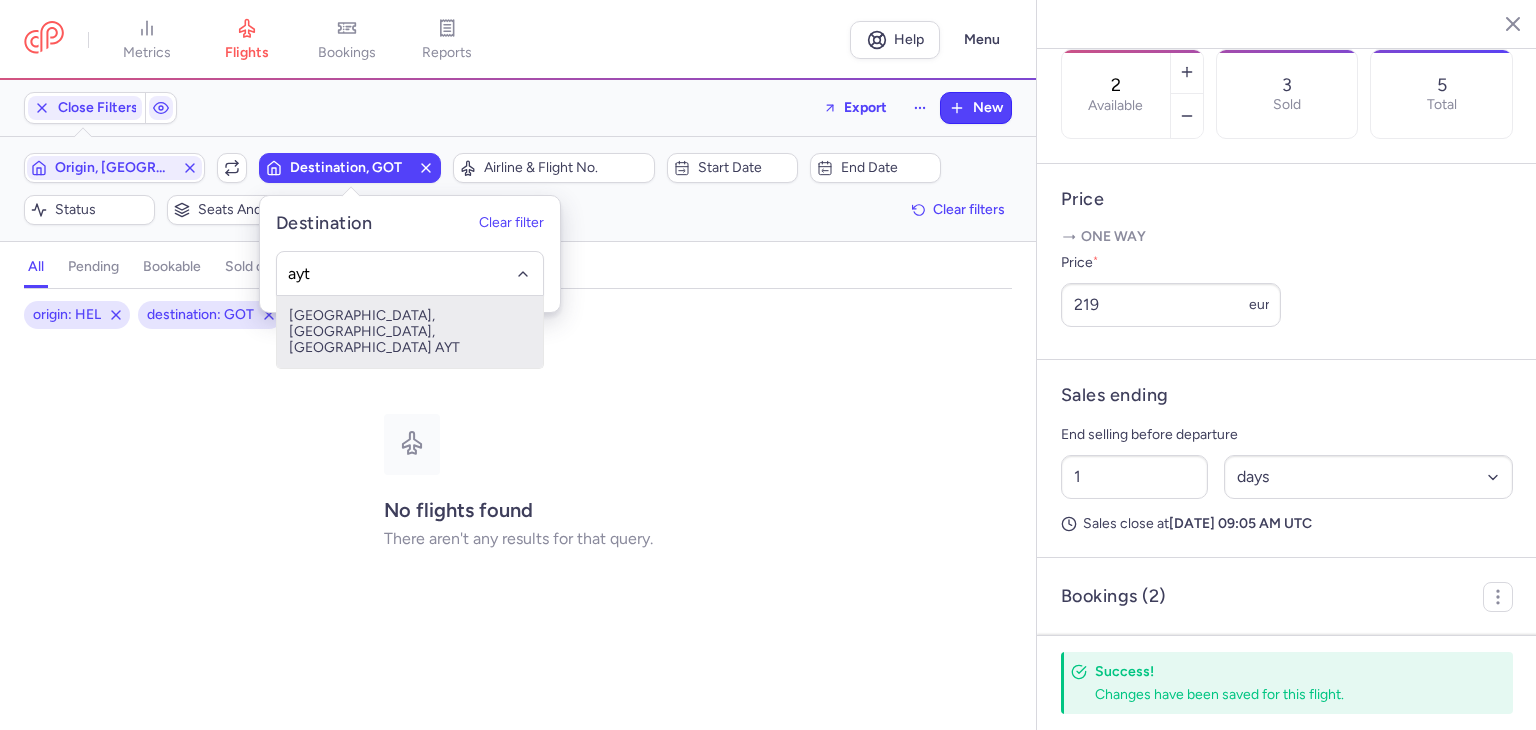 click on "[GEOGRAPHIC_DATA], [GEOGRAPHIC_DATA], [GEOGRAPHIC_DATA] AYT" at bounding box center (410, 332) 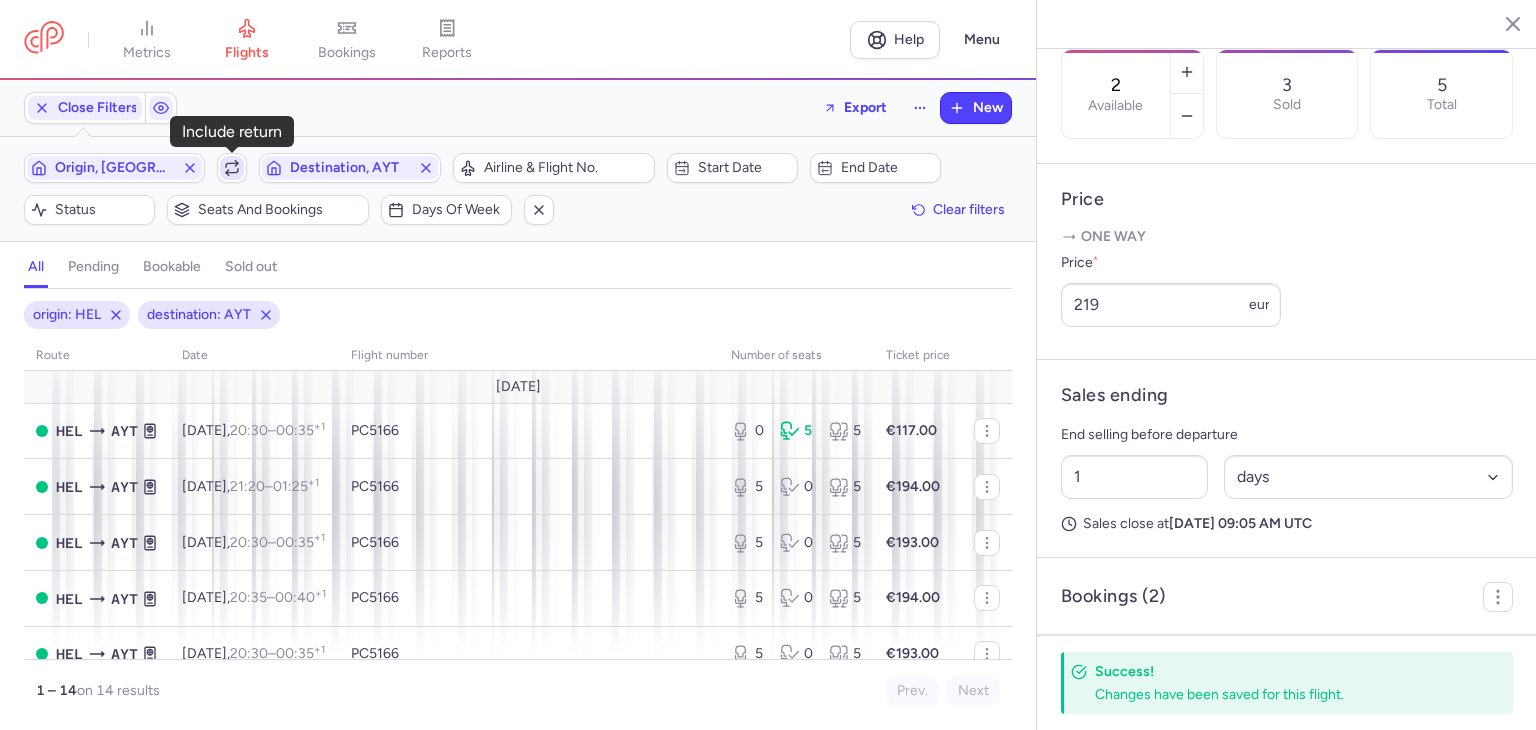 click 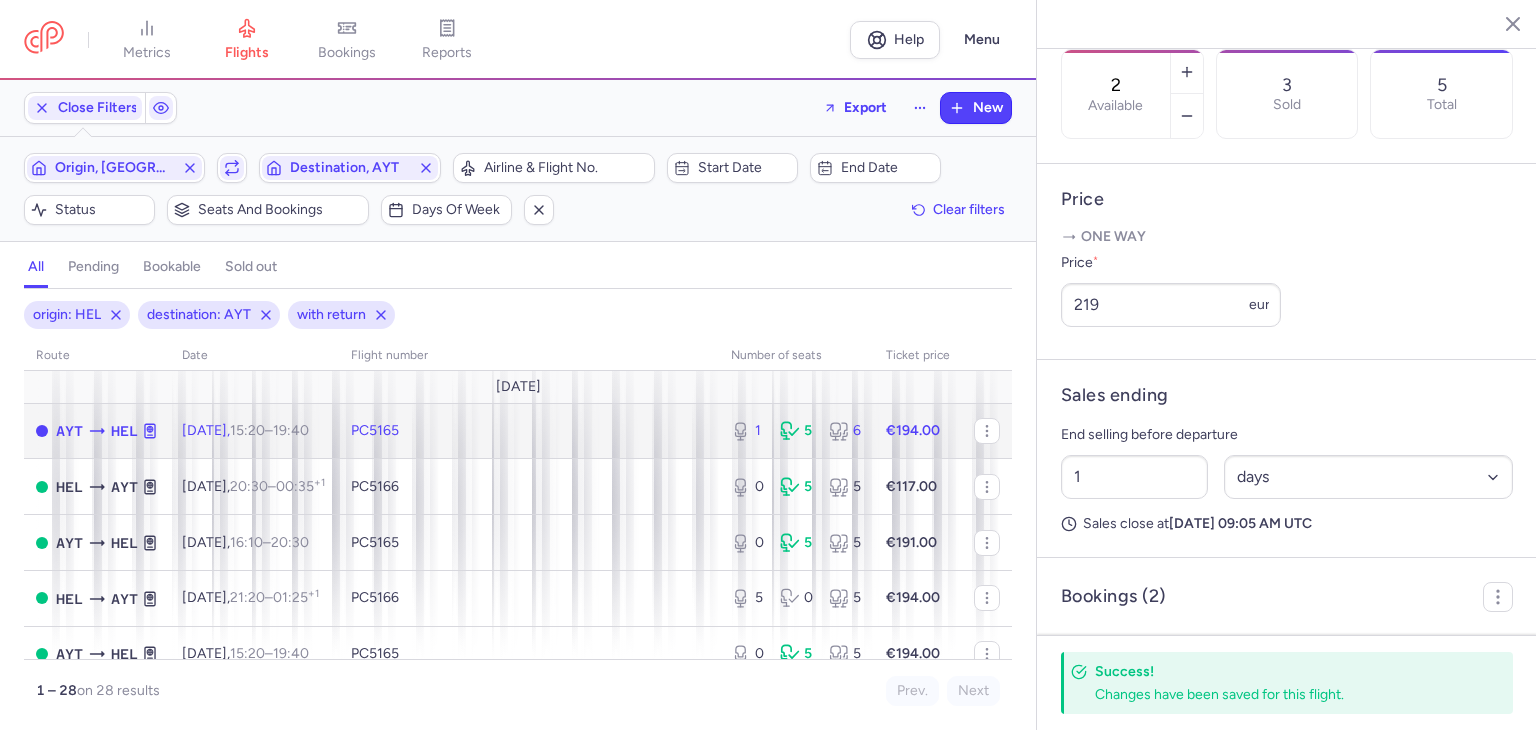 click on "PC5165" 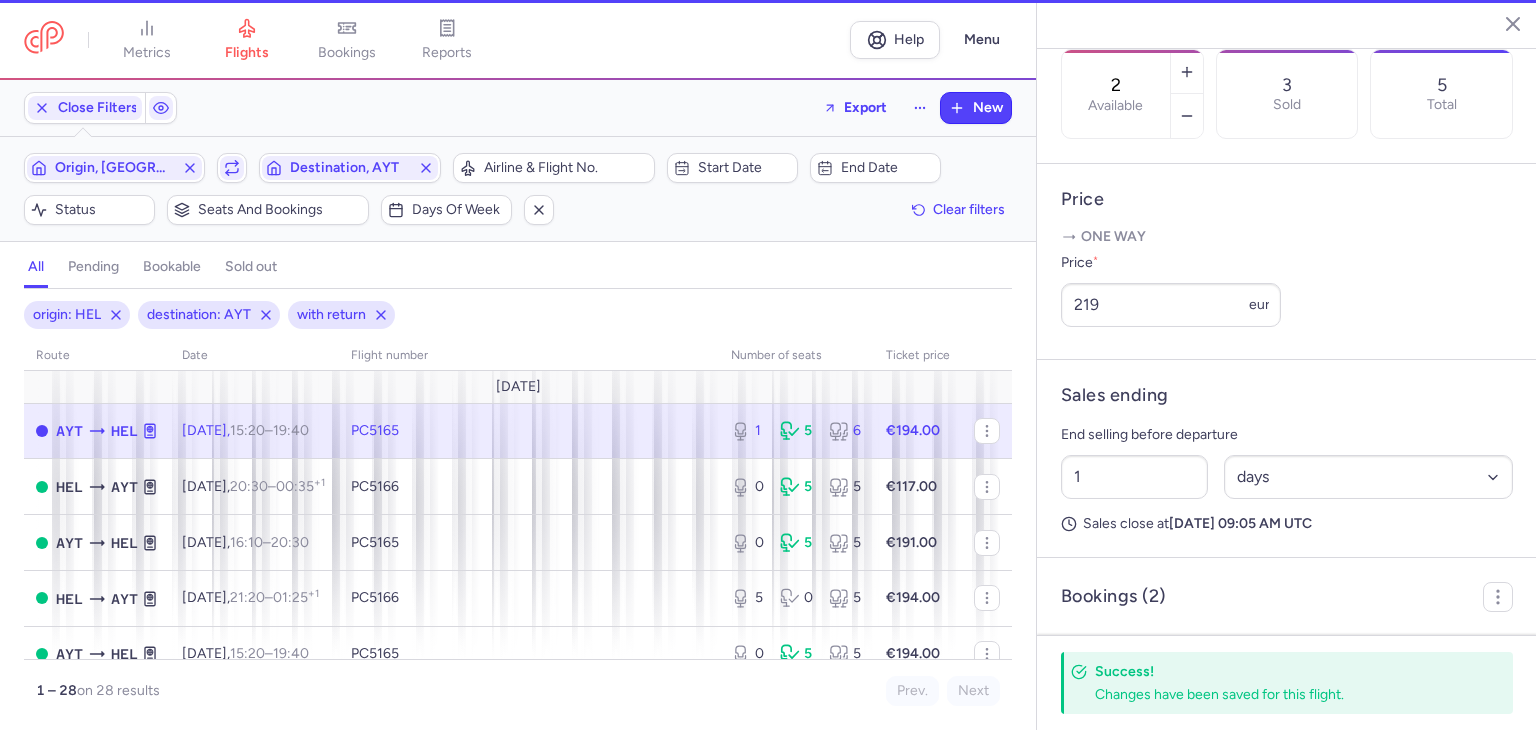 type on "1" 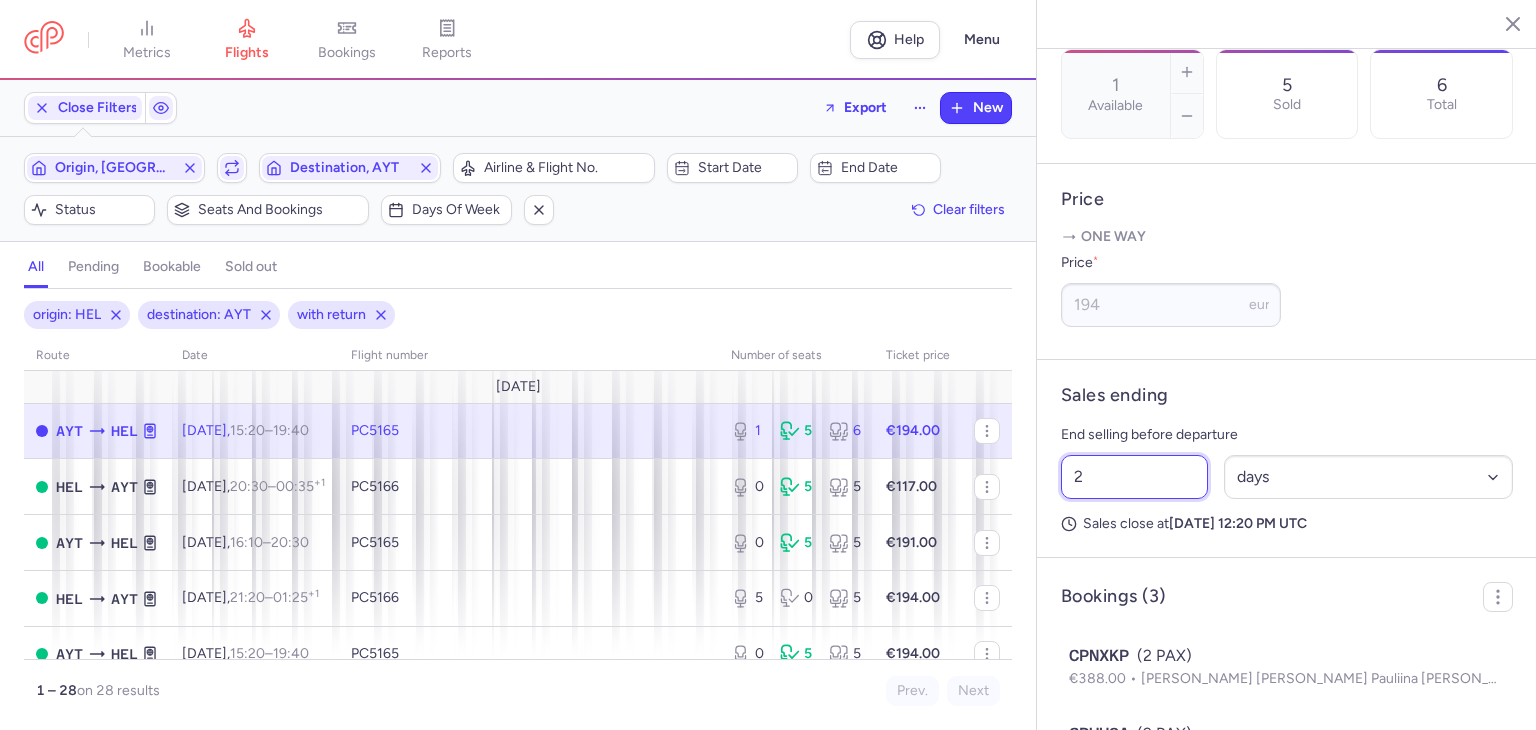 drag, startPoint x: 1090, startPoint y: 503, endPoint x: 1013, endPoint y: 503, distance: 77 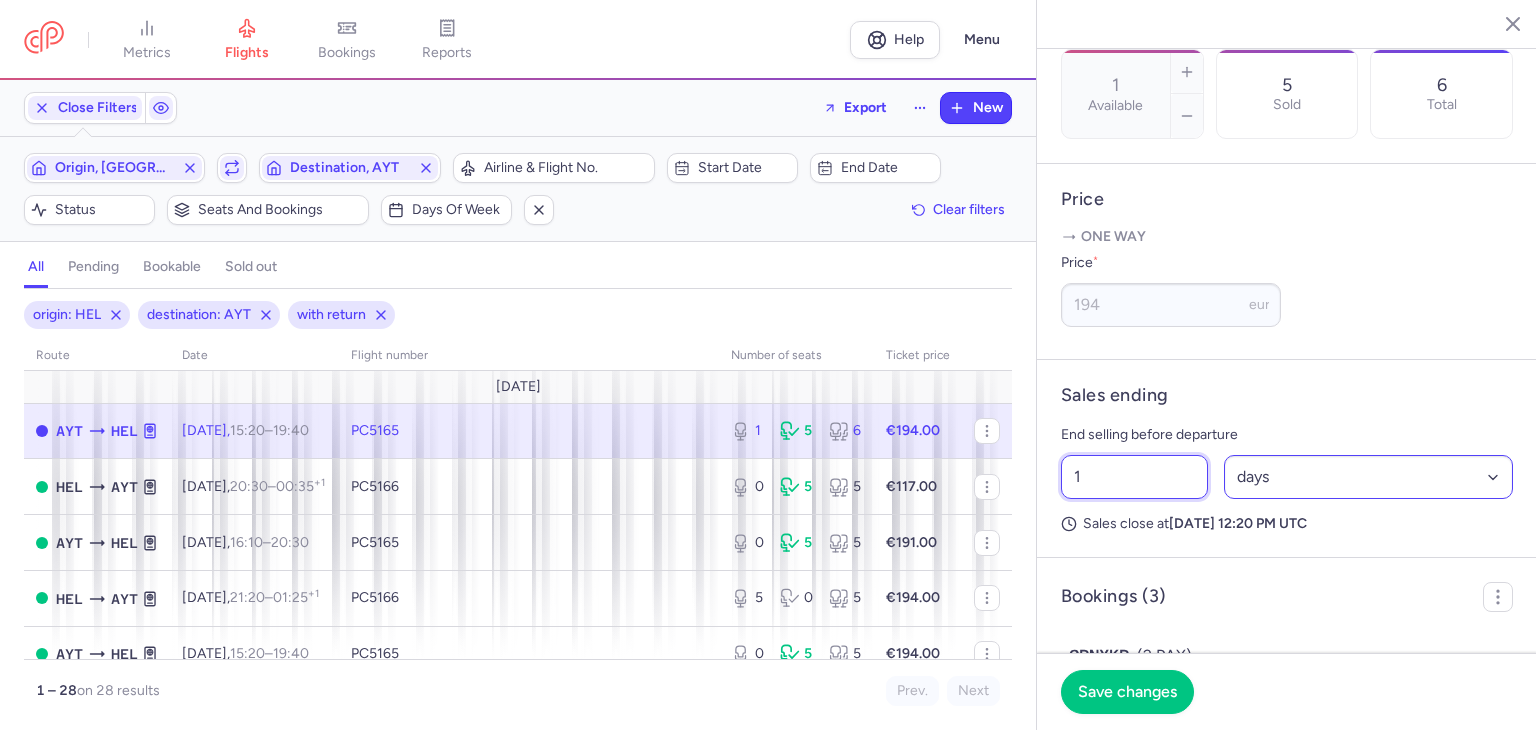 type on "1" 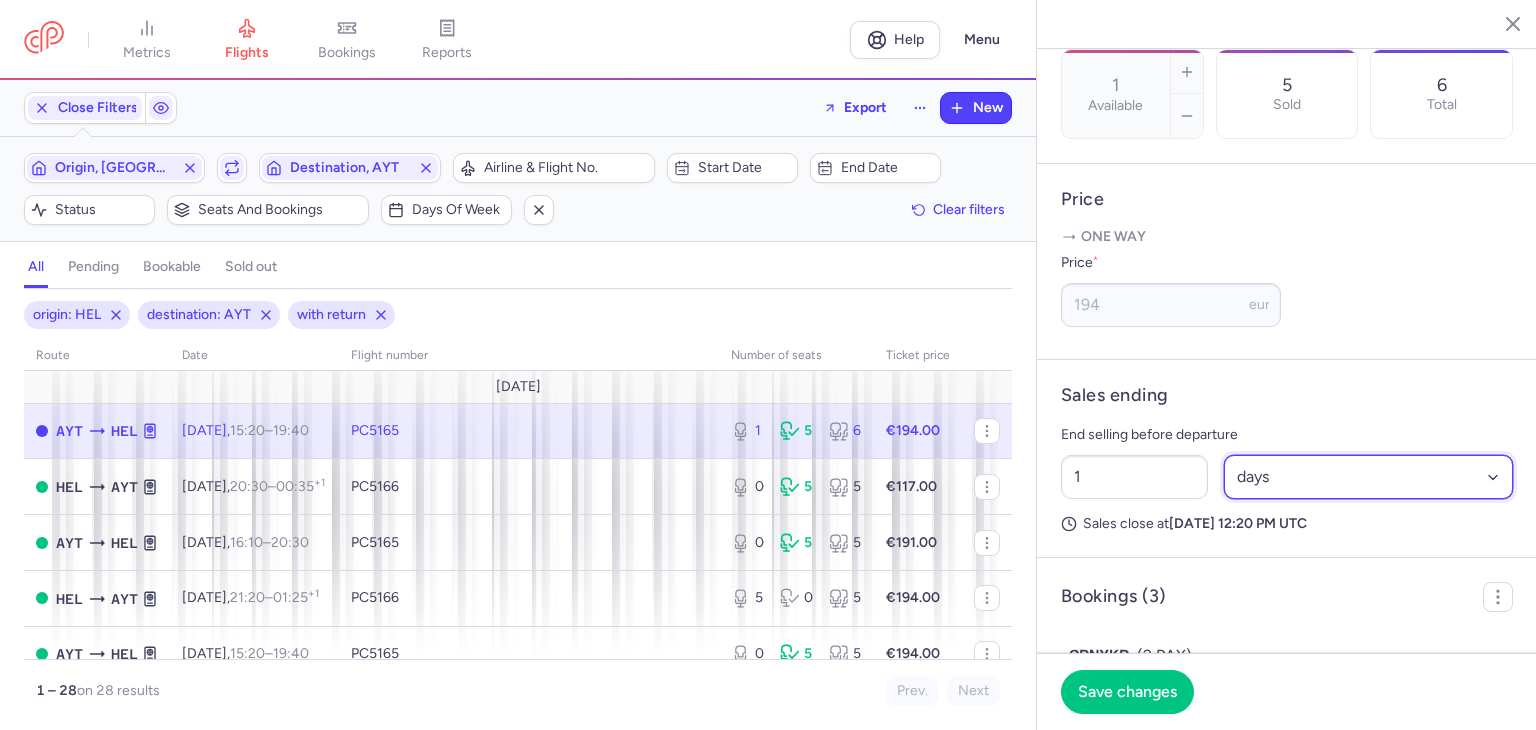 click on "Select an option hours days" at bounding box center [1369, 477] 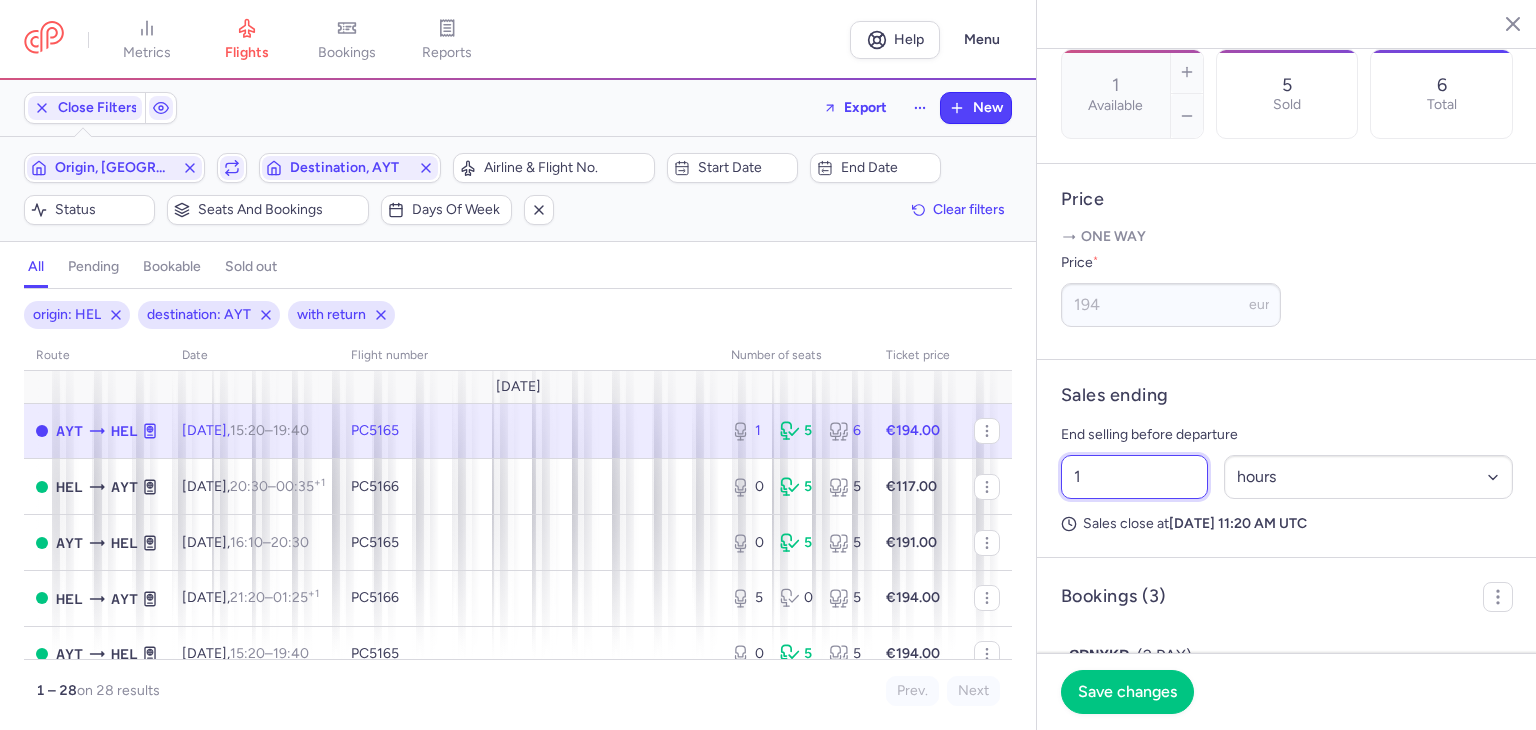click on "1" at bounding box center (1134, 477) 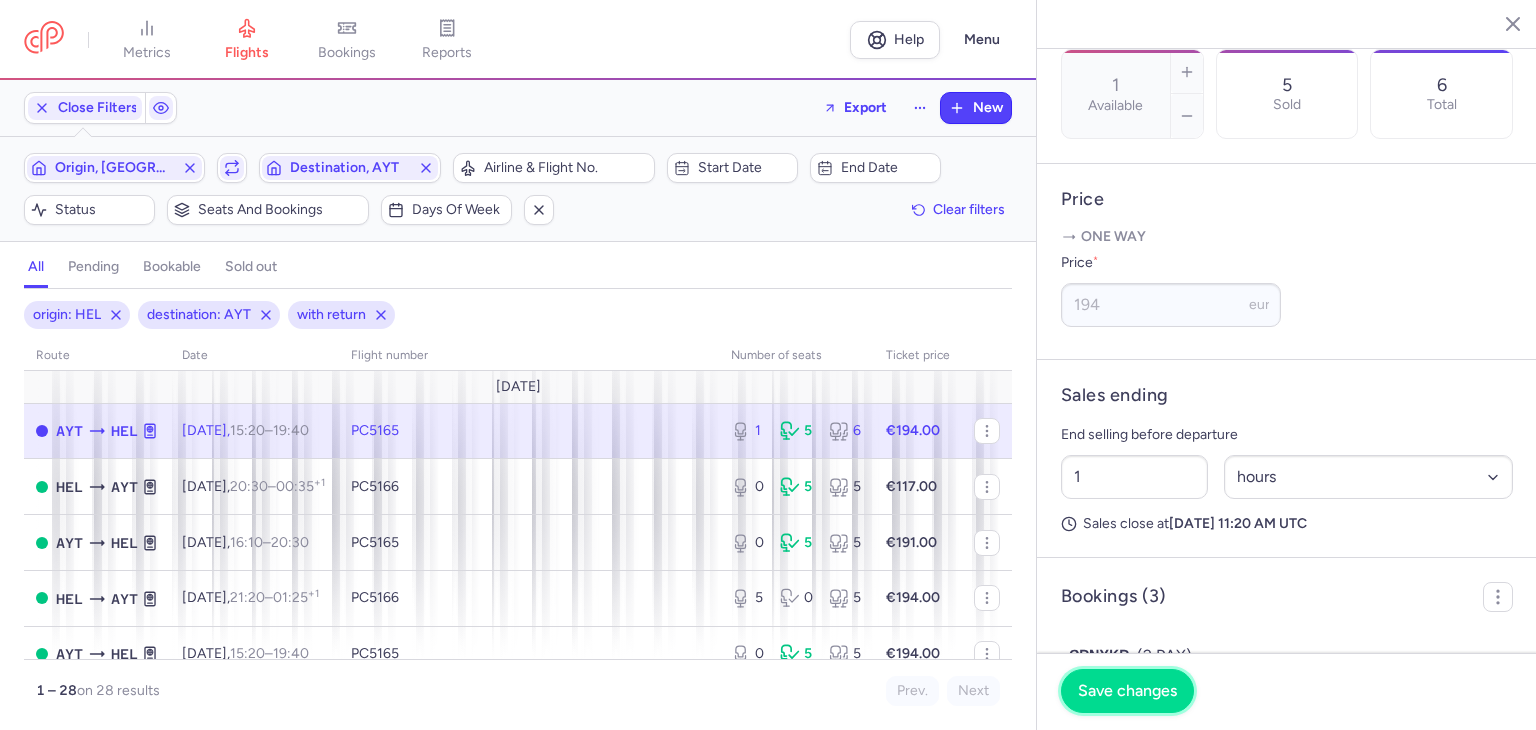 click on "Save changes" at bounding box center (1127, 691) 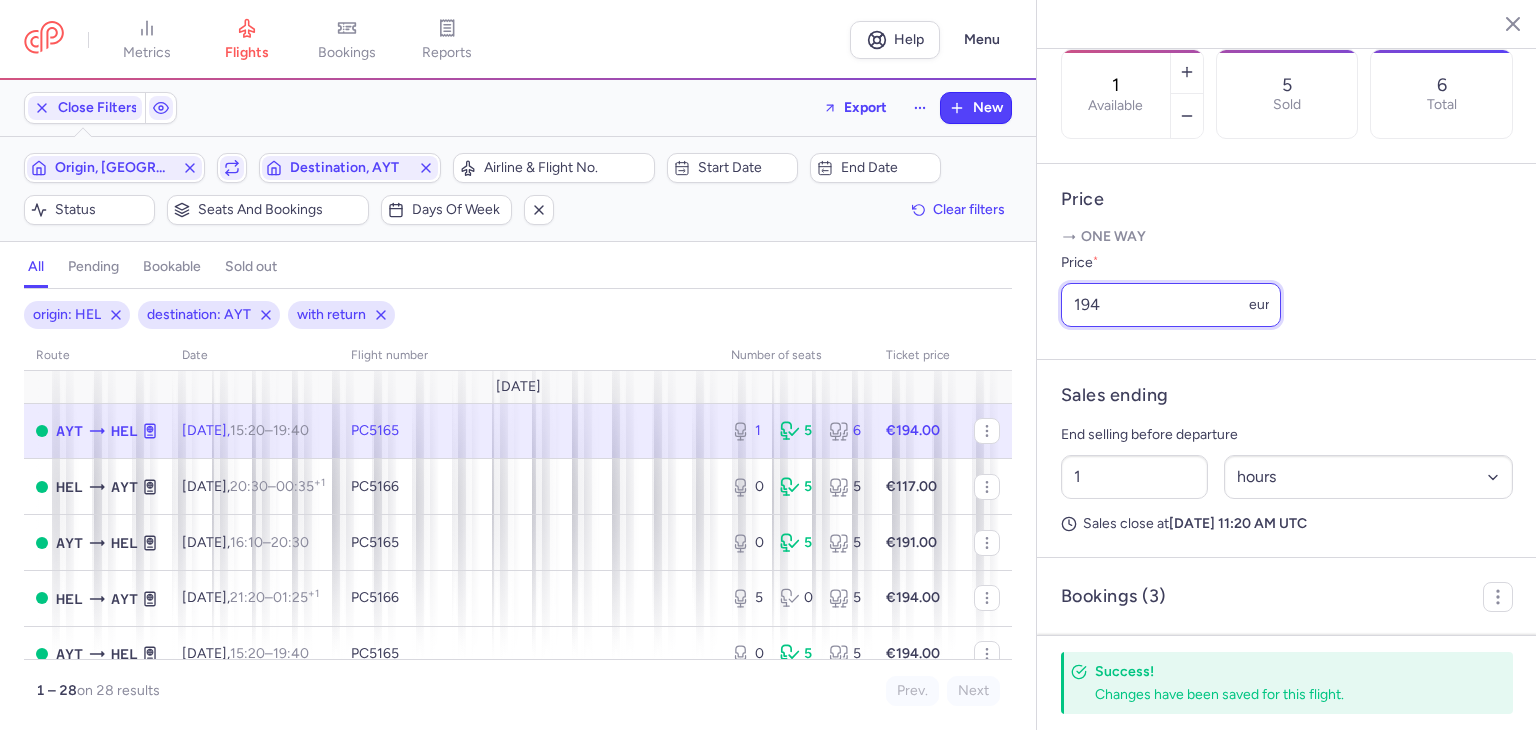 drag, startPoint x: 1149, startPoint y: 325, endPoint x: 1011, endPoint y: 325, distance: 138 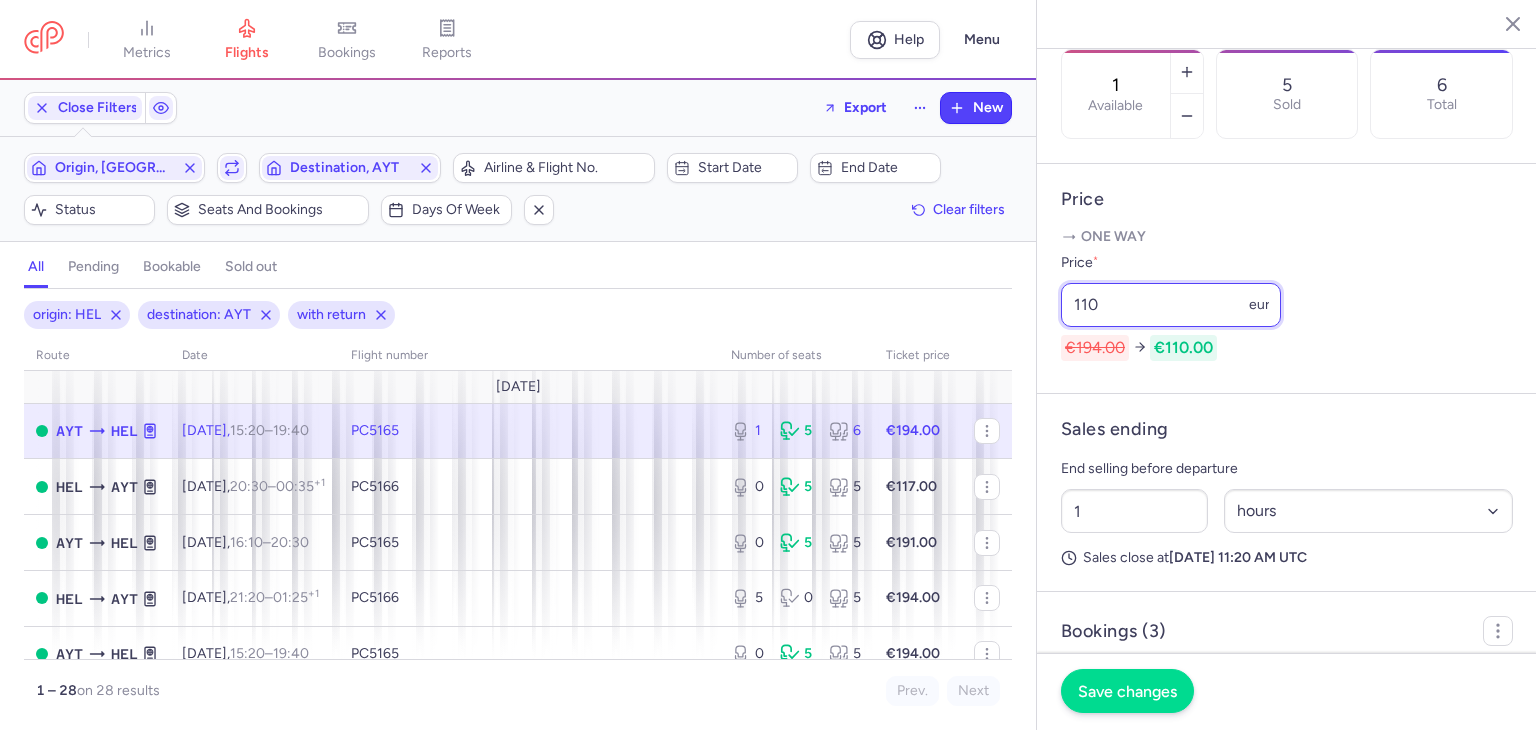 type on "110" 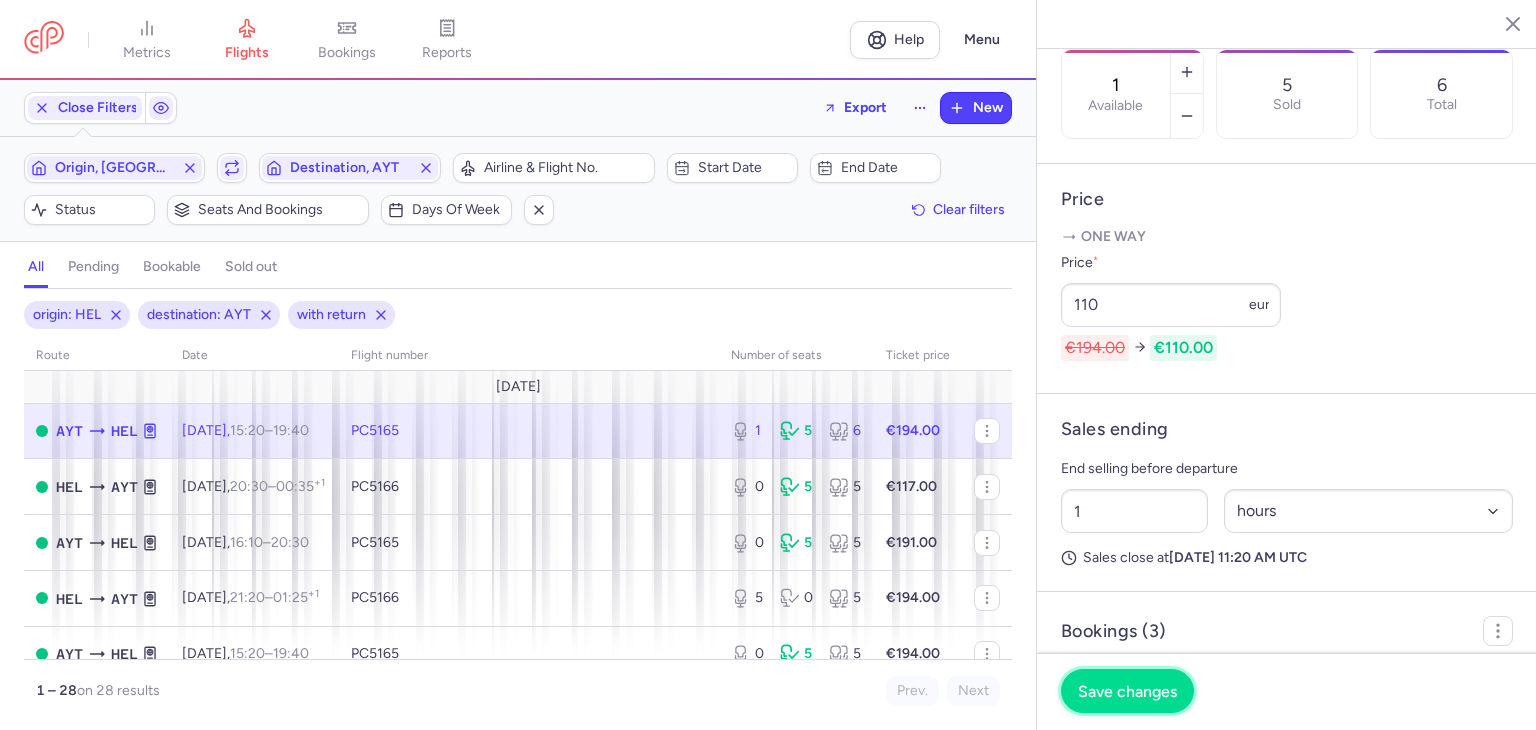 click on "Save changes" at bounding box center (1127, 691) 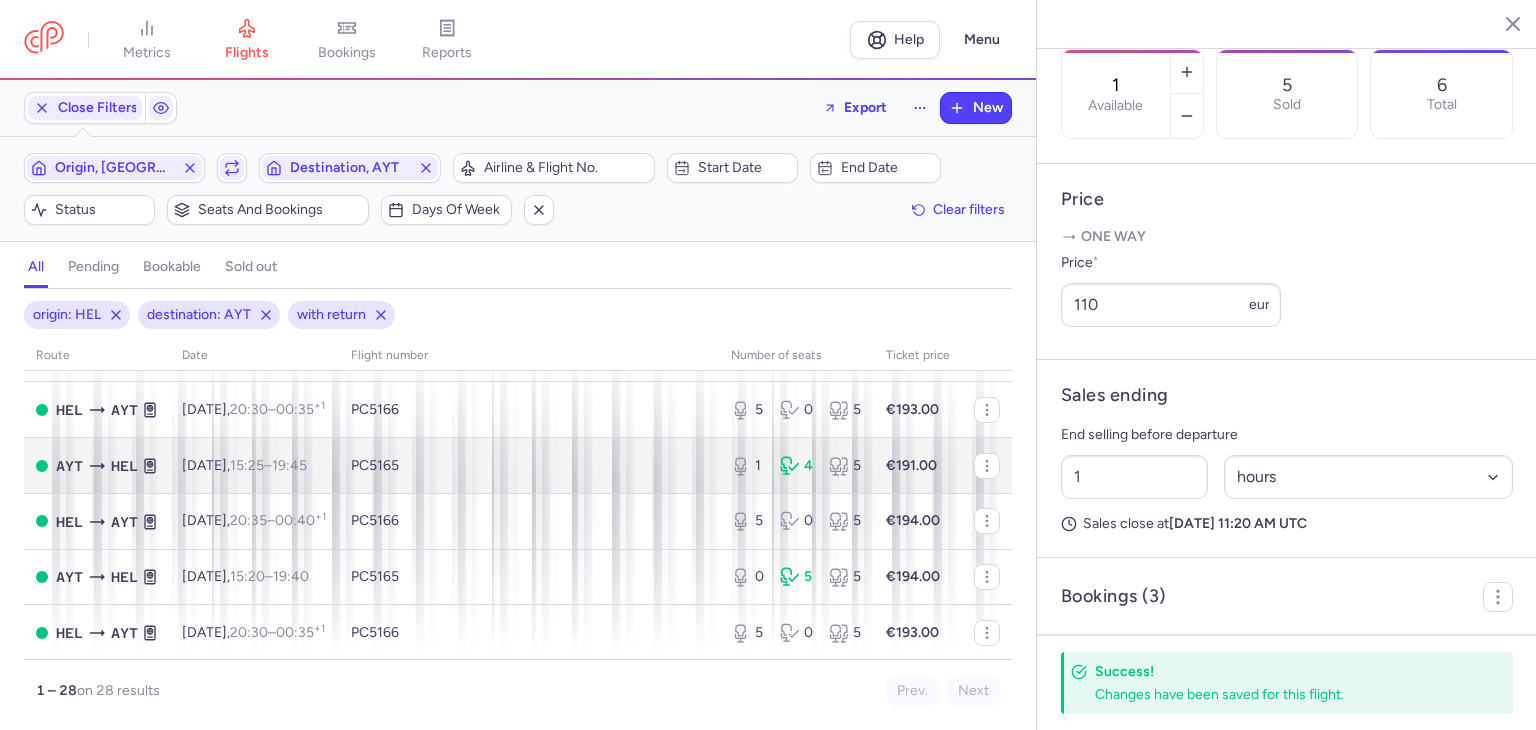 scroll, scrollTop: 0, scrollLeft: 0, axis: both 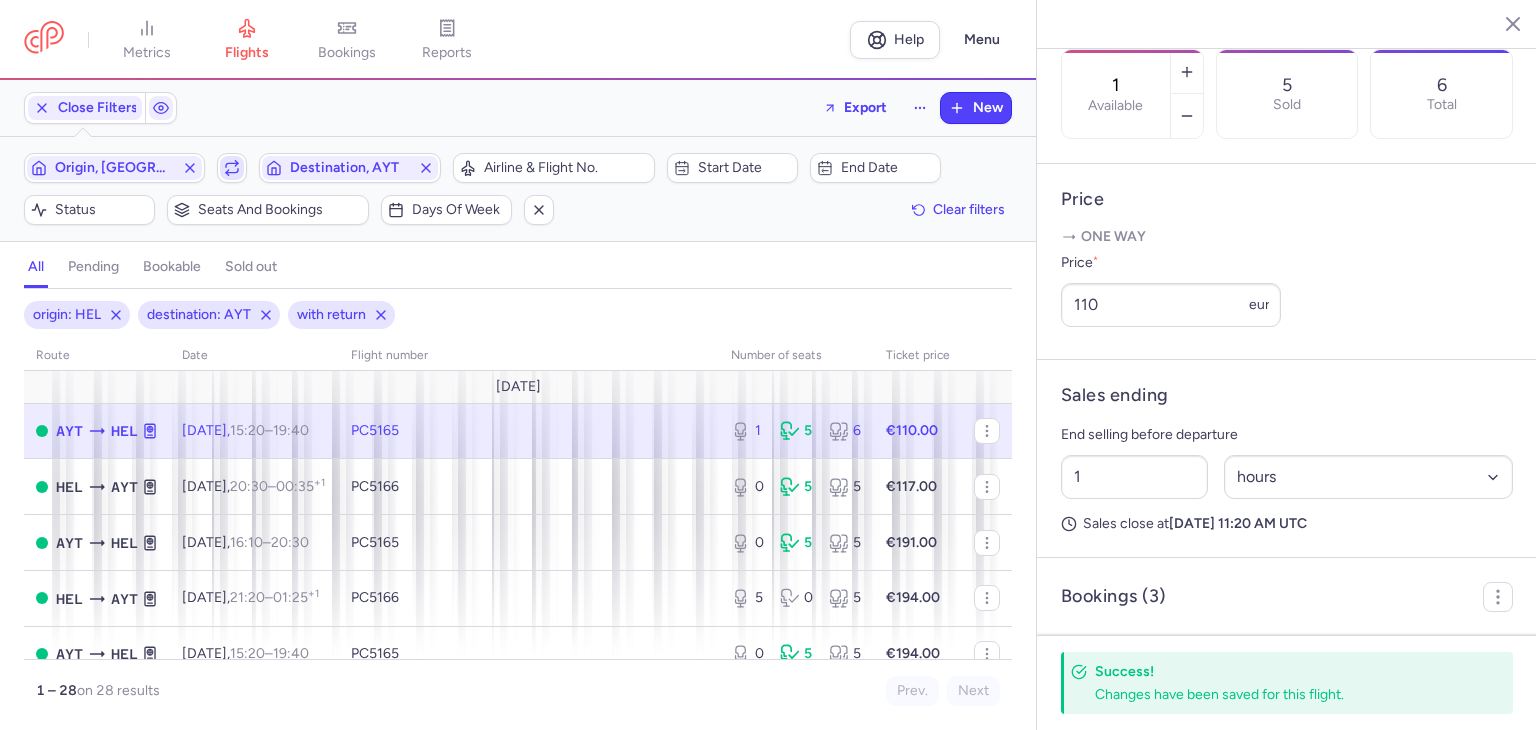 click 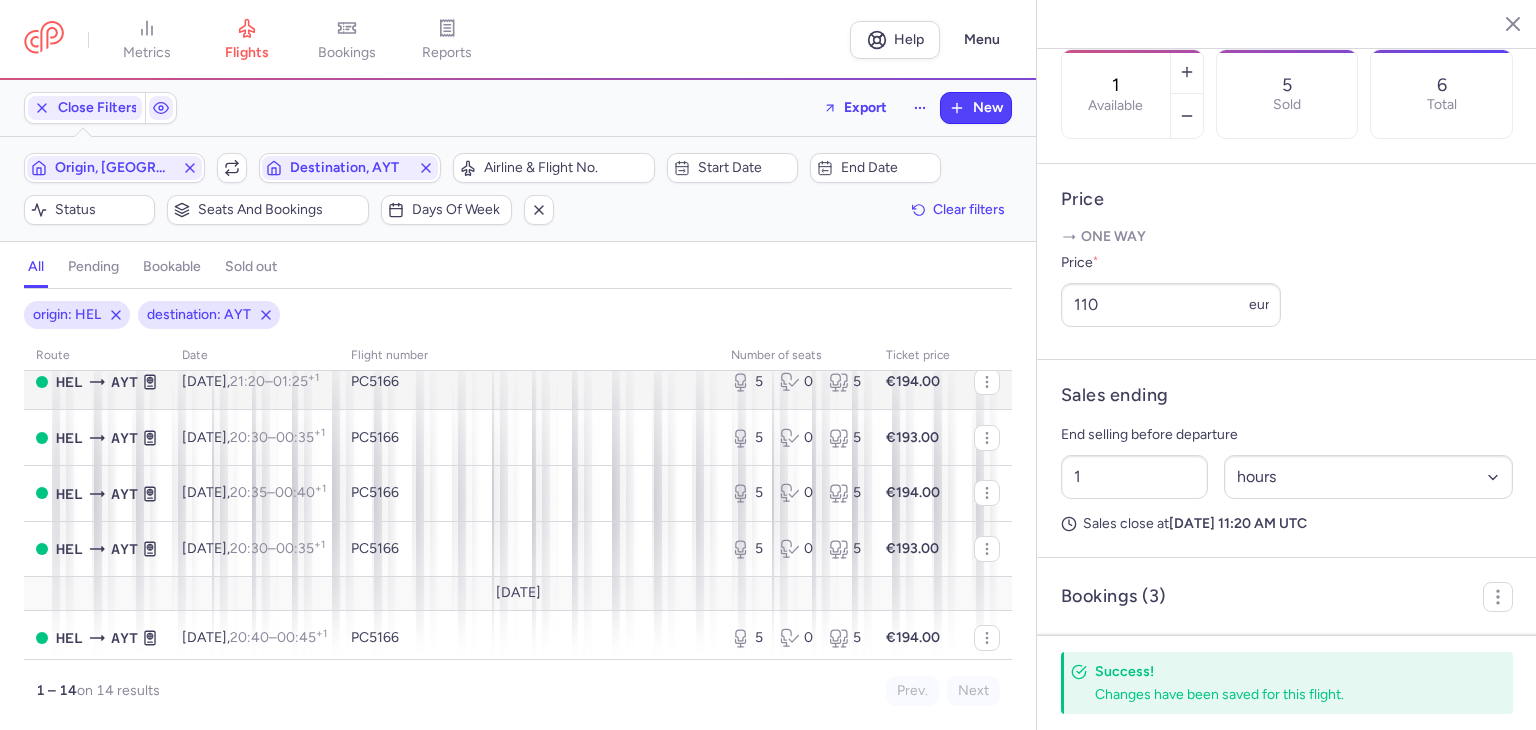 scroll, scrollTop: 0, scrollLeft: 0, axis: both 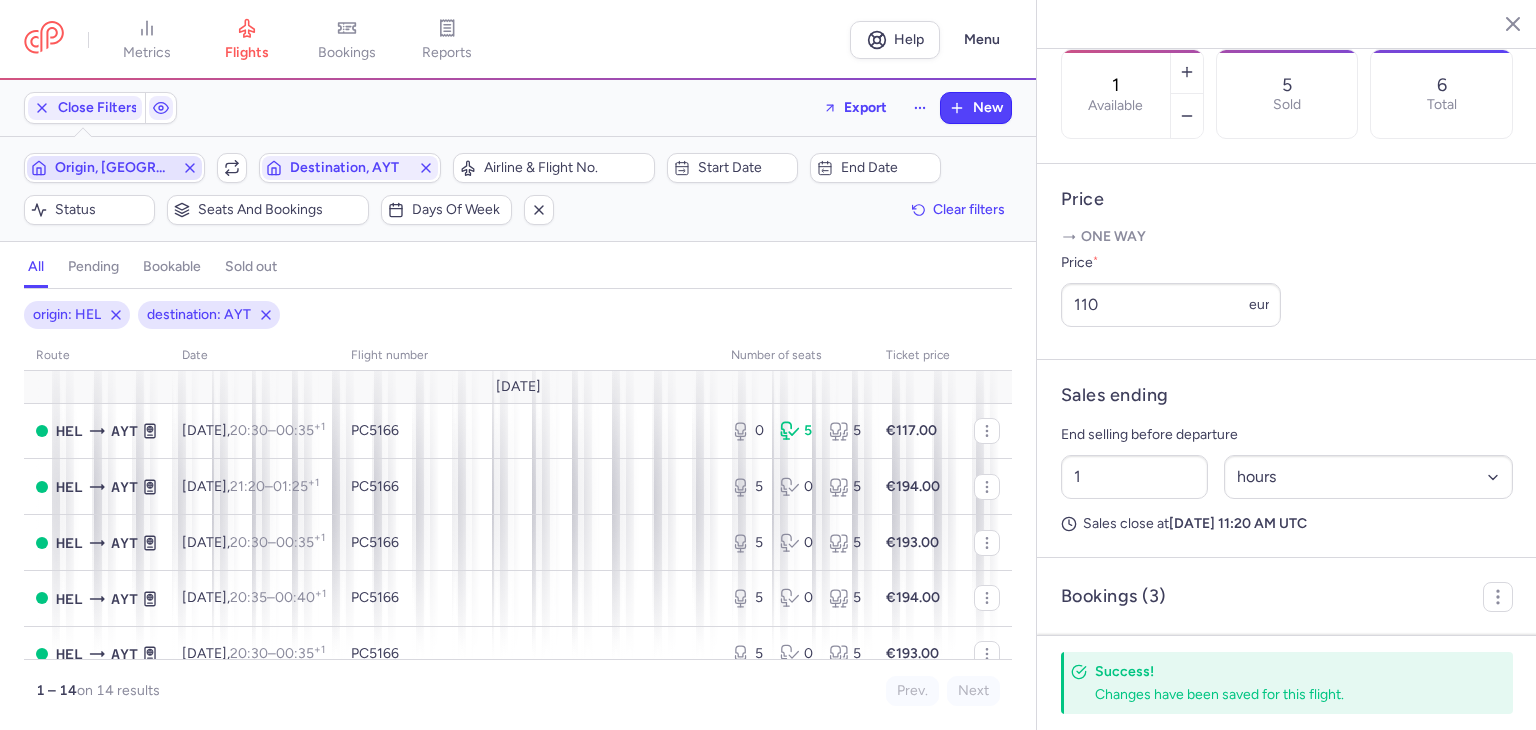 click on "Origin, [GEOGRAPHIC_DATA]" at bounding box center [114, 168] 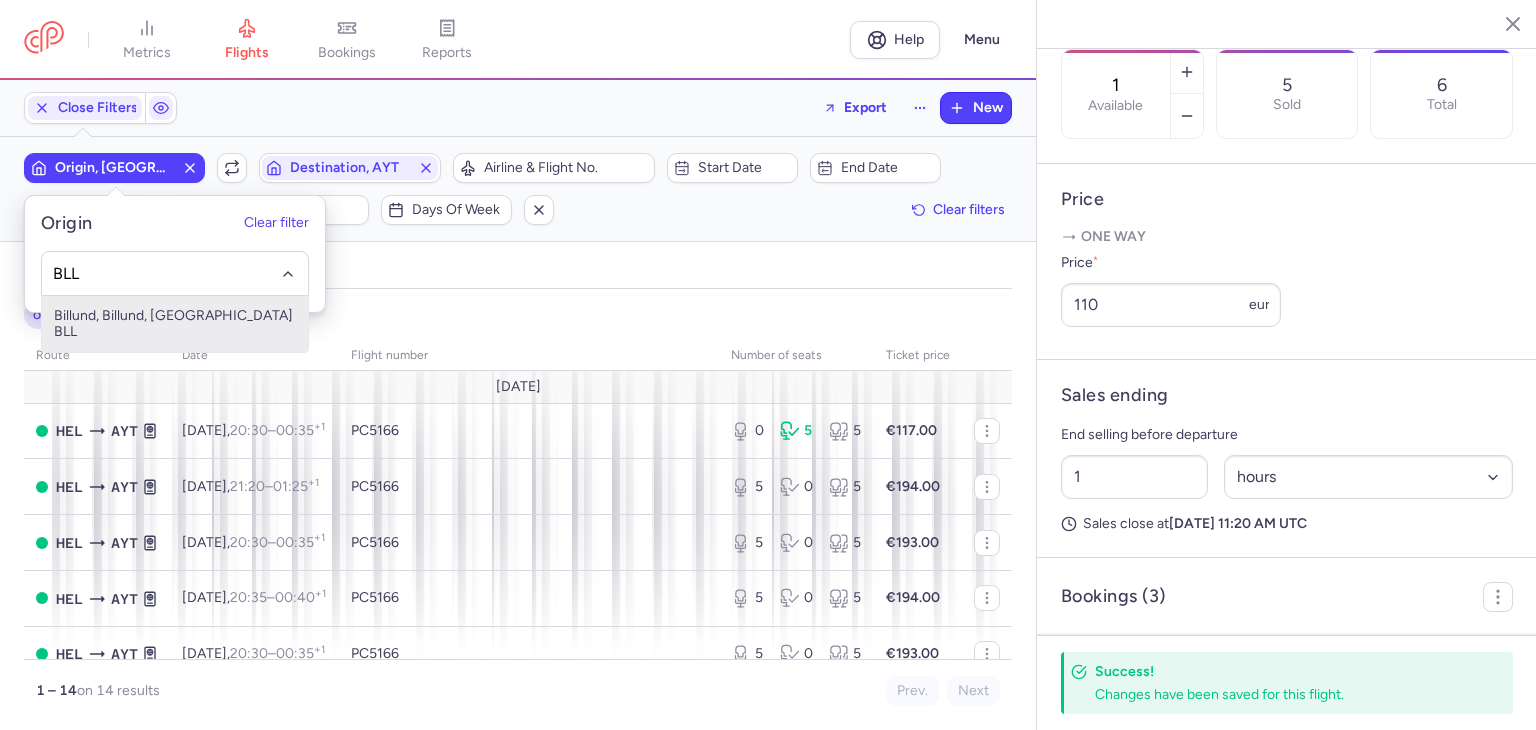 type on "BLL" 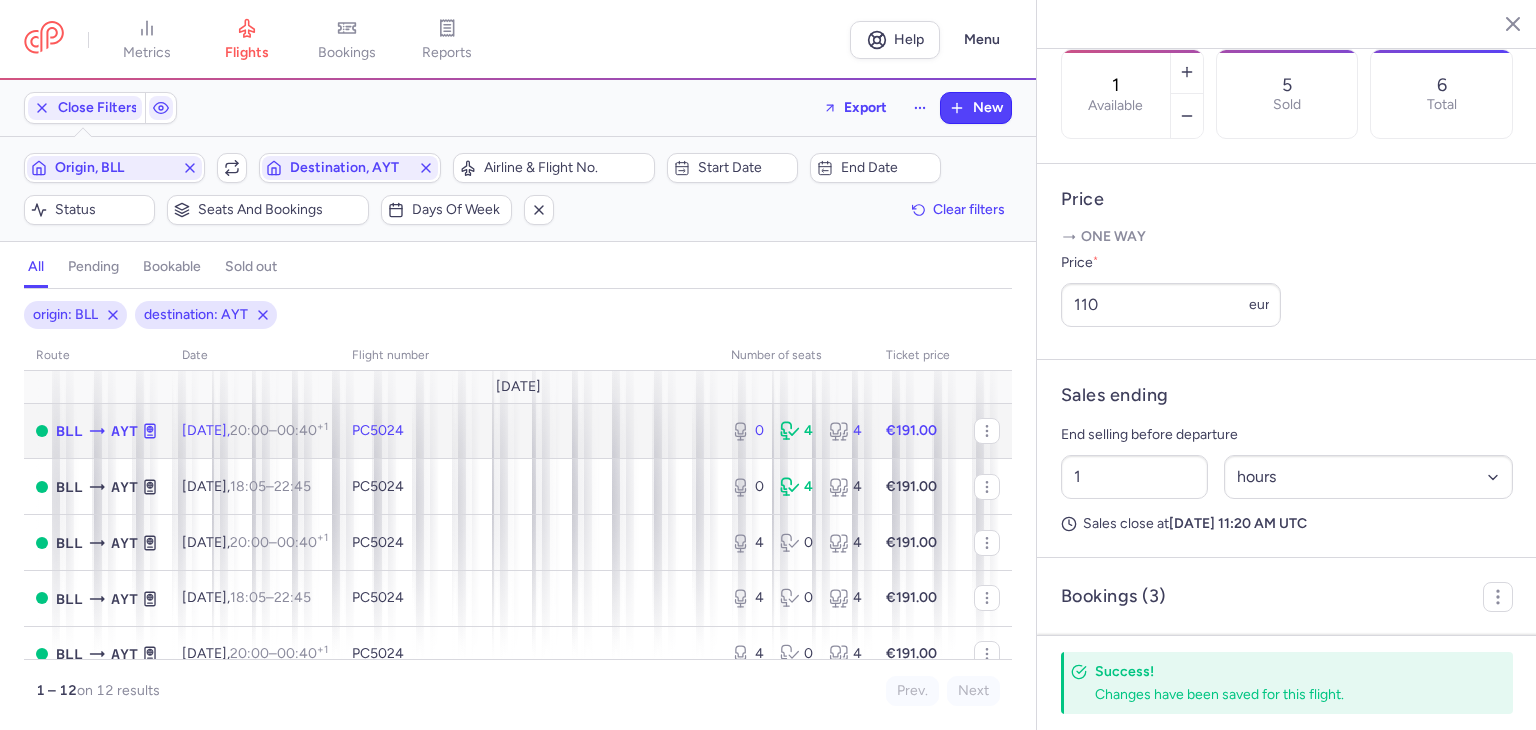 click on "PC5024" 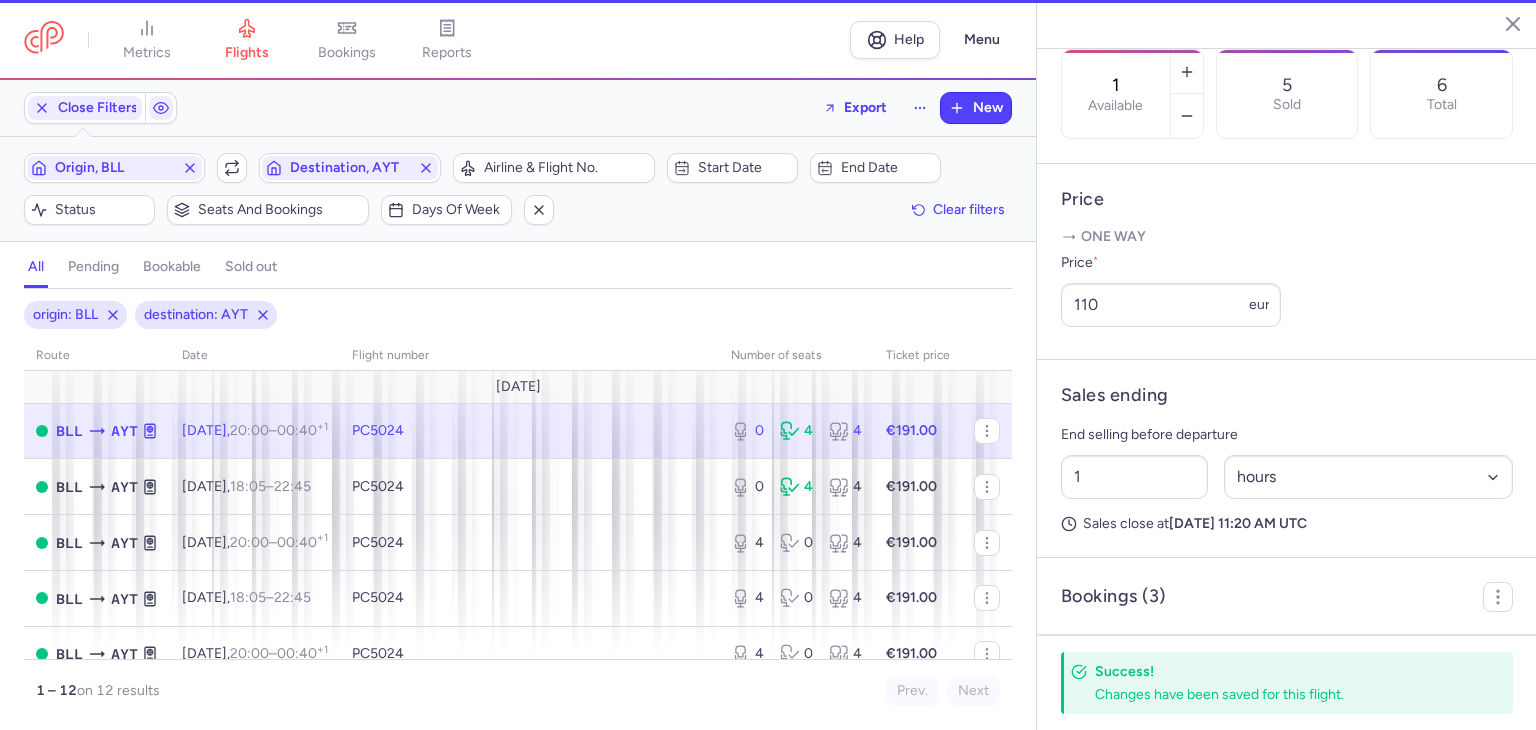type on "0" 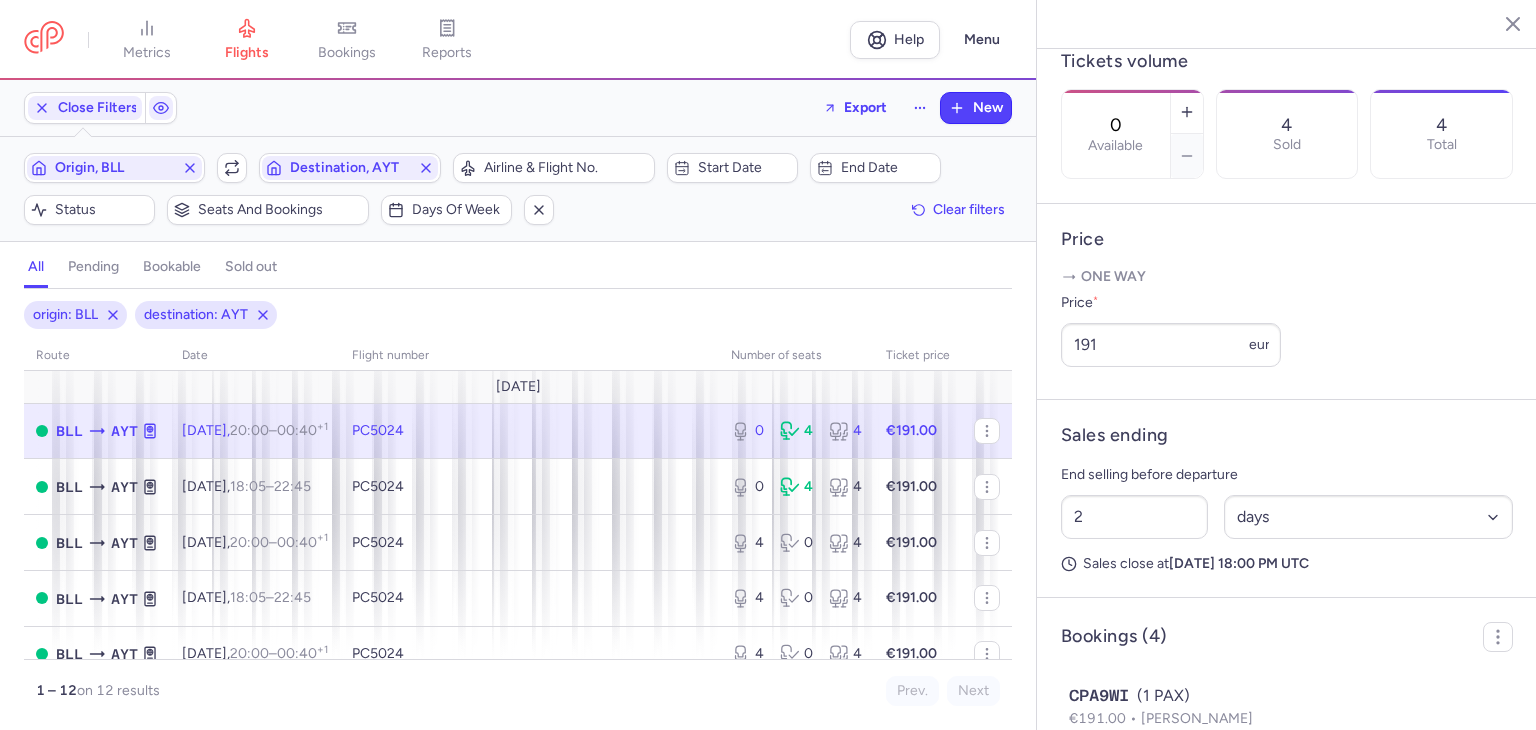scroll, scrollTop: 573, scrollLeft: 0, axis: vertical 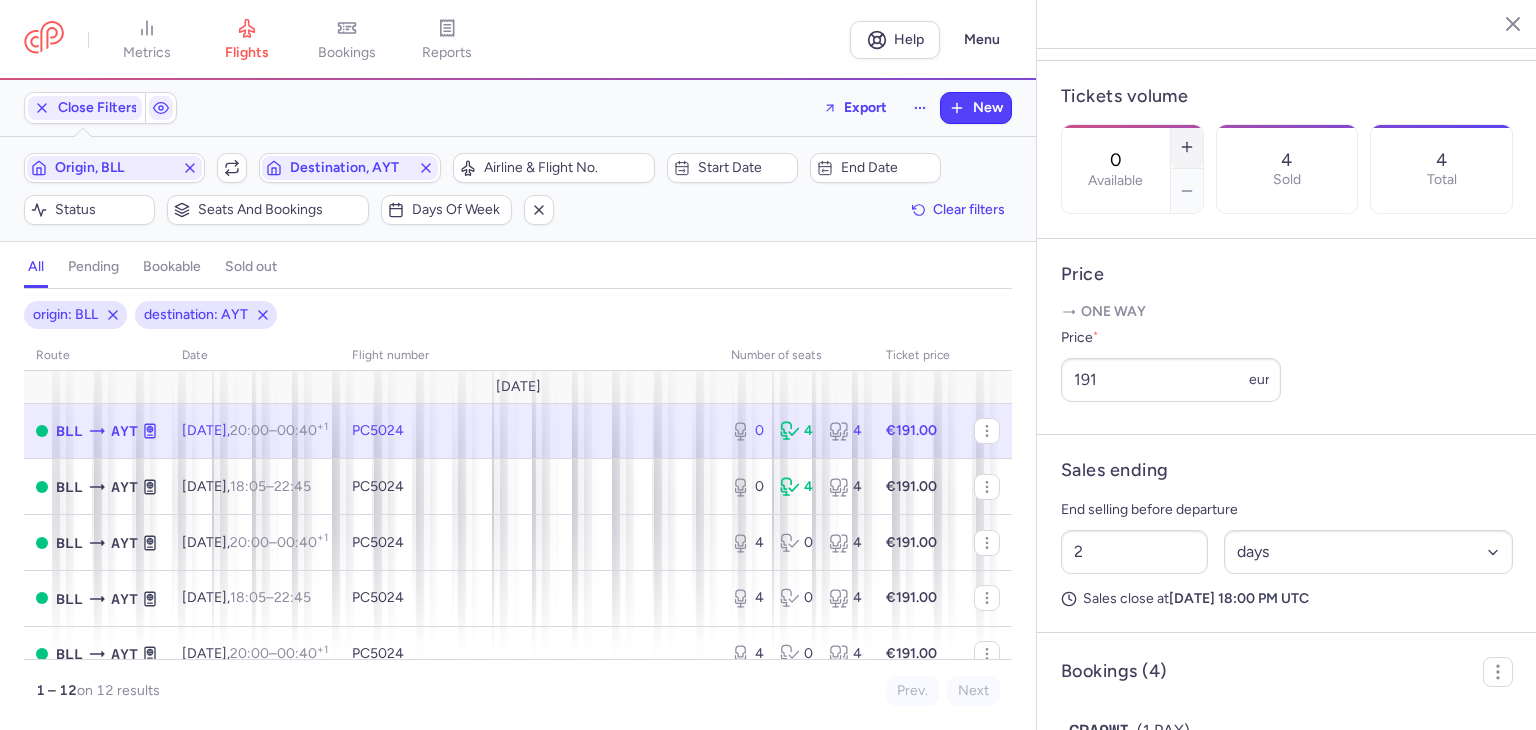 click 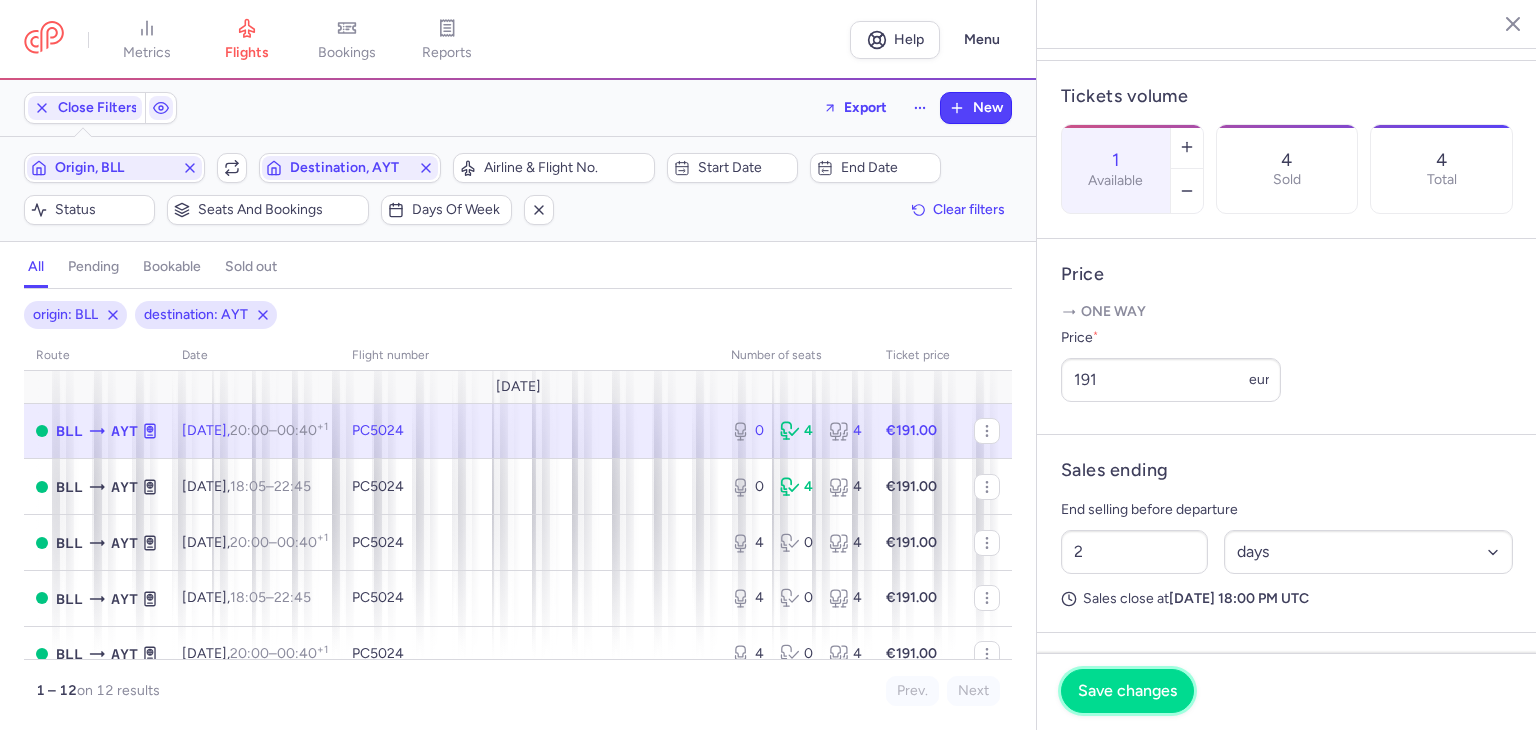 click on "Save changes" at bounding box center (1127, 691) 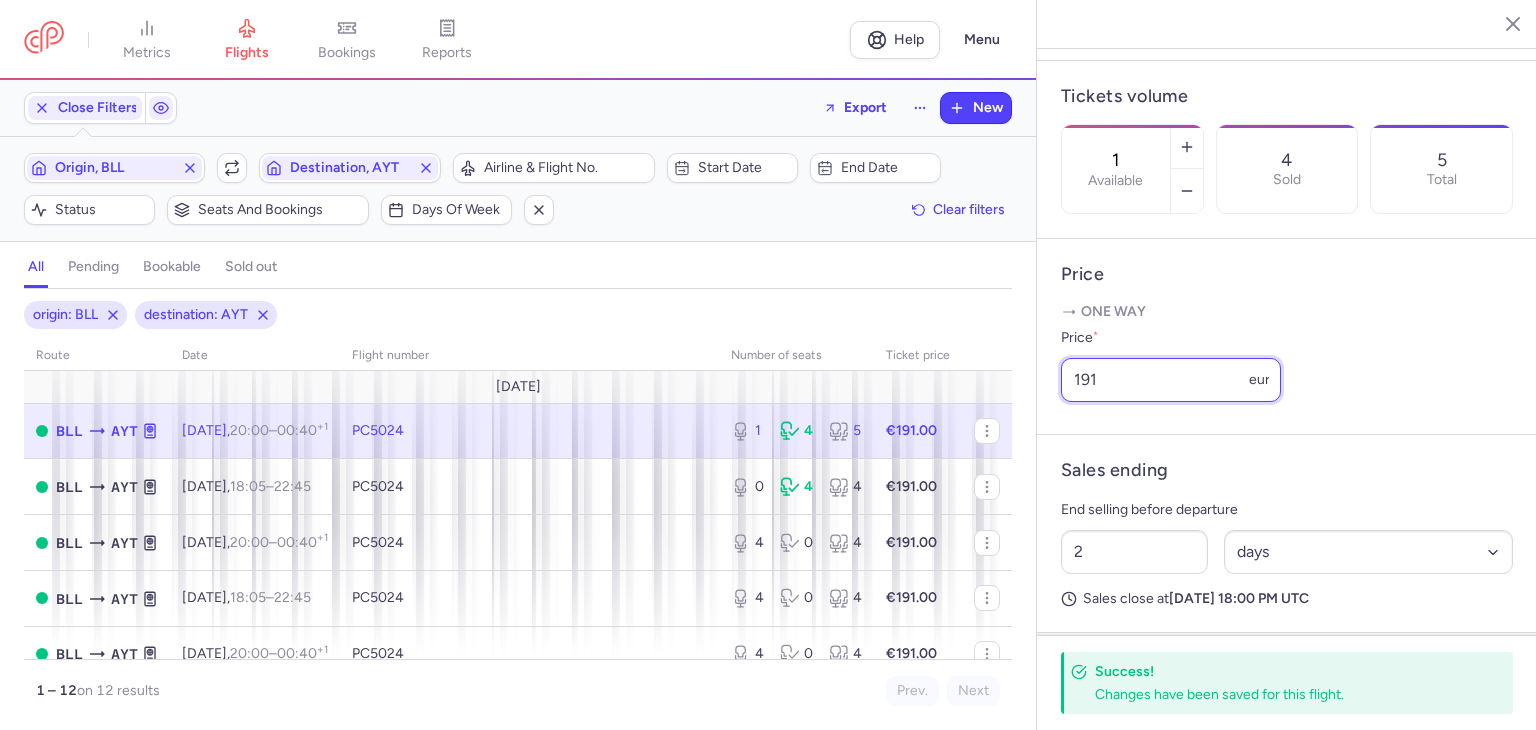 drag, startPoint x: 1156, startPoint y: 432, endPoint x: 912, endPoint y: 432, distance: 244 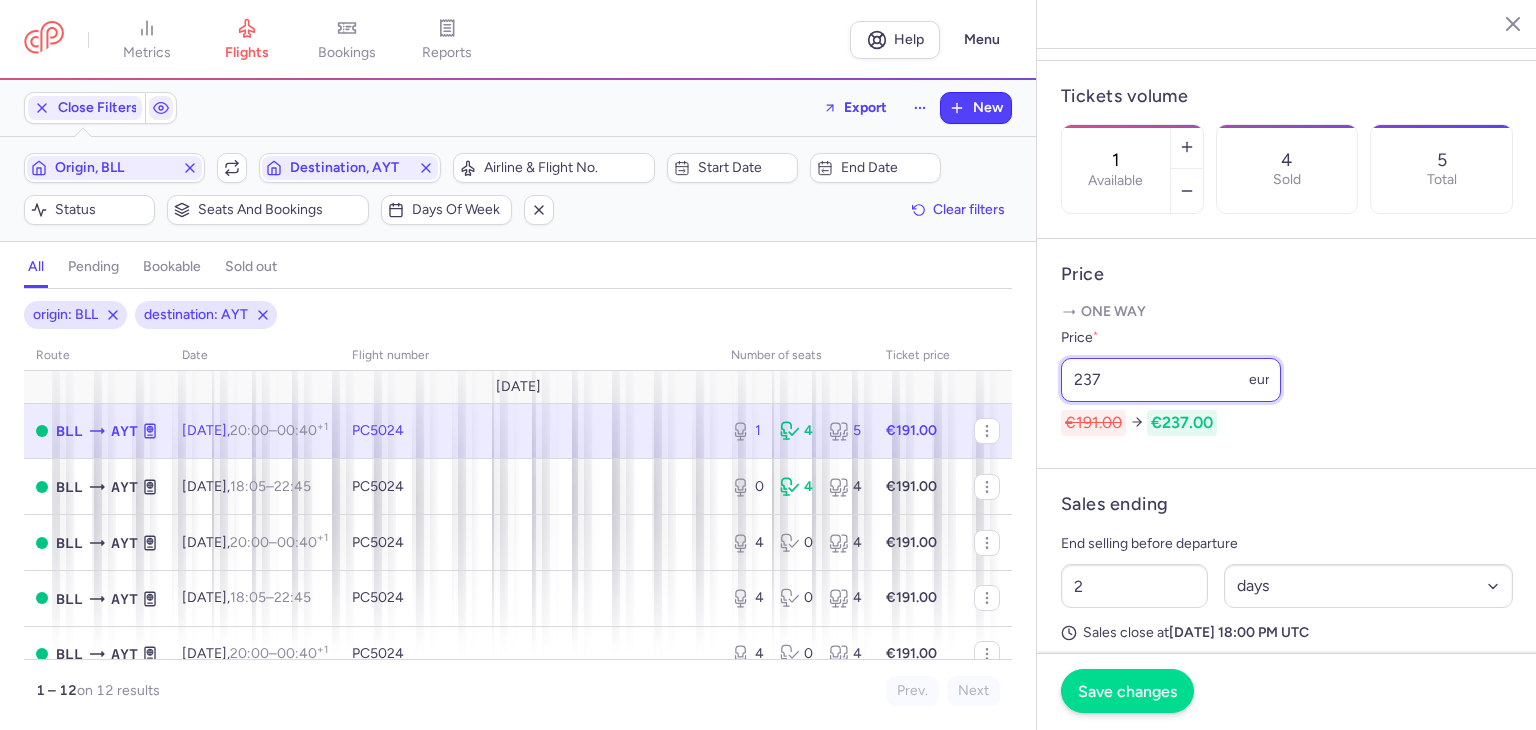 type on "237" 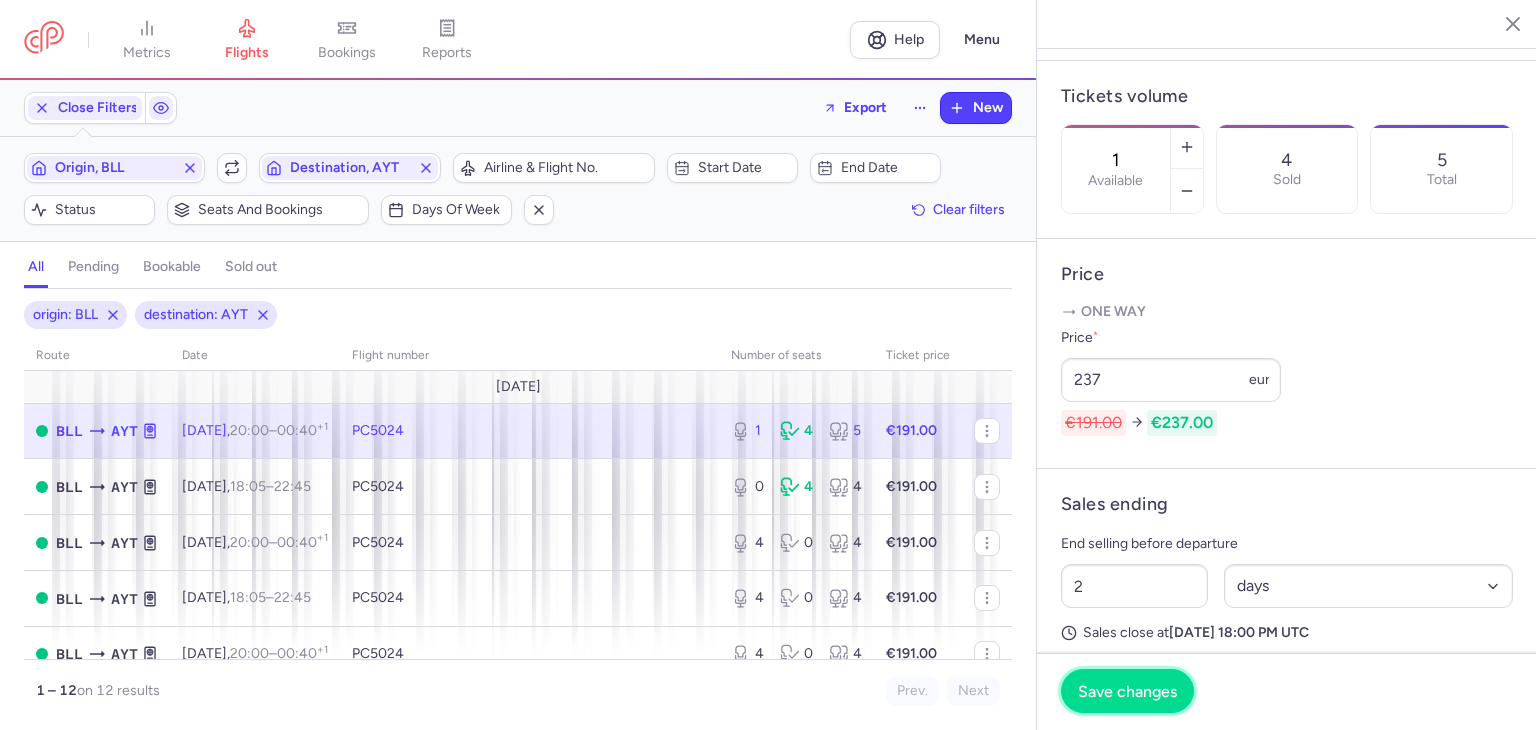 click on "Save changes" at bounding box center (1127, 691) 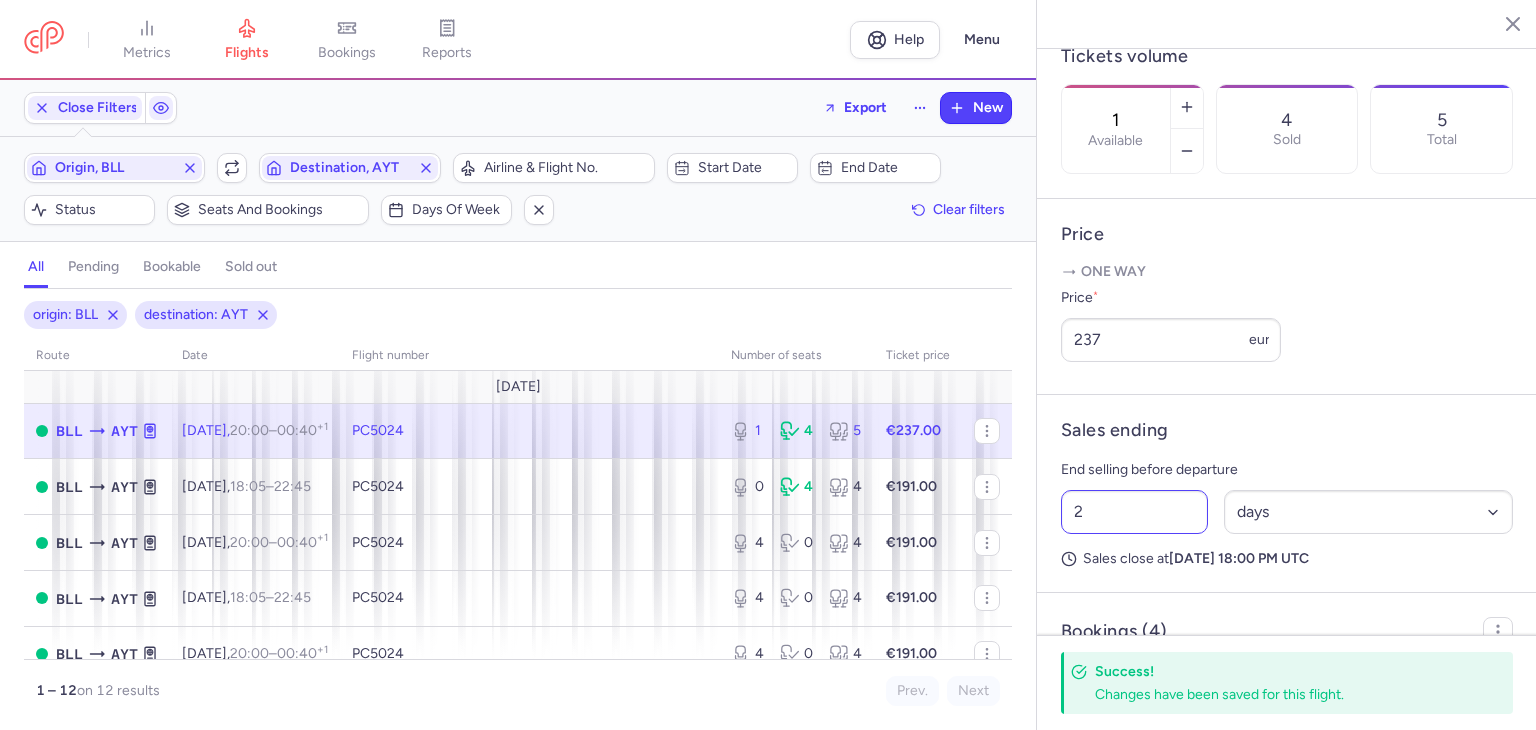 scroll, scrollTop: 673, scrollLeft: 0, axis: vertical 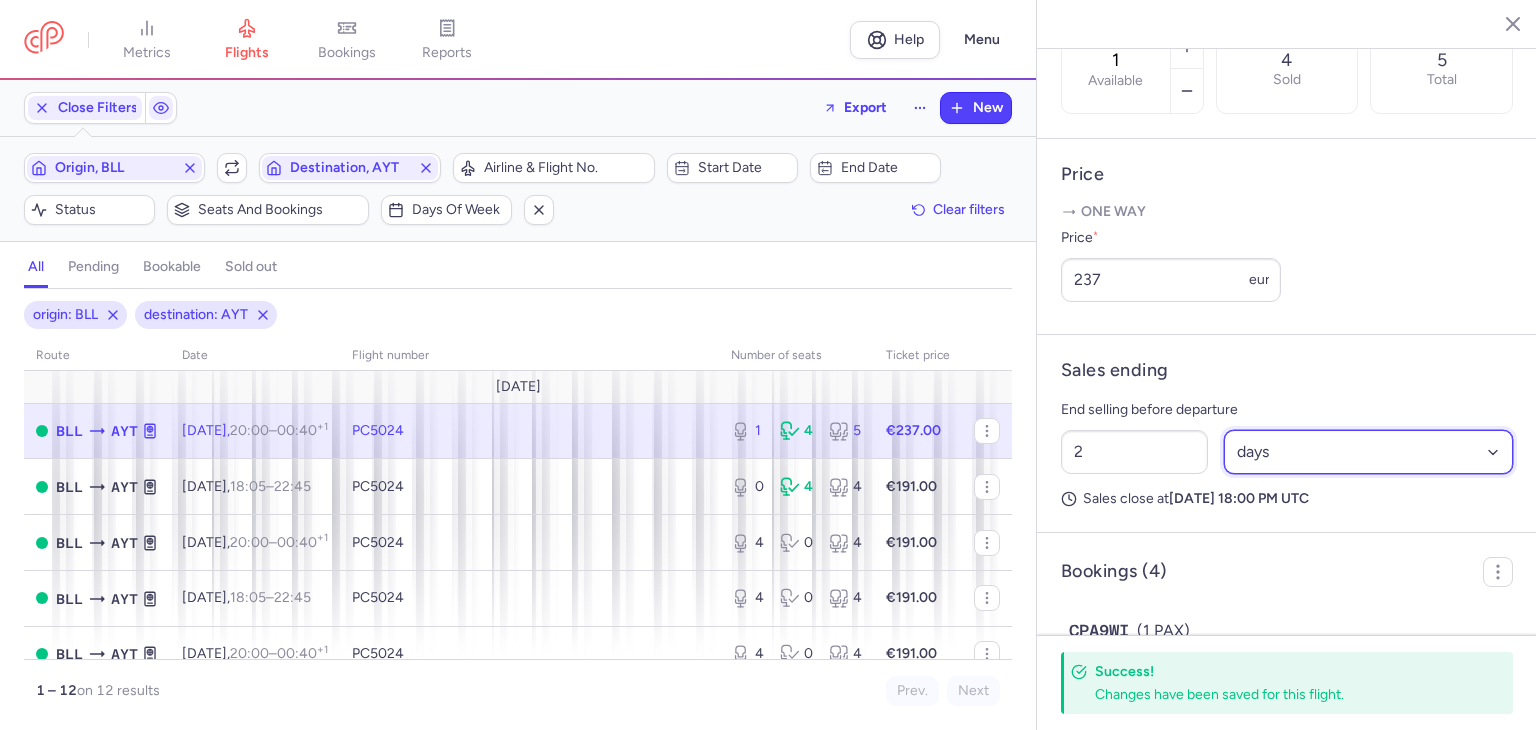 click on "Select an option hours days" at bounding box center (1369, 452) 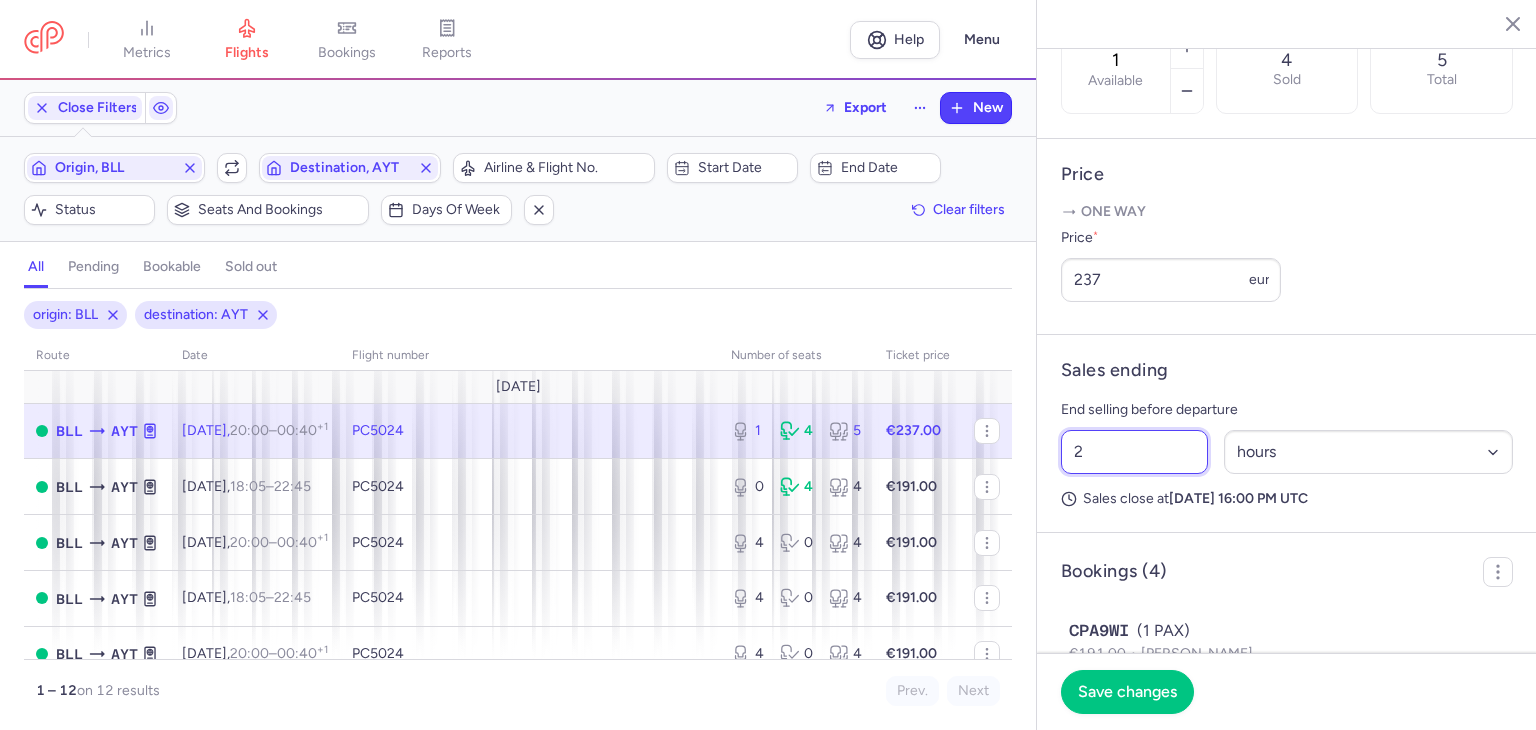 drag, startPoint x: 1158, startPoint y: 507, endPoint x: 1095, endPoint y: 510, distance: 63.07139 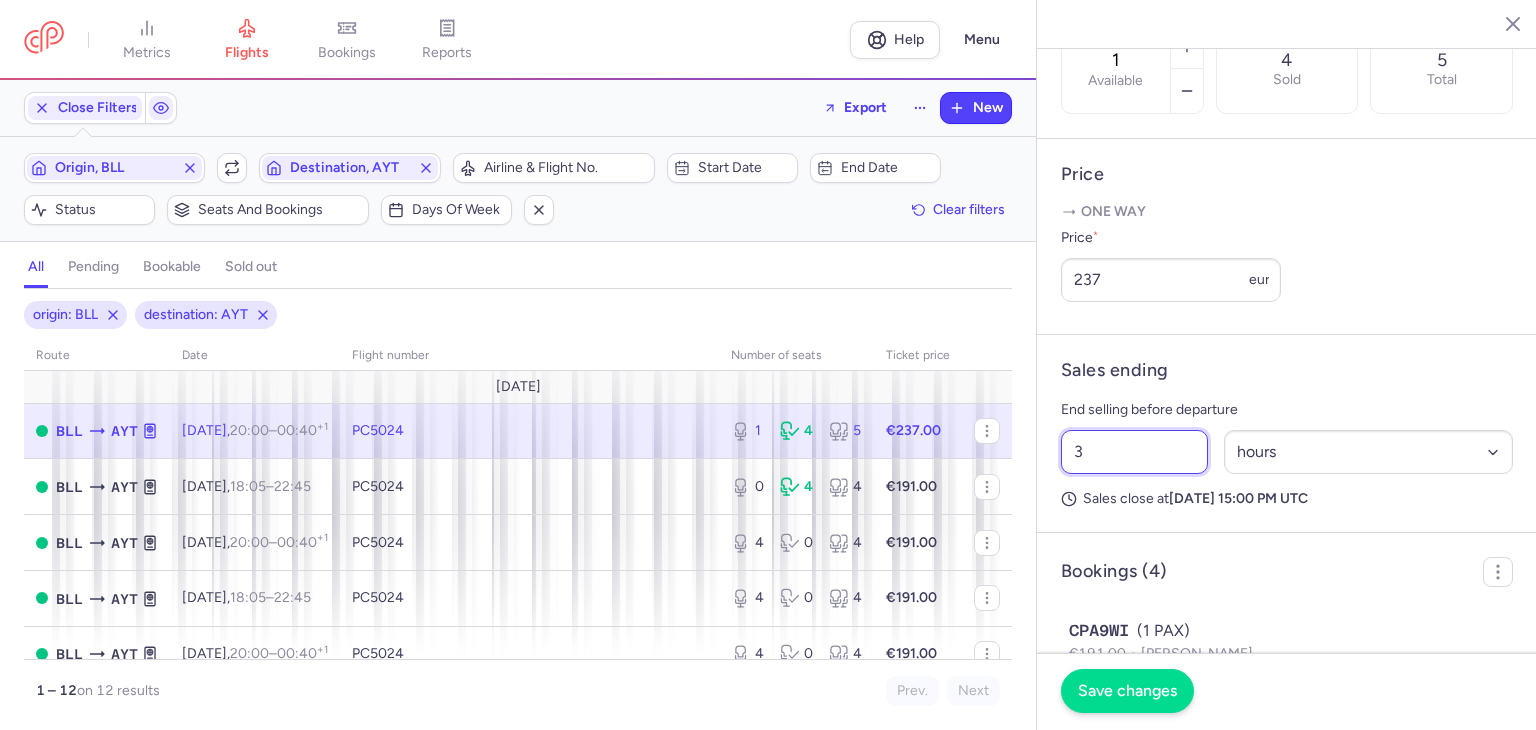 type on "3" 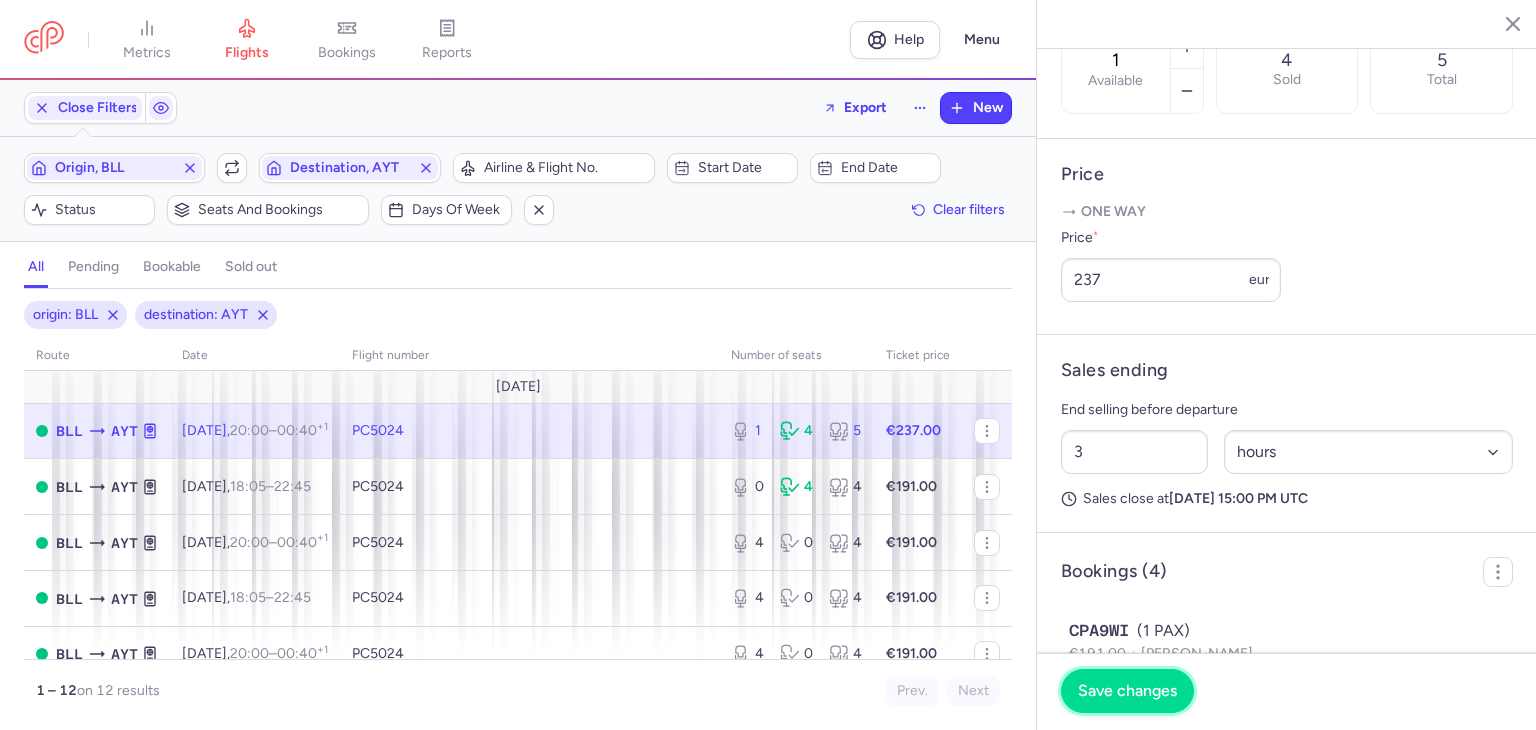 click on "Save changes" at bounding box center [1127, 691] 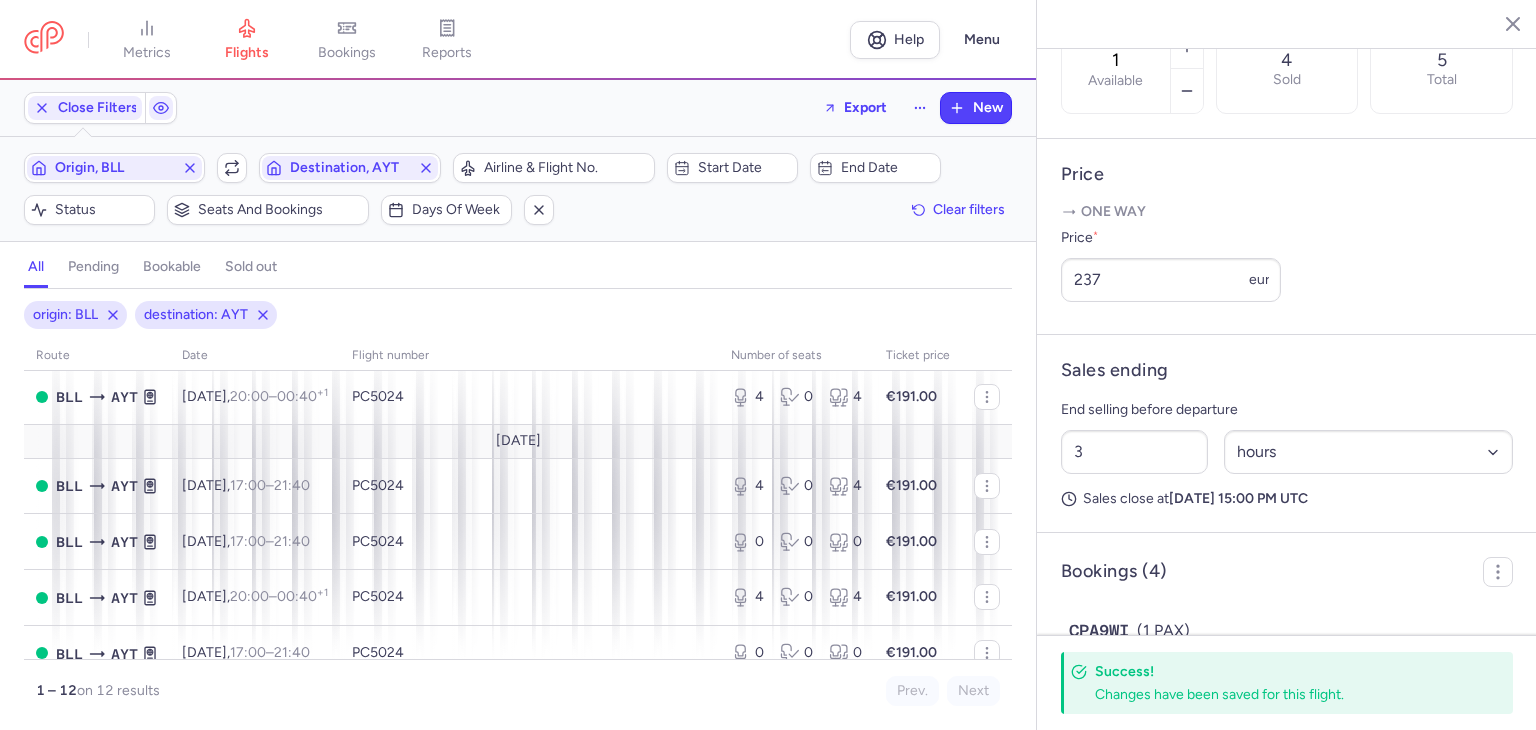 scroll, scrollTop: 0, scrollLeft: 0, axis: both 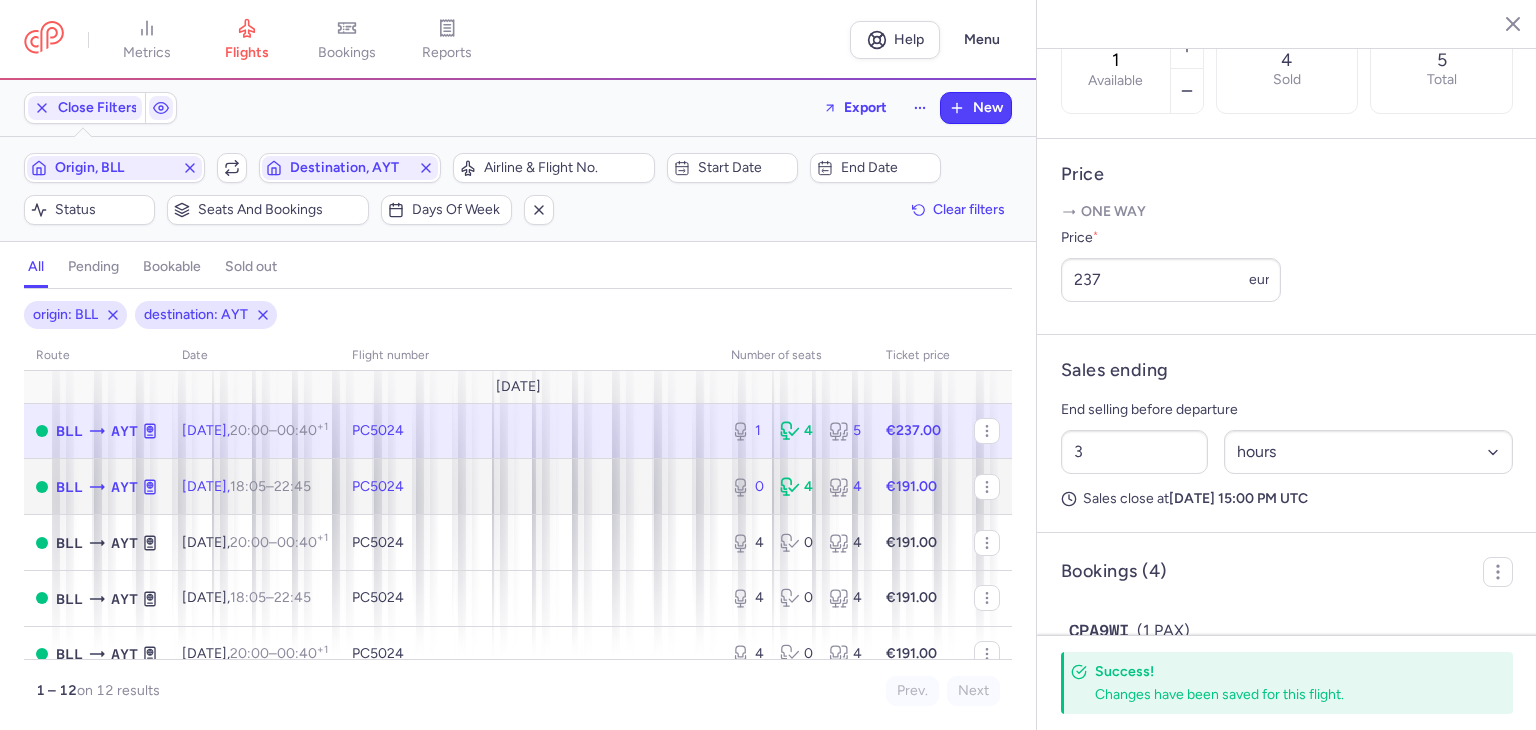 click on "PC5024" 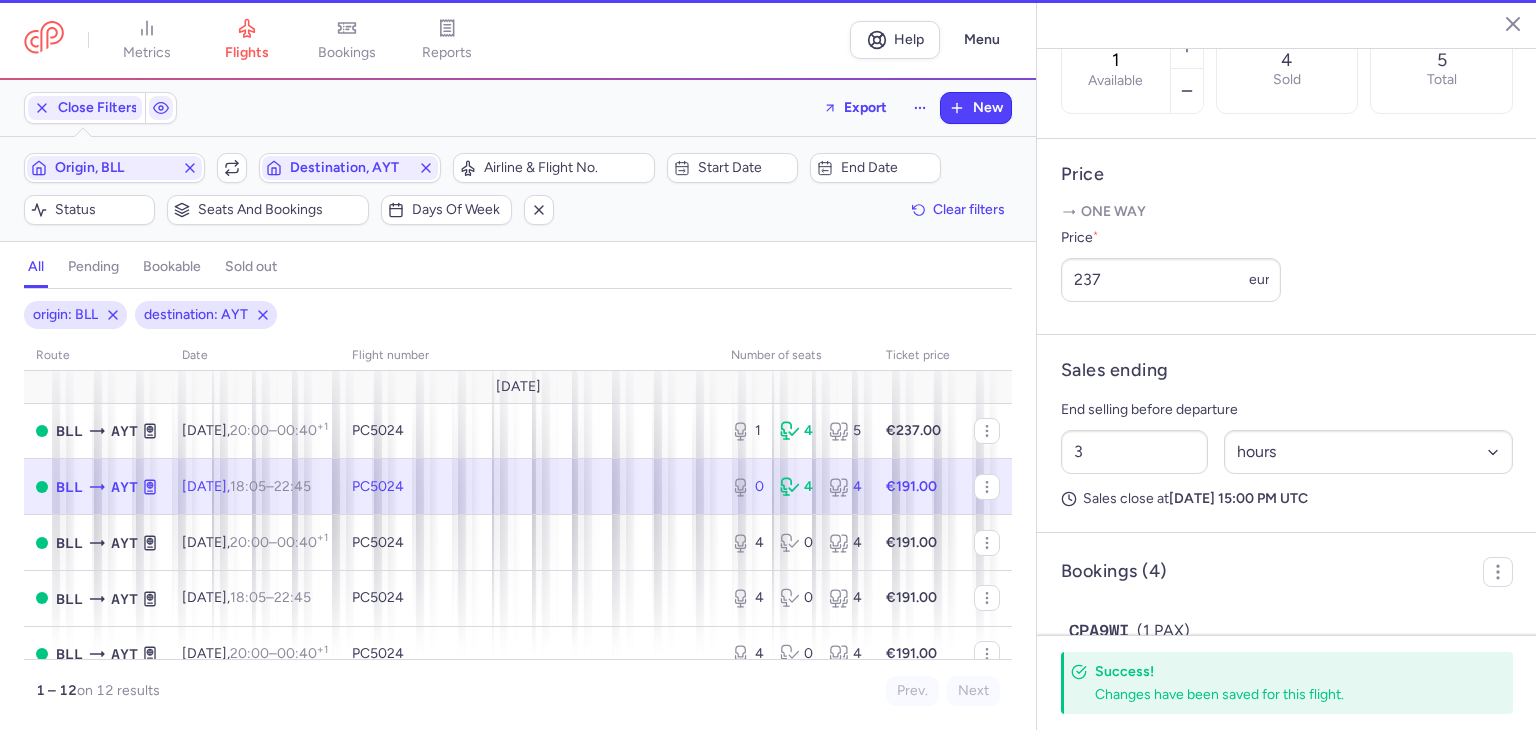type on "0" 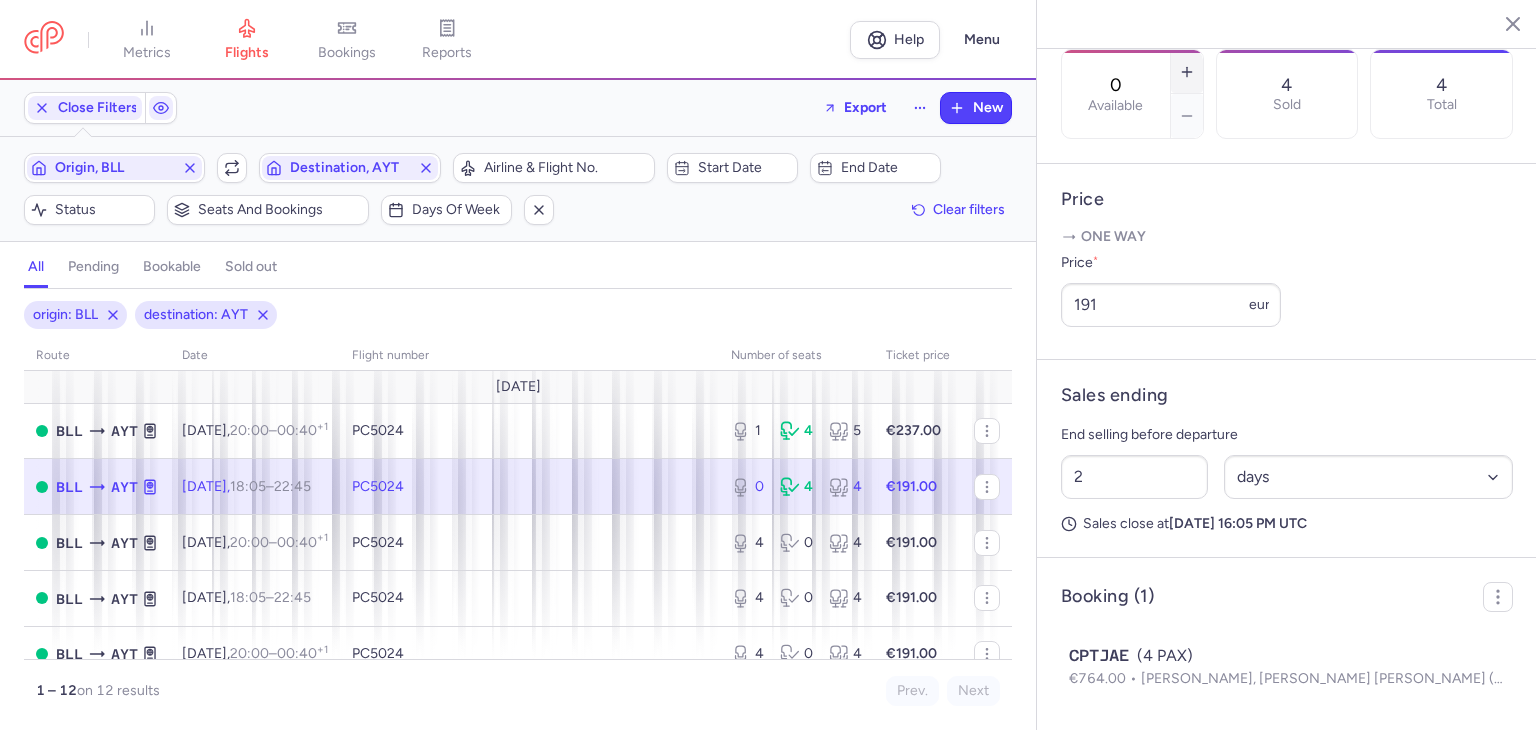 click at bounding box center [1187, 72] 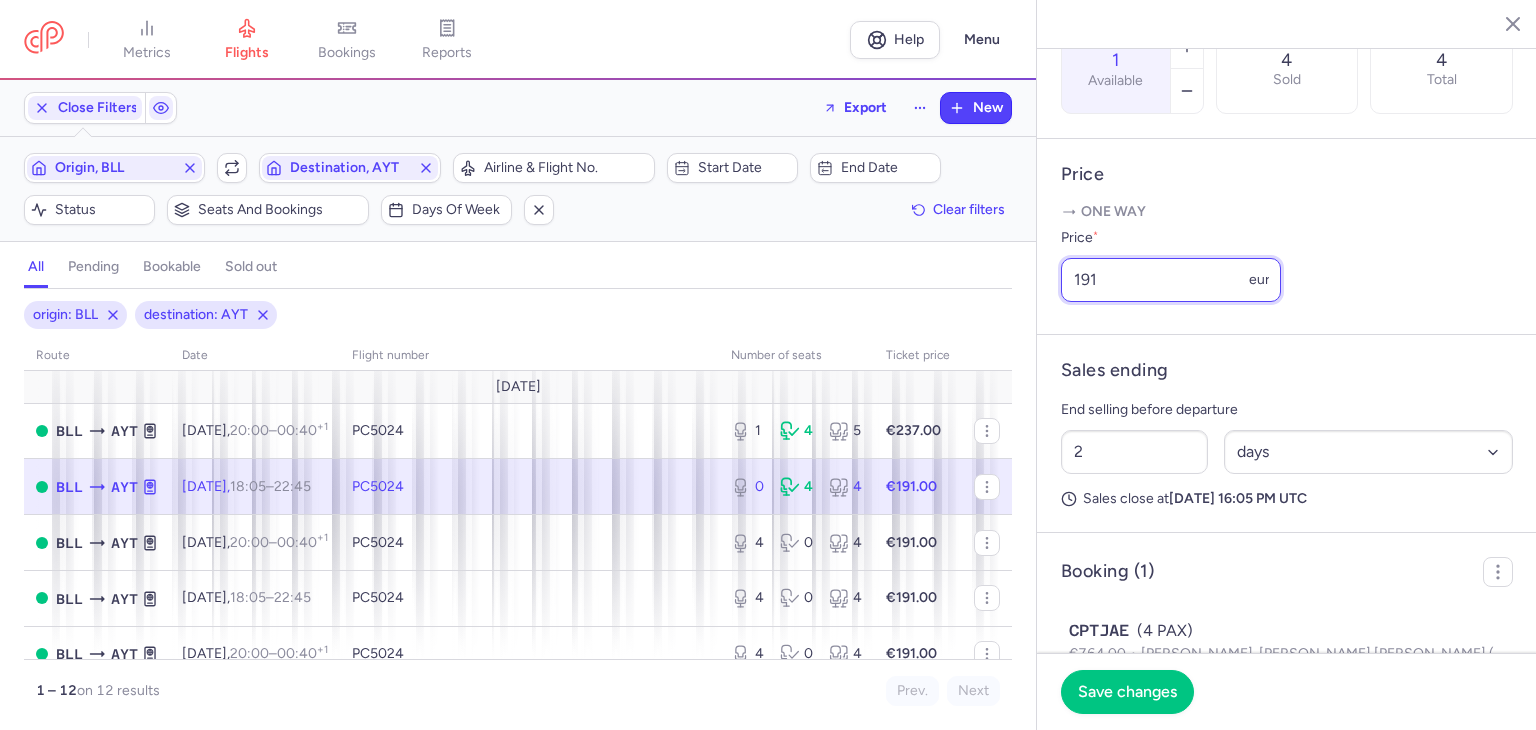 drag, startPoint x: 1066, startPoint y: 334, endPoint x: 932, endPoint y: 345, distance: 134.45073 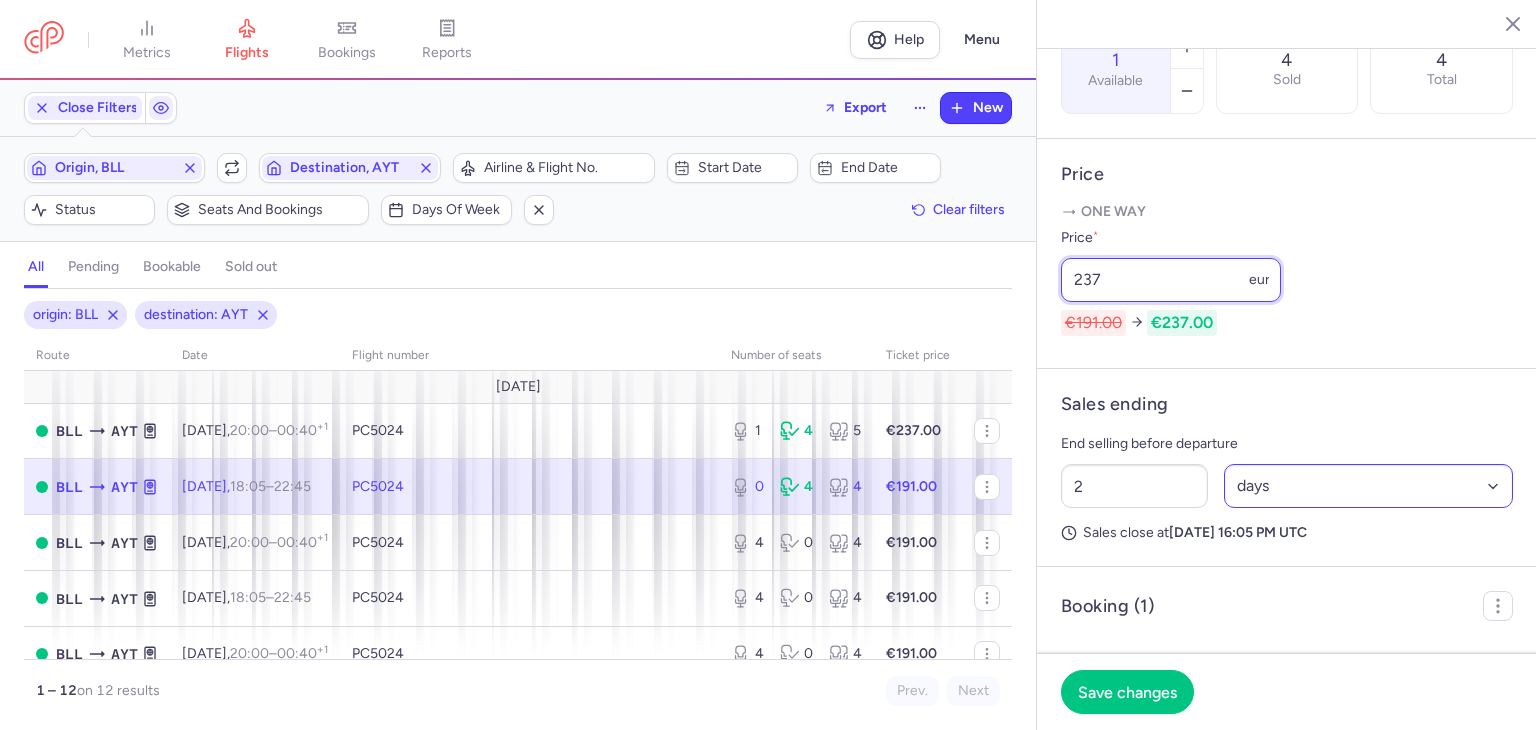 type on "237" 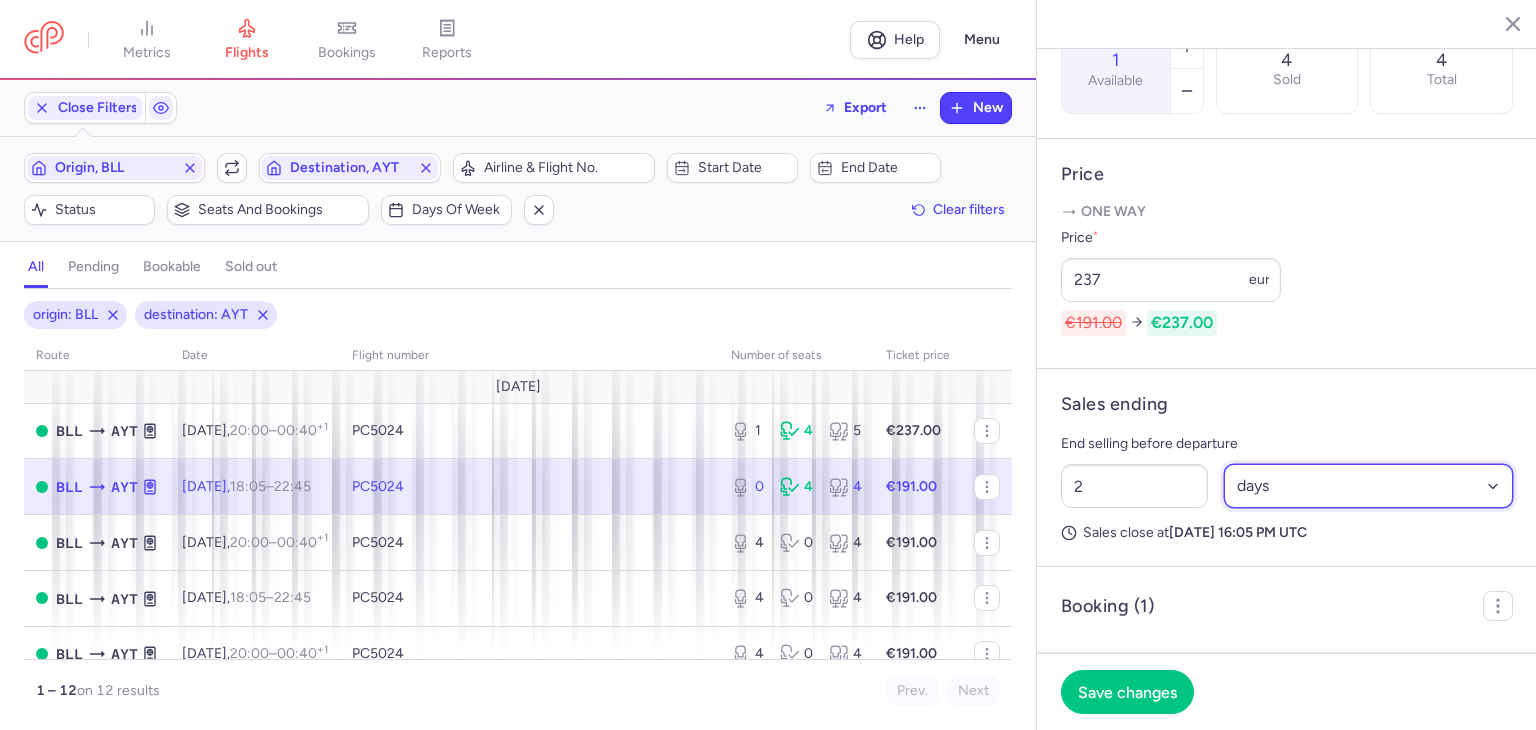 click on "Select an option hours days" at bounding box center (1369, 486) 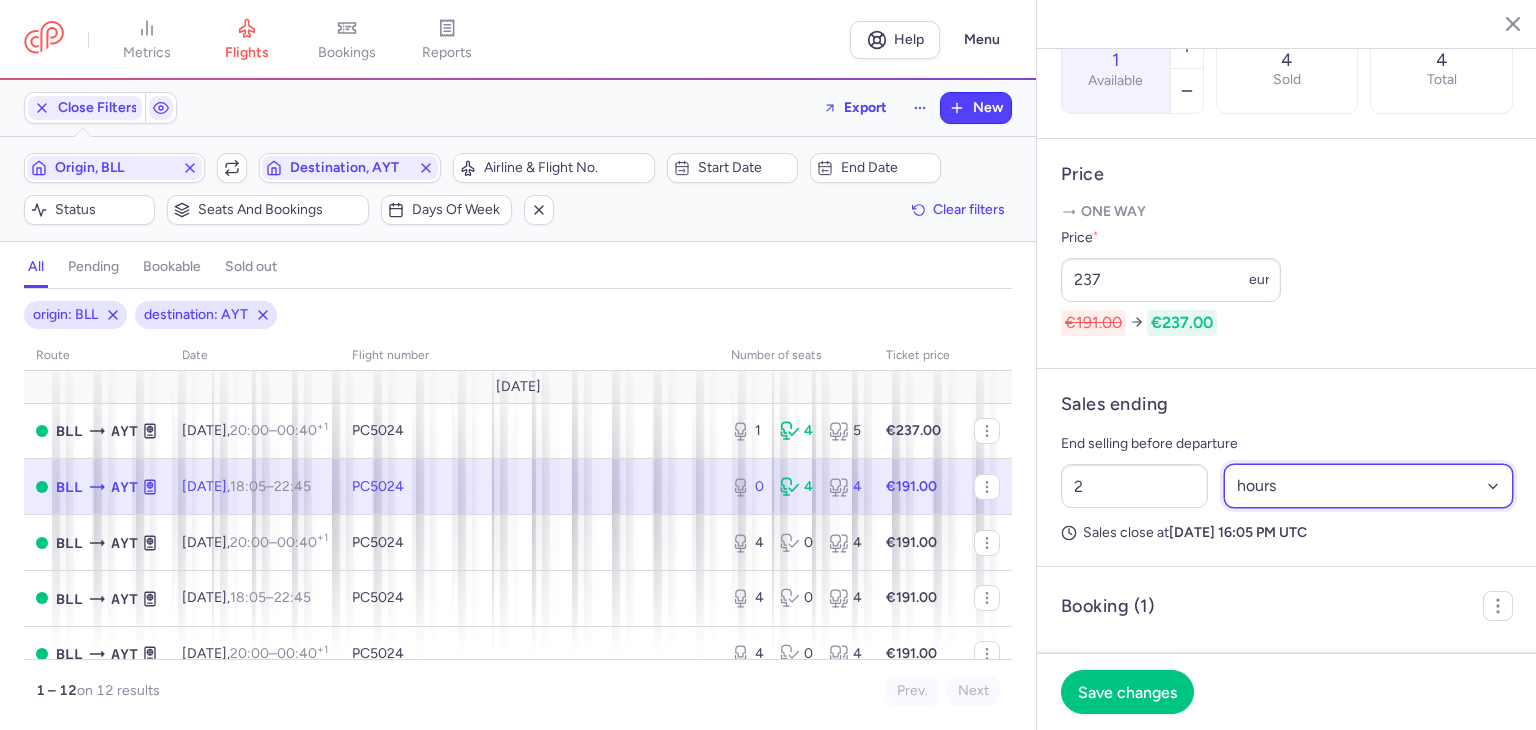 click on "Select an option hours days" at bounding box center (1369, 486) 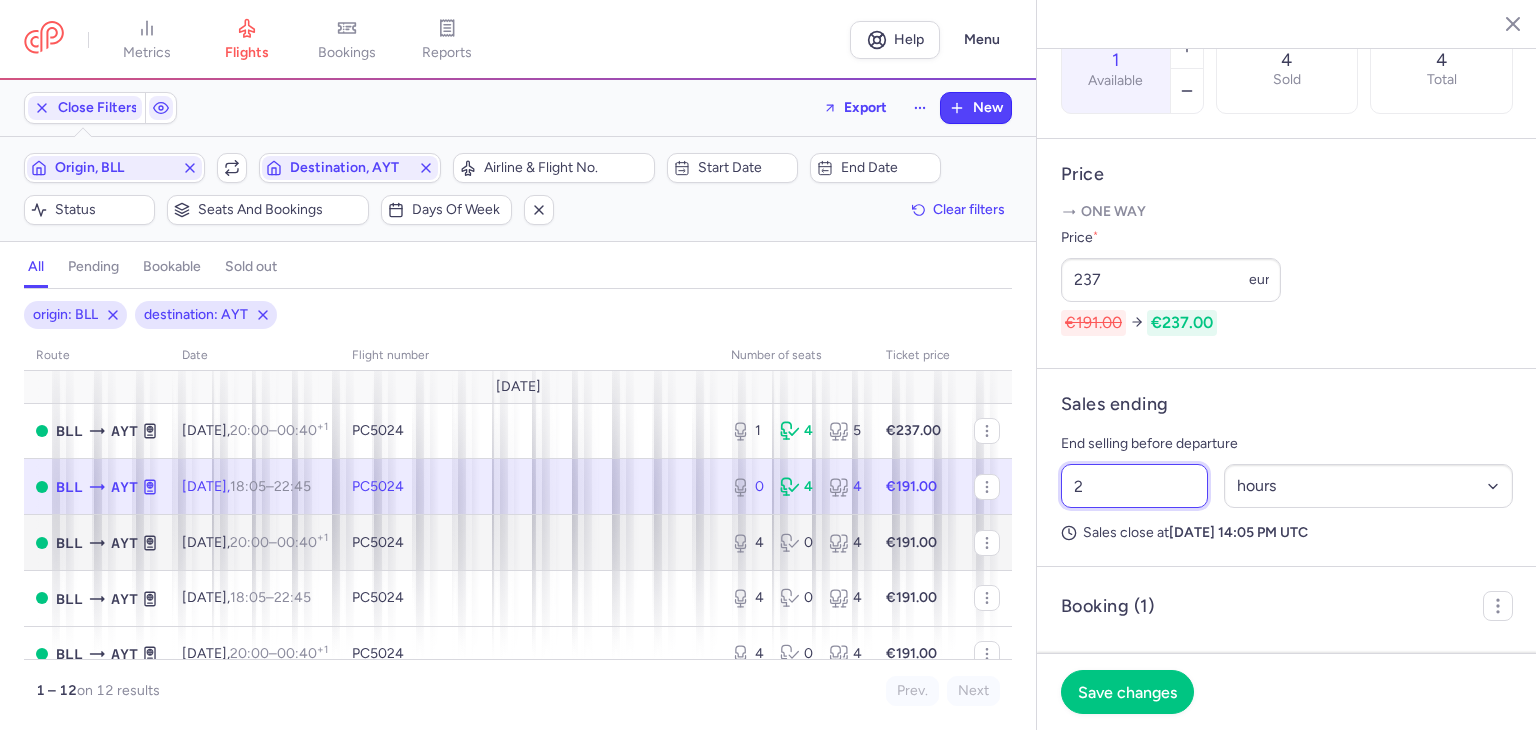 drag, startPoint x: 1147, startPoint y: 546, endPoint x: 985, endPoint y: 548, distance: 162.01234 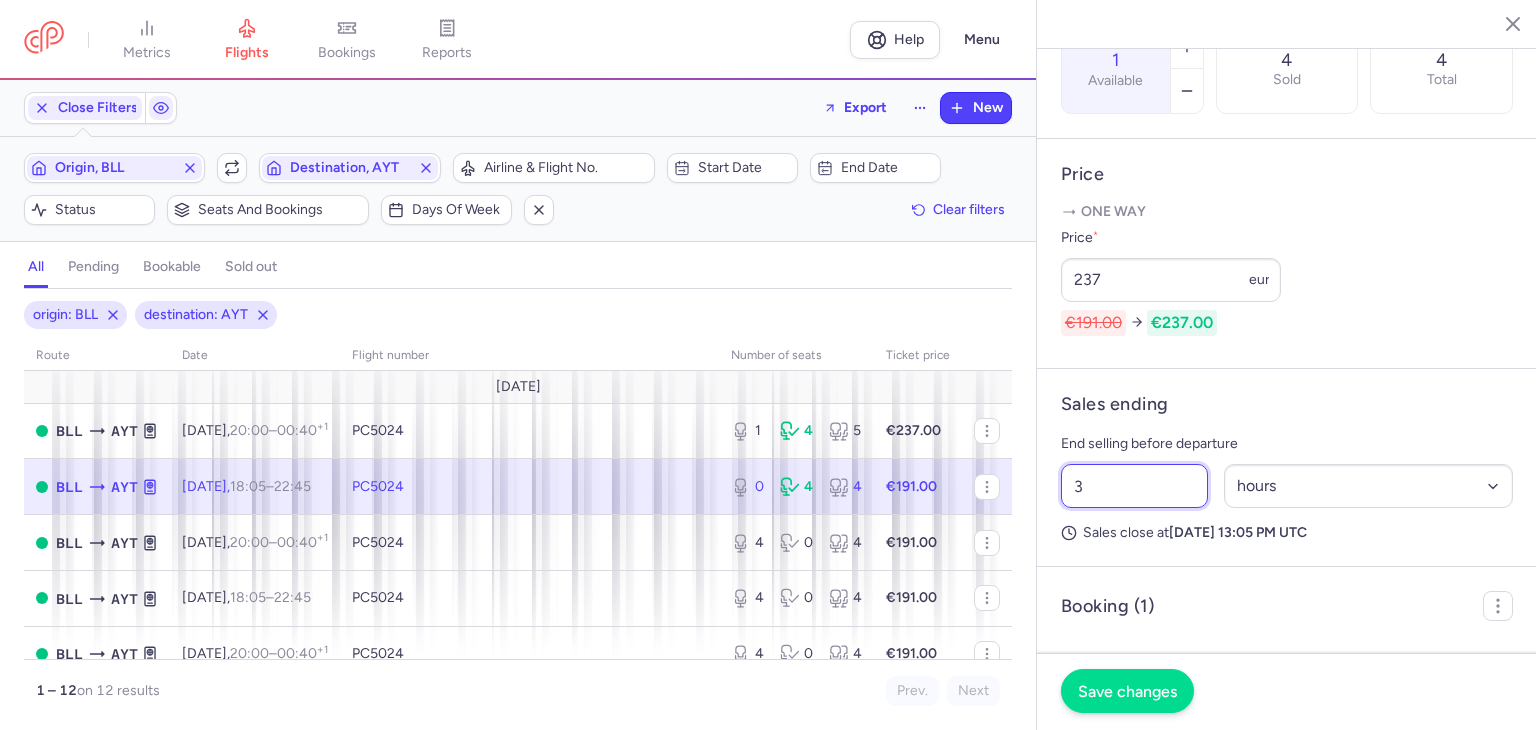 type on "3" 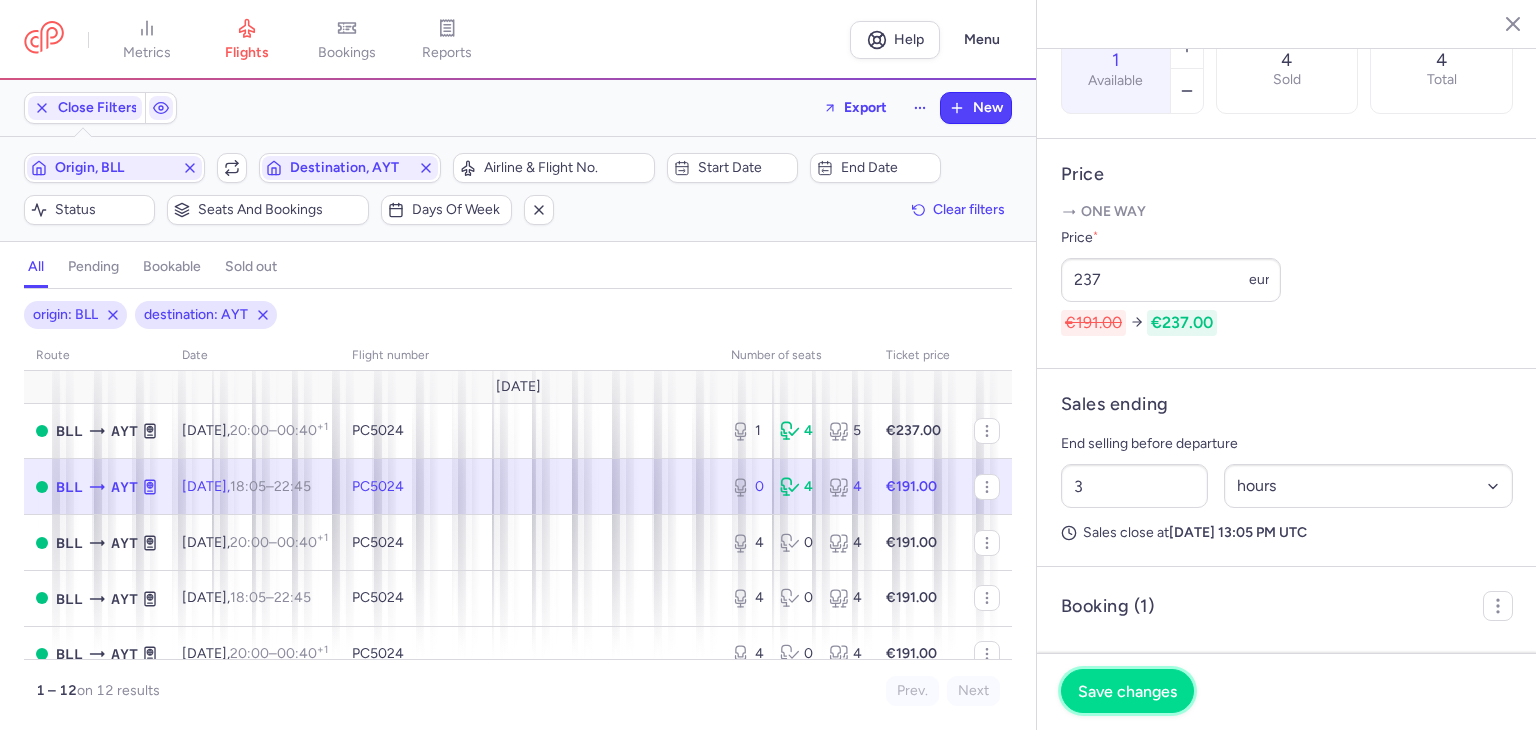 click on "Save changes" at bounding box center [1127, 691] 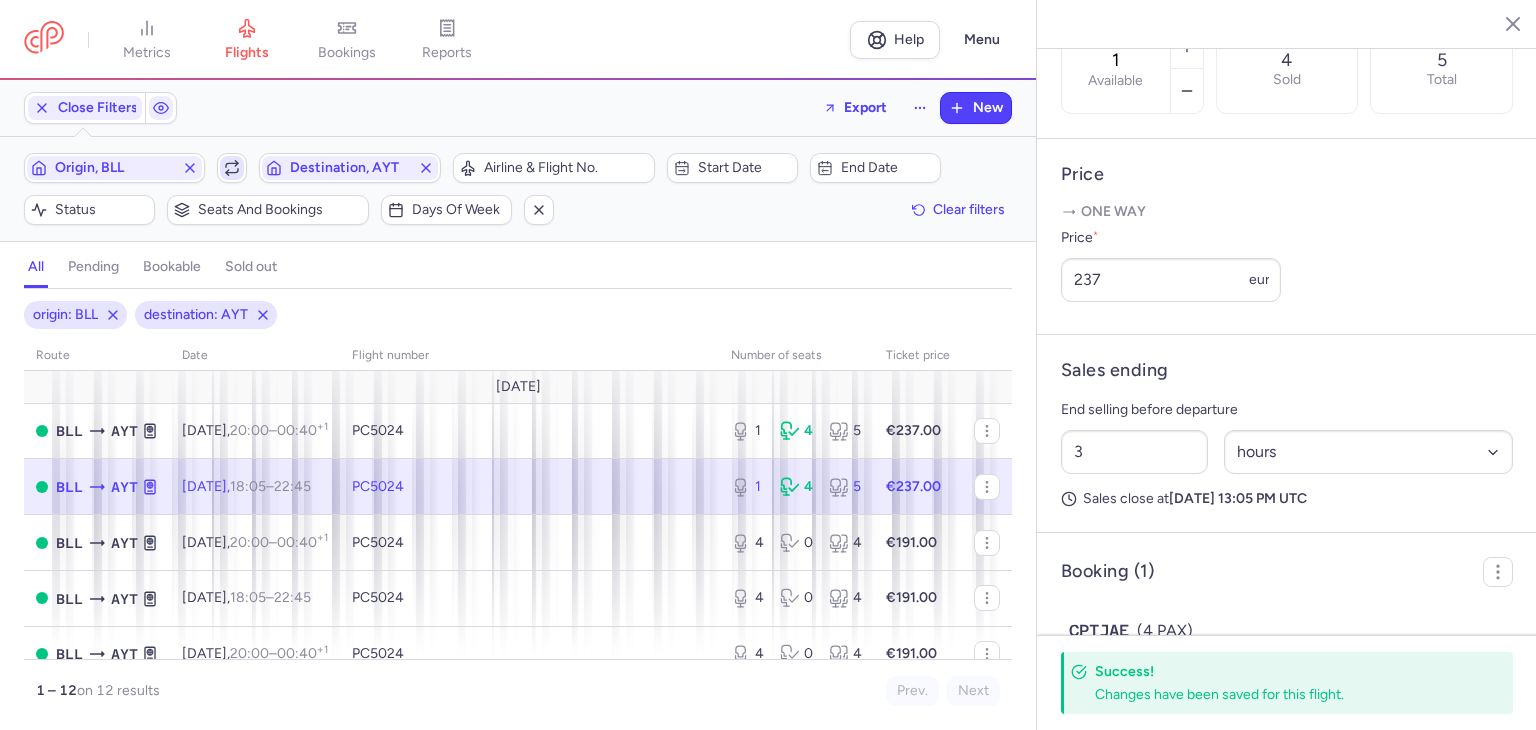 click 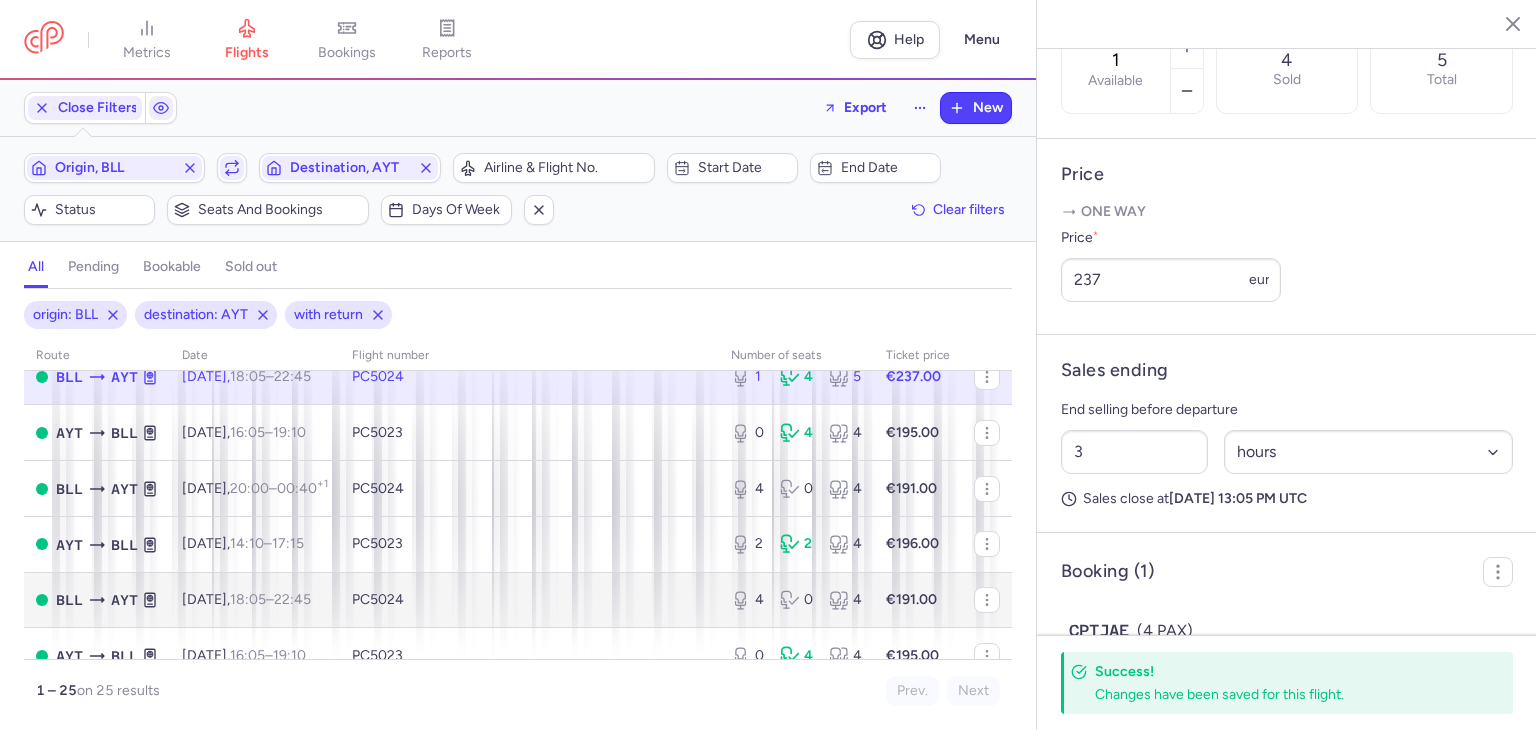 scroll, scrollTop: 300, scrollLeft: 0, axis: vertical 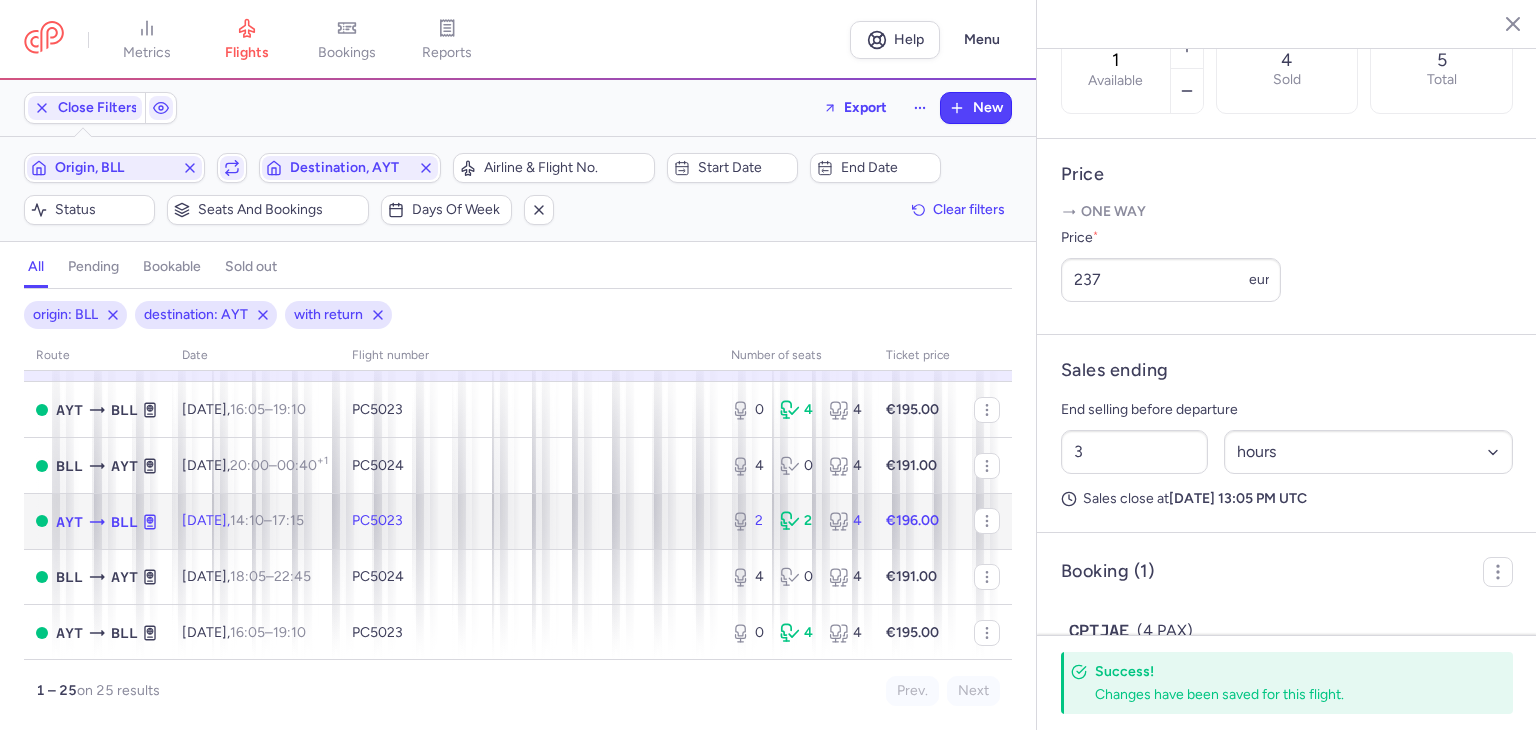 click on "PC5023" 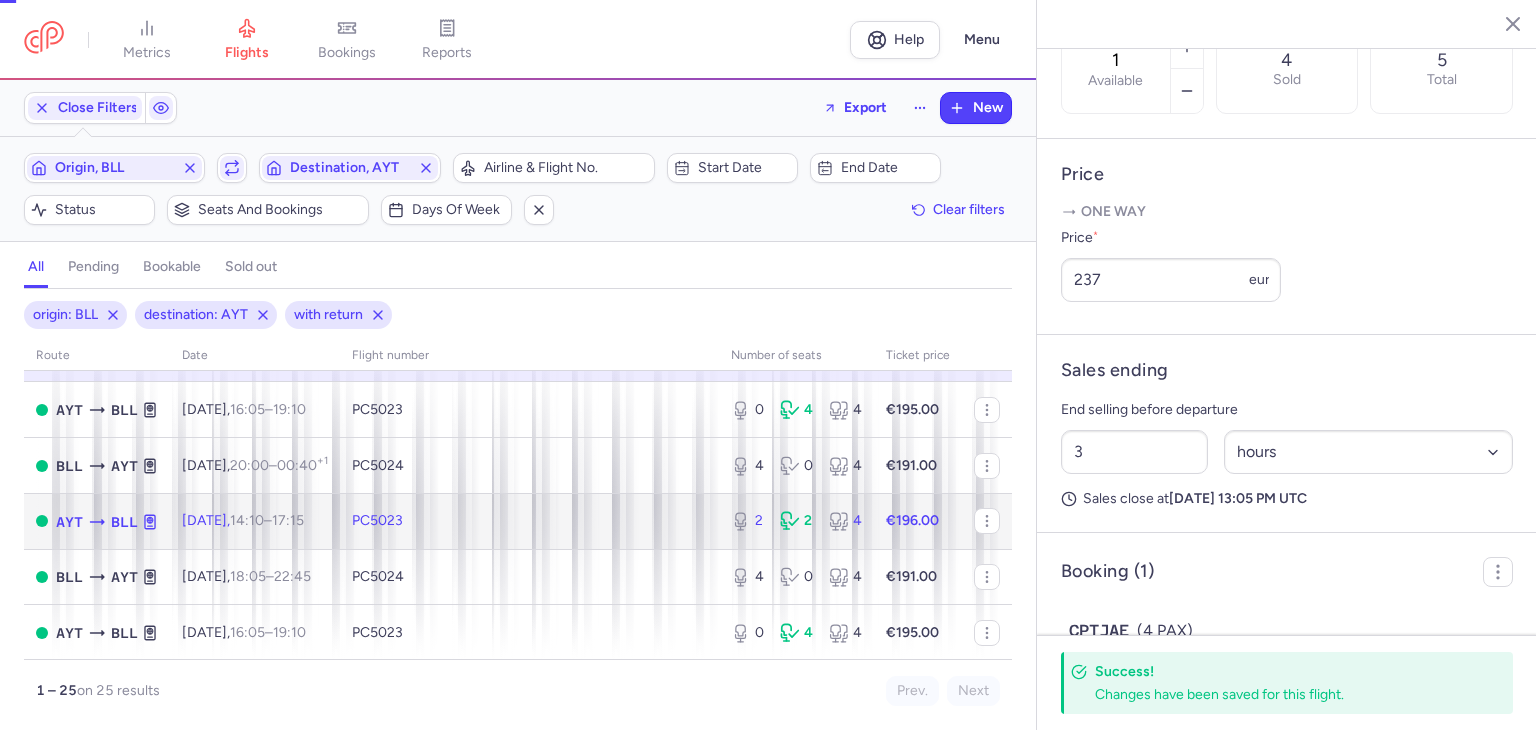 type on "2" 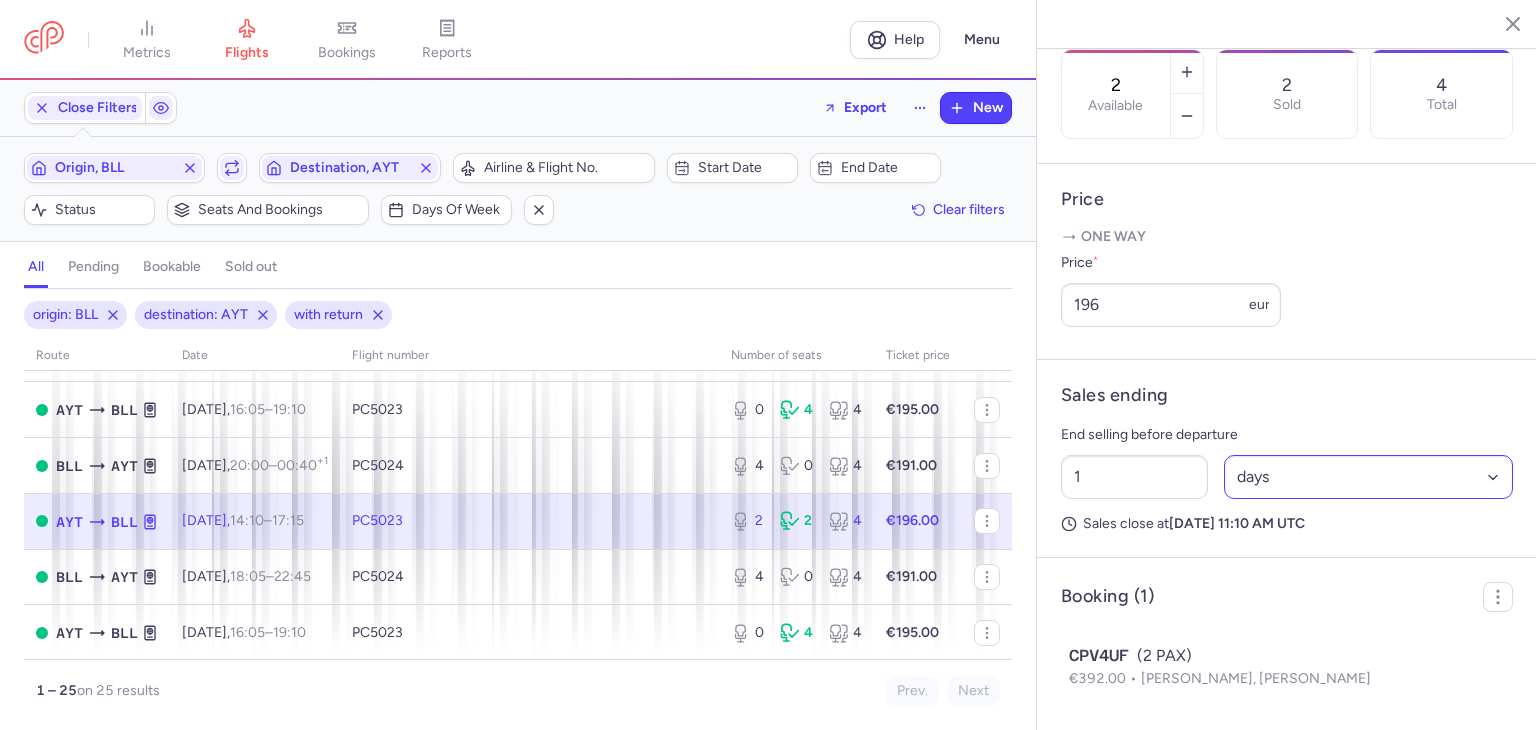 scroll, scrollTop: 700, scrollLeft: 0, axis: vertical 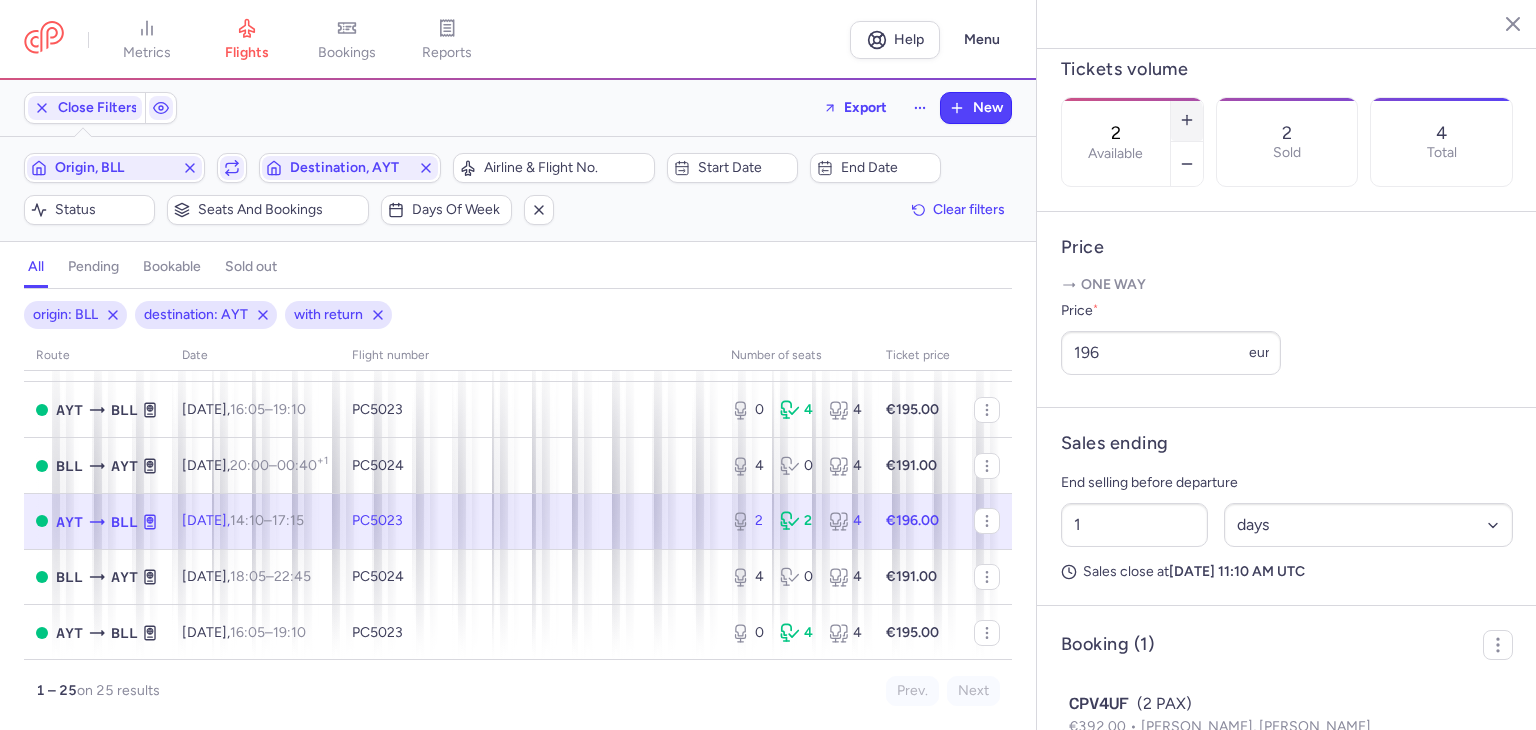 drag, startPoint x: 1256, startPoint y: 72, endPoint x: 1279, endPoint y: 146, distance: 77.491936 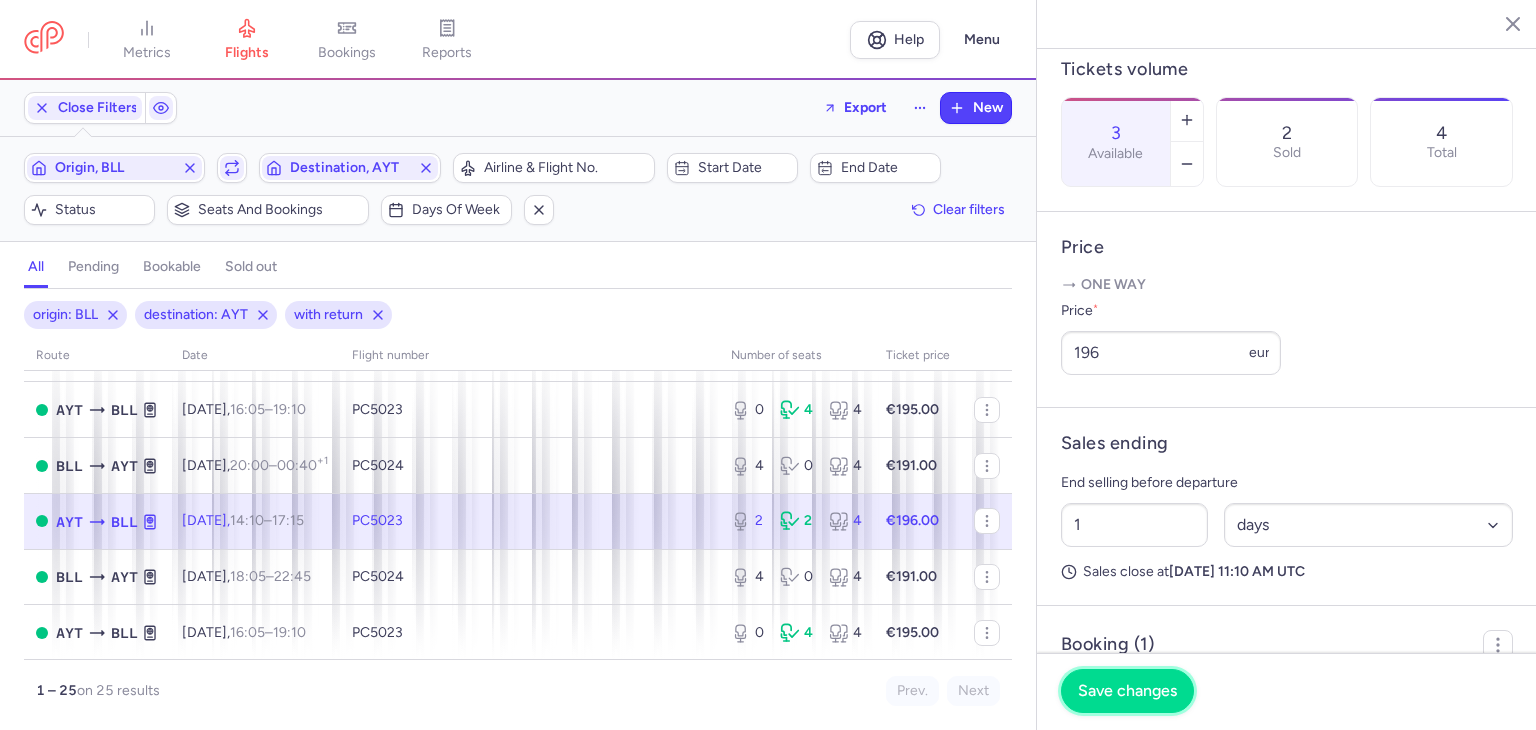 click on "Save changes" at bounding box center (1127, 691) 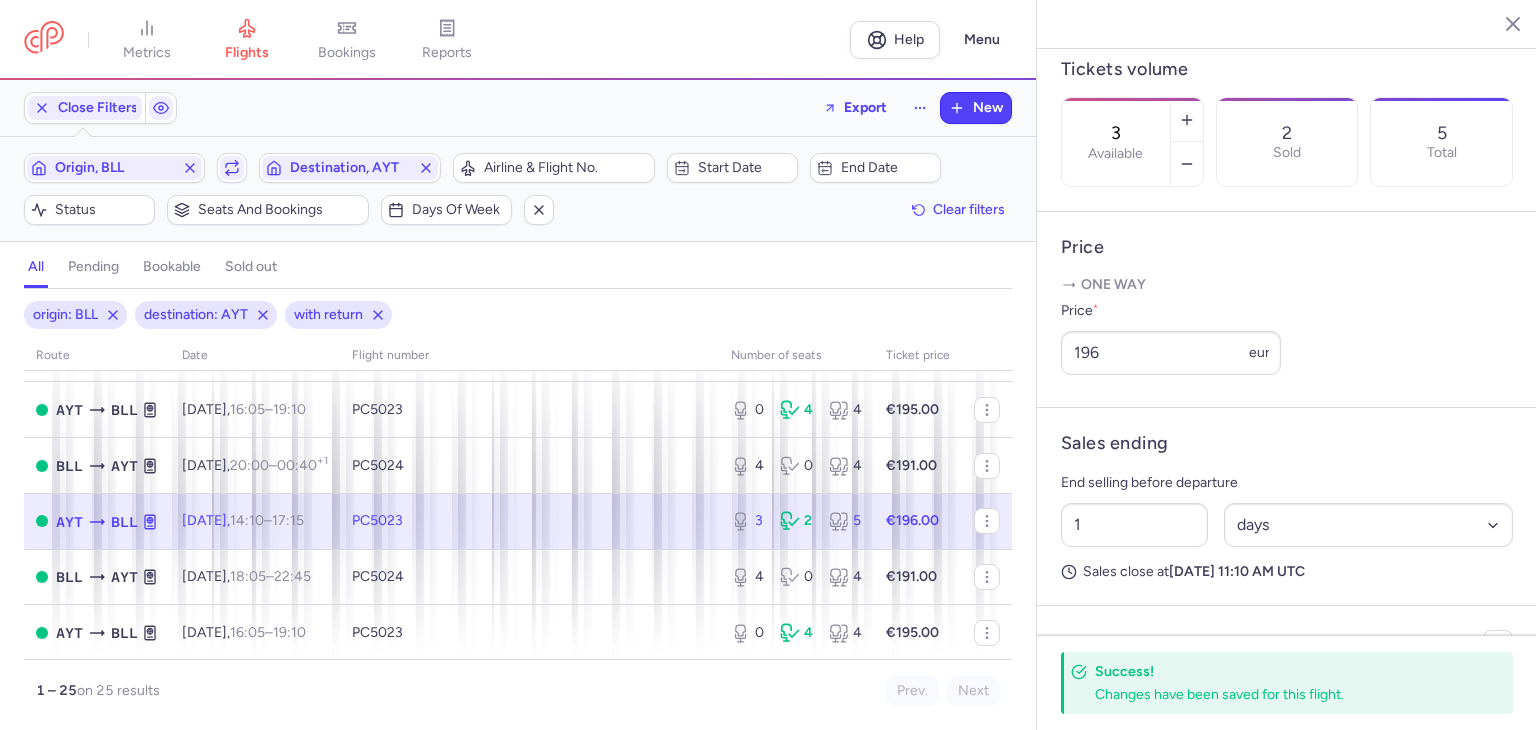 scroll, scrollTop: 700, scrollLeft: 0, axis: vertical 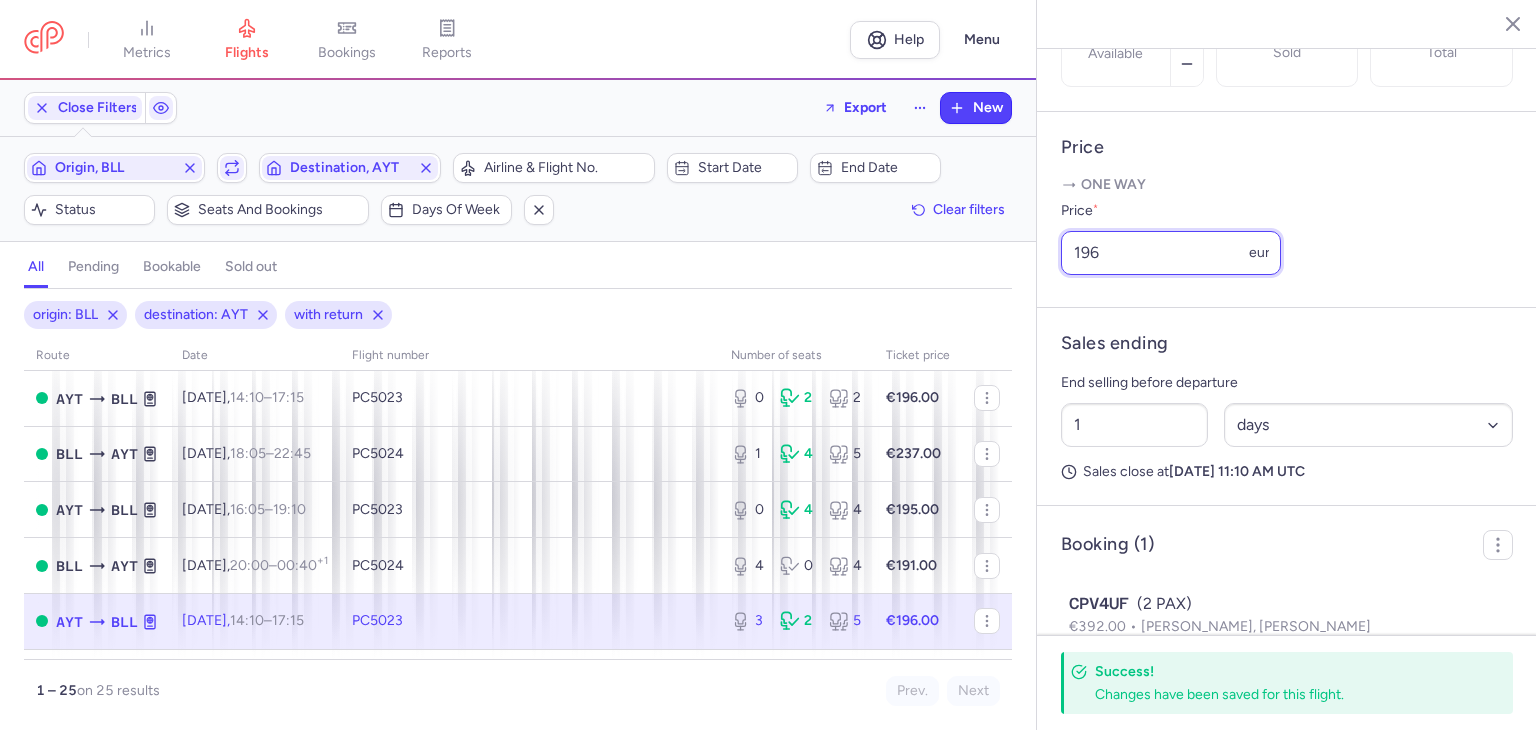 drag, startPoint x: 1084, startPoint y: 308, endPoint x: 1038, endPoint y: 308, distance: 46 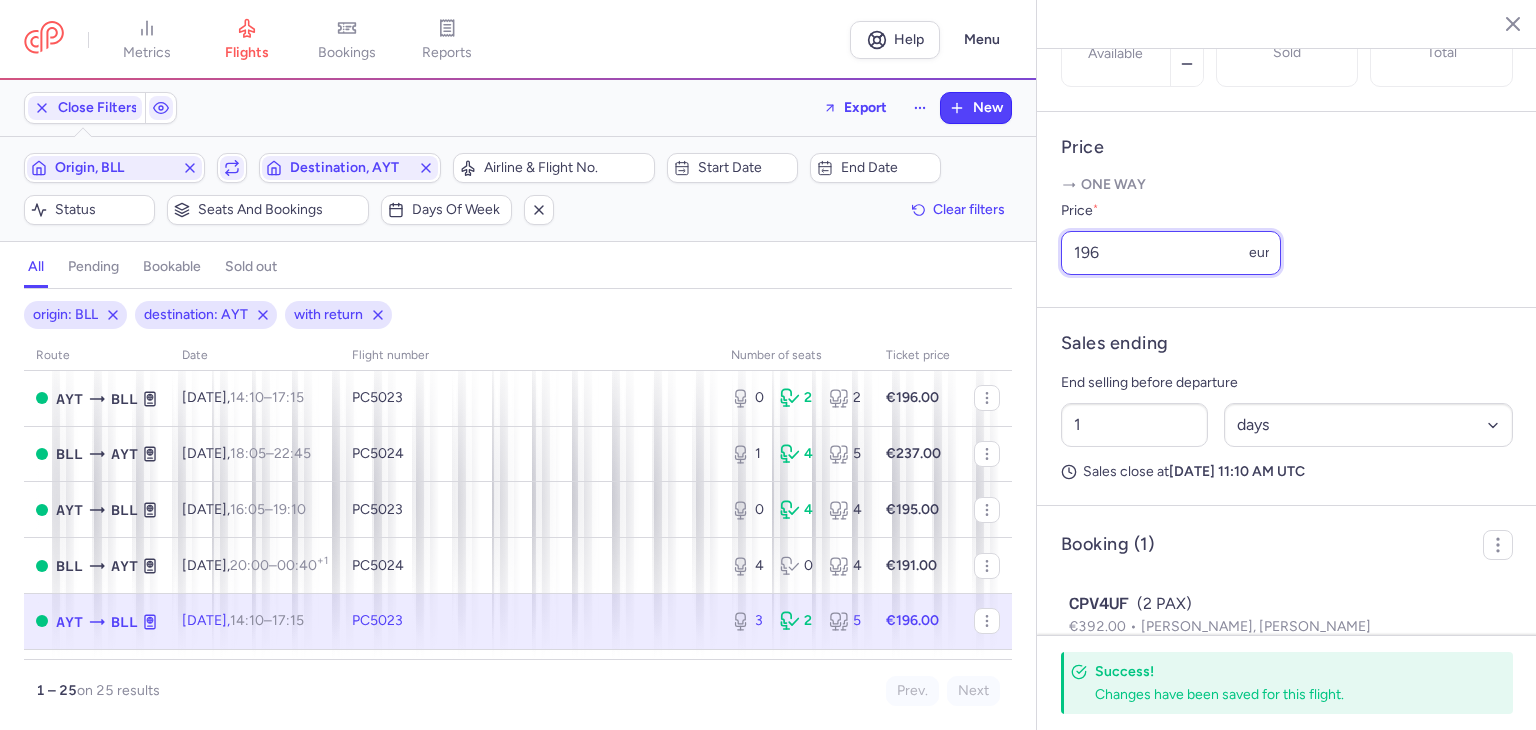 click on "Price  One way  Price  * 196 eur" at bounding box center (1287, 210) 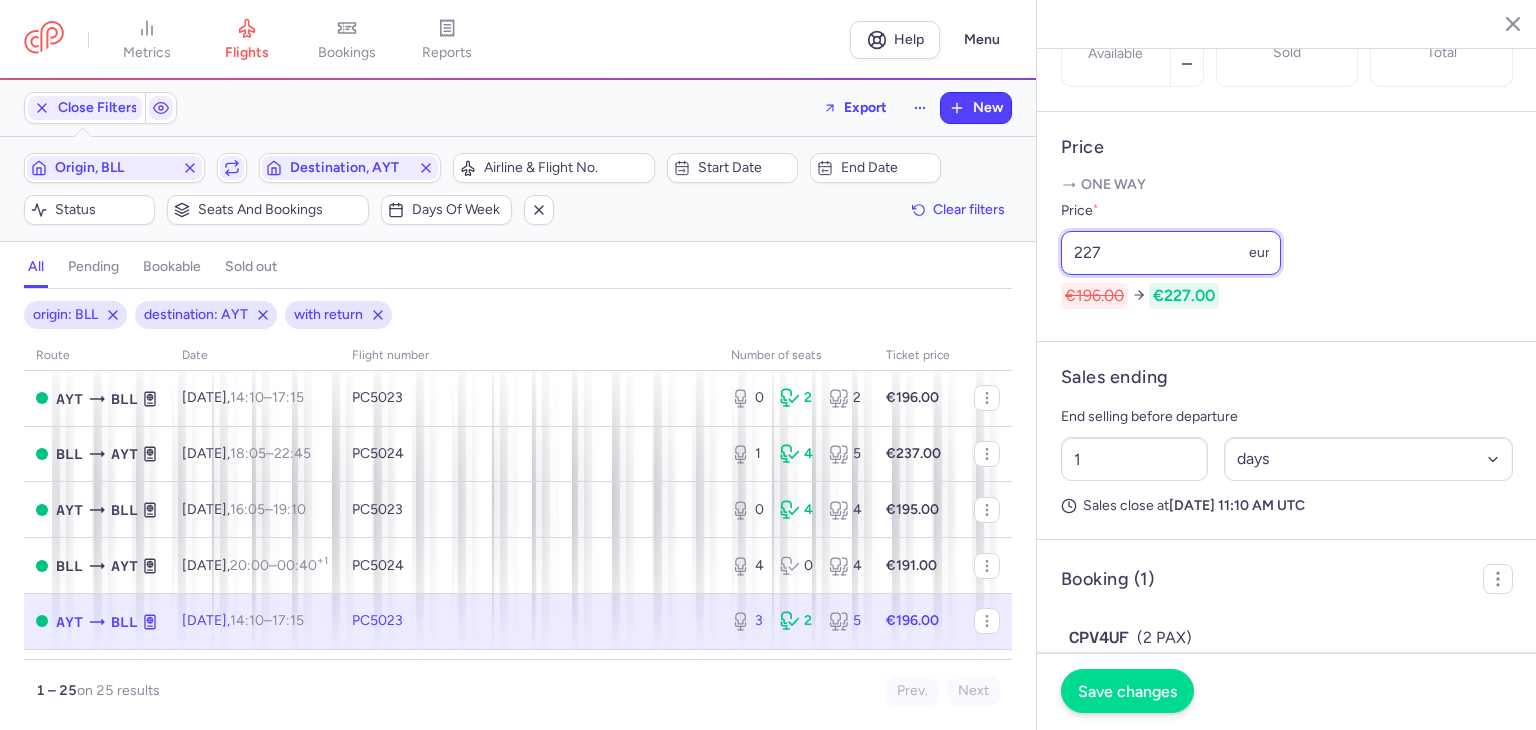 type on "227" 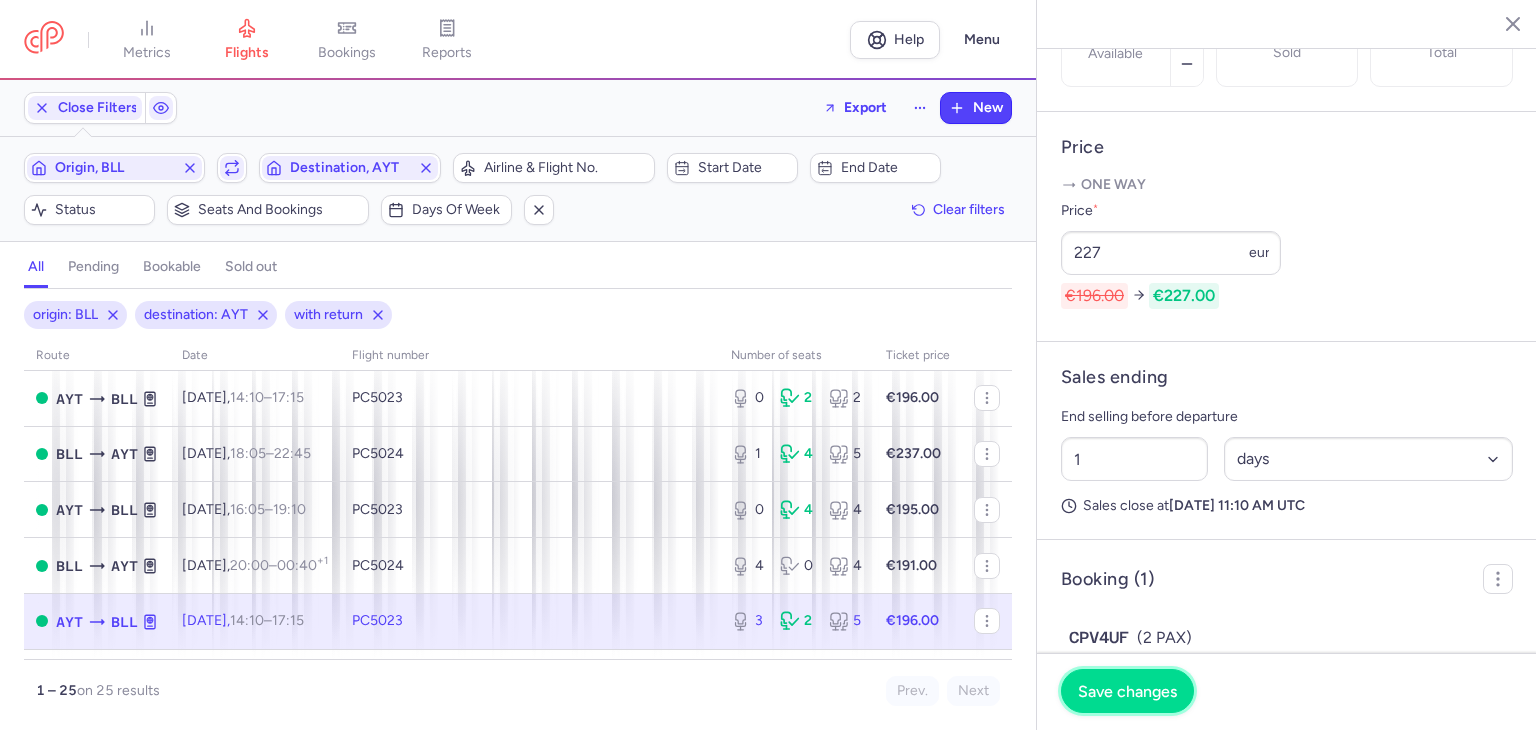 click on "Save changes" at bounding box center (1127, 691) 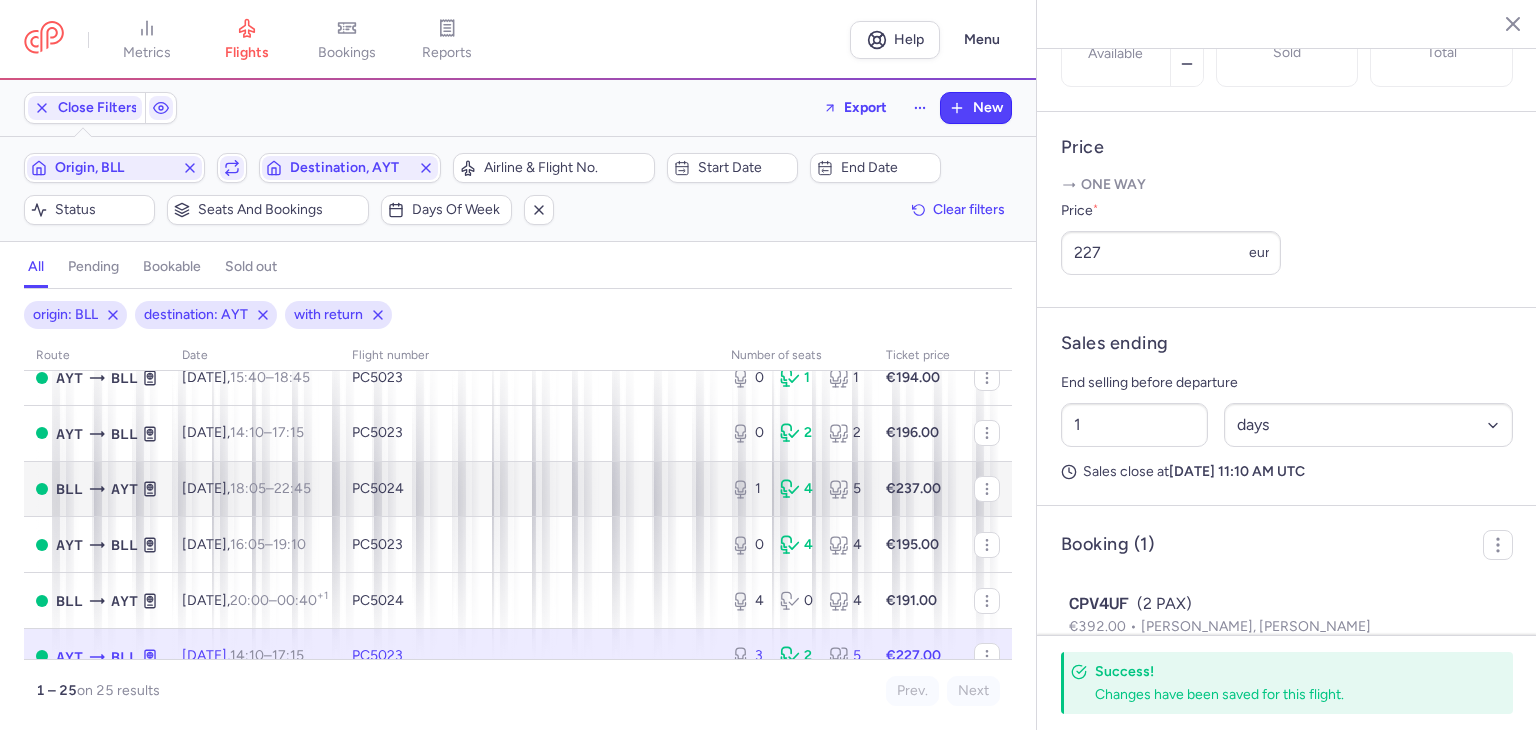 scroll, scrollTop: 200, scrollLeft: 0, axis: vertical 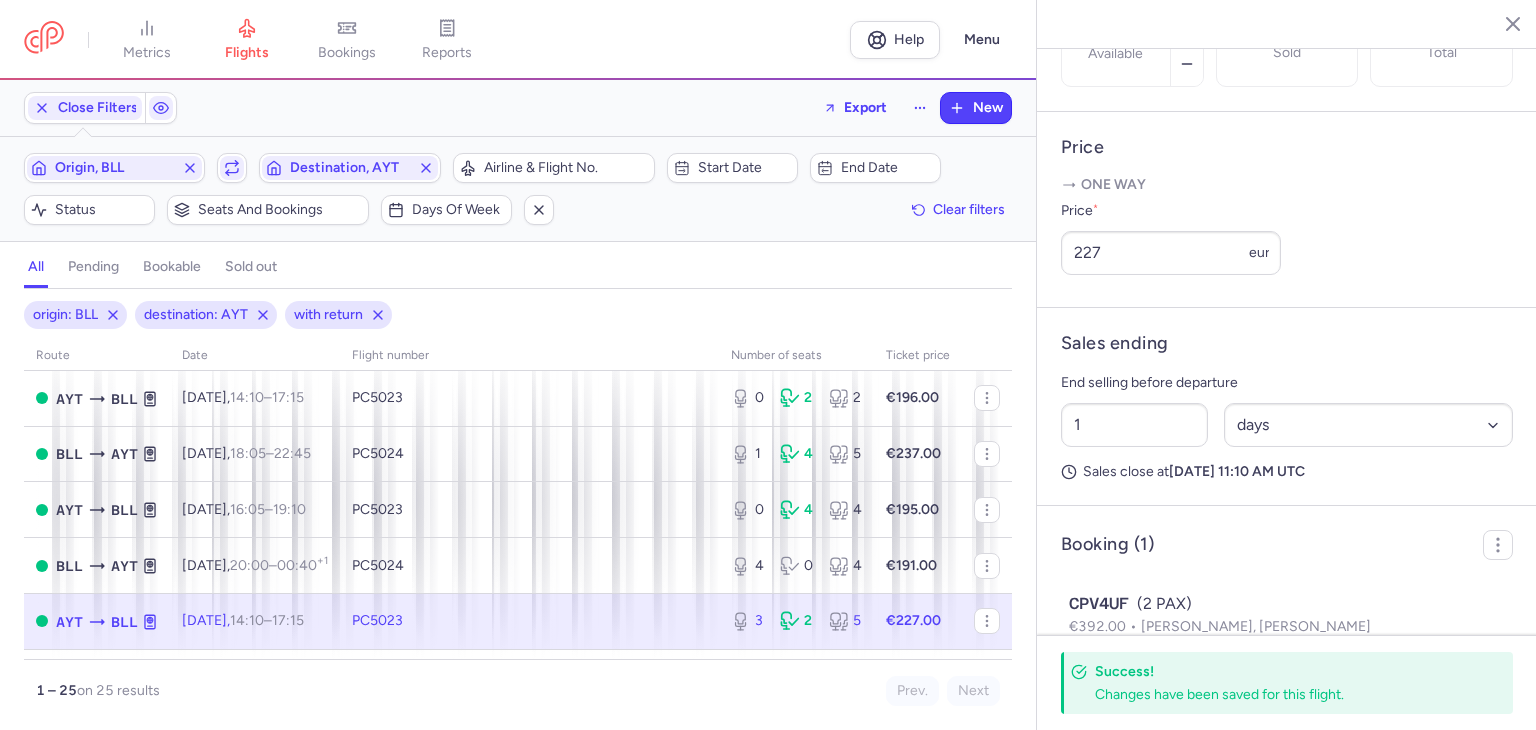 click on "Close Filters  Export  New Filters (3) – 25 results  Origin, BLL  Include return  Destination, AYT  Airline & Flight No.  Start date  End date  Status  Seats and bookings  Days of week  Clear filters  all pending bookable sold out 3 origin: BLL destination: AYT with return route date Flight number number of seats Ticket price [DATE]  AYT  BLL [DATE]  16:05  –  19:10  +0  PC5023  0 4 4 €195.00  BLL  AYT [DATE]  20:00  –  00:40  +1  PC5024  1 4 5 €237.00  AYT  BLL [DATE]  15:40  –  18:45  +0  PC5023  0 1 1 €194.00  AYT  BLL [DATE]  14:10  –  17:15  +0  PC5023  0 2 2 €196.00  BLL  AYT [DATE]  18:05  –  22:45  +0  PC5024  1 4 5 €237.00  AYT  BLL [DATE]  16:05  –  19:10  +0  PC5023  0 4 4 €195.00  BLL  AYT [DATE]  20:00  –  00:40  +1  PC5024  4 0 4 €191.00  AYT  BLL [DATE]  14:10  –  17:15  +0  PC5023  3 2 5 €227.00  BLL  AYT [DATE]  18:05  –  22:45  +0  PC5024  4 0 4 €191.00  AYT  BLL [DATE]  16:05  –  19:10  +0 0" at bounding box center (518, 405) 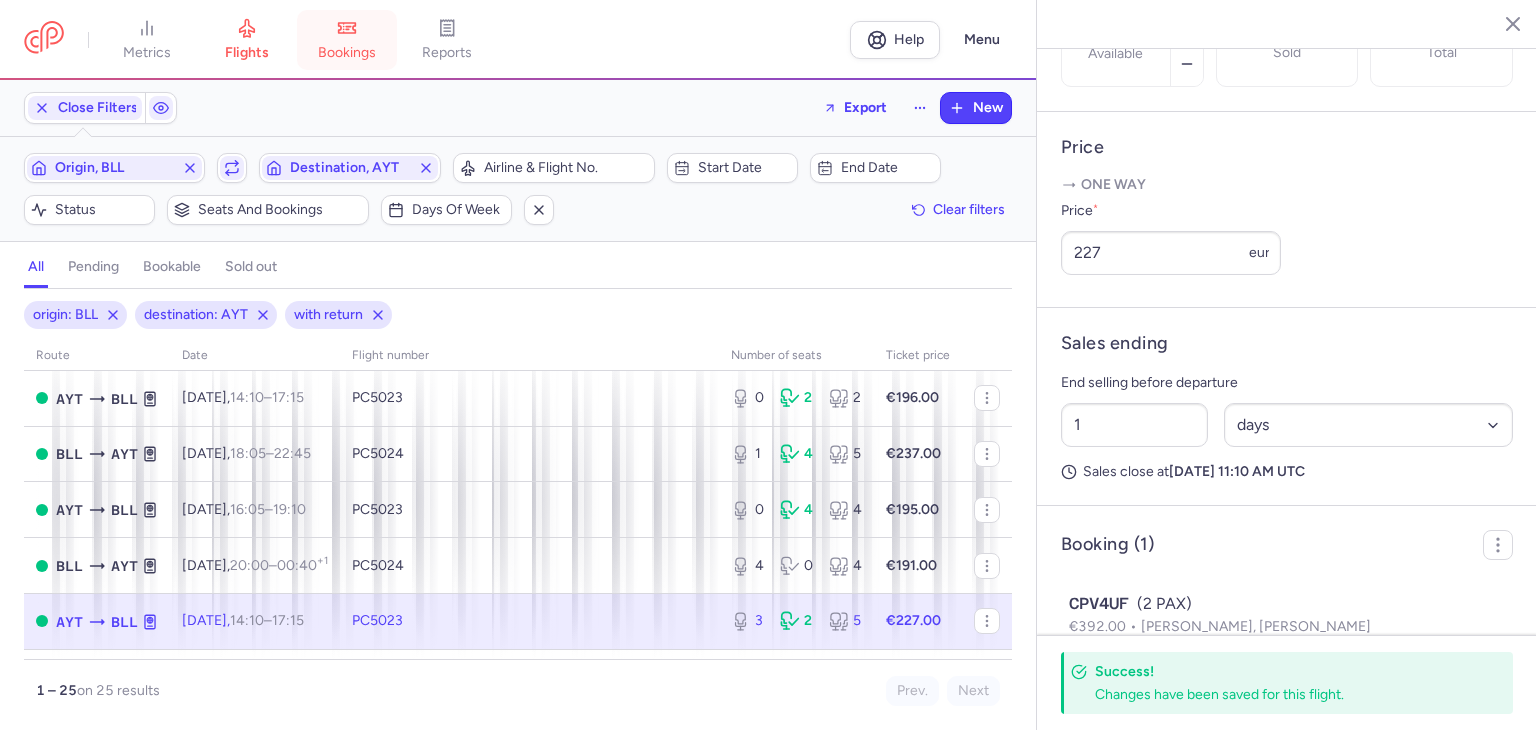 click on "bookings" at bounding box center [347, 40] 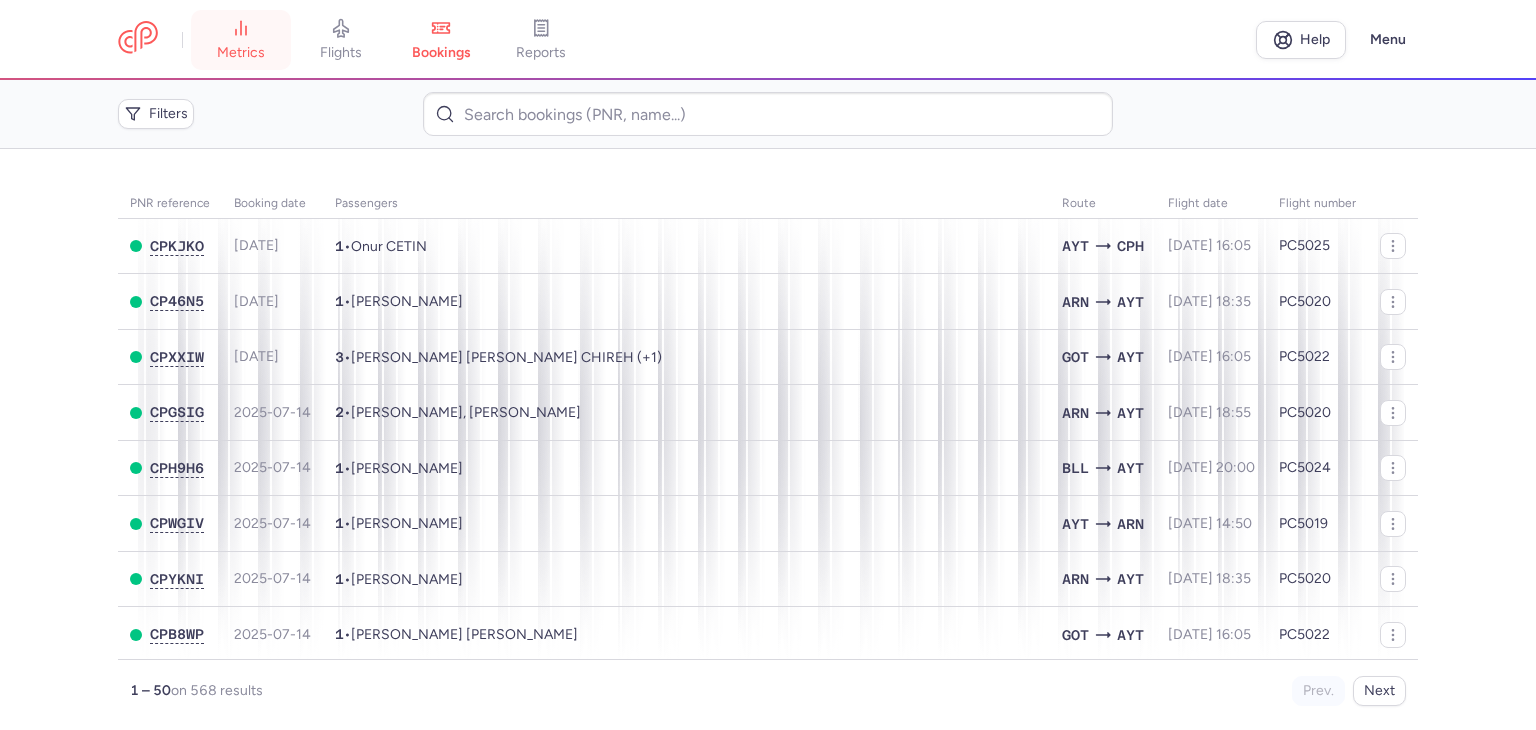 click 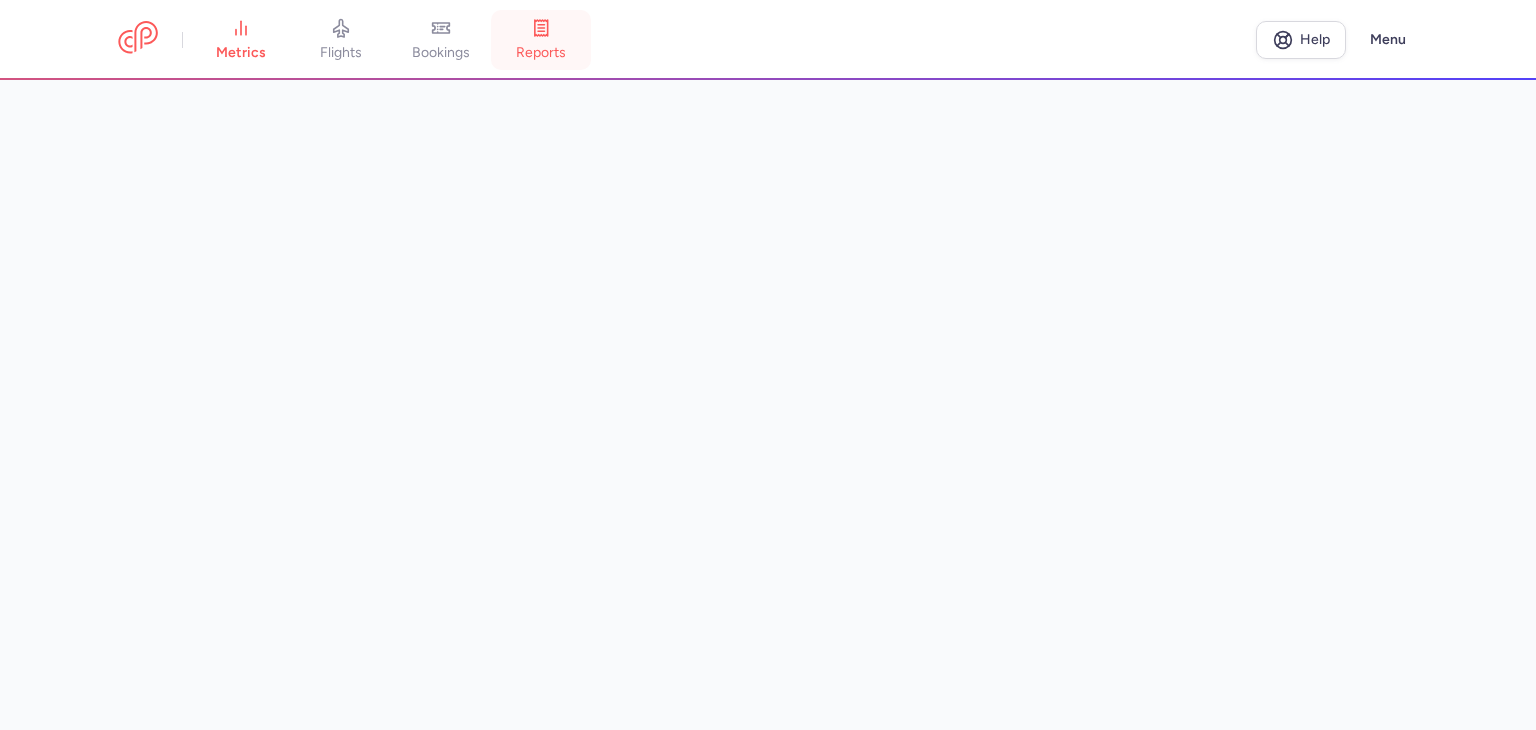click on "reports" at bounding box center (541, 40) 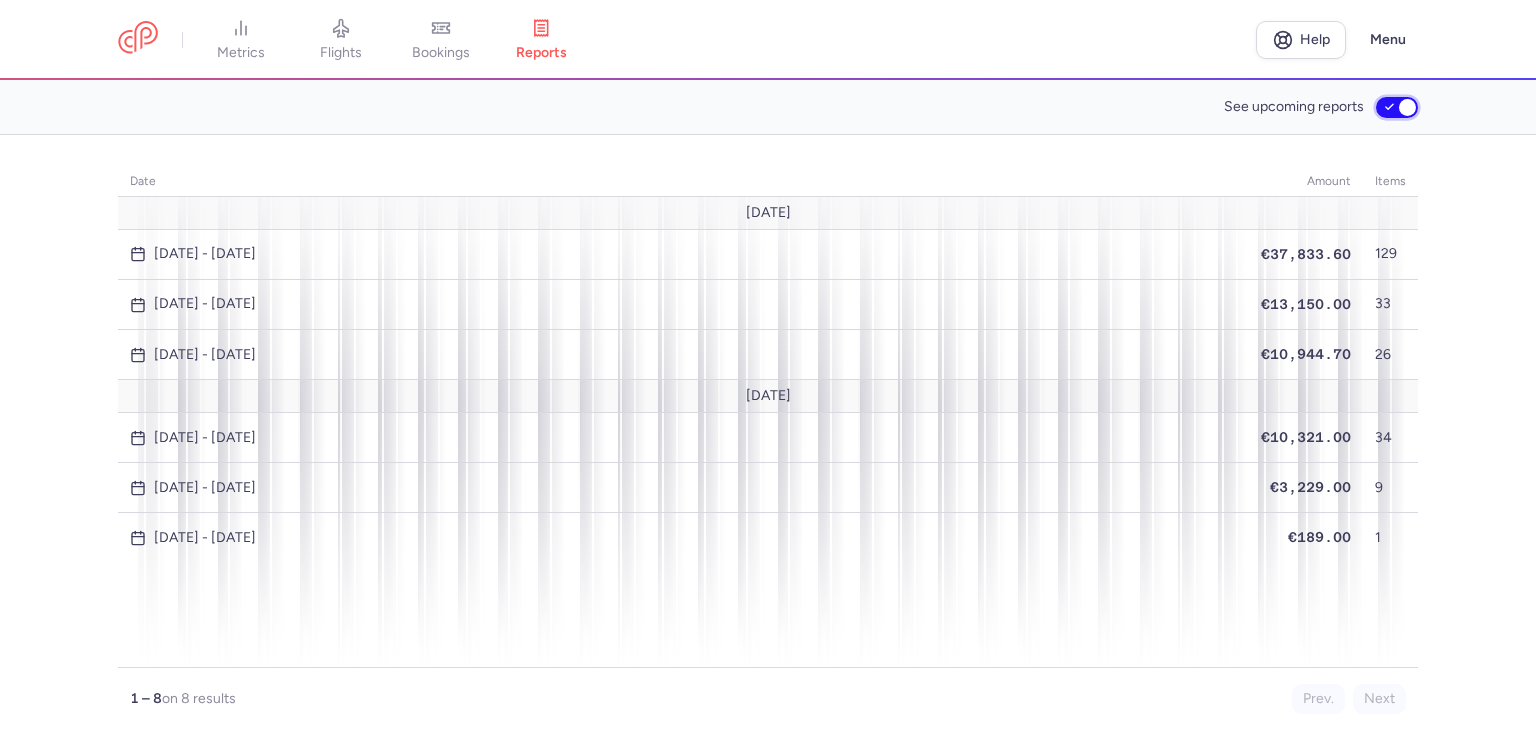 click on "See upcoming reports" at bounding box center [1397, 107] 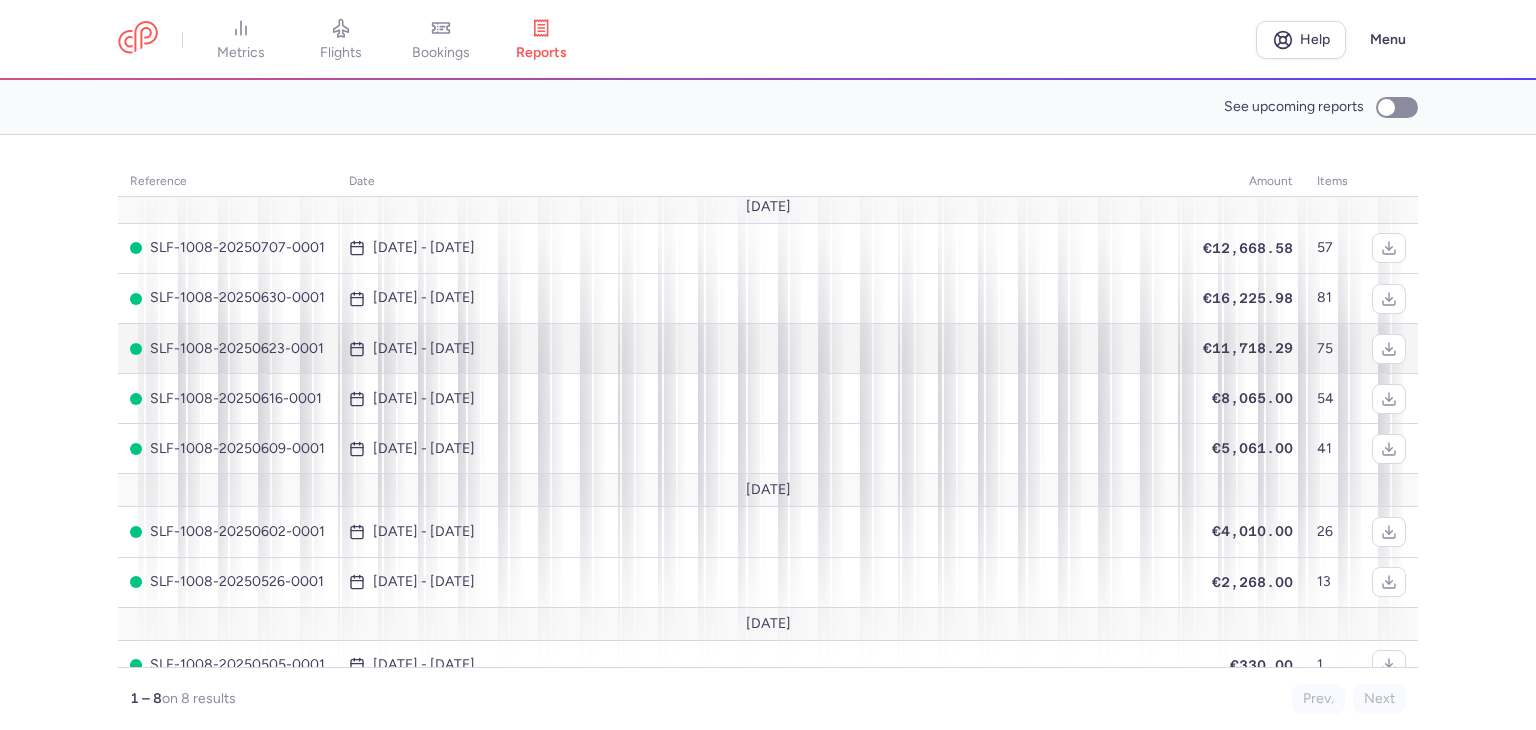 scroll, scrollTop: 0, scrollLeft: 0, axis: both 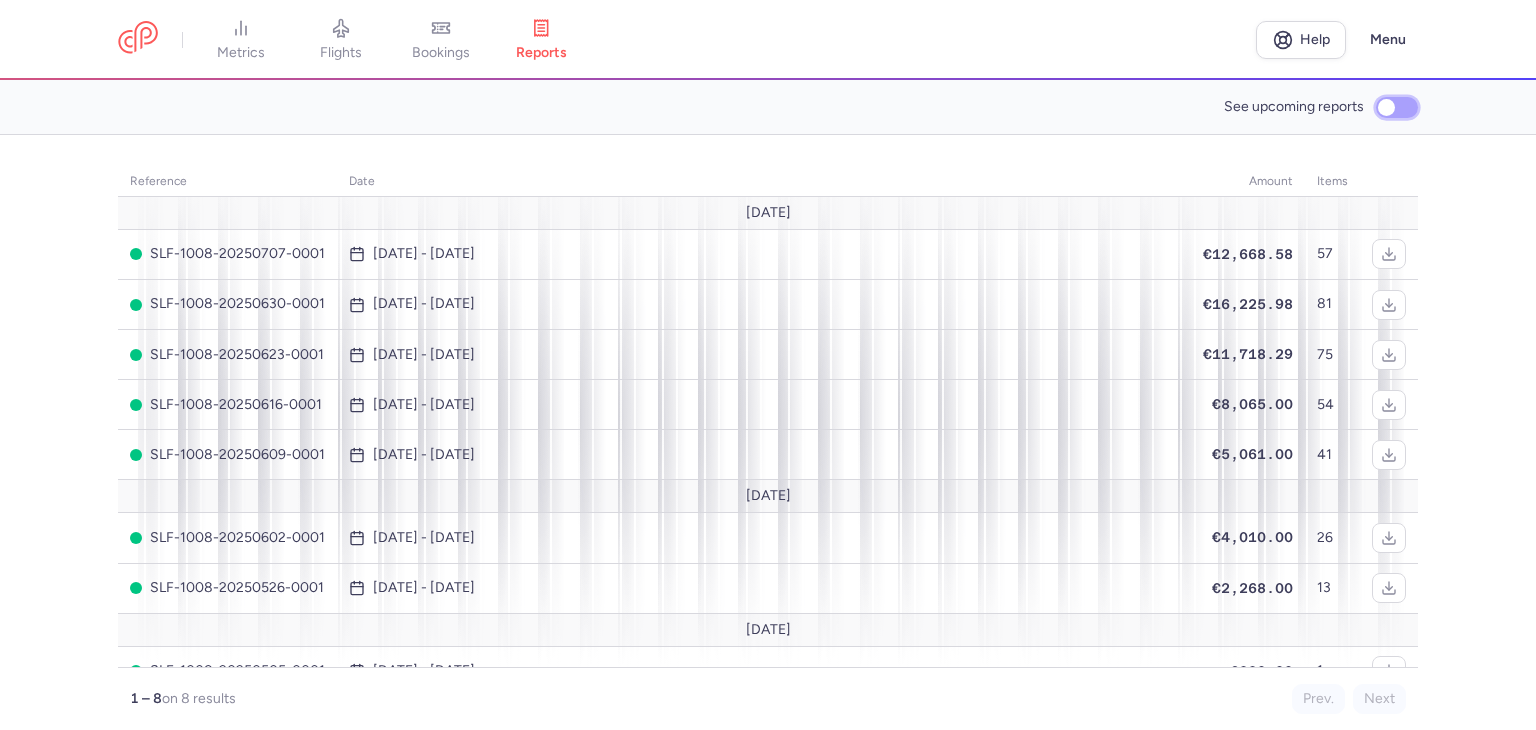 click on "See upcoming reports" at bounding box center [1397, 107] 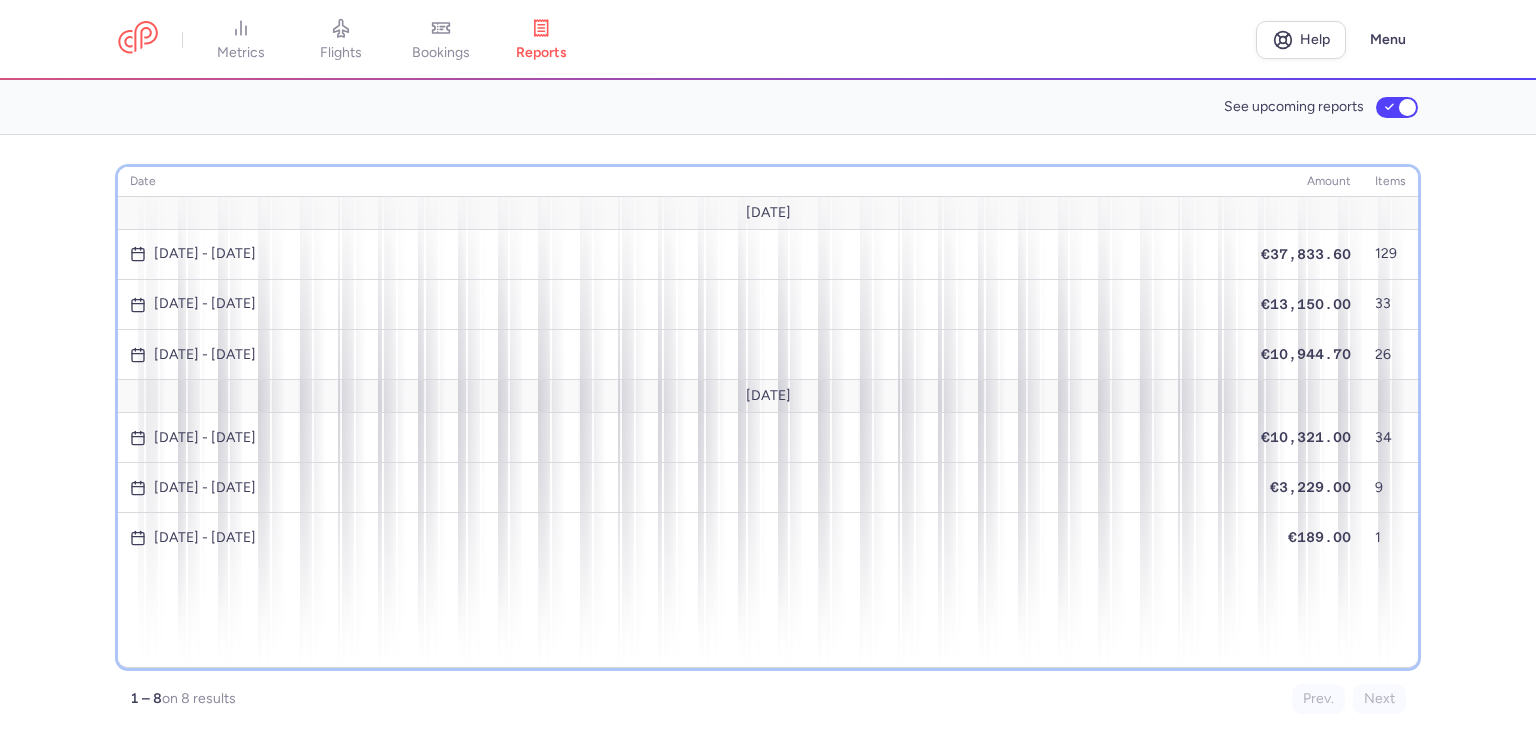 click on "date amount items July 25 [DATE] - [DATE] €37,833.60 129 [DATE] - [DATE] €13,150.00 33 [DATE] - [DATE] €10,944.70 [DATE] [DATE] - [DATE] €10,321.00 34 [DATE] - [DATE] €3,229.00 9 [DATE] - [DATE] €189.00 1" at bounding box center (768, 417) 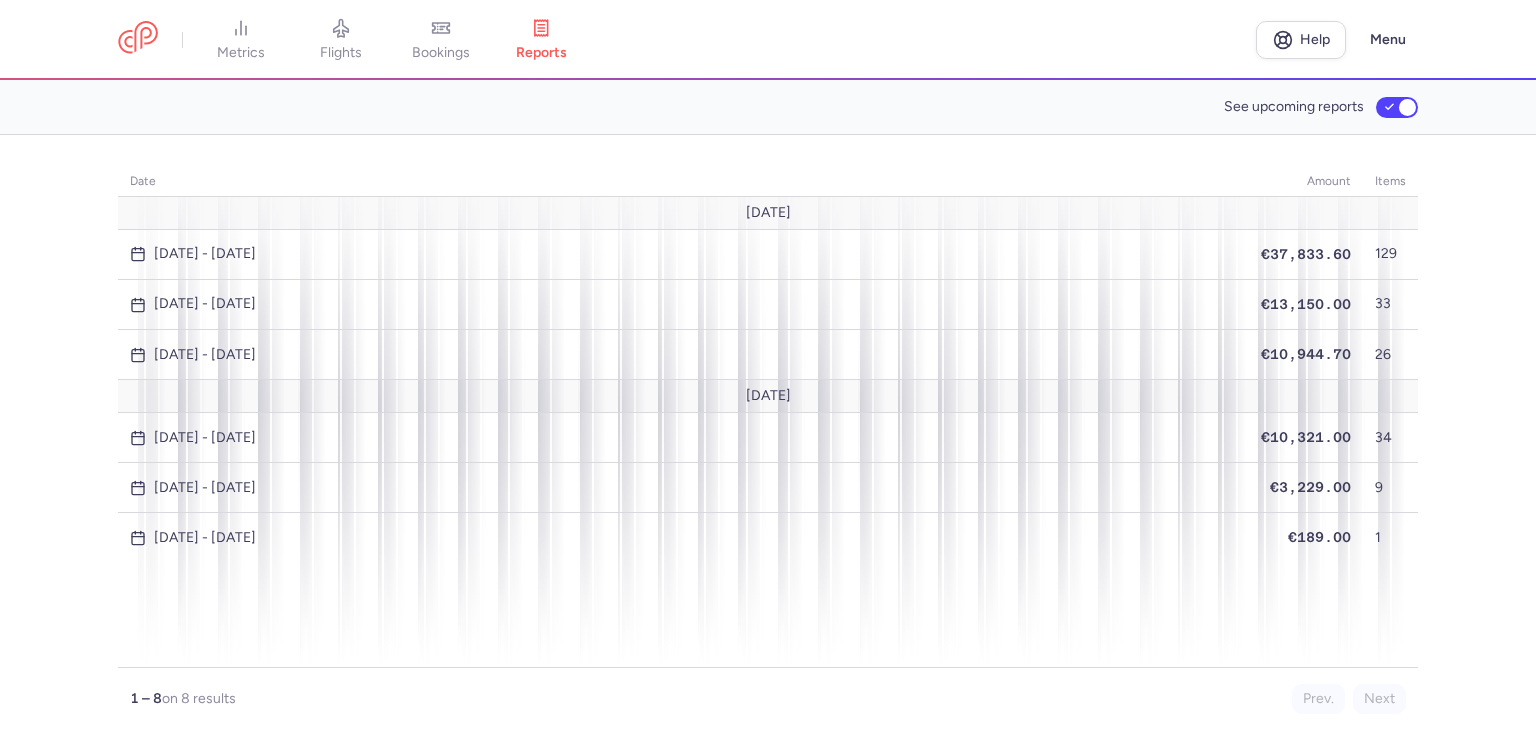 click on "date amount items July 25 [DATE] - [DATE] €37,833.60 129 [DATE] - [DATE] €13,150.00 33 [DATE] - [DATE] €10,944.70 [DATE] [DATE] - [DATE] €10,321.00 34 [DATE] - [DATE] €3,229.00 9 [DATE] - [DATE] €189.00 1 1 – 8  on 8 results Prev. Next Download report" at bounding box center (768, 432) 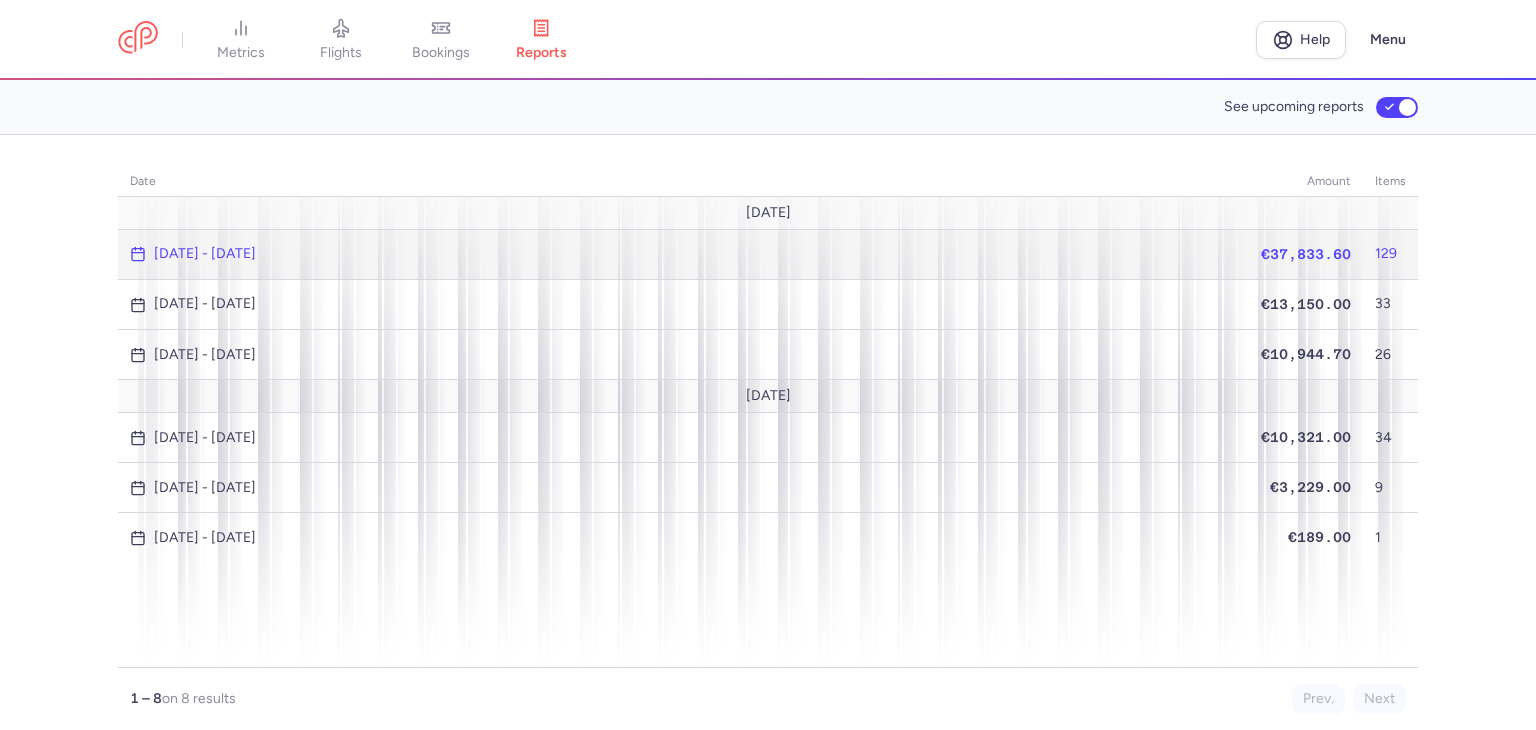 click on "129" 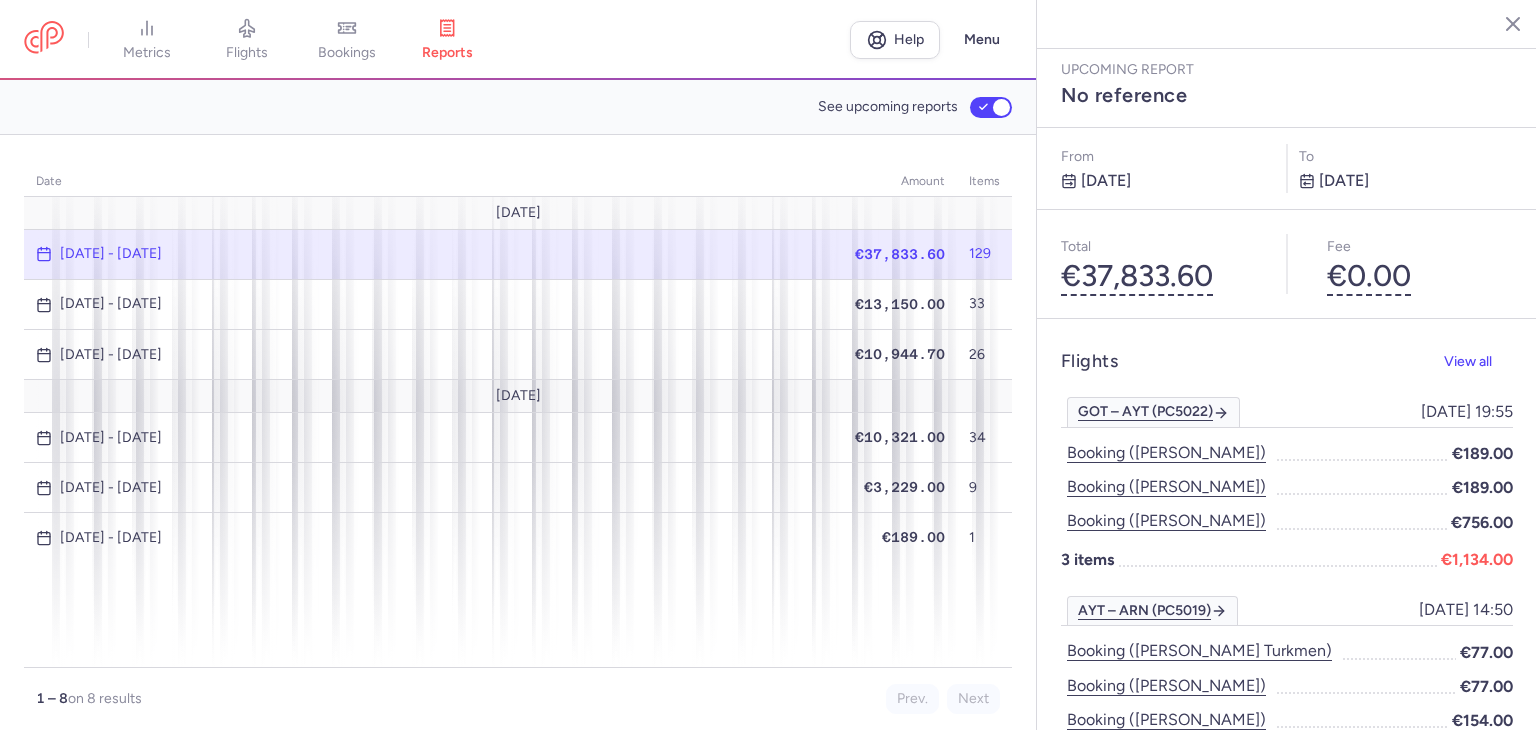 click 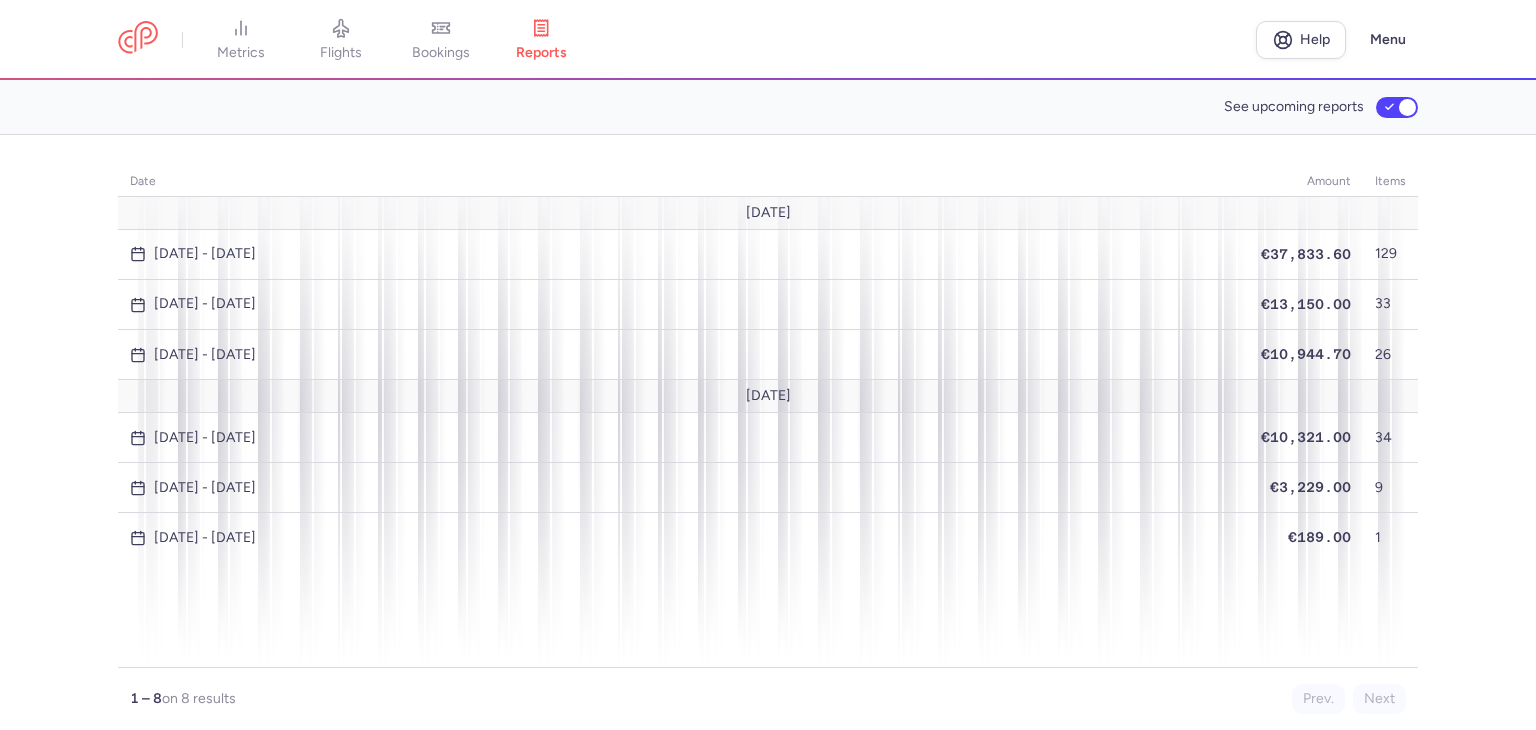 click on "bookings" at bounding box center (441, 40) 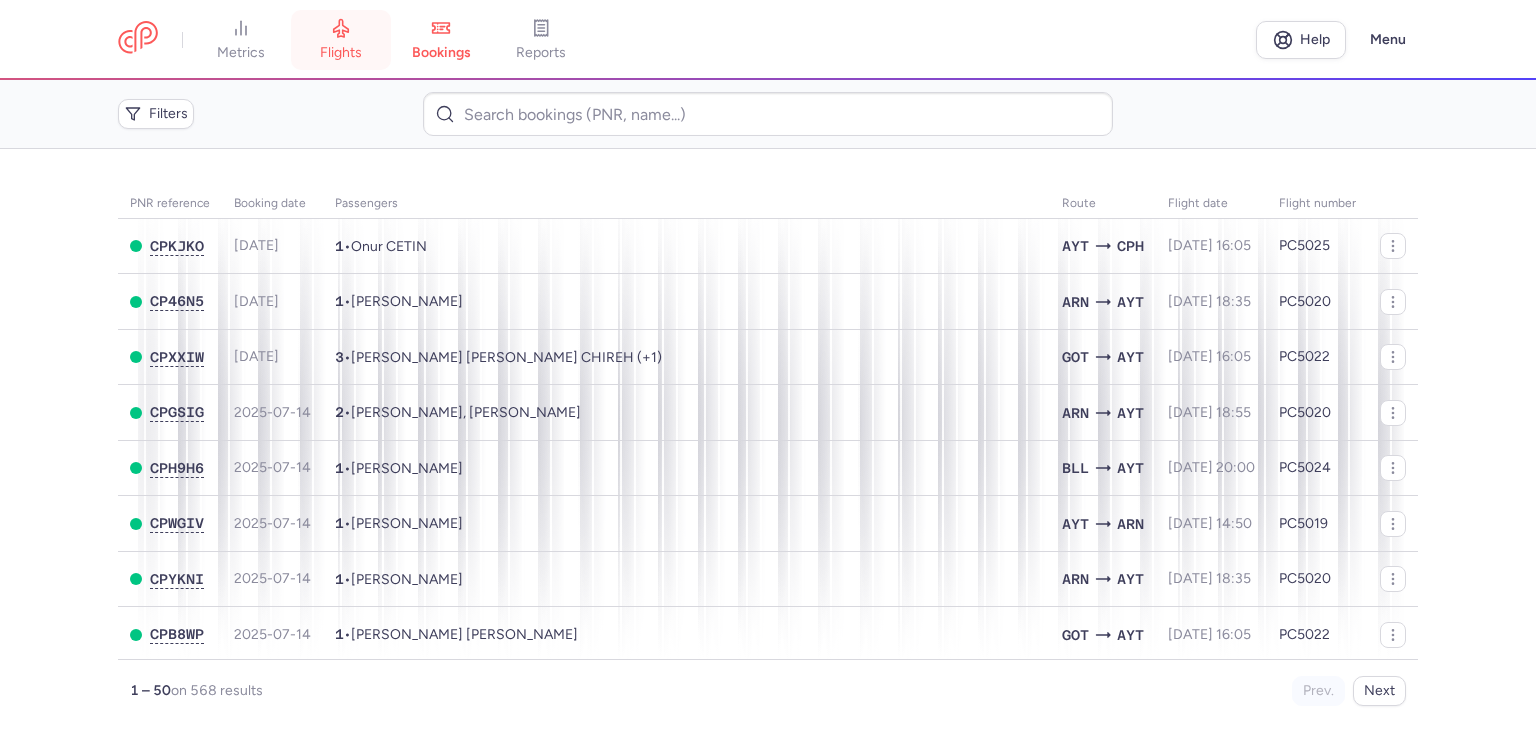 click on "flights" at bounding box center (341, 40) 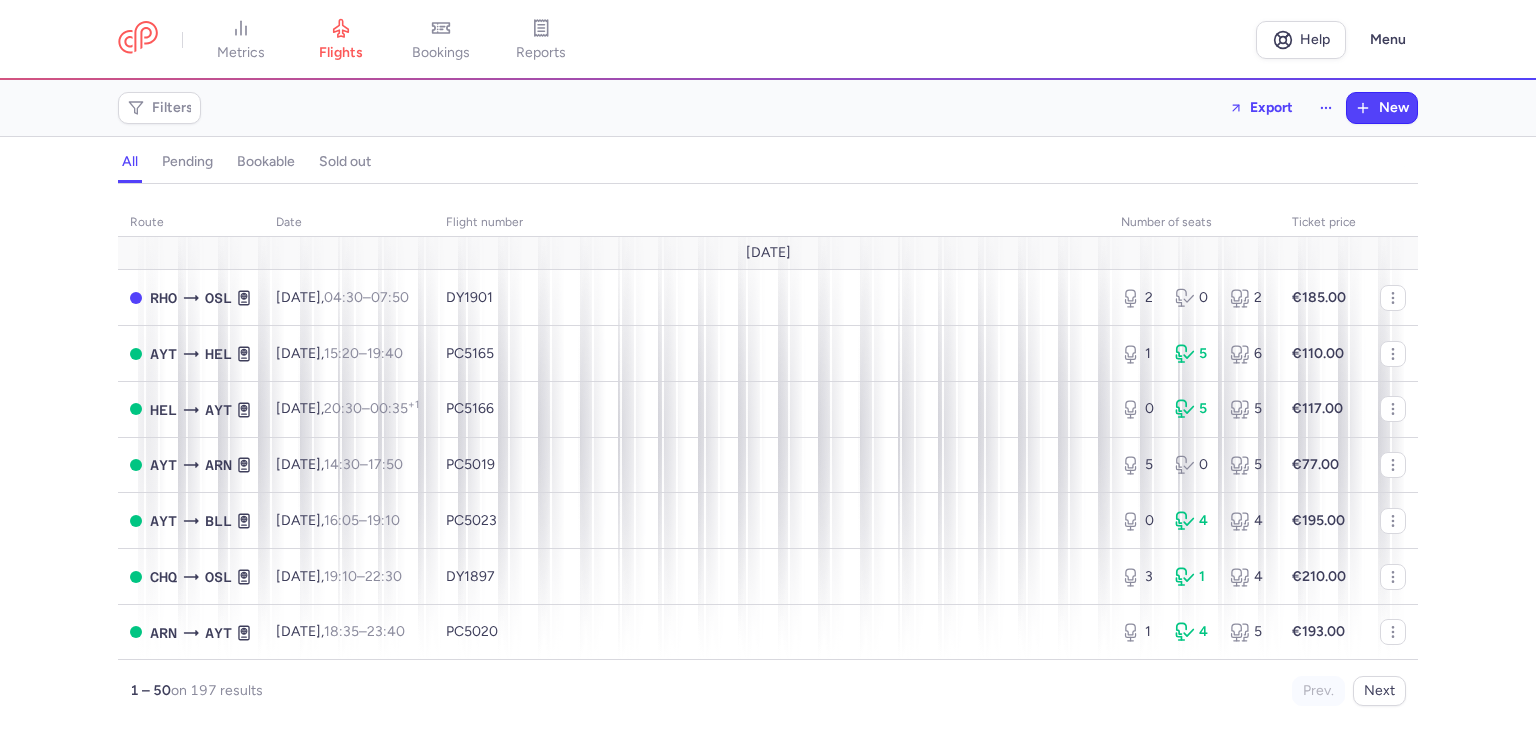 click on "Filters  Export  New" at bounding box center (768, 108) 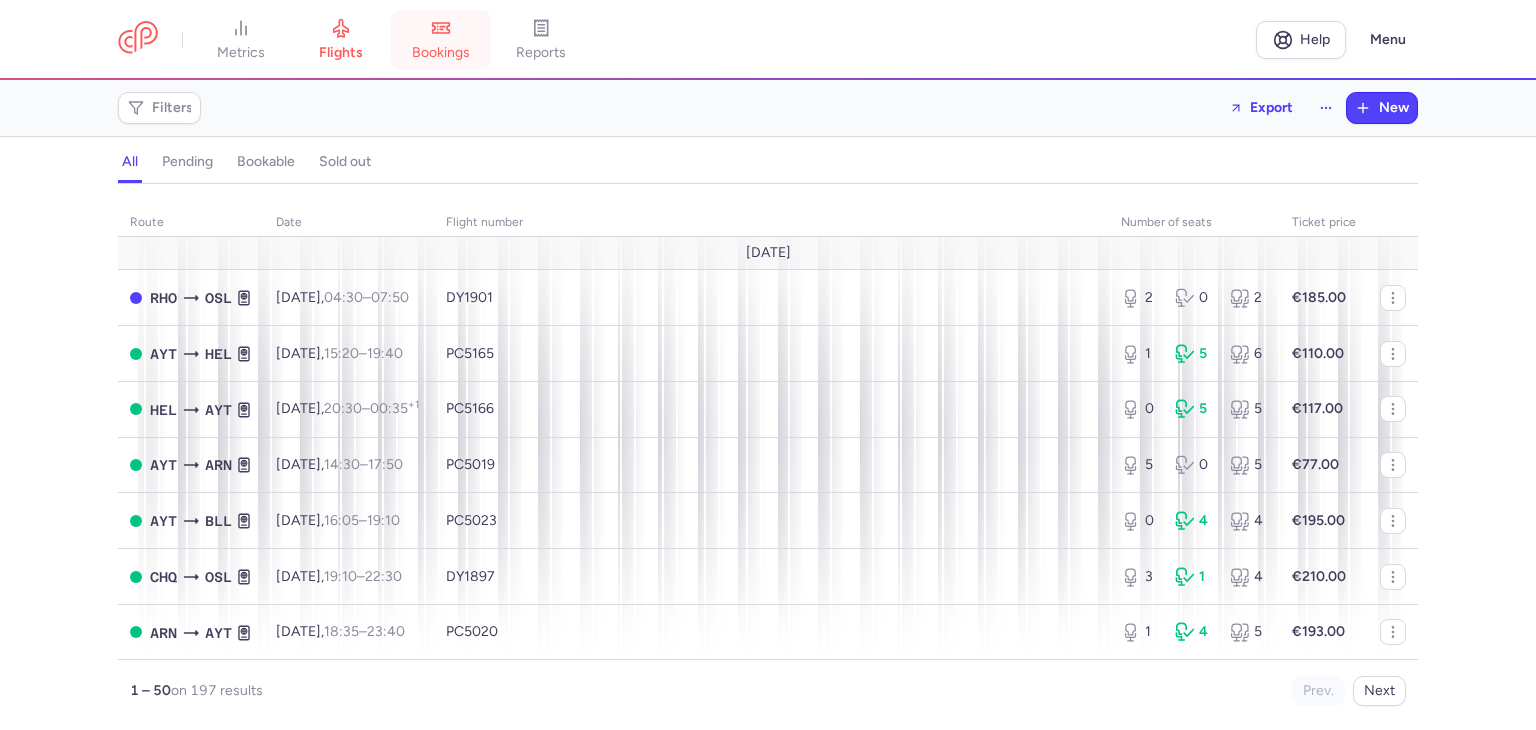 click on "bookings" at bounding box center (441, 53) 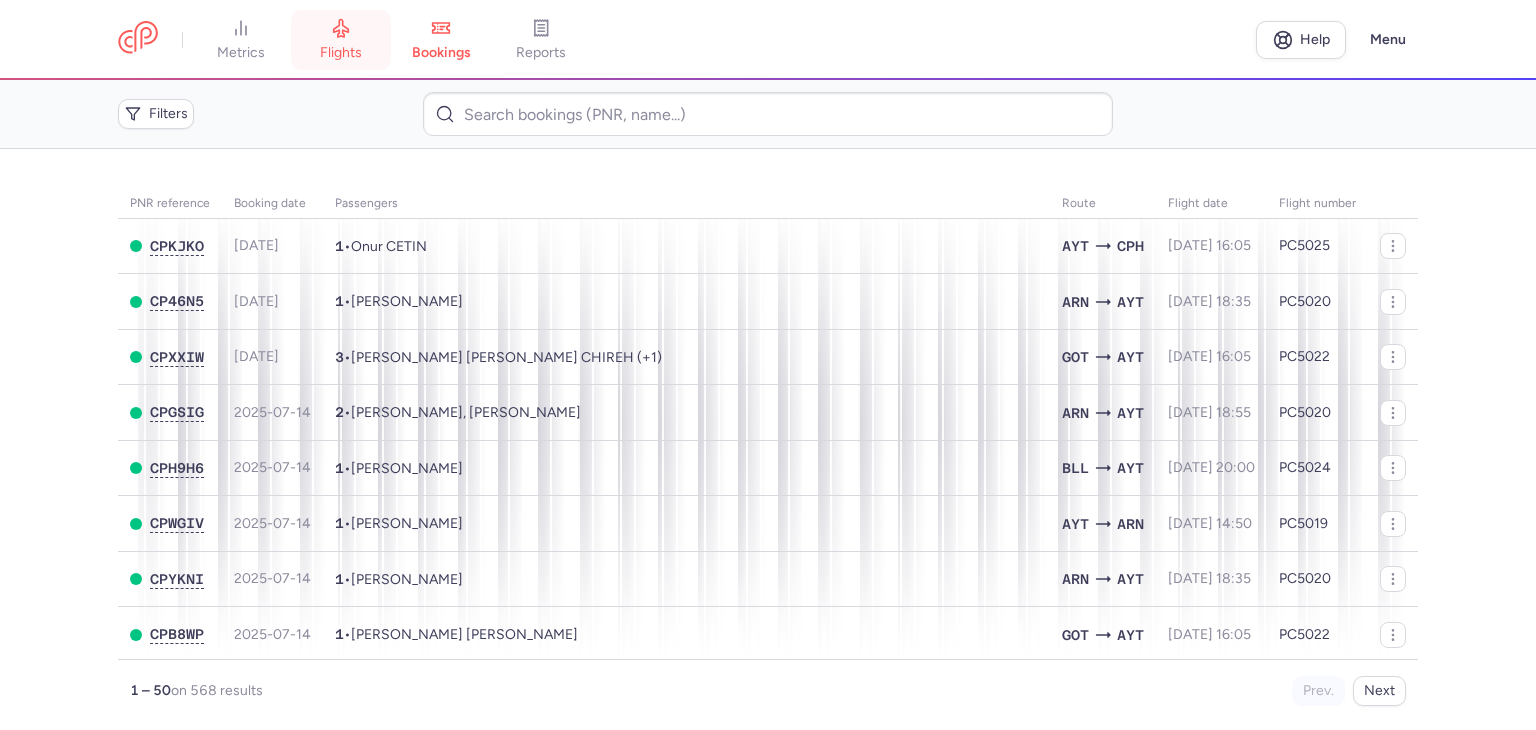 click on "flights" at bounding box center (341, 53) 